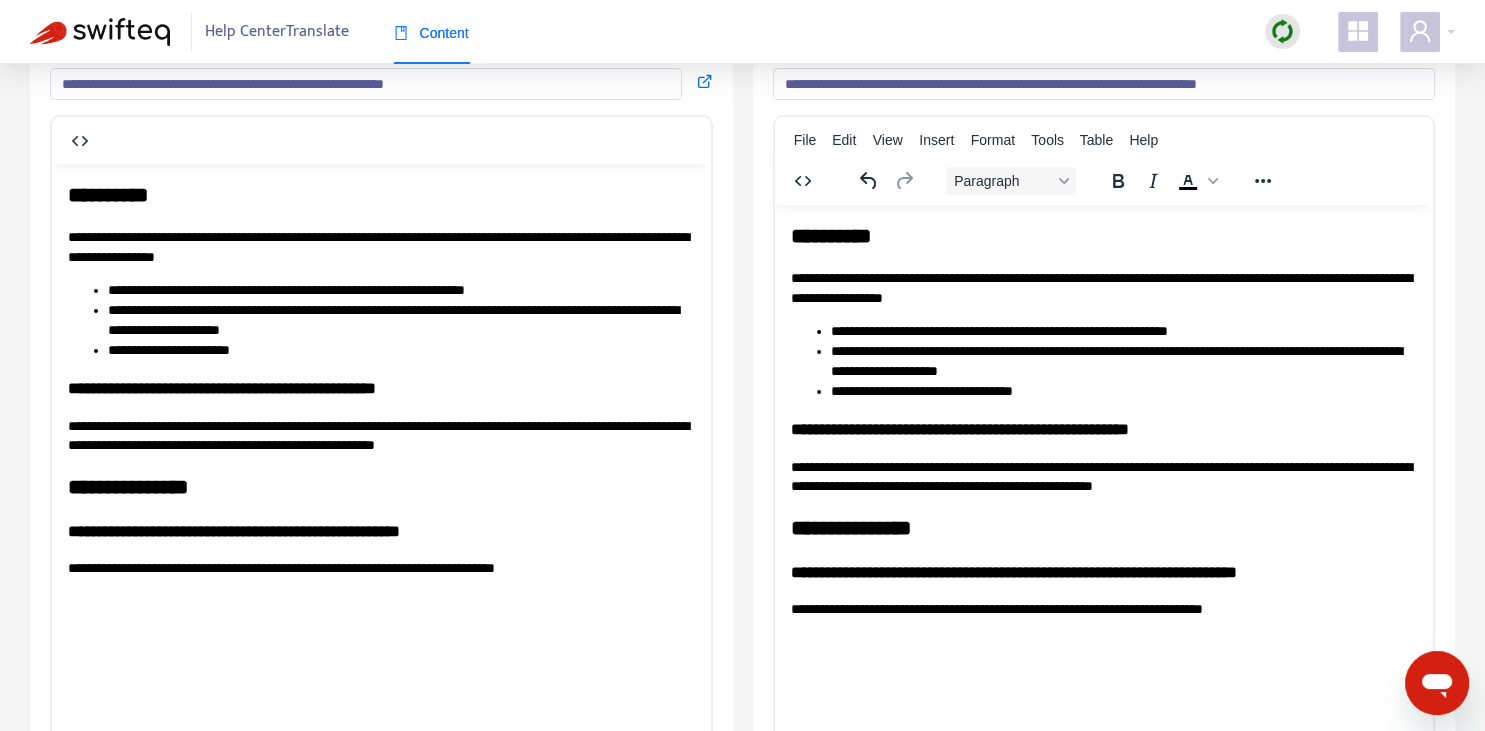scroll, scrollTop: 0, scrollLeft: 0, axis: both 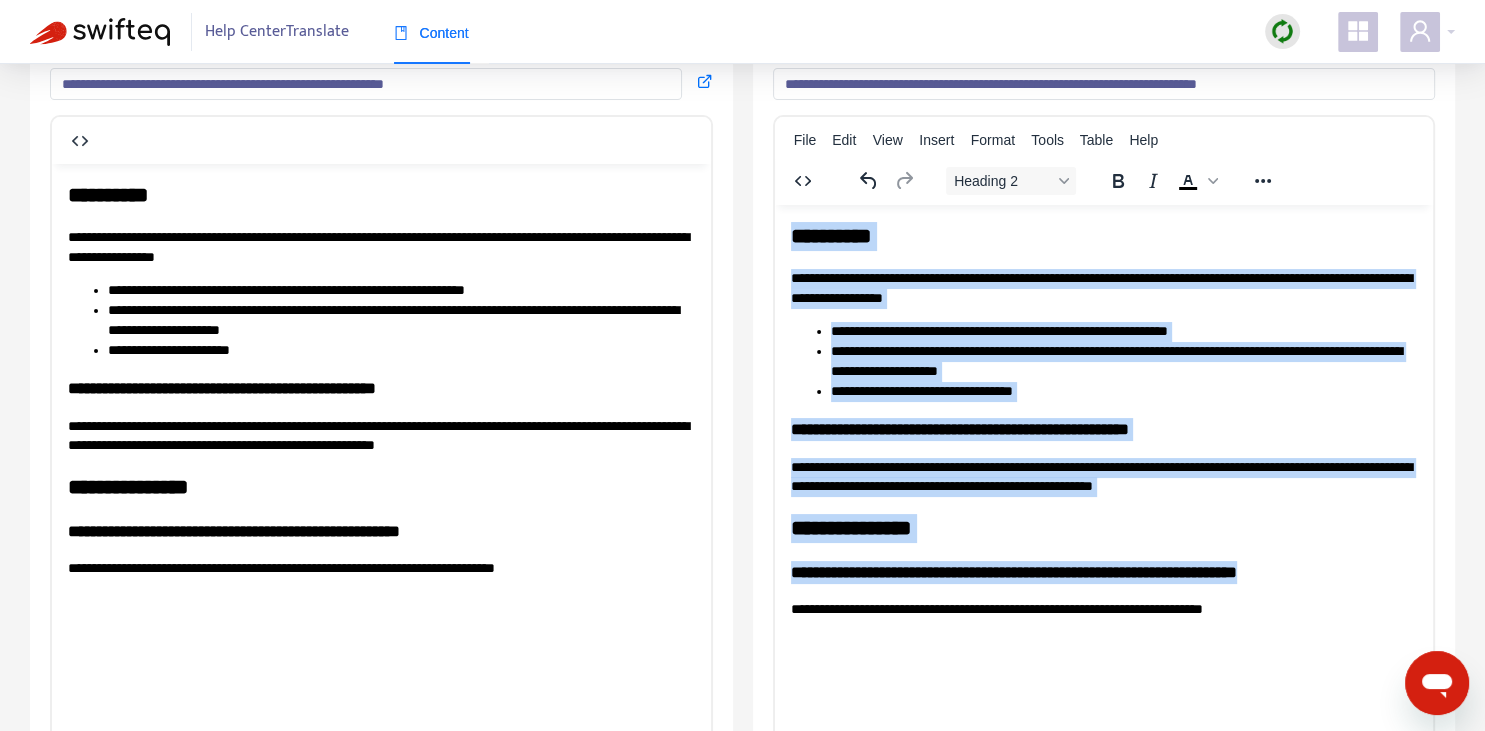 copy on "**********" 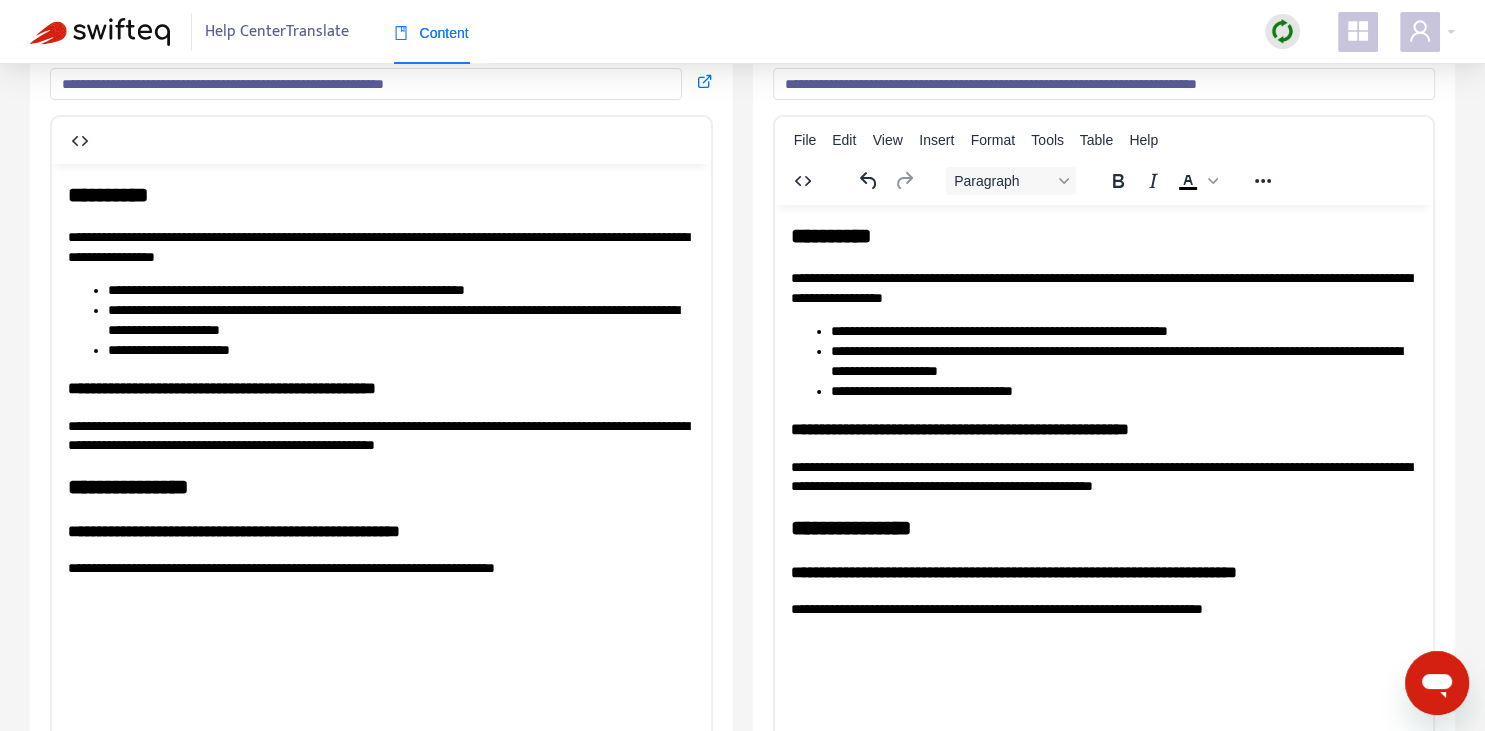 click on "**********" at bounding box center (1103, 609) 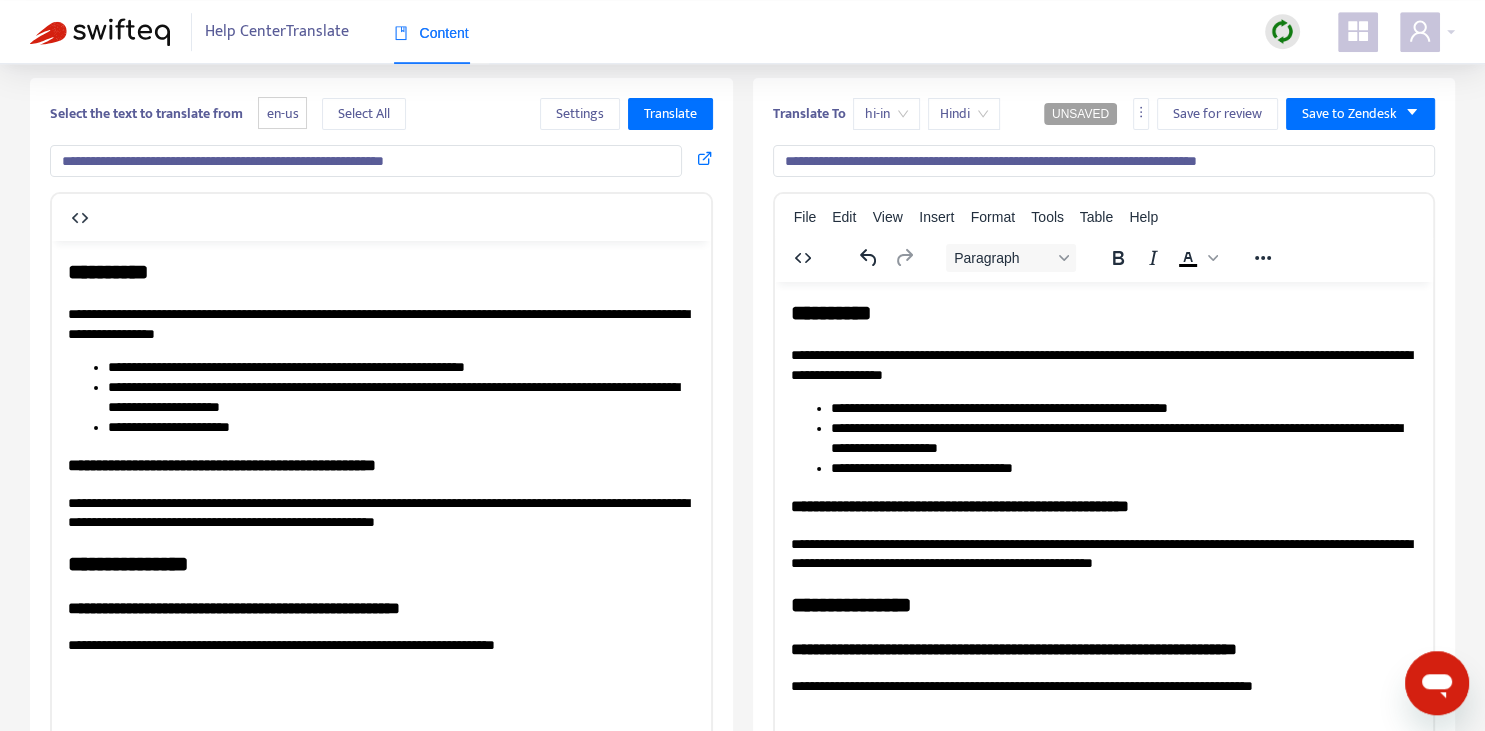 scroll, scrollTop: 70, scrollLeft: 0, axis: vertical 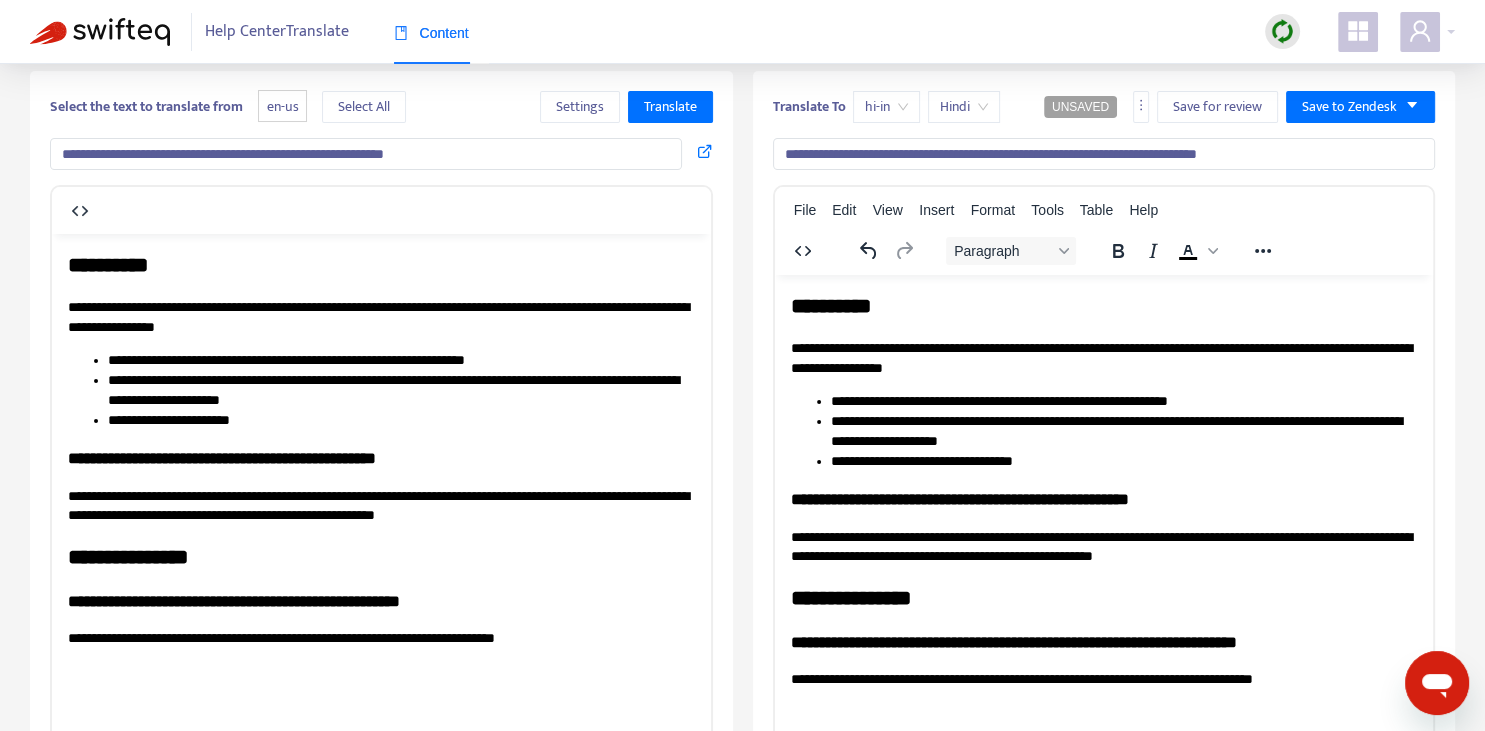 click on "**********" at bounding box center (1123, 431) 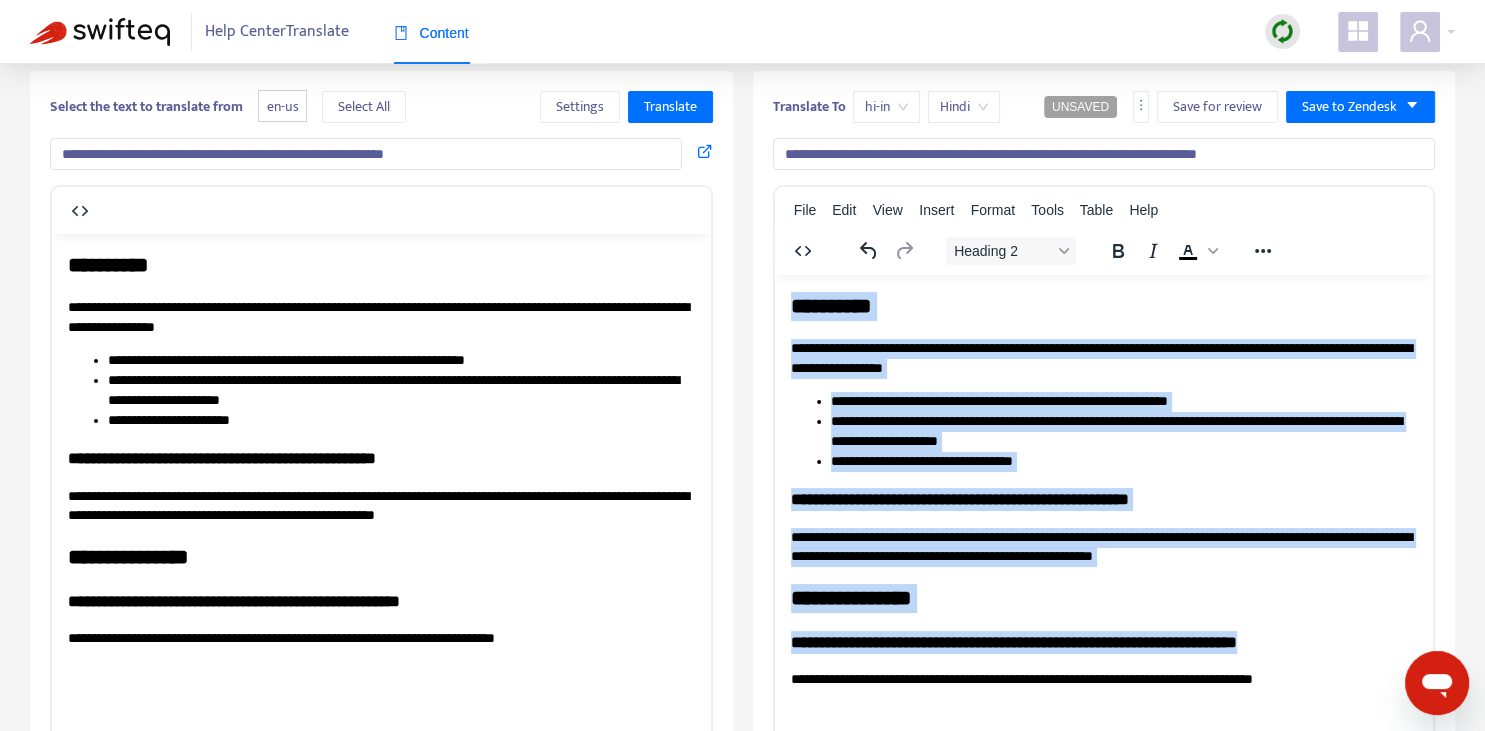 copy on "**********" 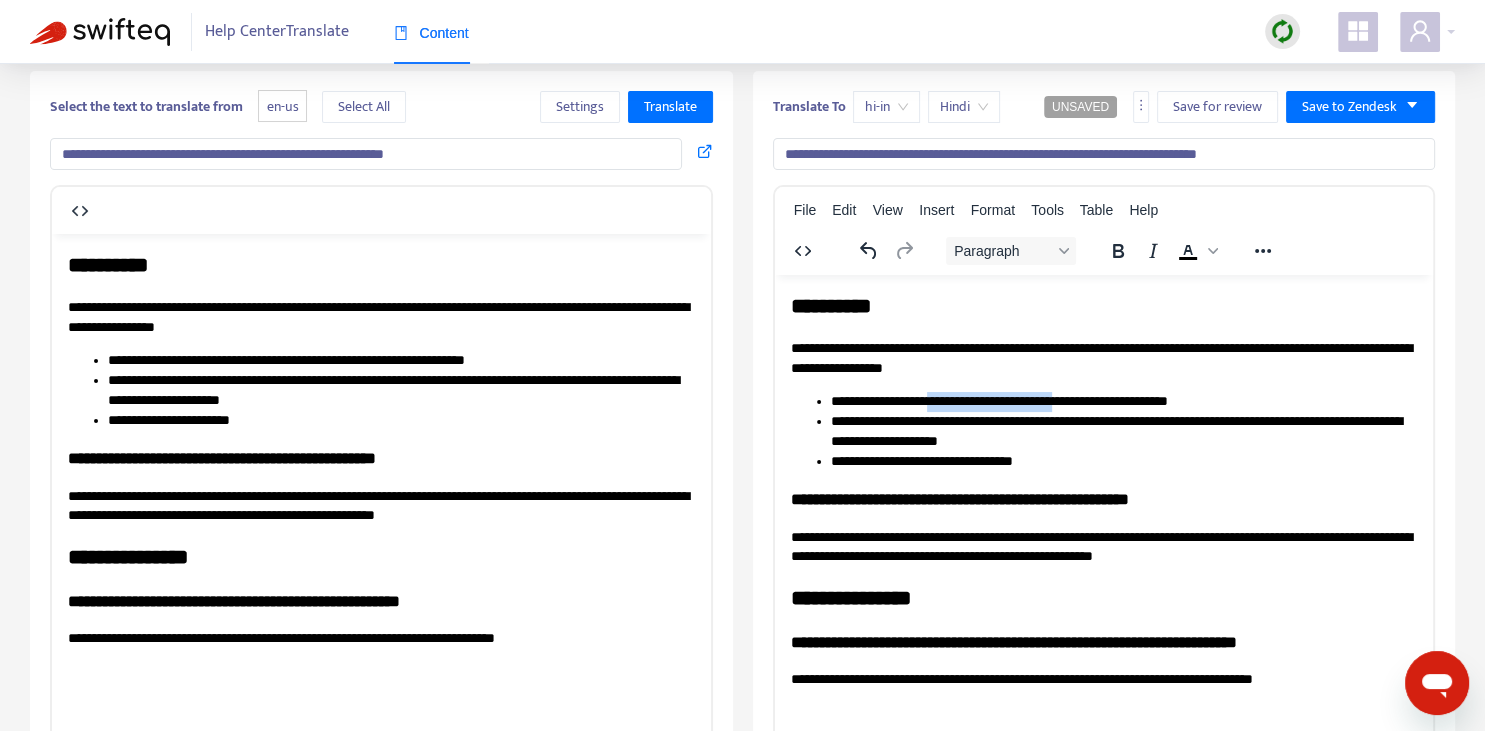 drag, startPoint x: 940, startPoint y: 396, endPoint x: 1093, endPoint y: 392, distance: 153.05228 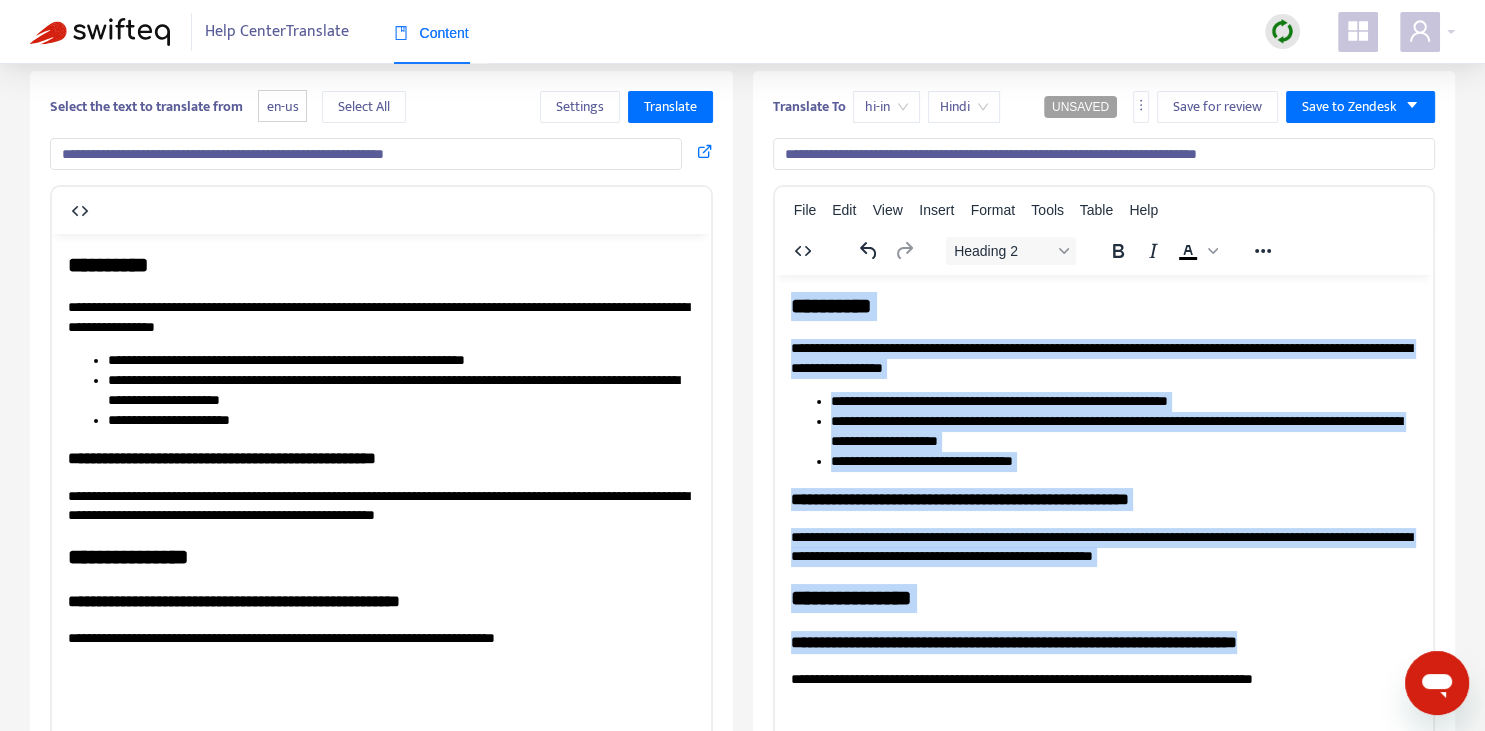 copy on "**********" 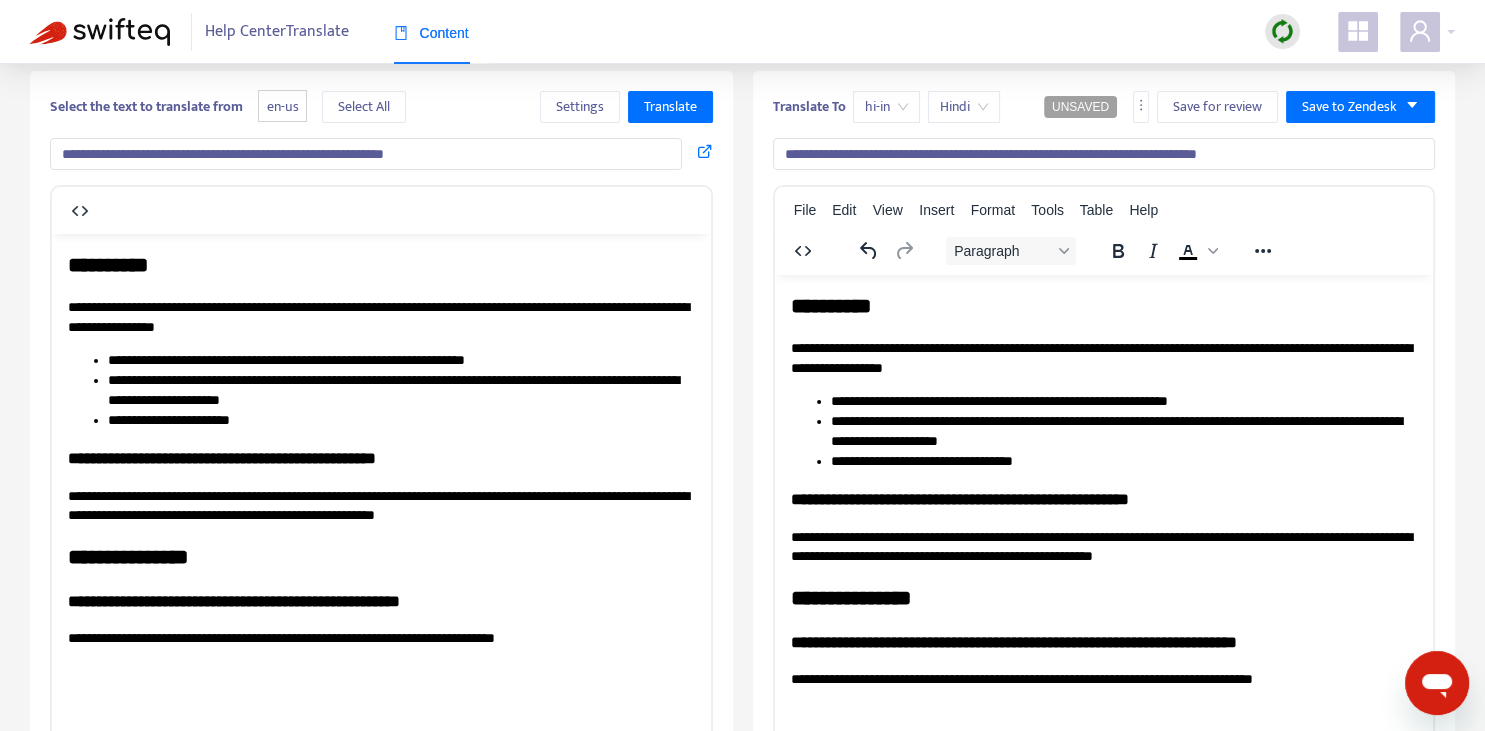 click on "**********" at bounding box center [1123, 401] 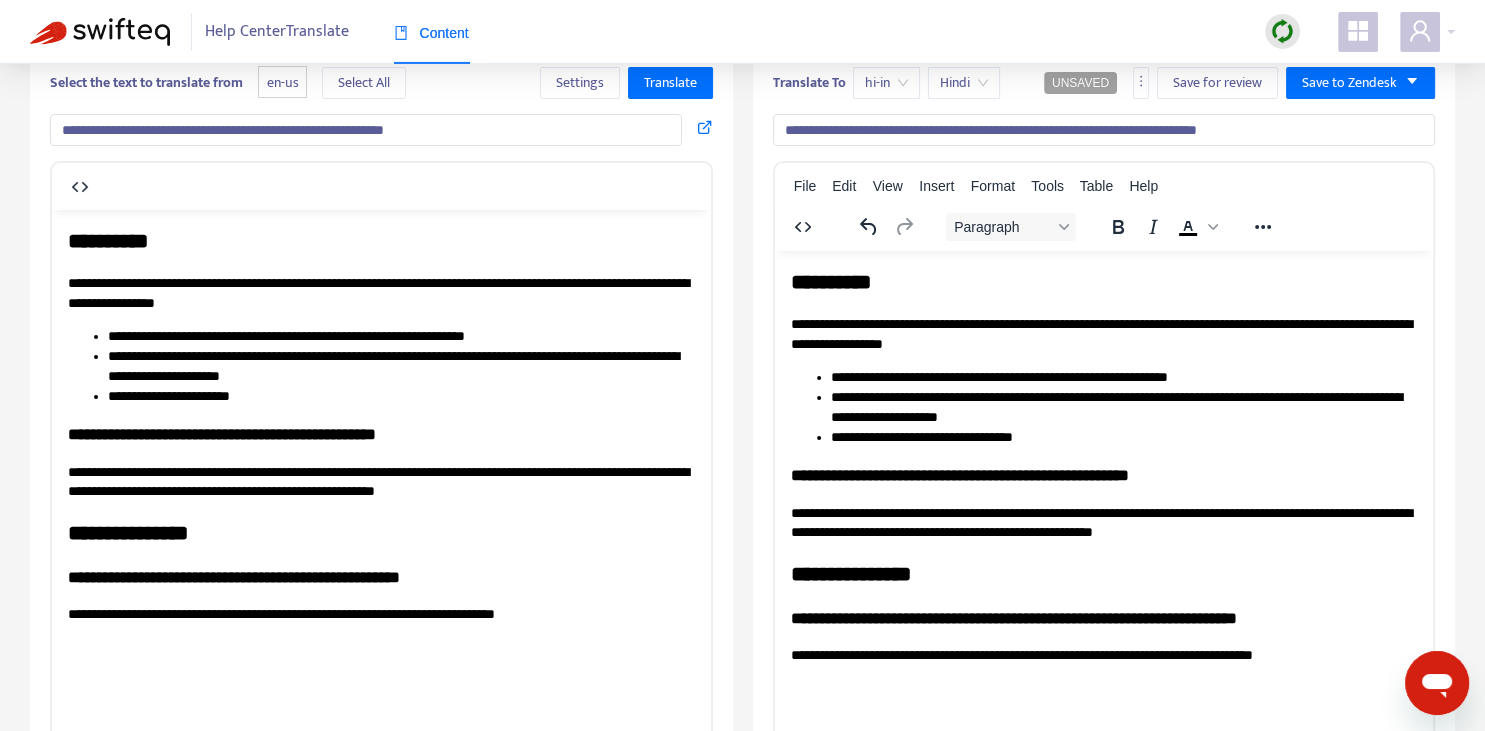 scroll, scrollTop: 61, scrollLeft: 0, axis: vertical 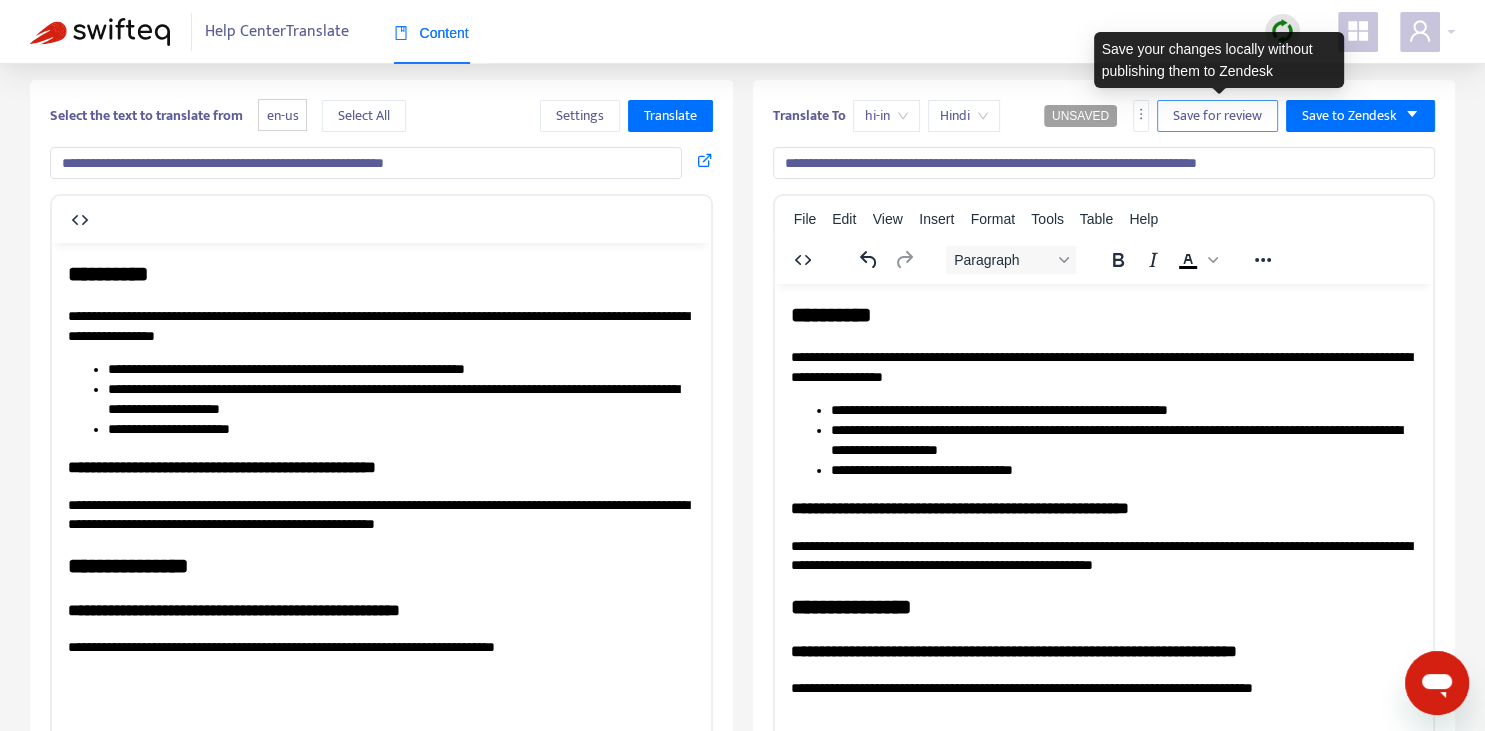 click on "Save for review" at bounding box center (1217, 116) 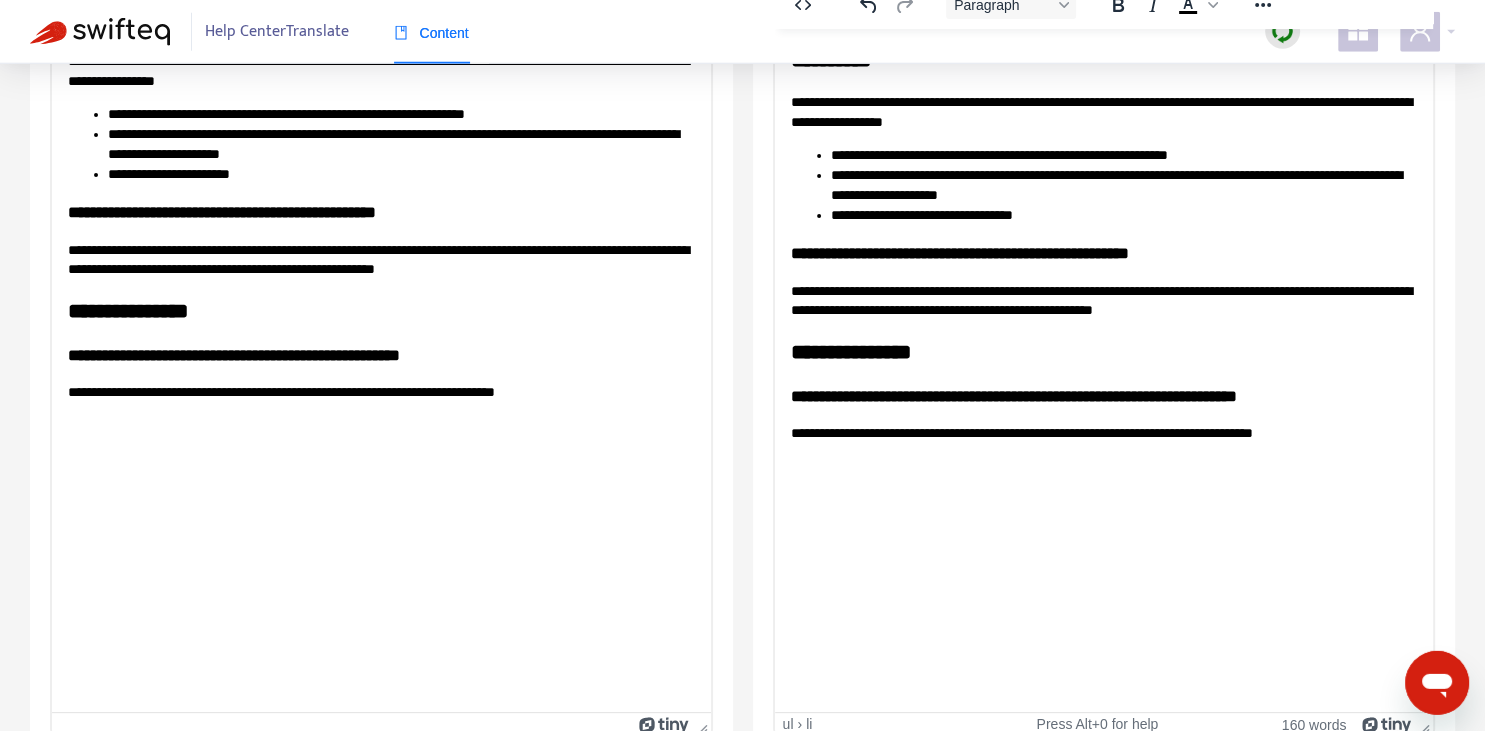 scroll, scrollTop: 343, scrollLeft: 0, axis: vertical 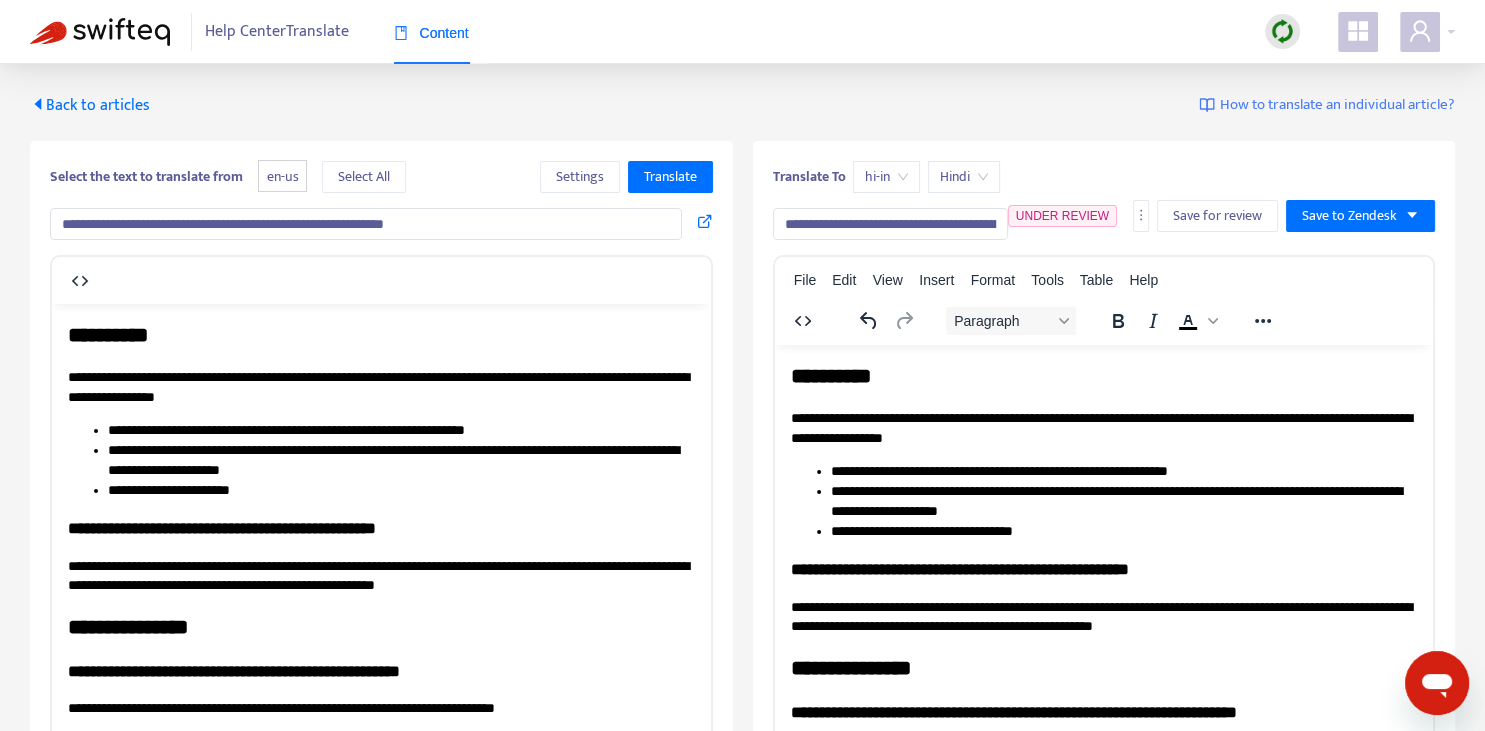 click on "Back to articles" at bounding box center (90, 105) 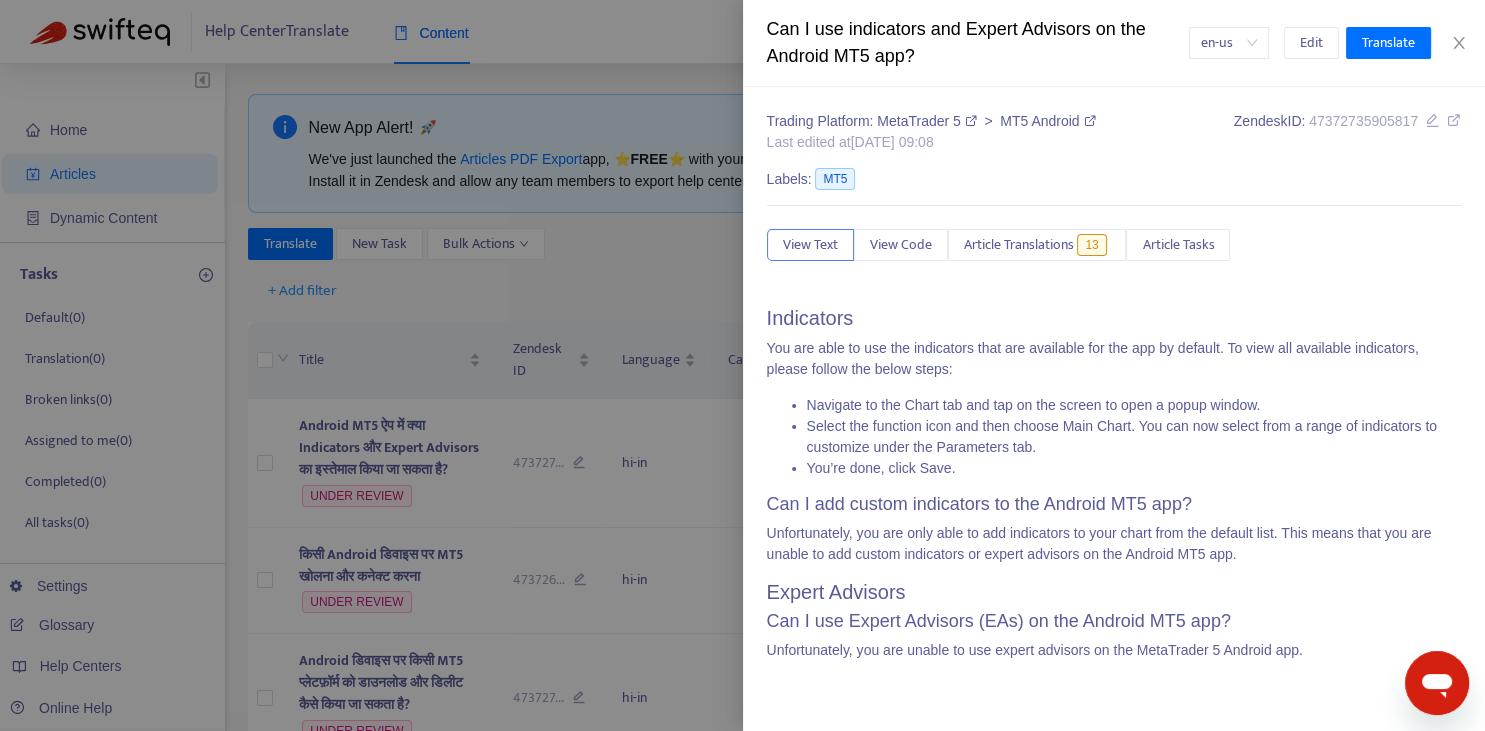 click at bounding box center [742, 365] 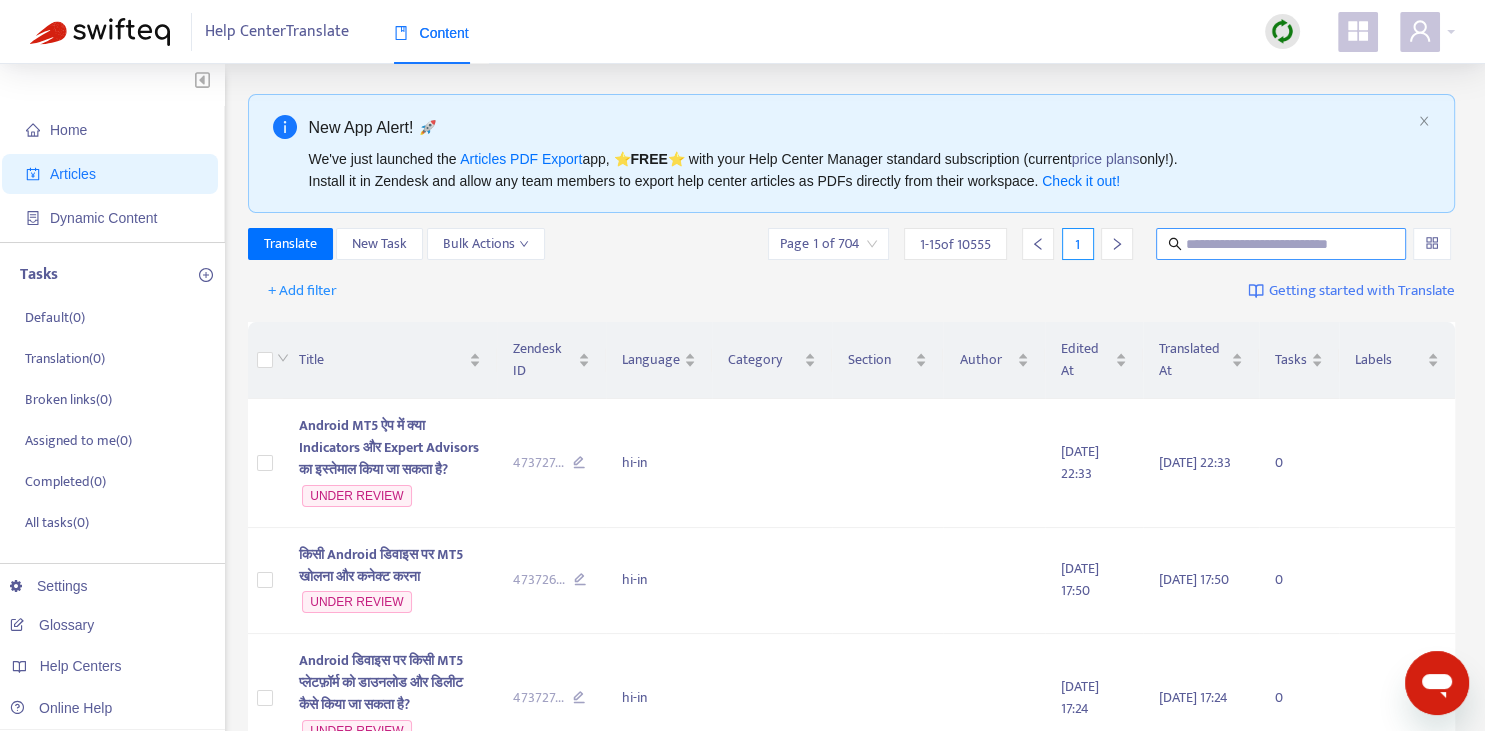 click at bounding box center (1282, 244) 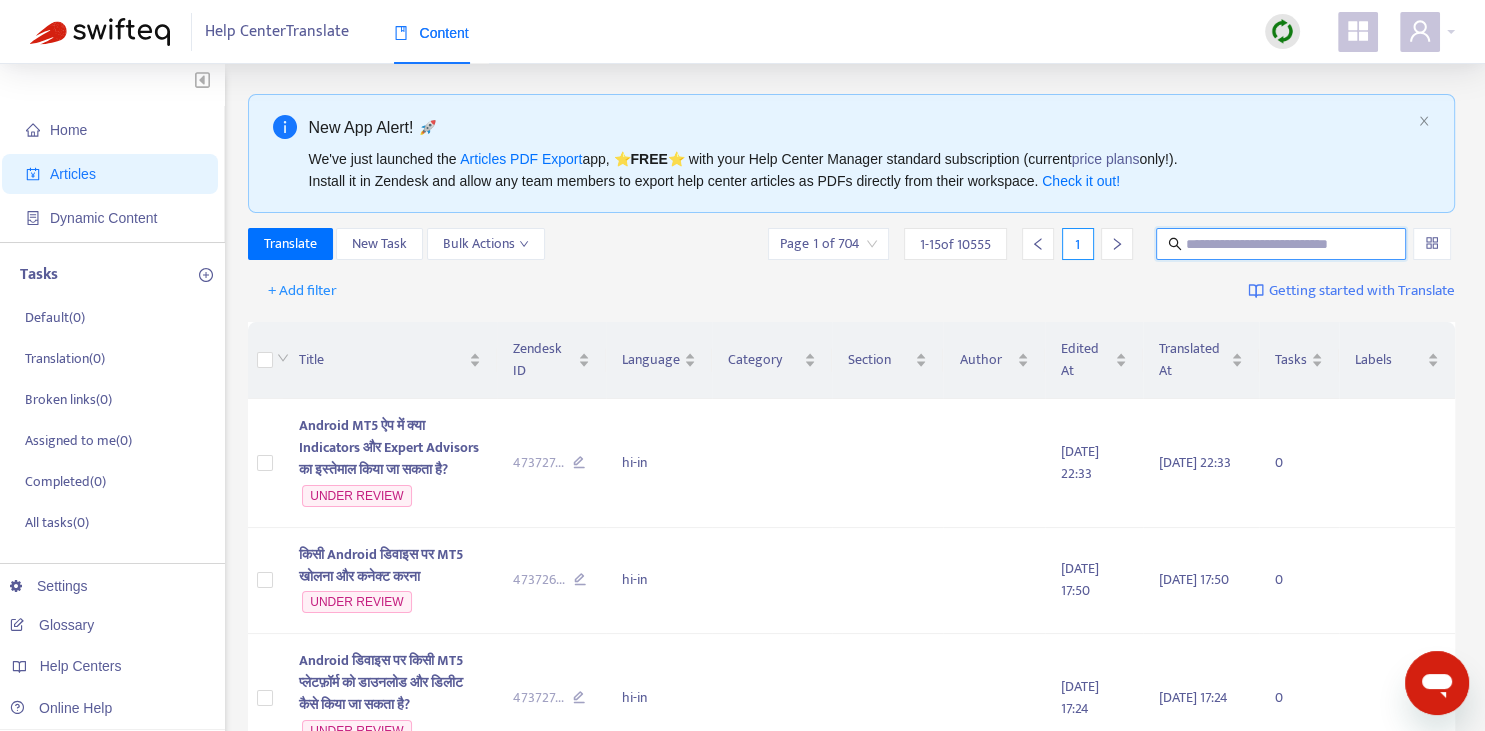 paste on "**********" 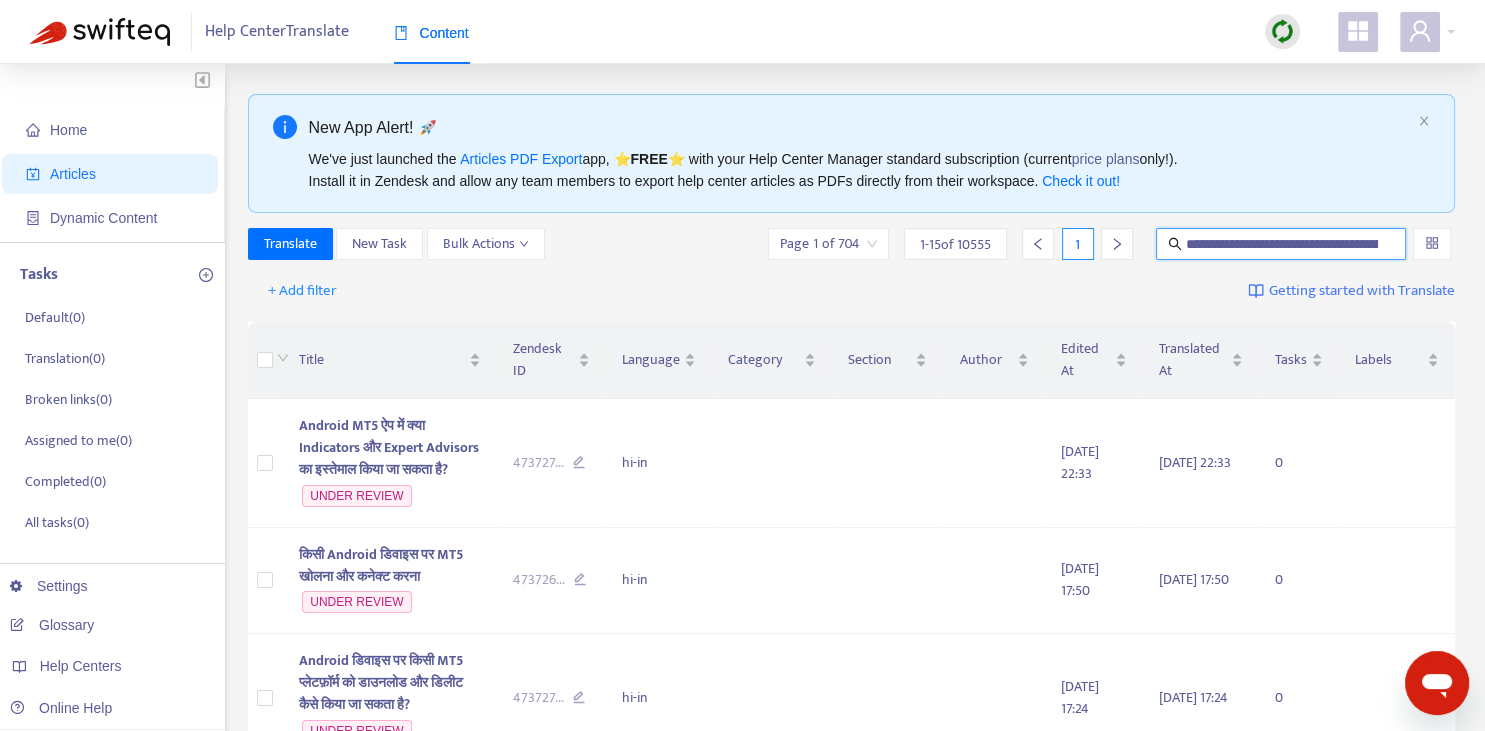 scroll, scrollTop: 0, scrollLeft: 131, axis: horizontal 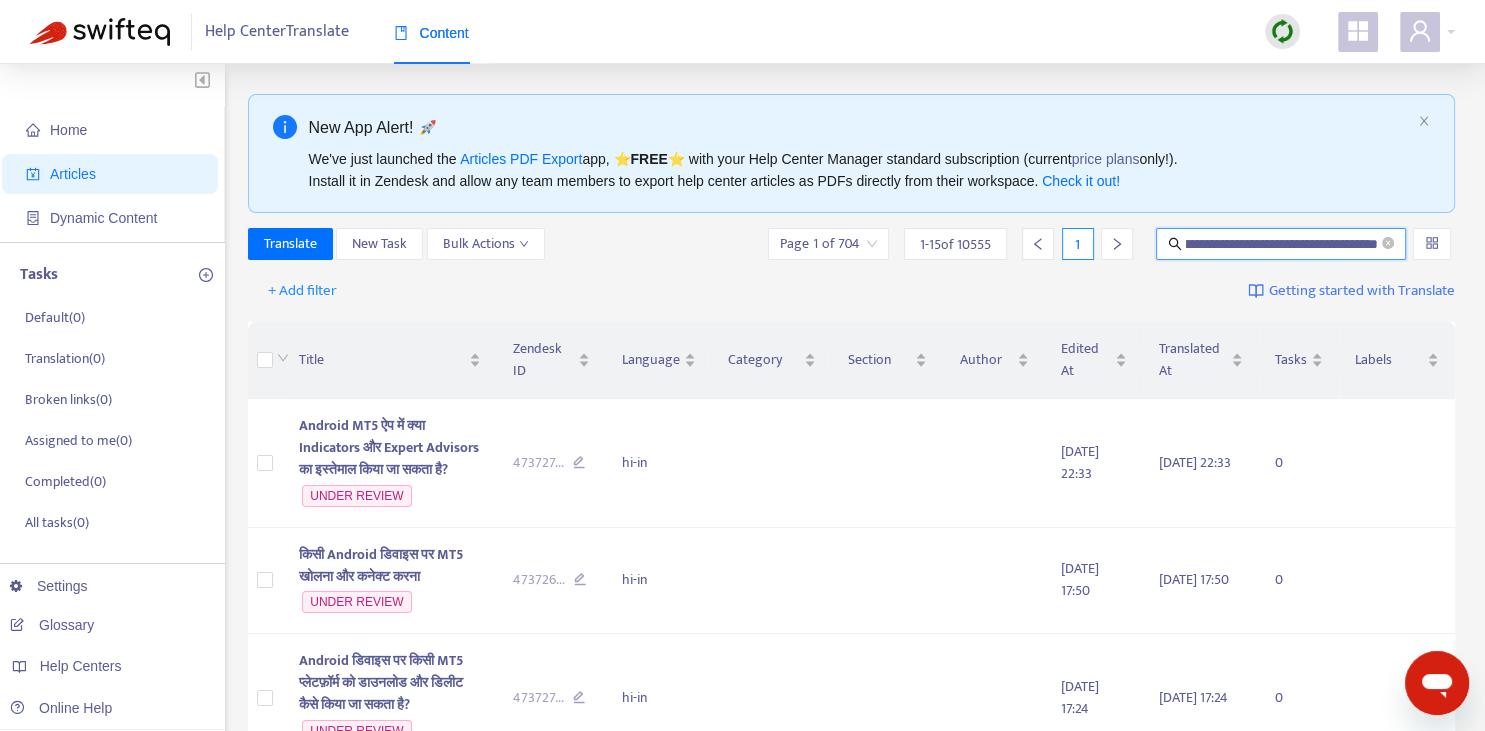 type on "**********" 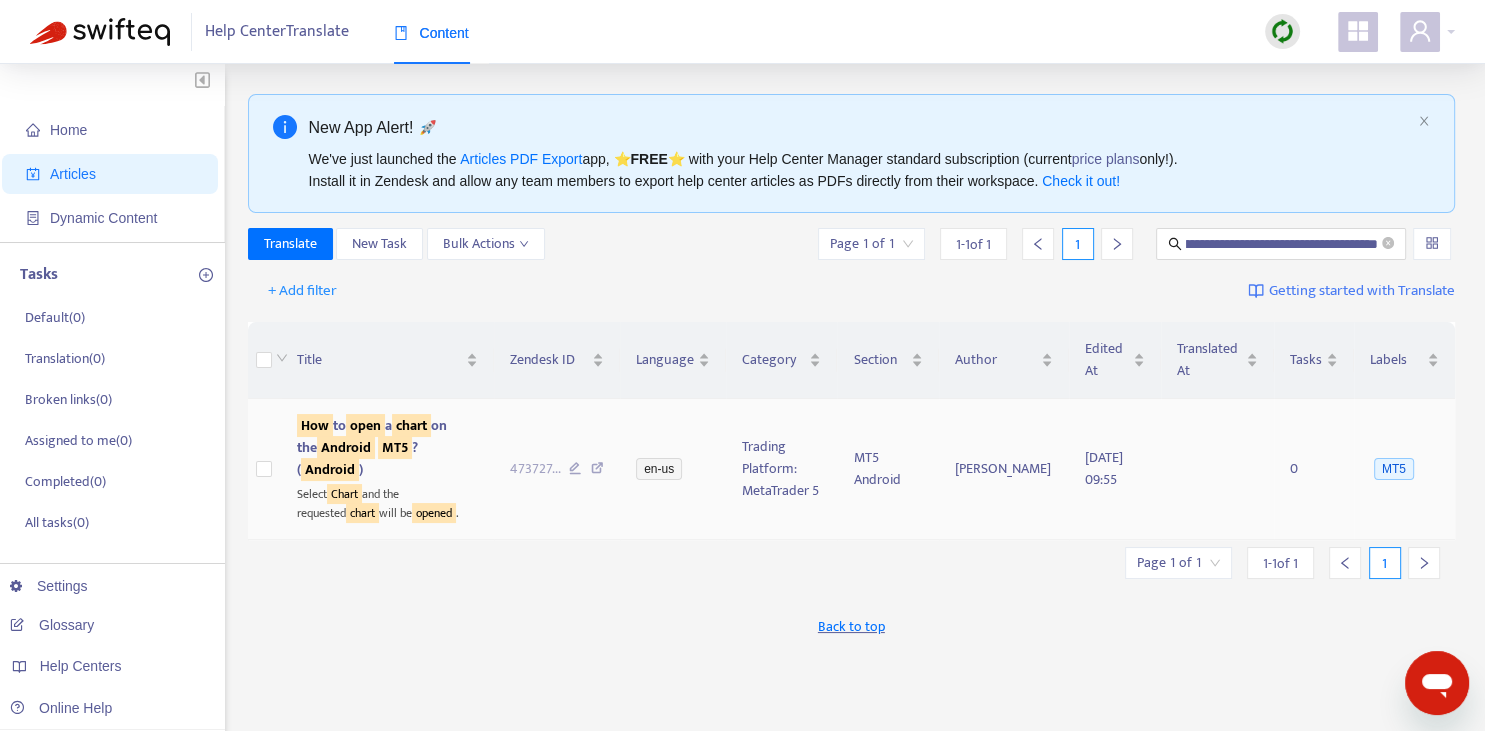 click on "Android" at bounding box center (346, 447) 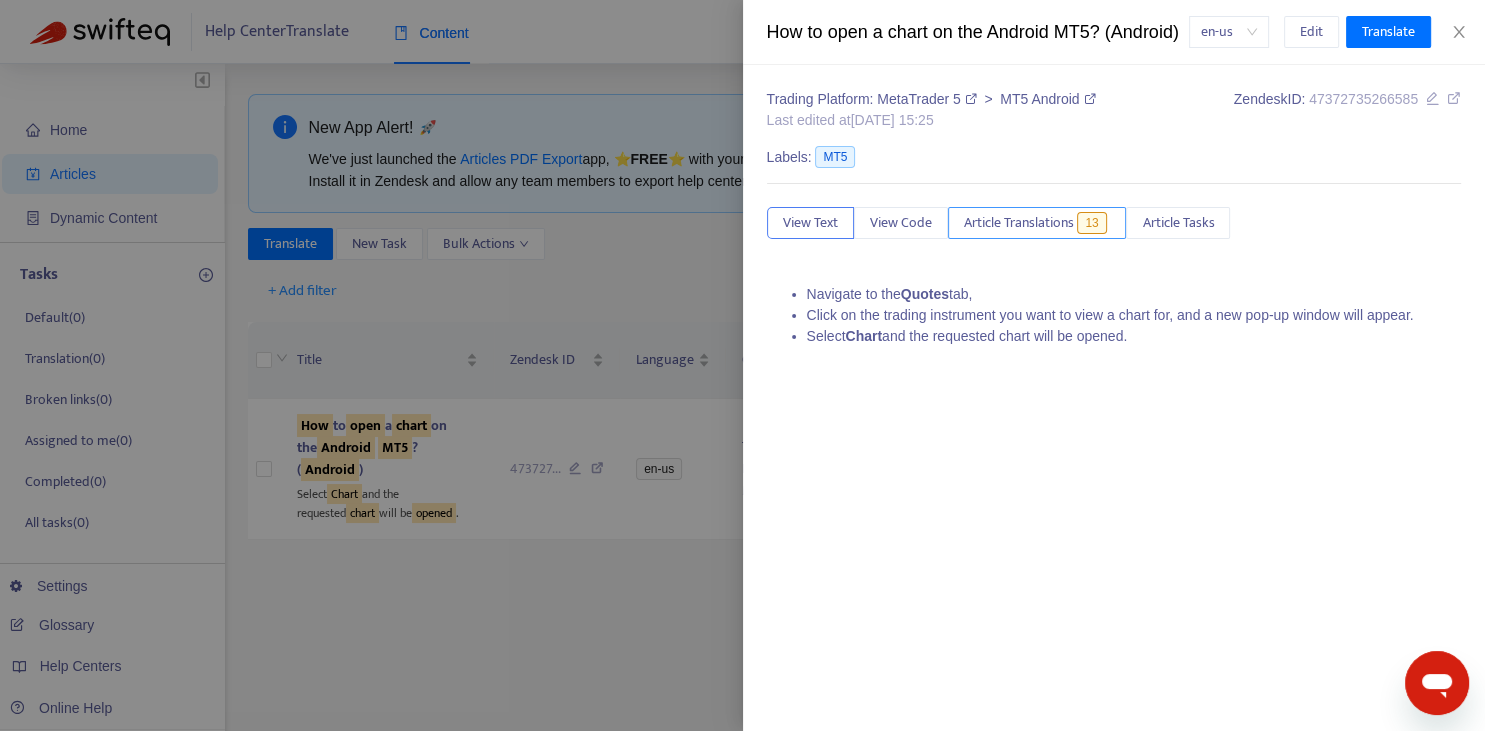 click on "Article Translations 13" at bounding box center (1037, 223) 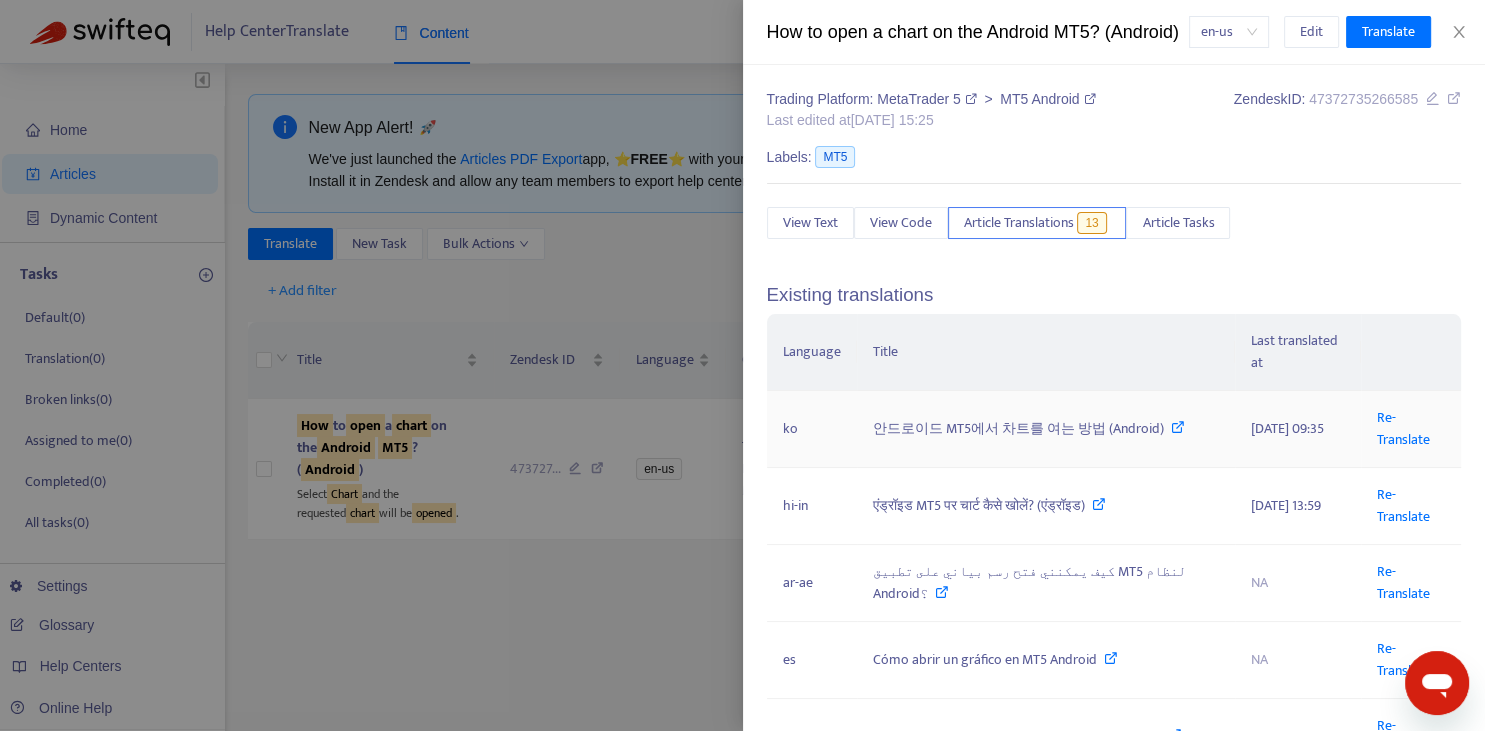 scroll, scrollTop: 0, scrollLeft: 0, axis: both 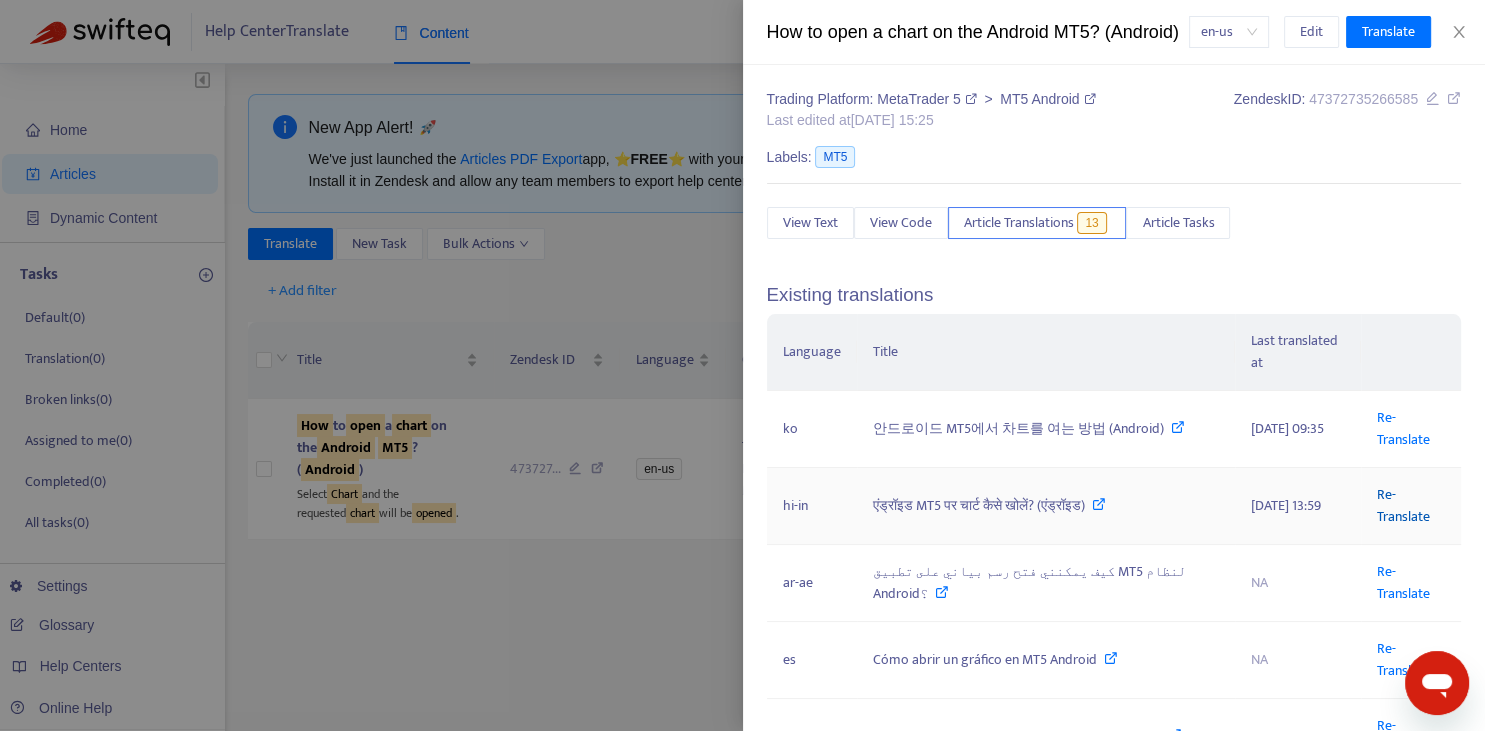click on "Re-Translate" at bounding box center [1403, 505] 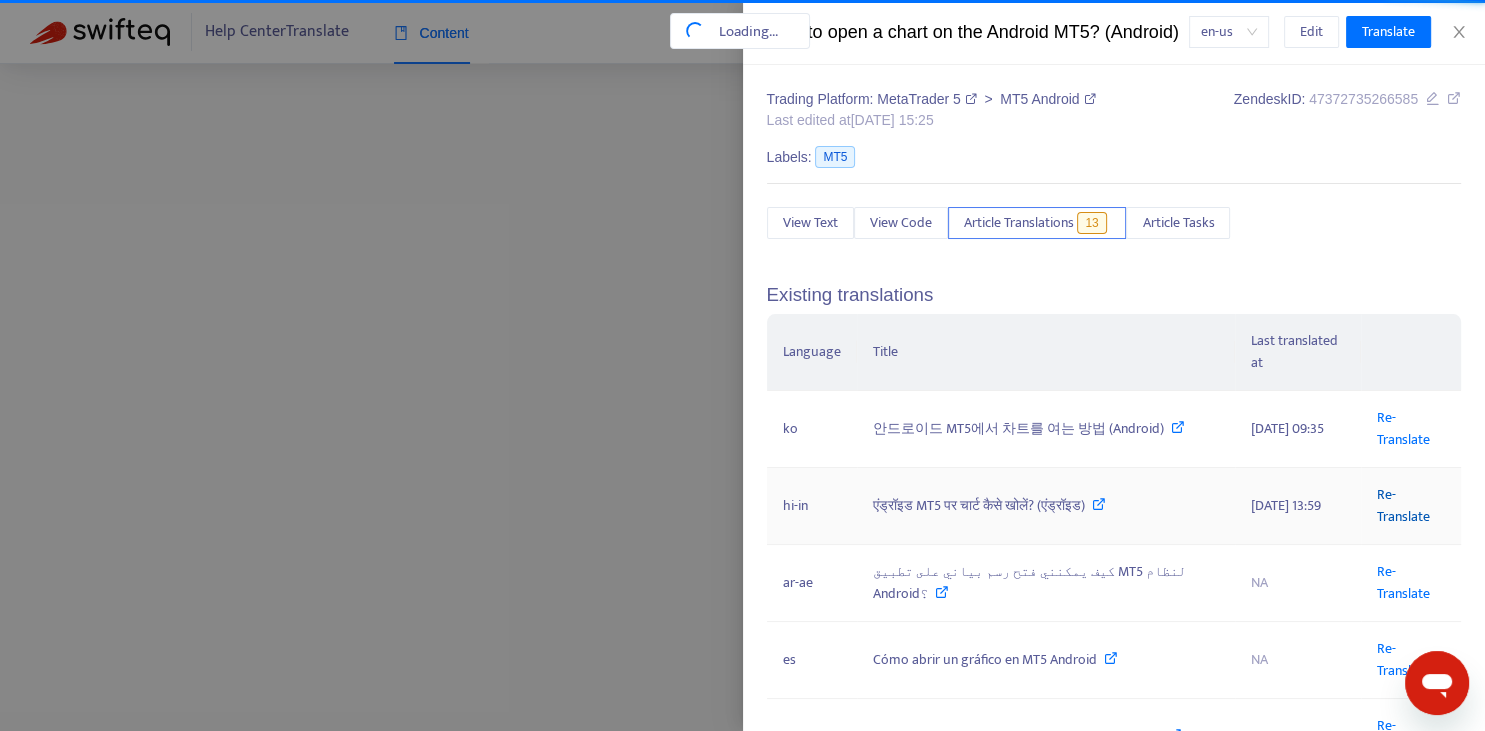 scroll, scrollTop: 0, scrollLeft: 131, axis: horizontal 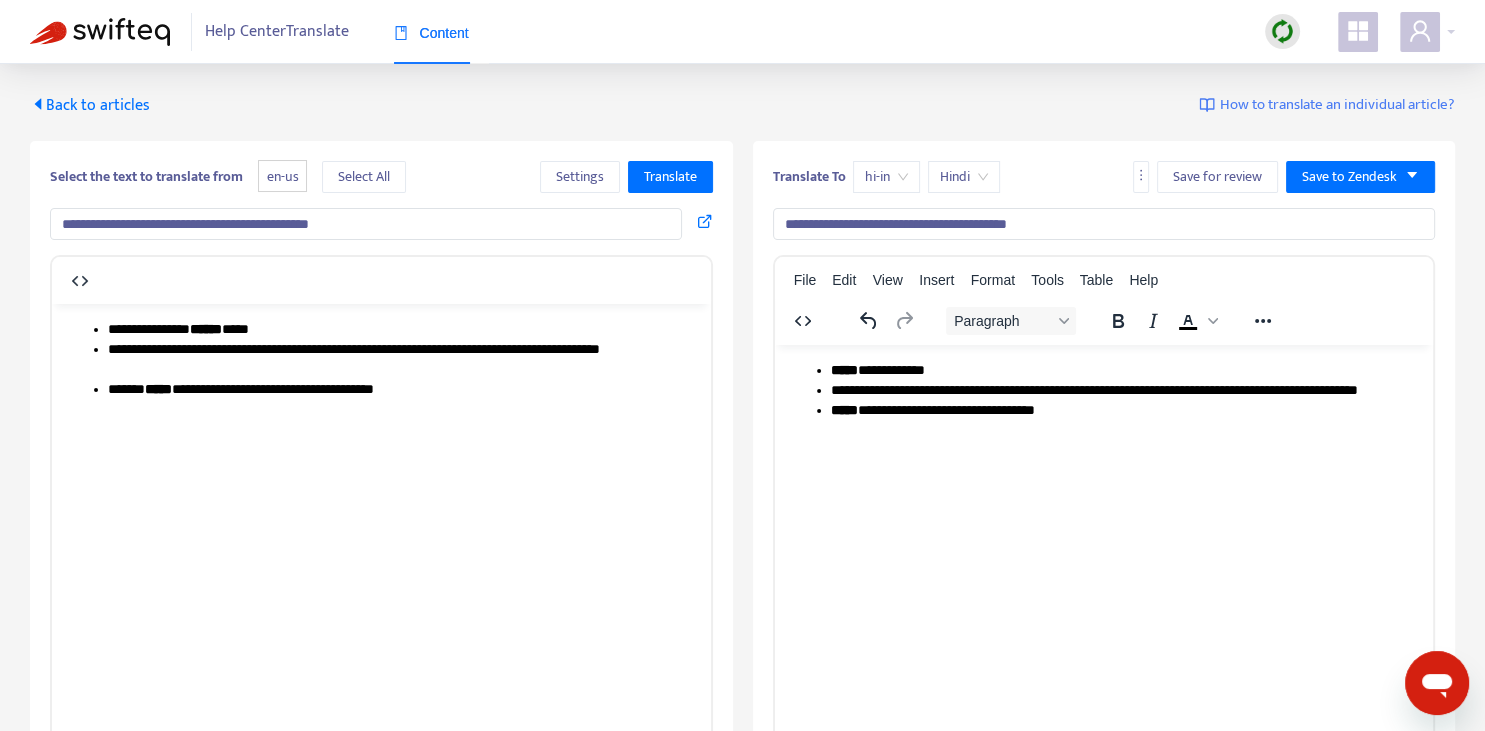 click on "**********" at bounding box center (1104, 224) 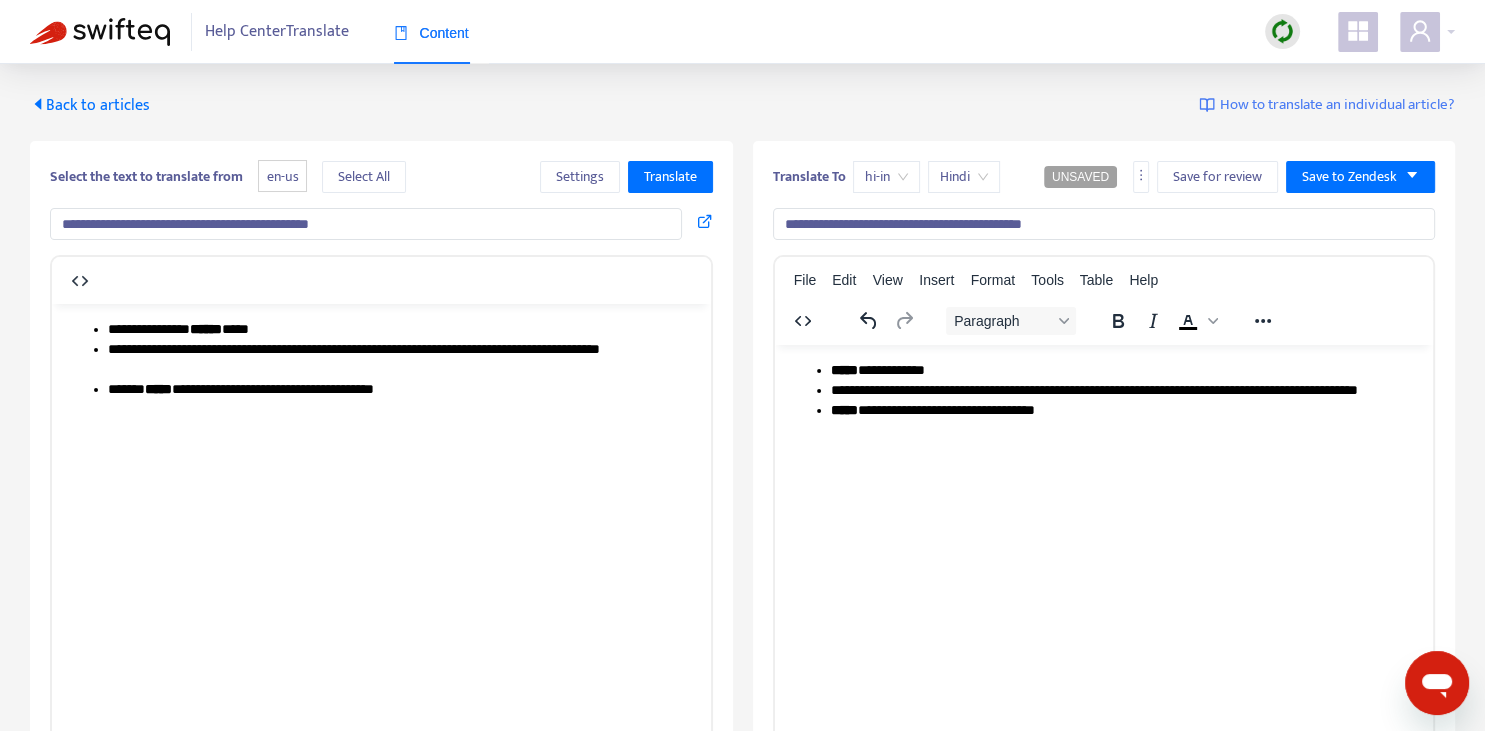 type on "**********" 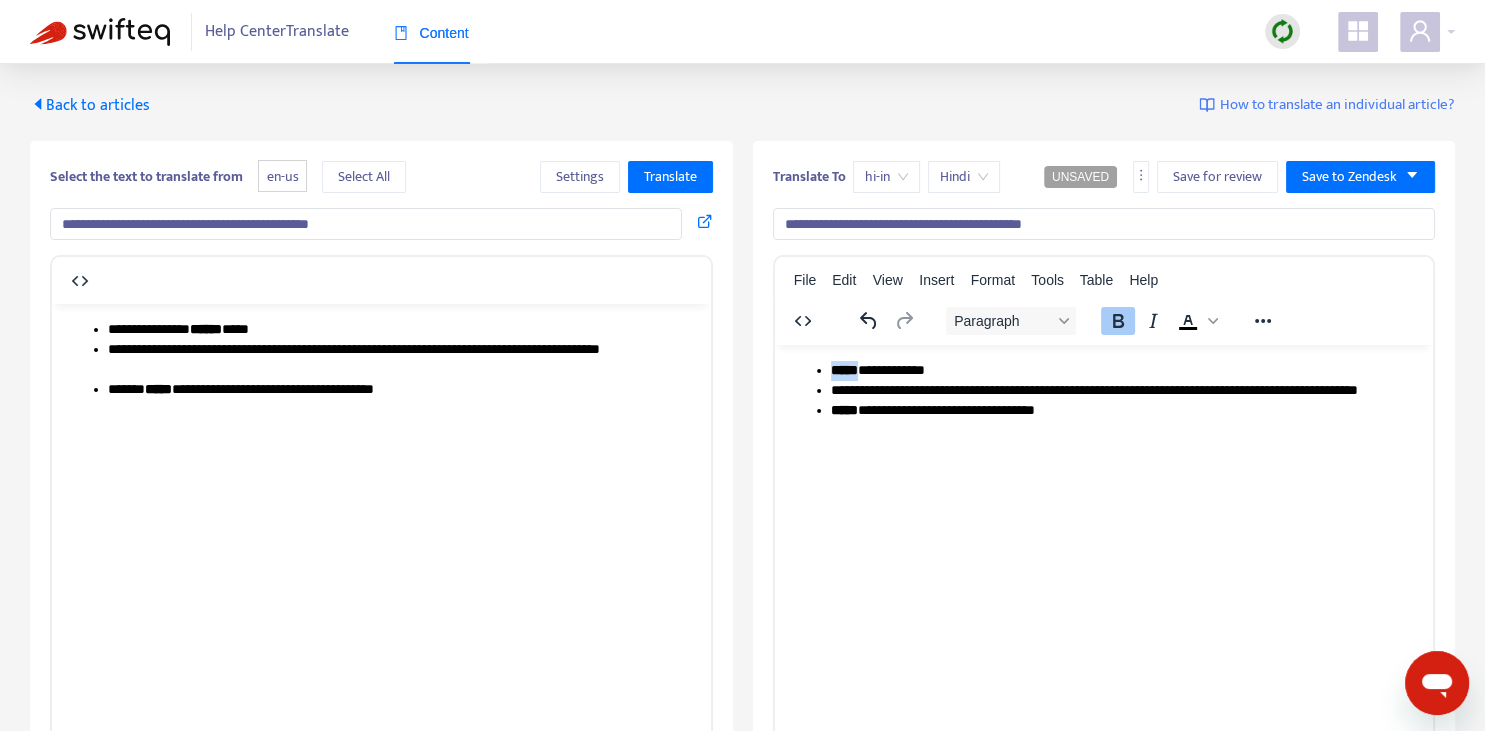 drag, startPoint x: 832, startPoint y: 361, endPoint x: 866, endPoint y: 365, distance: 34.234486 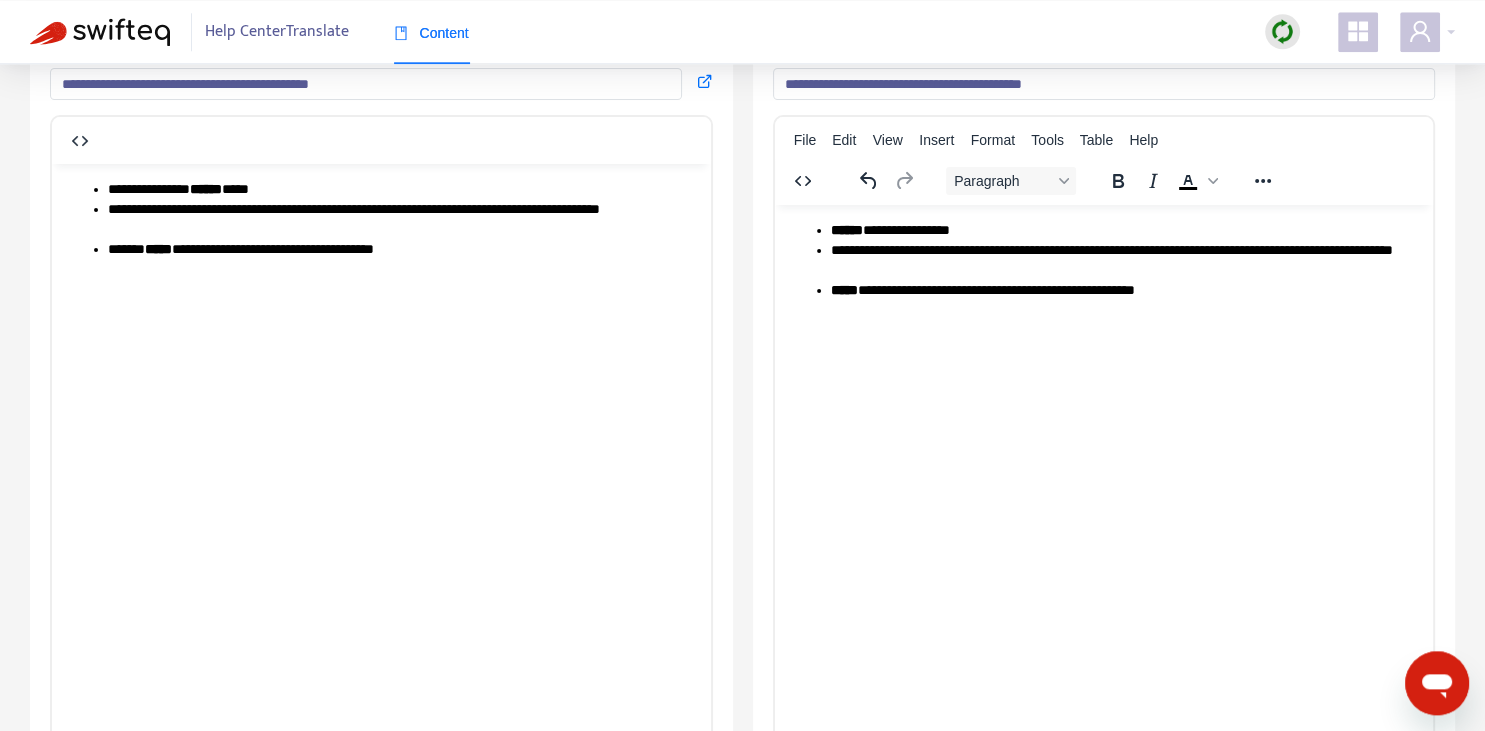 scroll, scrollTop: 0, scrollLeft: 0, axis: both 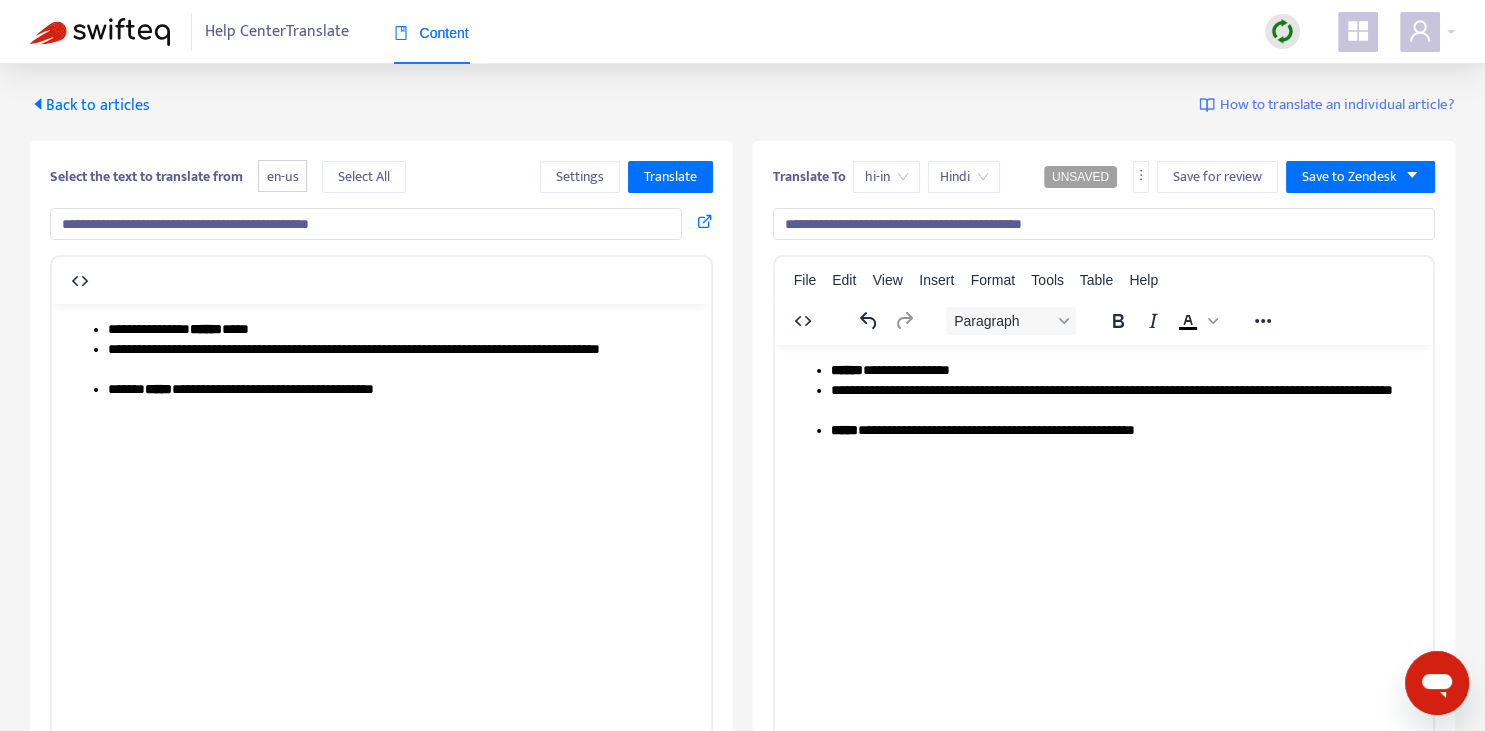 click on "**********" at bounding box center (1123, 400) 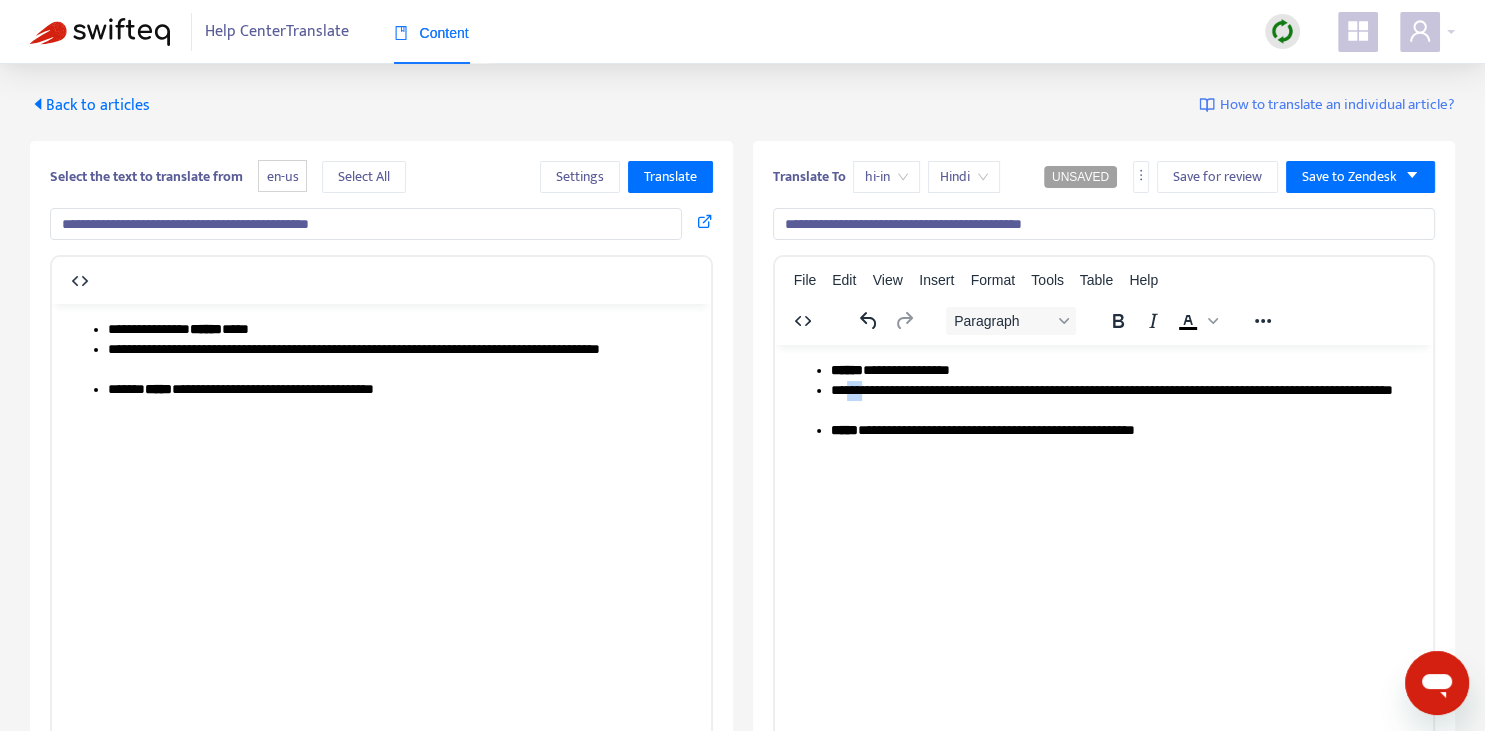 click on "**********" at bounding box center (1123, 400) 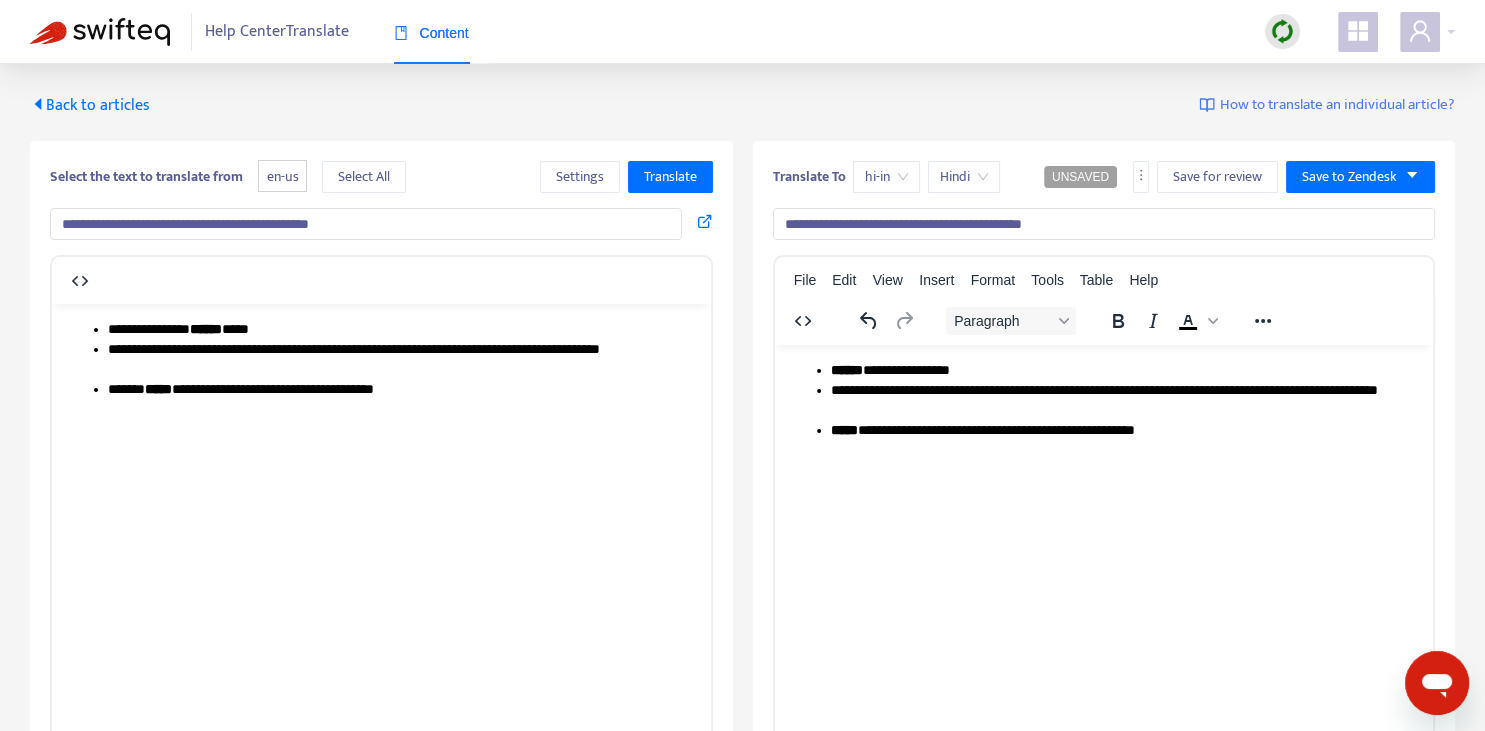 click on "**********" at bounding box center (1123, 370) 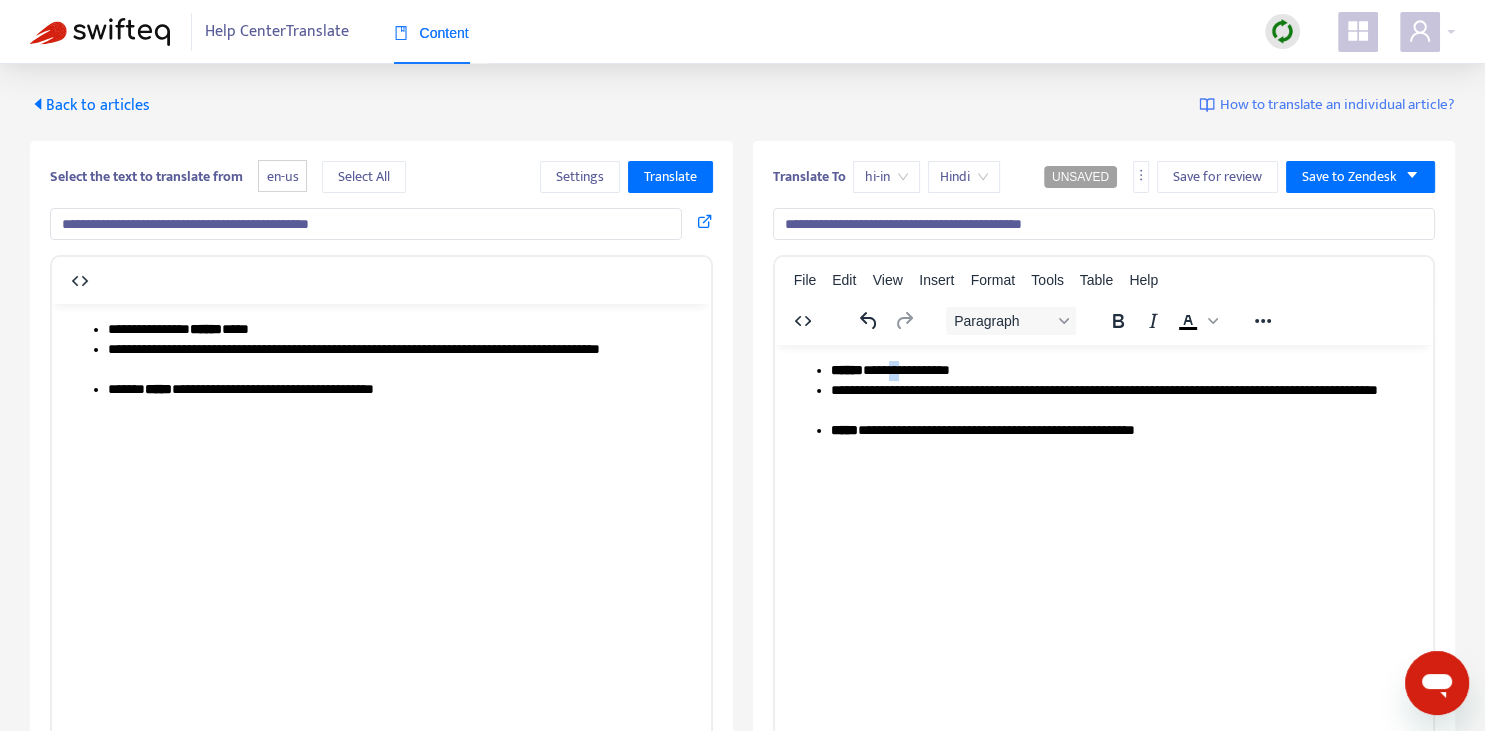 drag, startPoint x: 904, startPoint y: 368, endPoint x: 917, endPoint y: 368, distance: 13 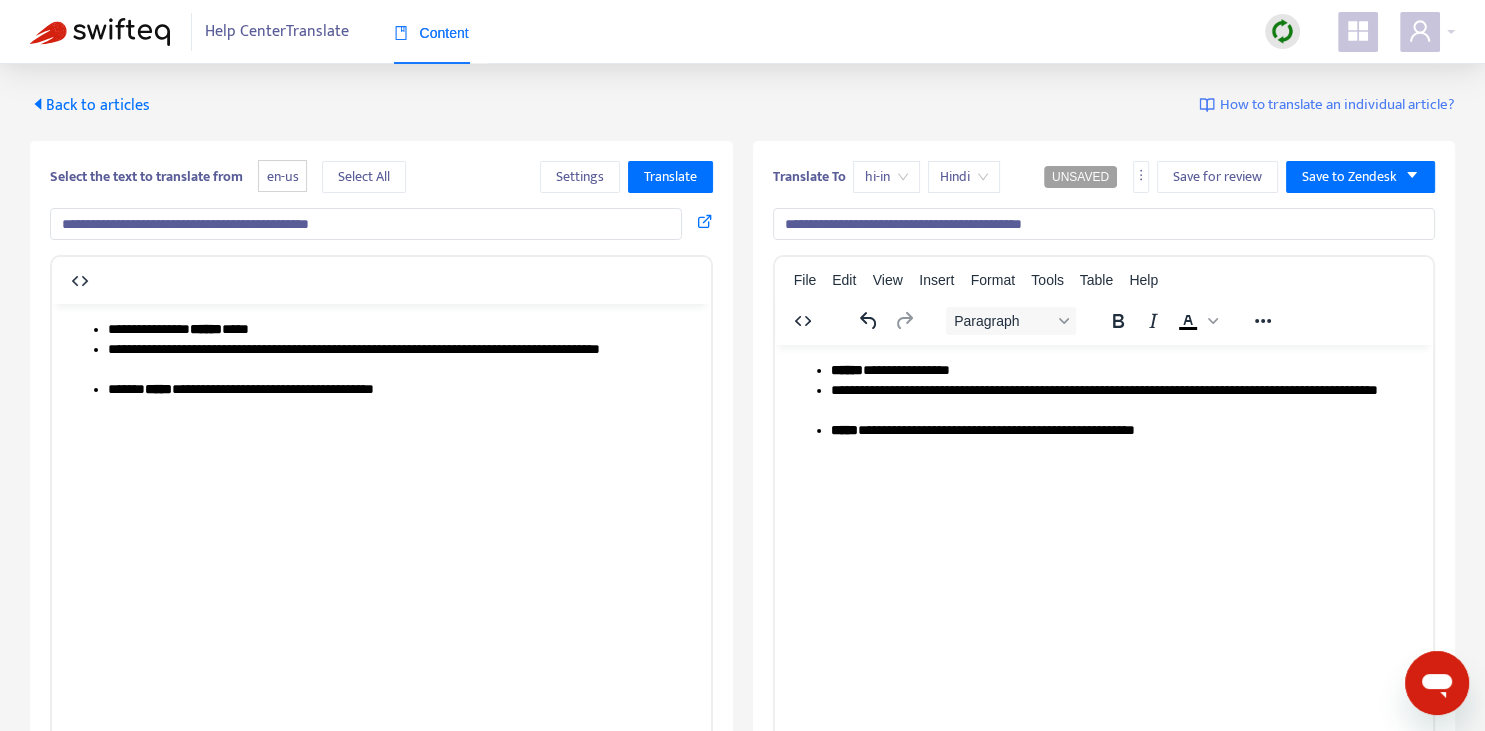 click on "**********" at bounding box center [1123, 400] 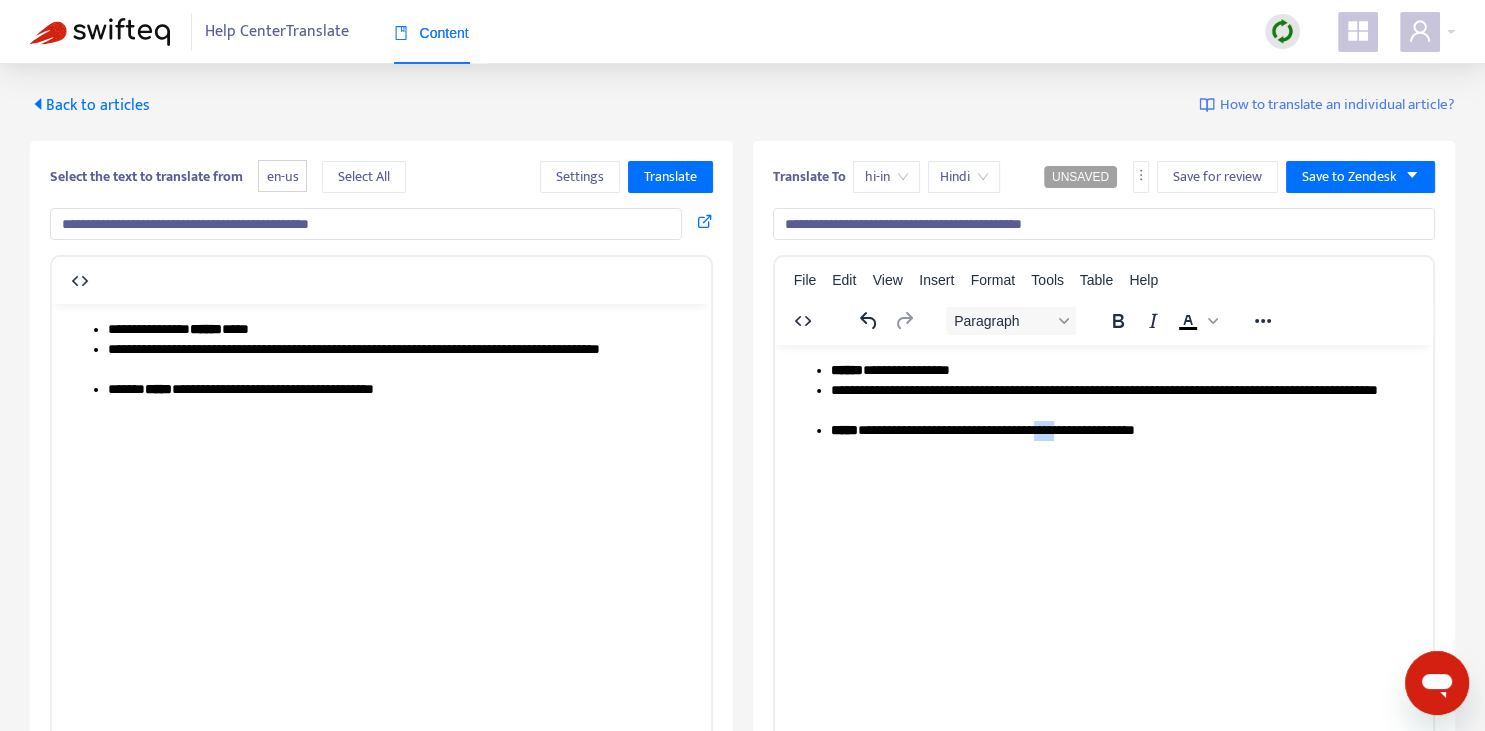 click on "**********" at bounding box center [1123, 430] 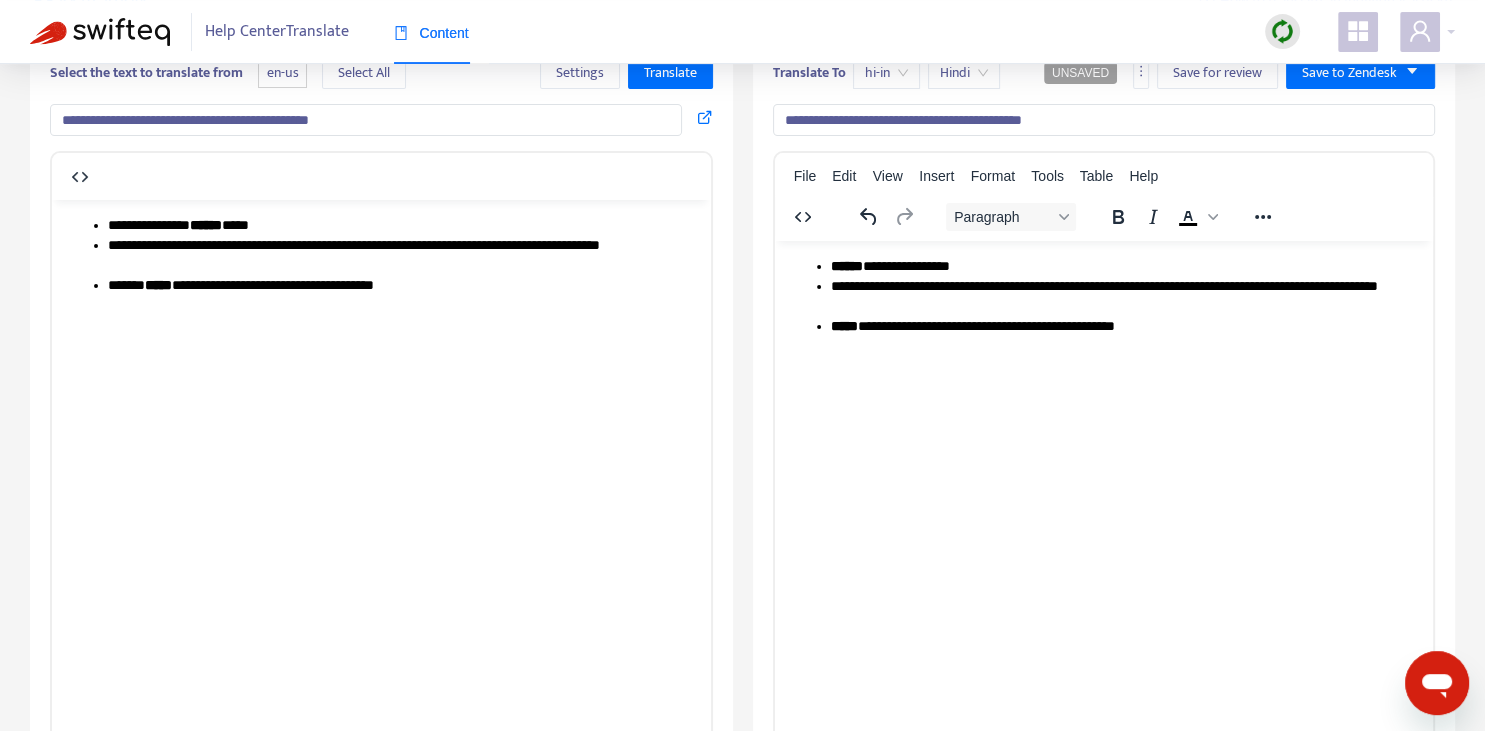 scroll, scrollTop: 61, scrollLeft: 0, axis: vertical 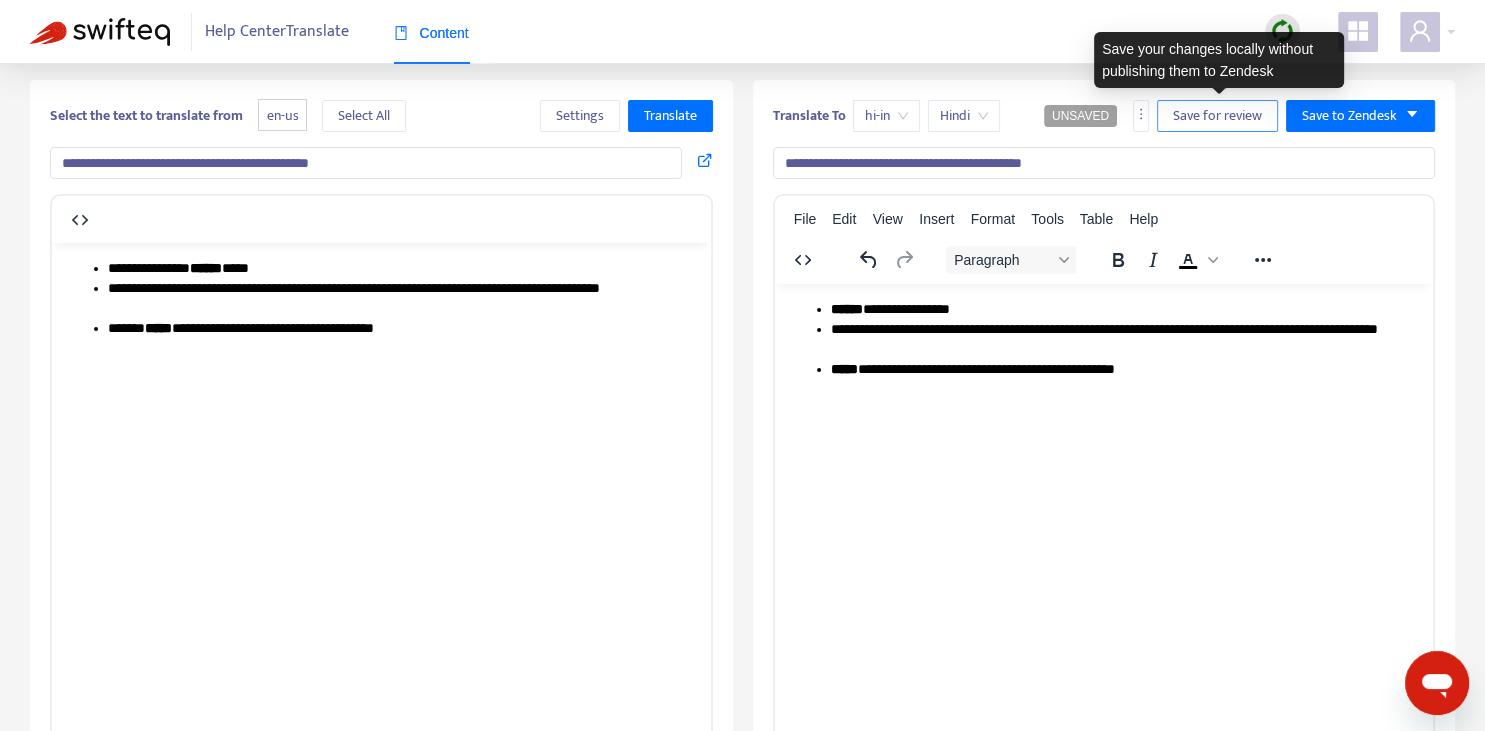 click on "Save for review" at bounding box center (1217, 116) 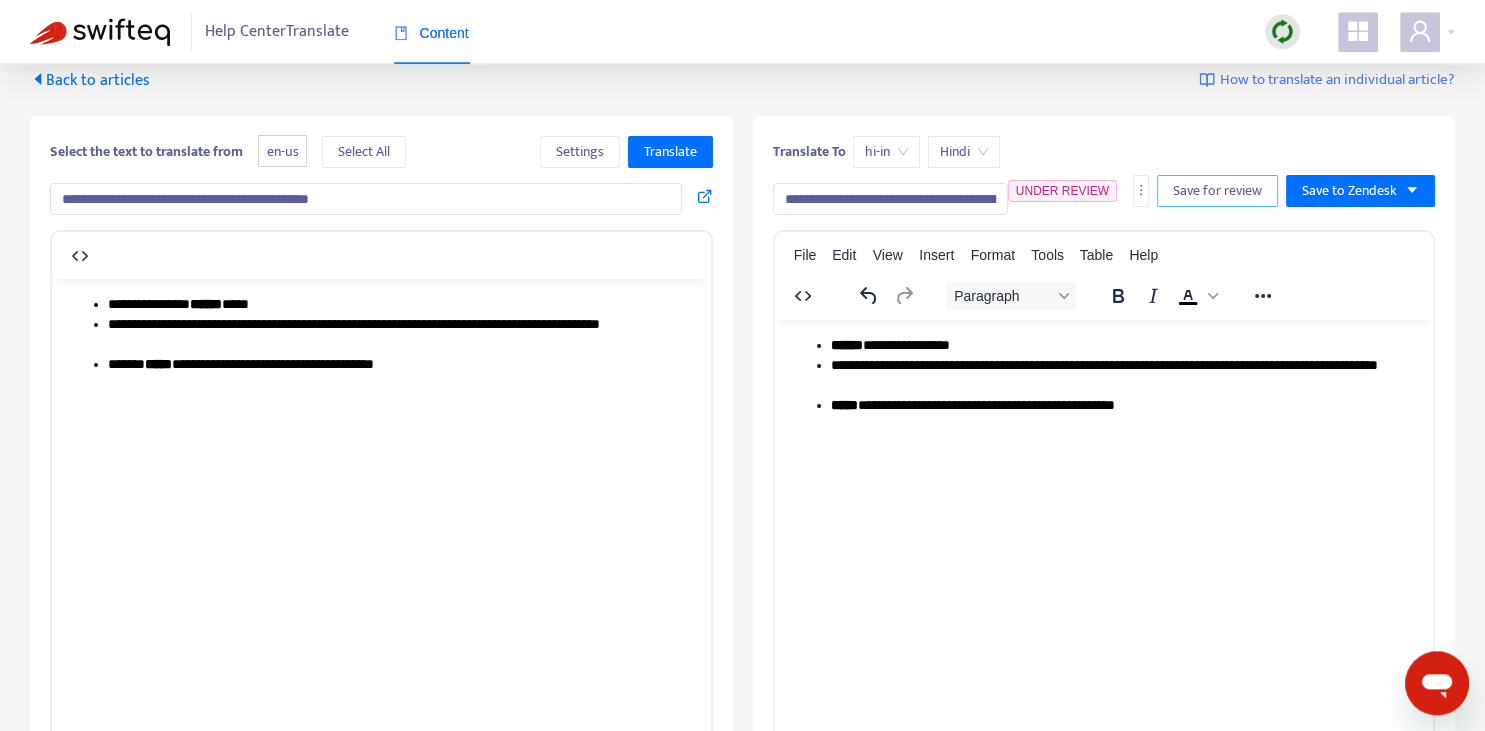 scroll, scrollTop: 0, scrollLeft: 0, axis: both 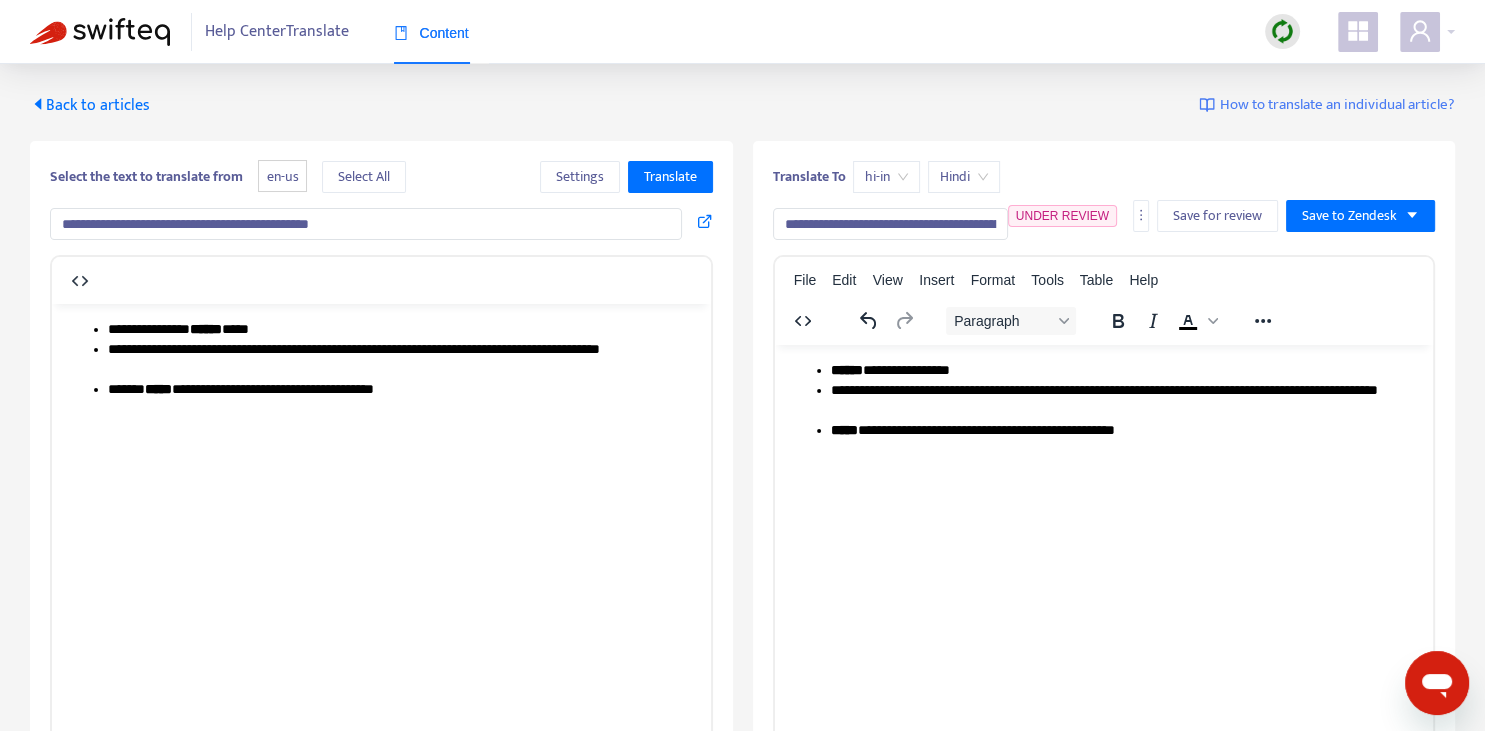click on "Back to articles" at bounding box center (90, 105) 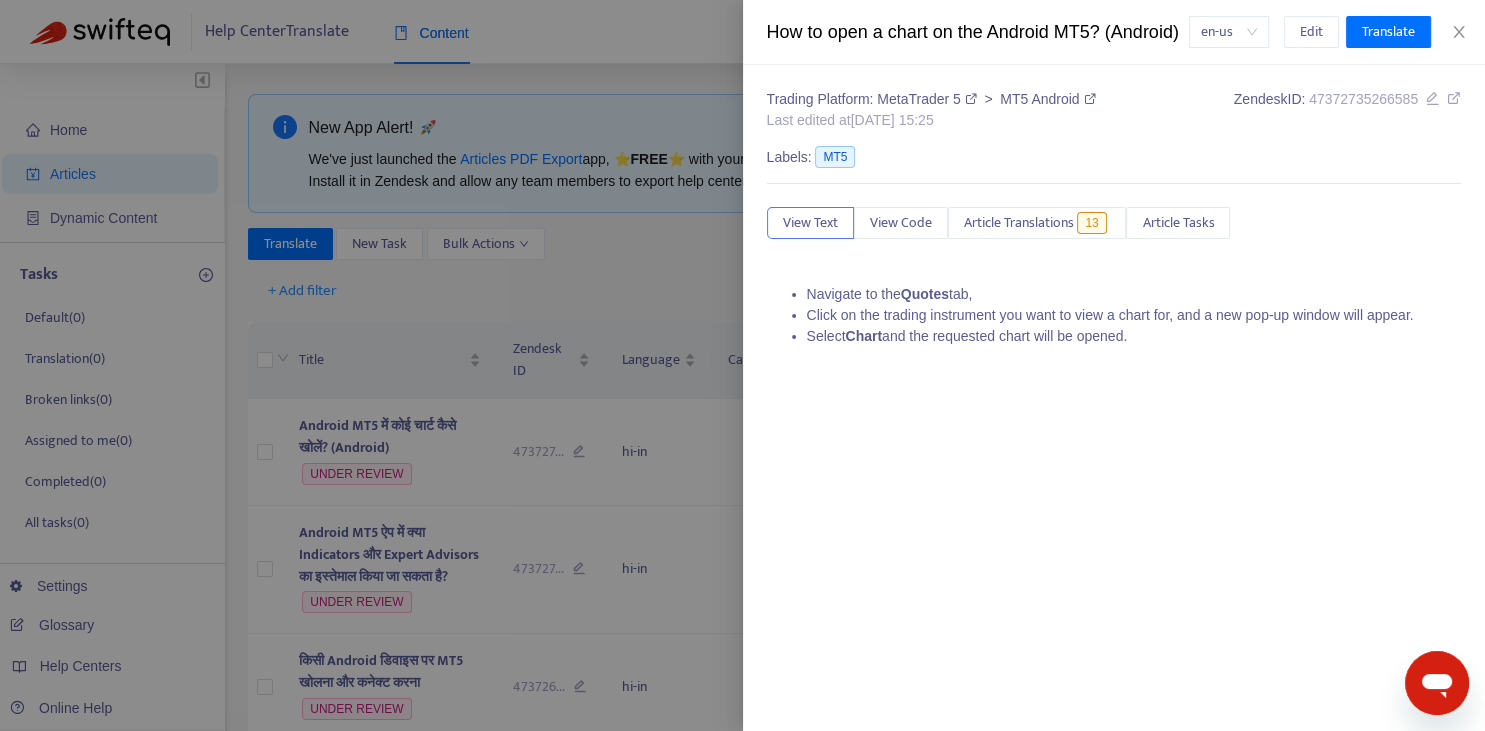 click at bounding box center [742, 365] 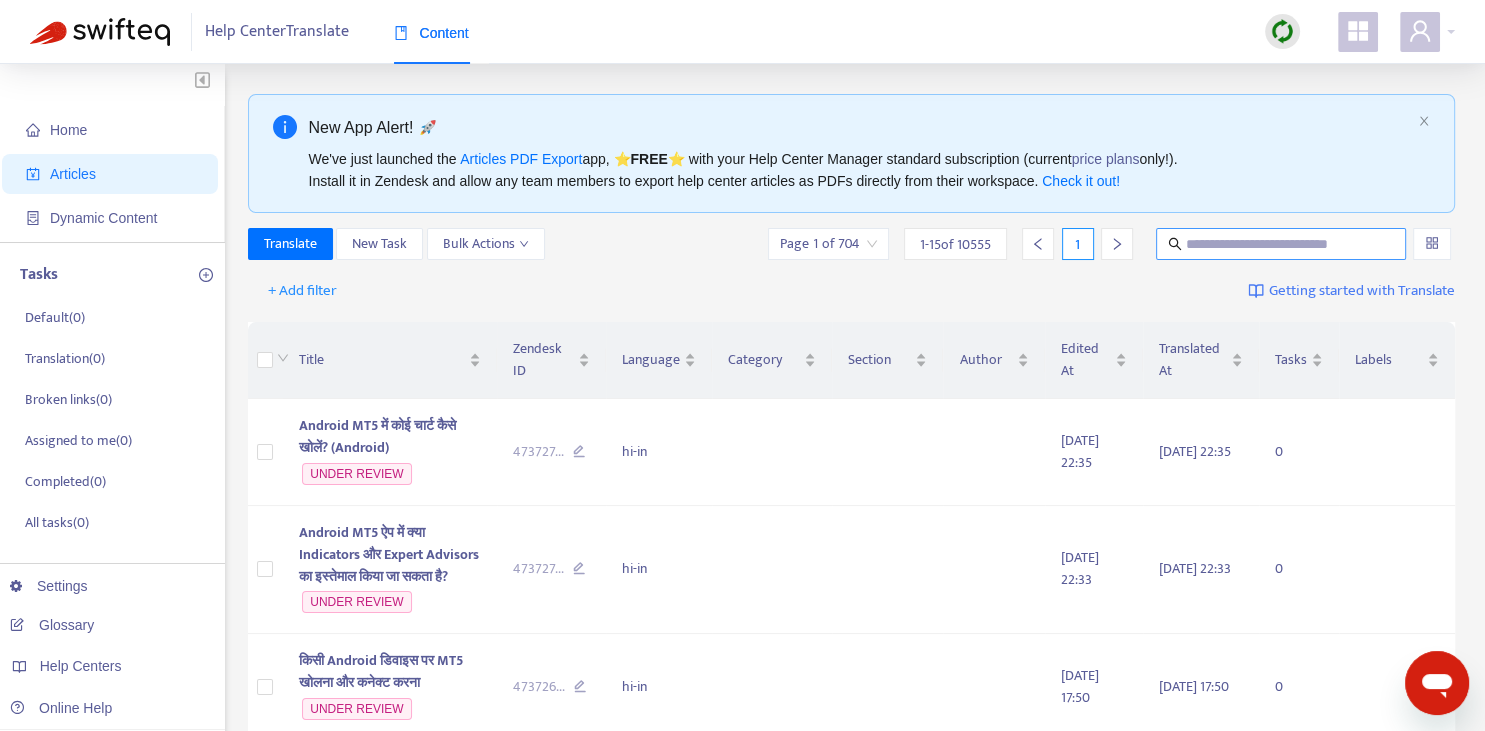 click at bounding box center [1282, 244] 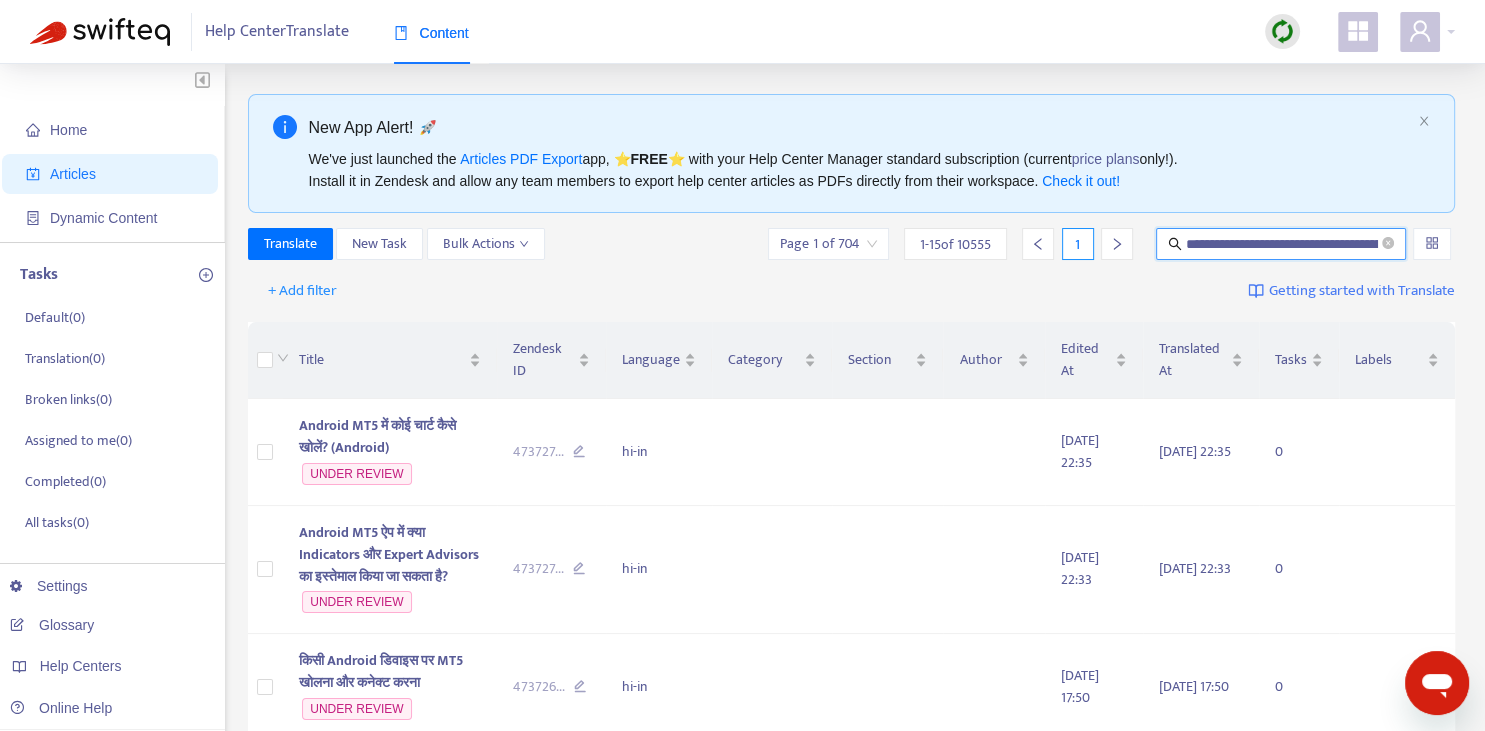 scroll, scrollTop: 0, scrollLeft: 137, axis: horizontal 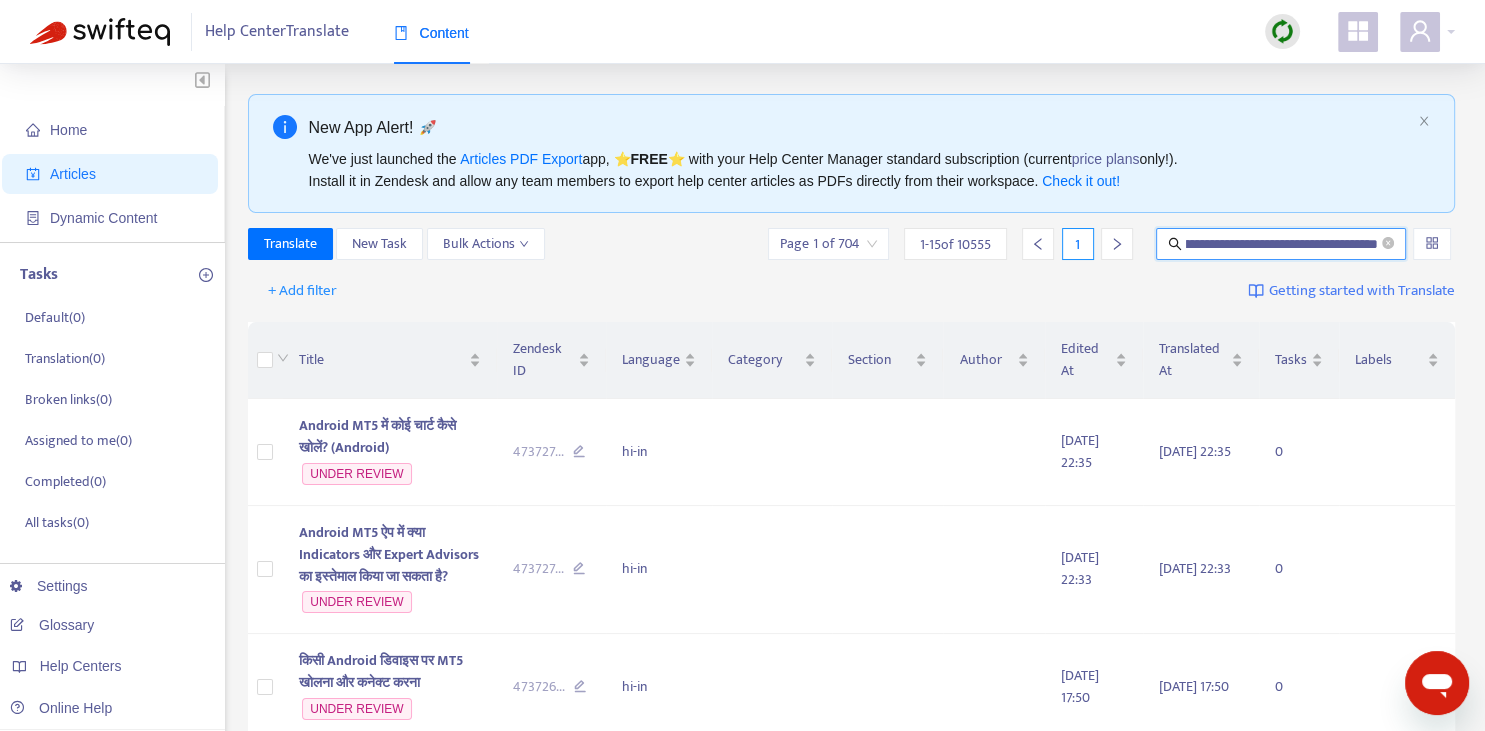 type on "**********" 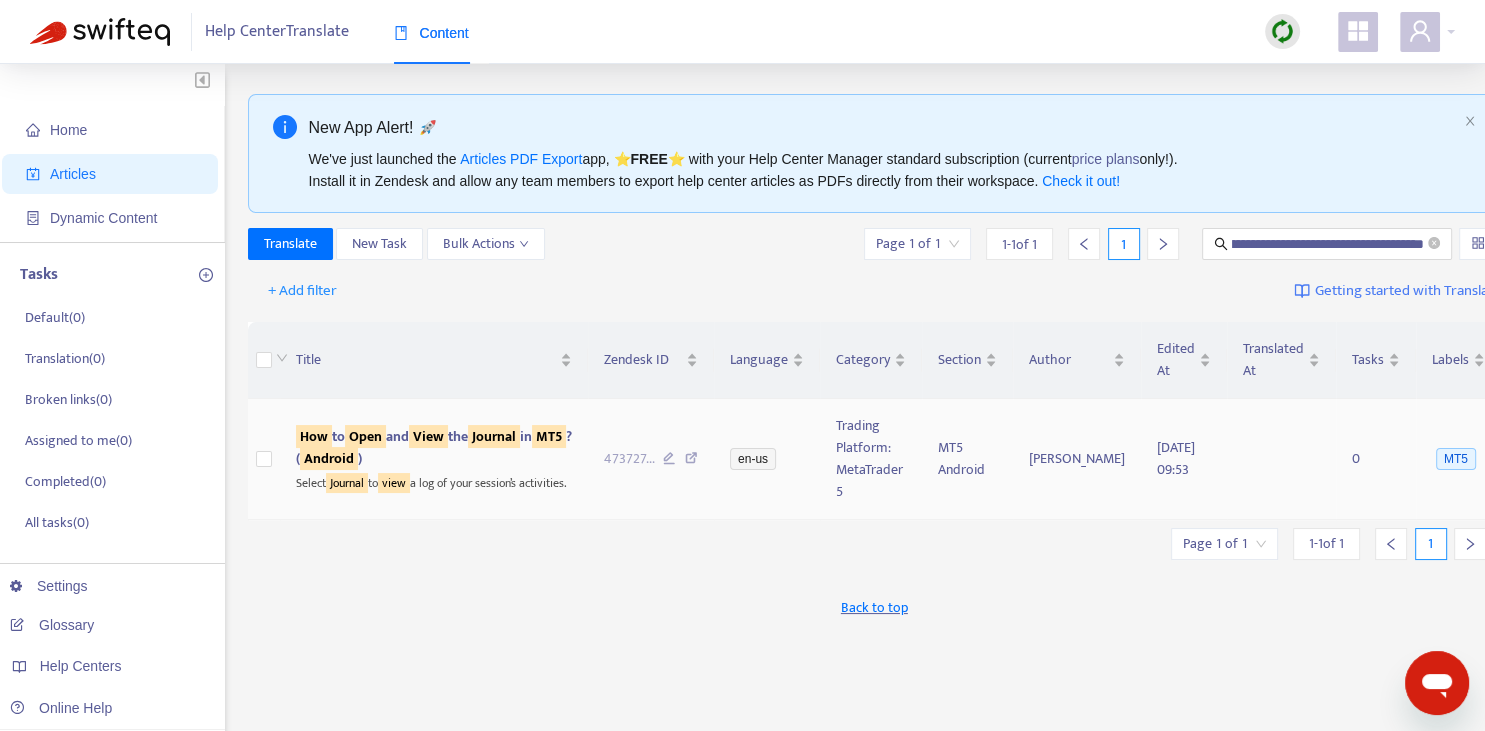 click on "How  to  Open  and  View  the  Journal  in  MT5 ? ( Android )" at bounding box center [434, 447] 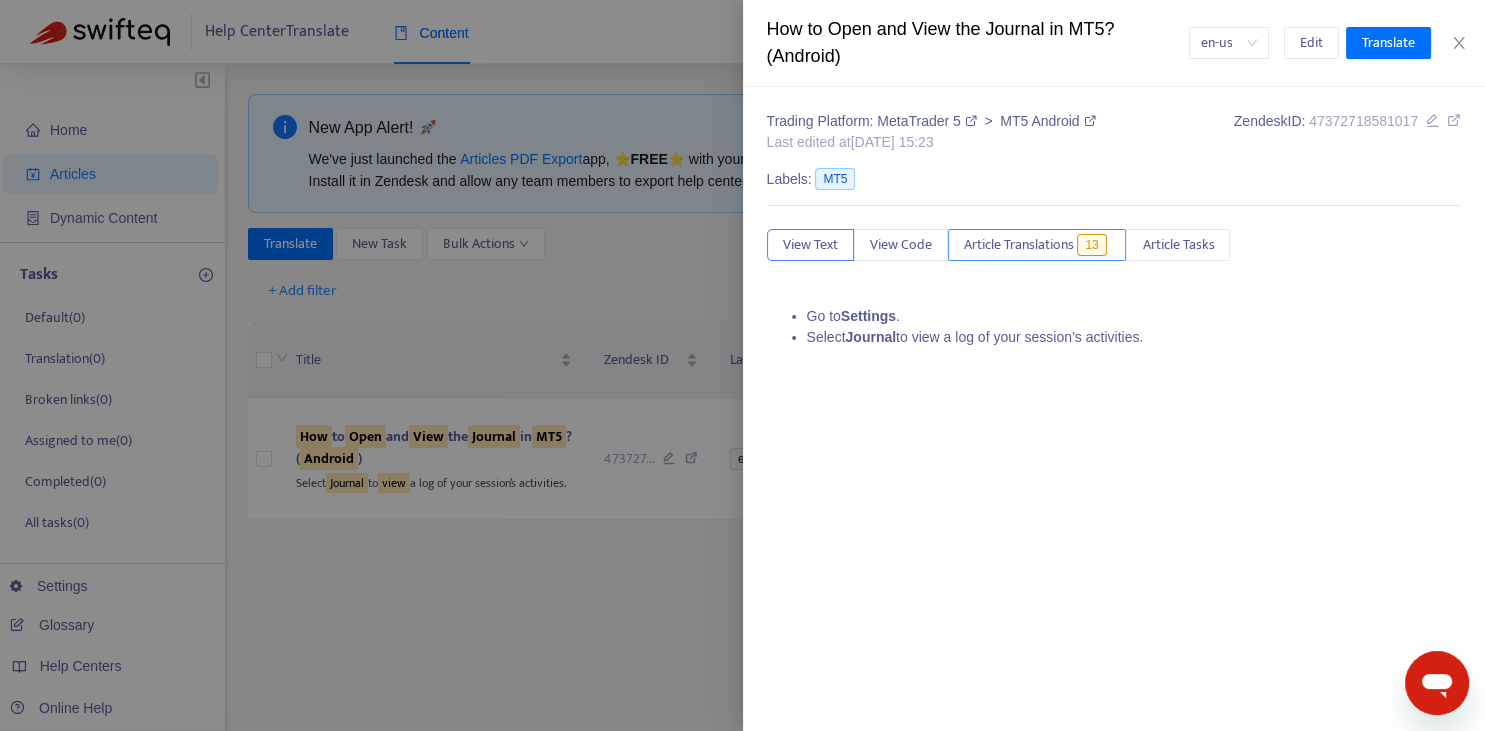 click on "Article Translations" at bounding box center [1019, 245] 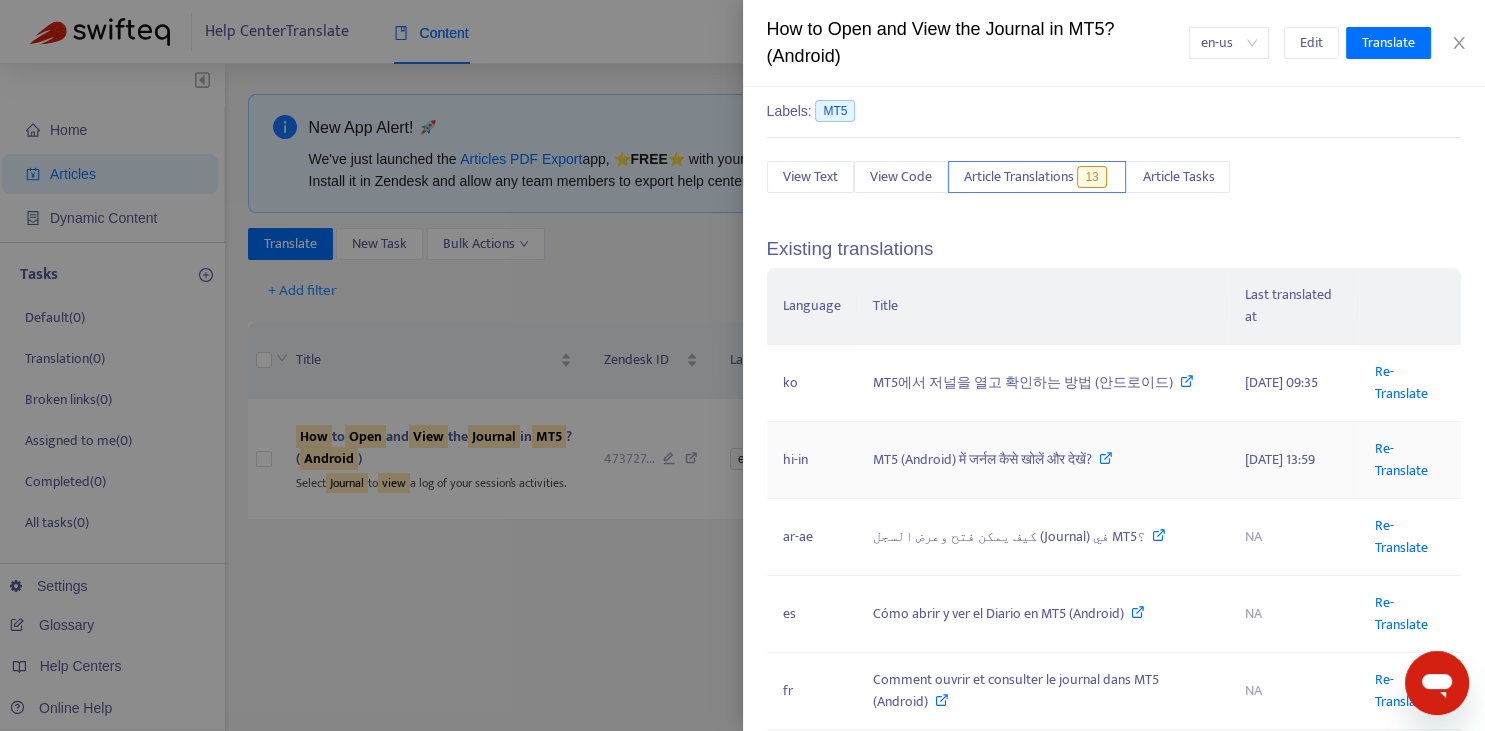 scroll, scrollTop: 73, scrollLeft: 0, axis: vertical 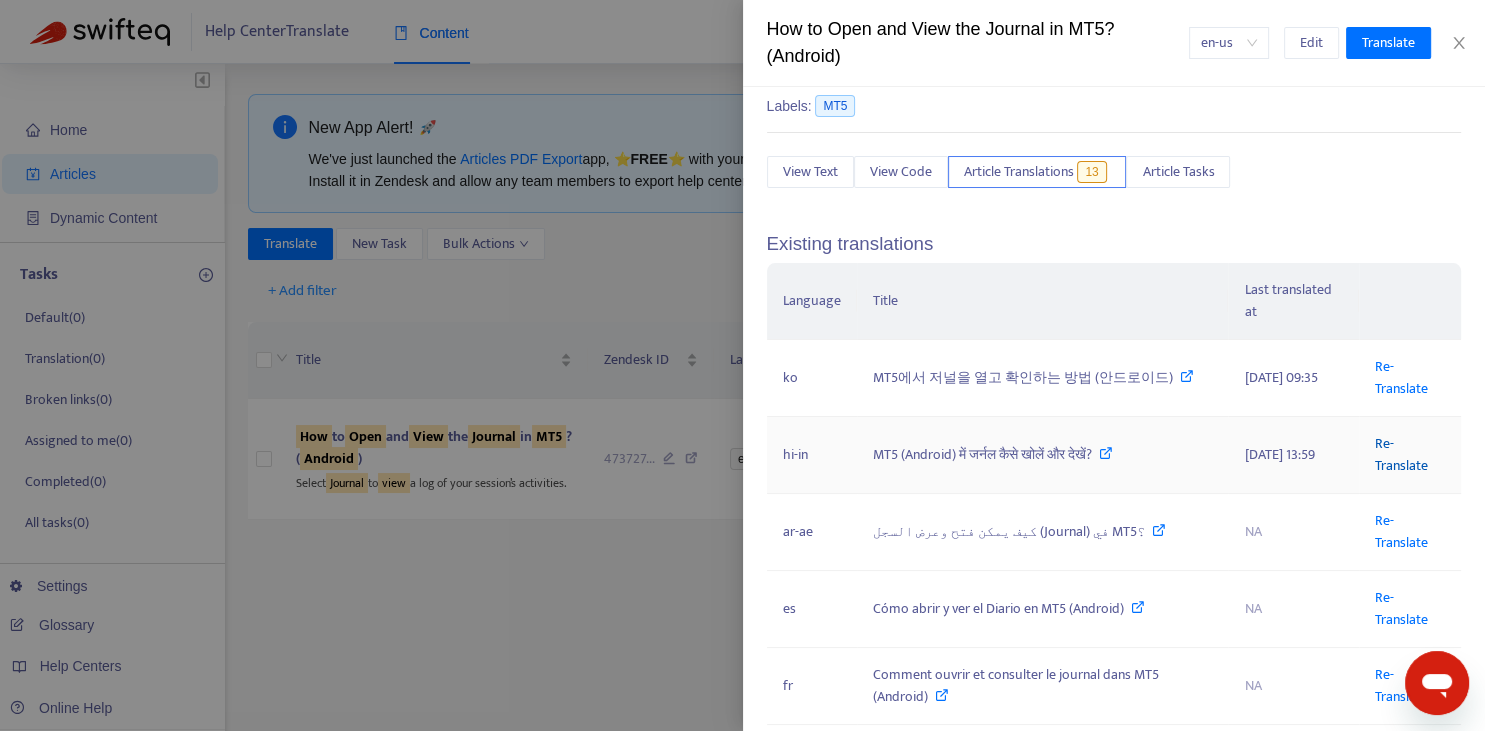 click on "Re-Translate" at bounding box center [1401, 454] 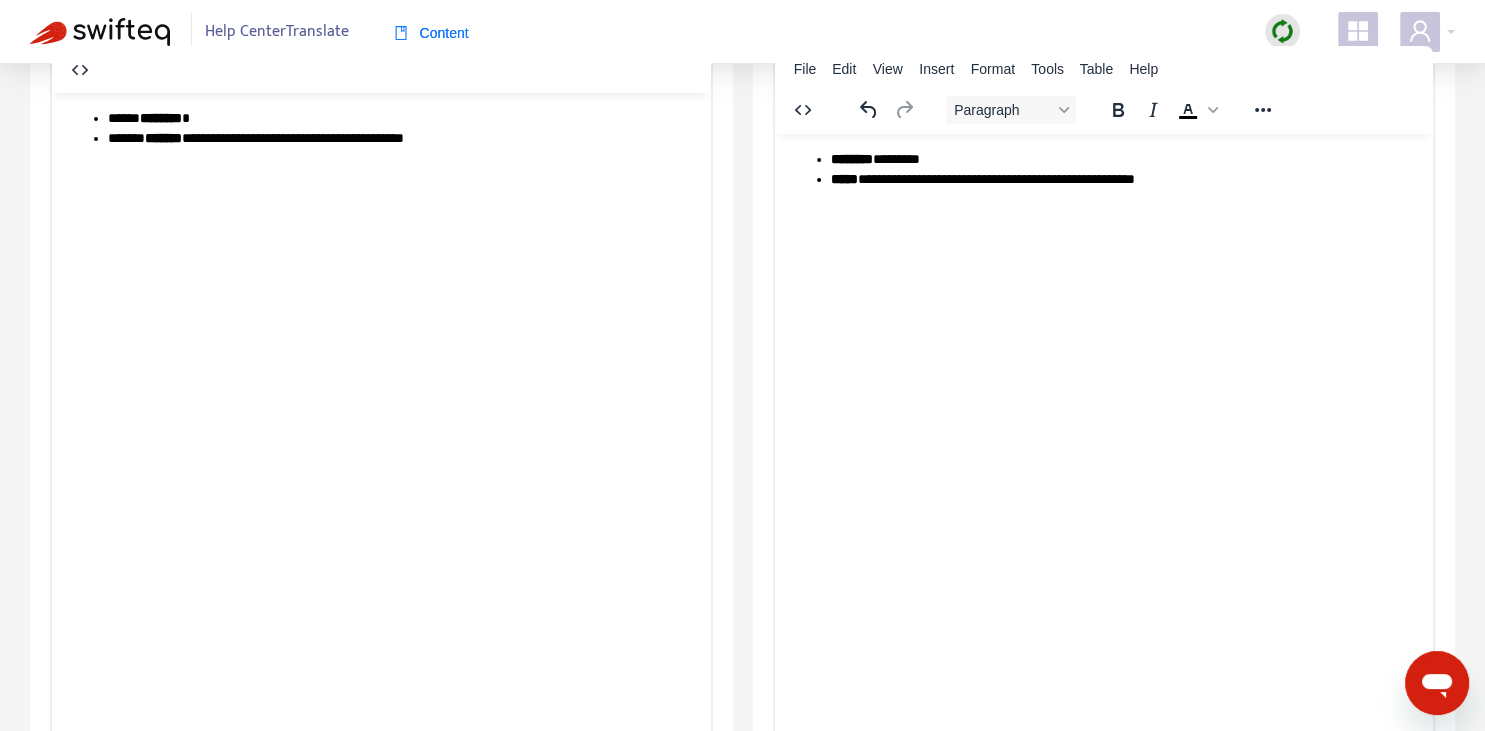 scroll, scrollTop: 343, scrollLeft: 0, axis: vertical 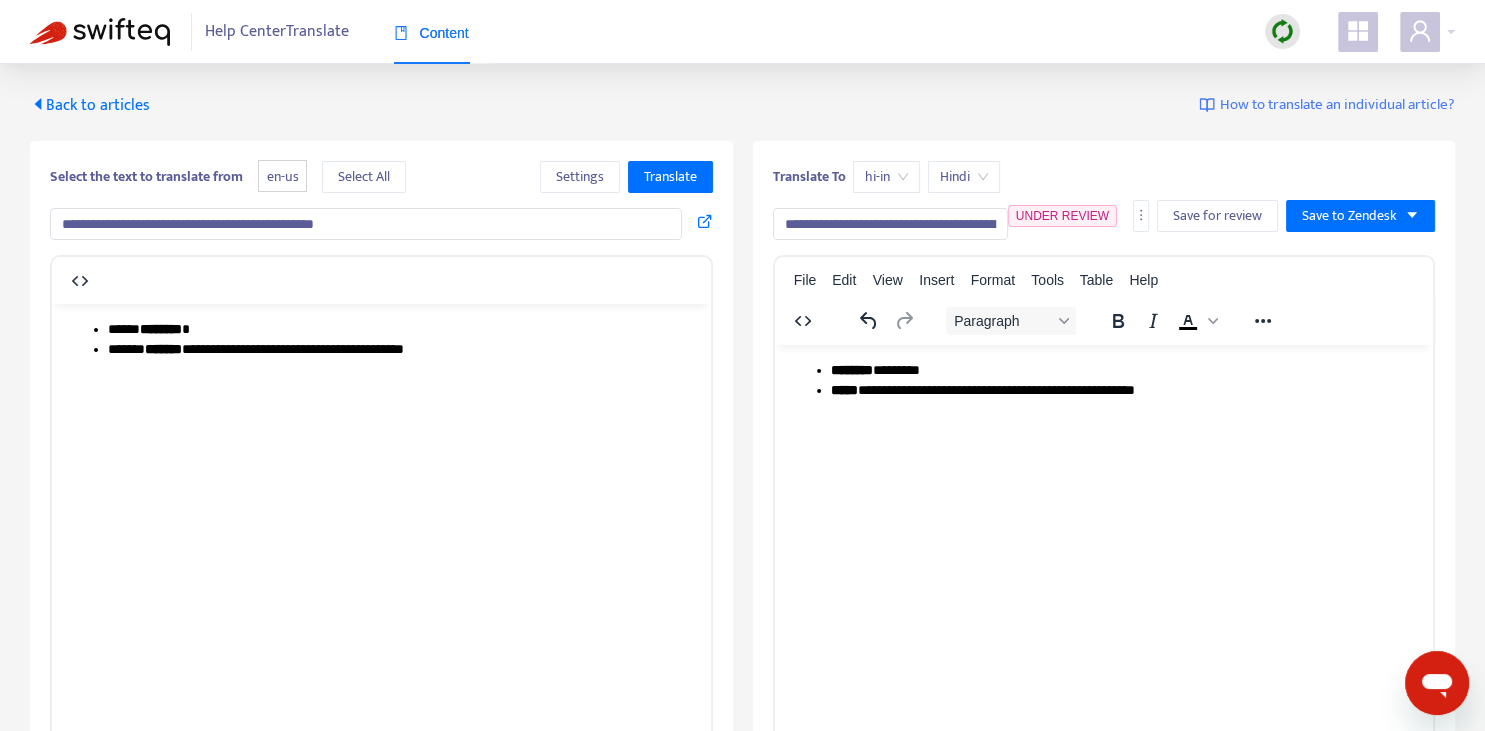 drag, startPoint x: 892, startPoint y: 221, endPoint x: 1125, endPoint y: 222, distance: 233.00215 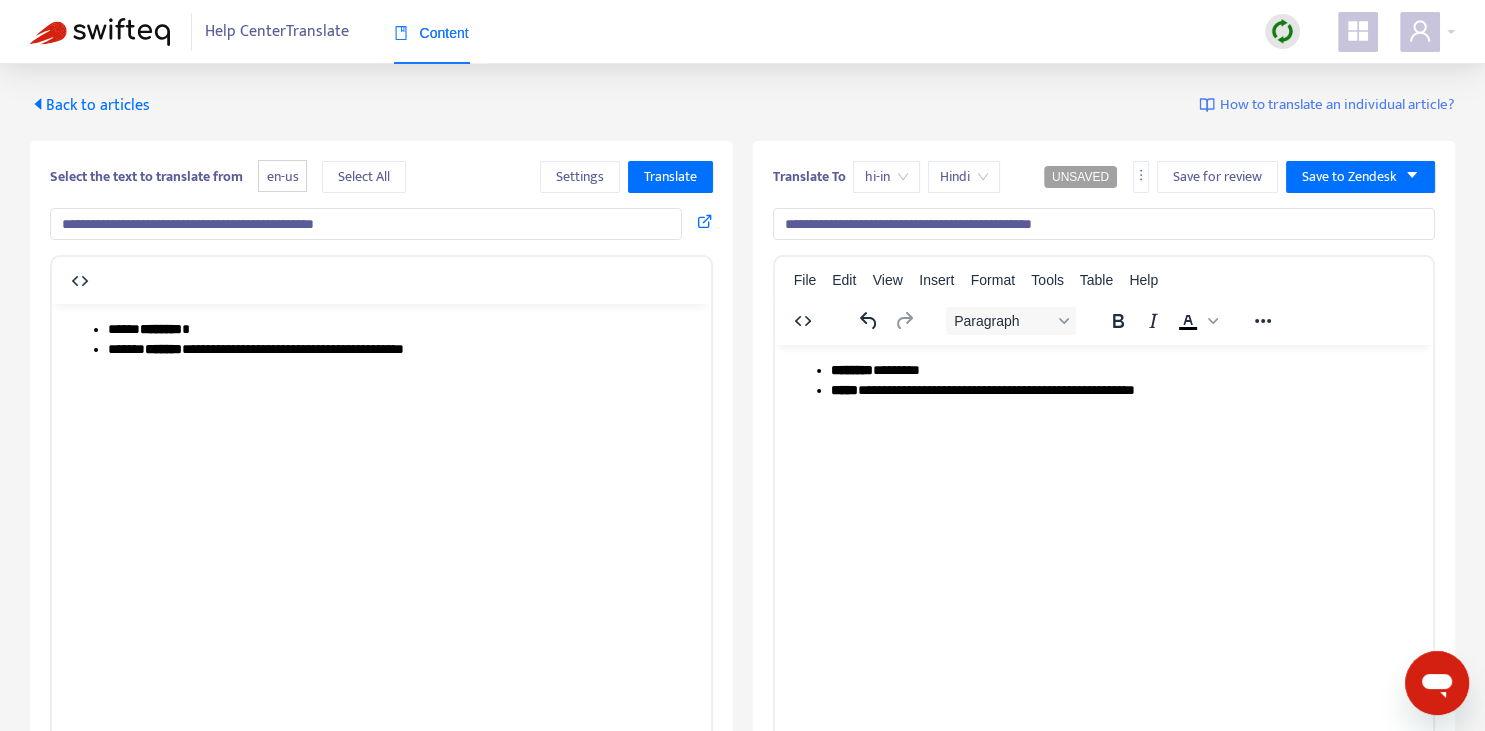 type on "**********" 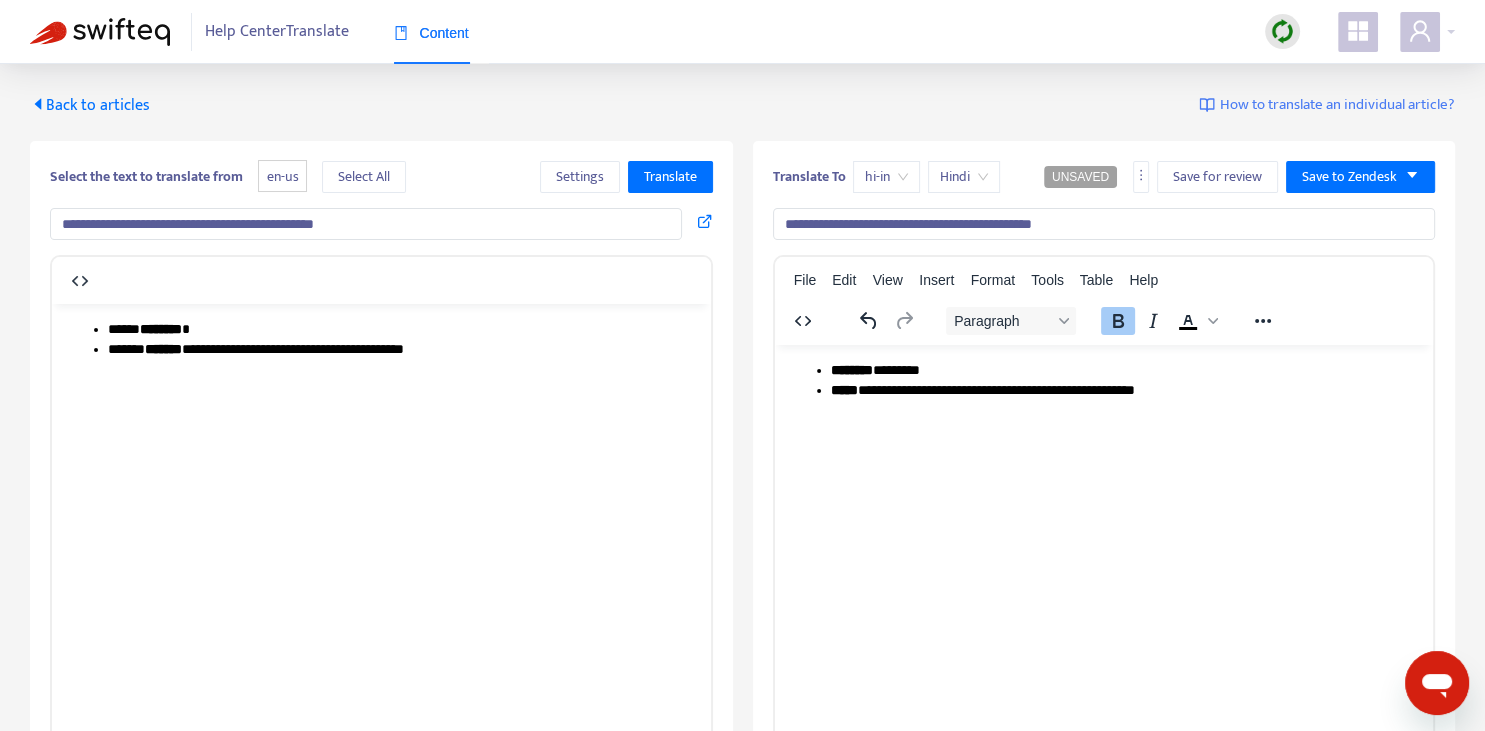 click on "******** ********" at bounding box center [1123, 370] 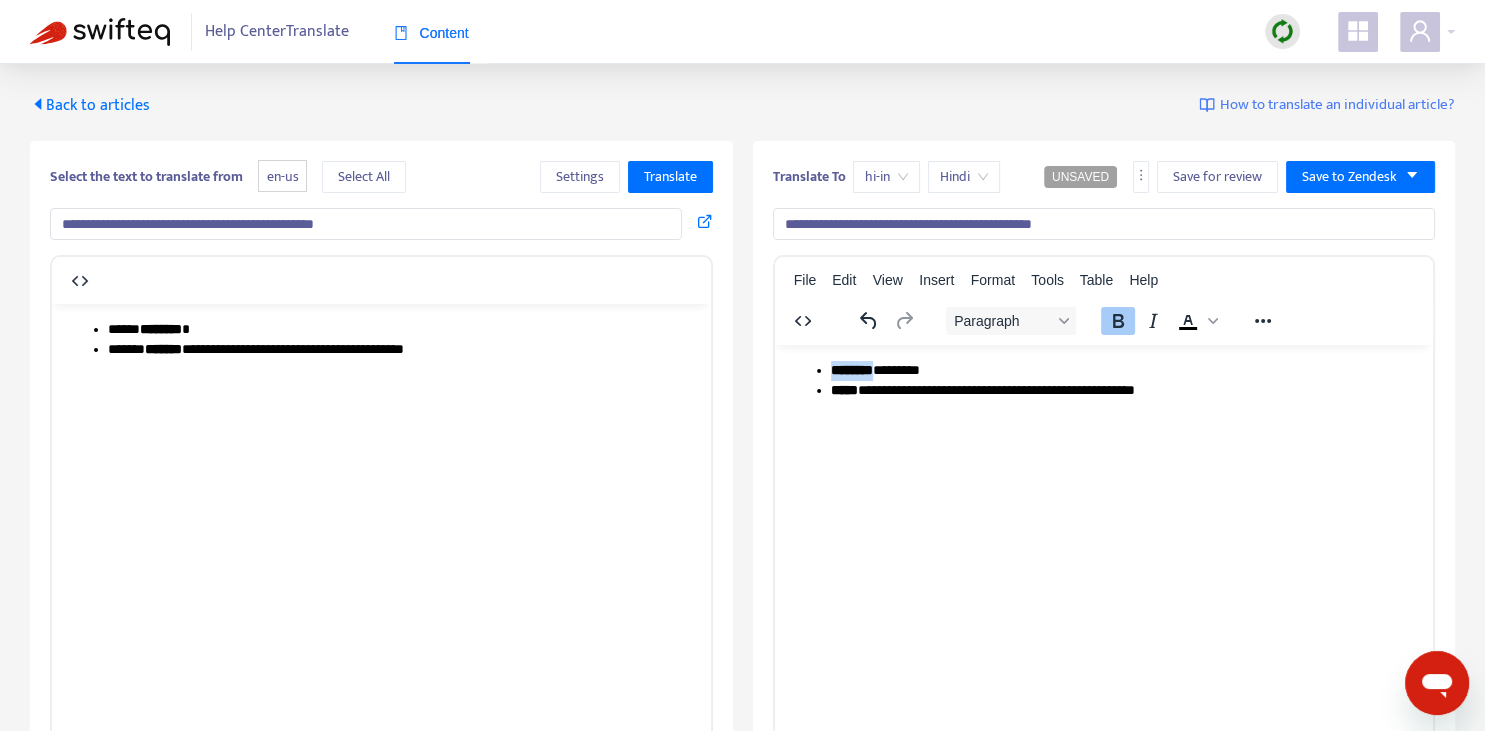 type 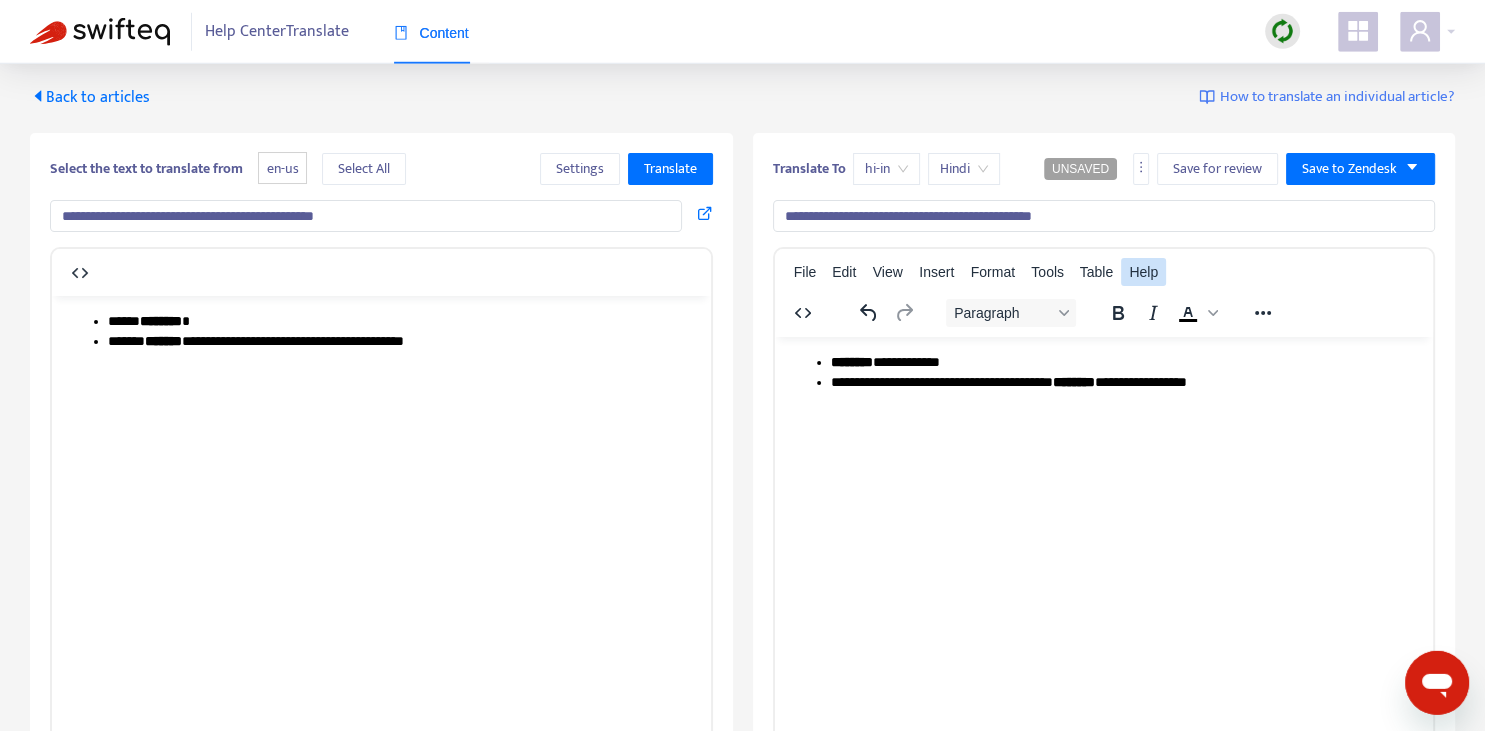 scroll, scrollTop: 0, scrollLeft: 0, axis: both 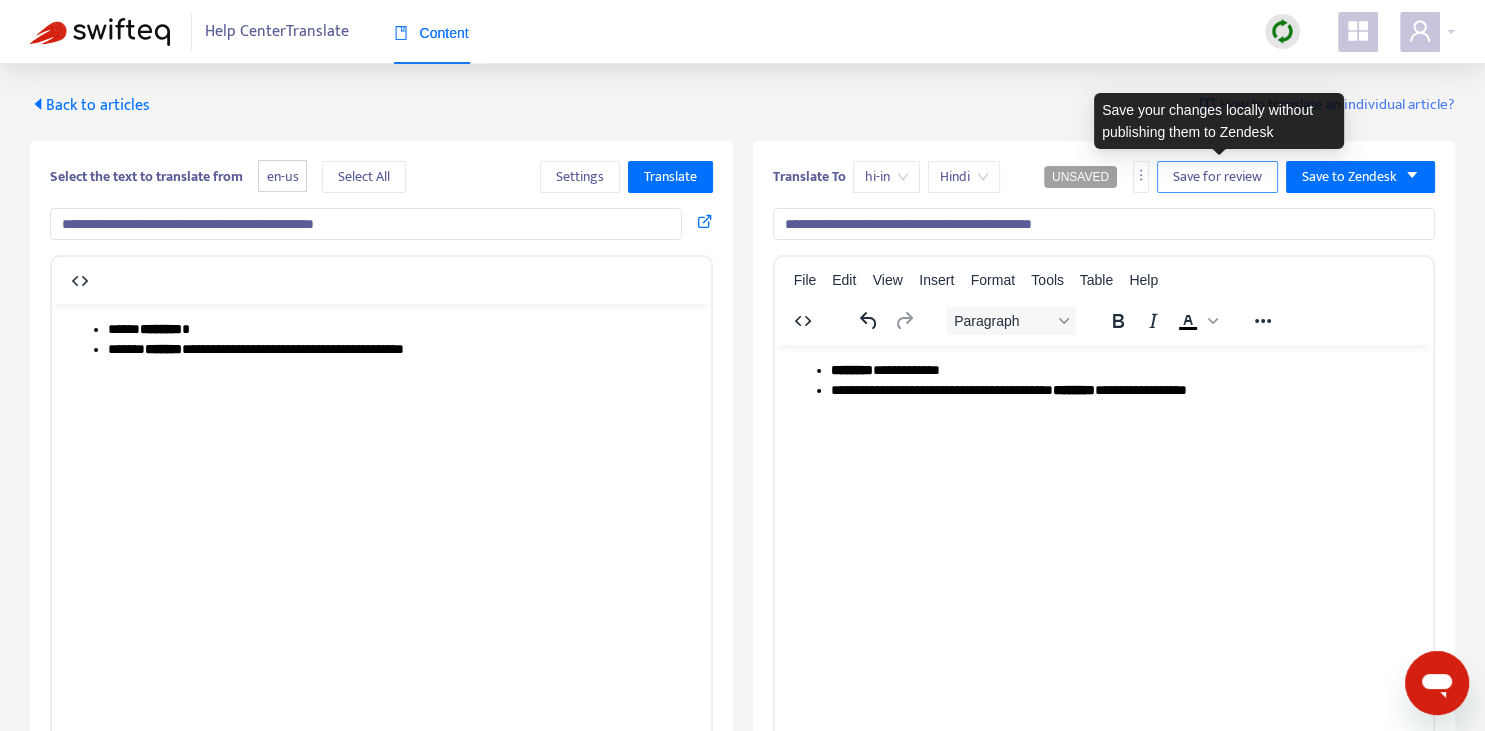 click on "Save for review" at bounding box center (1217, 177) 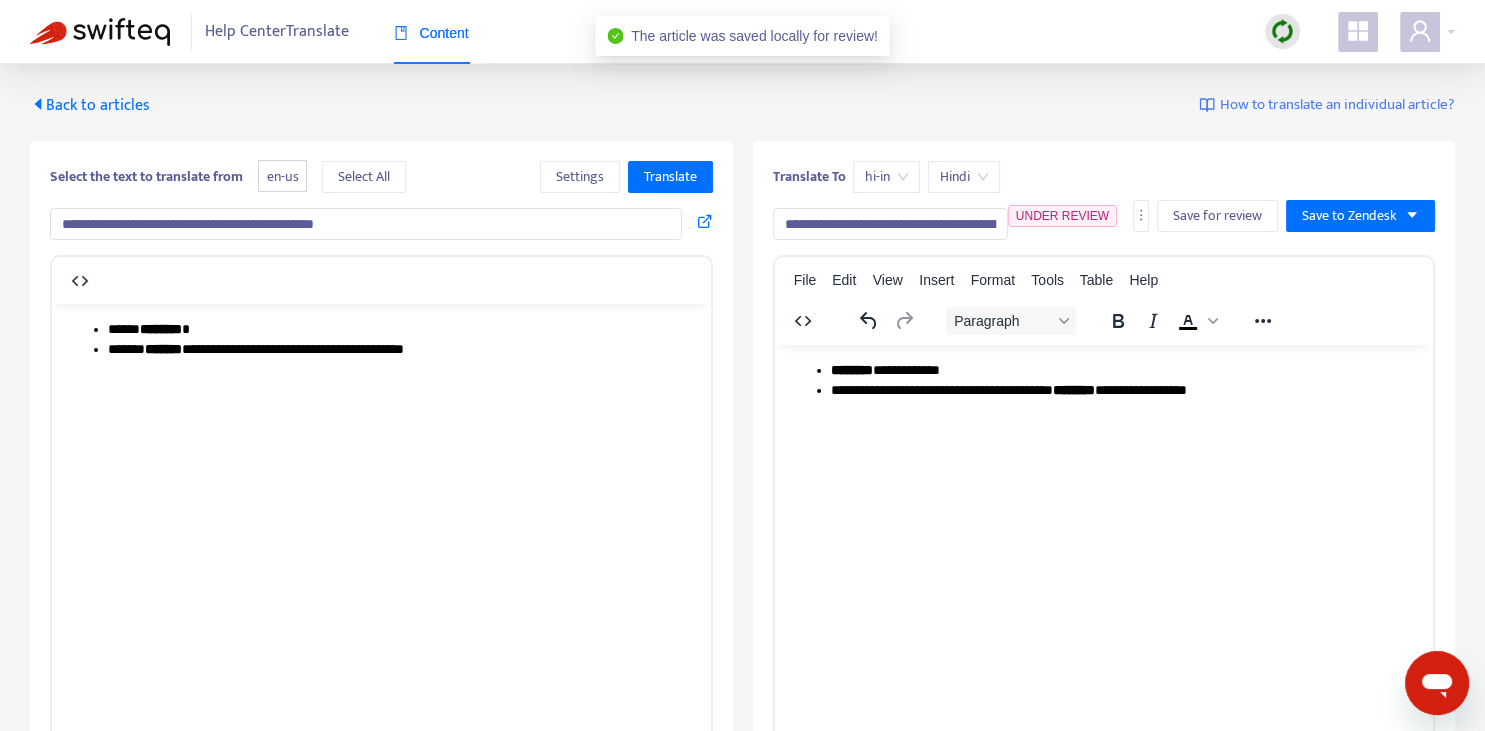 click on "Back to articles" at bounding box center (90, 105) 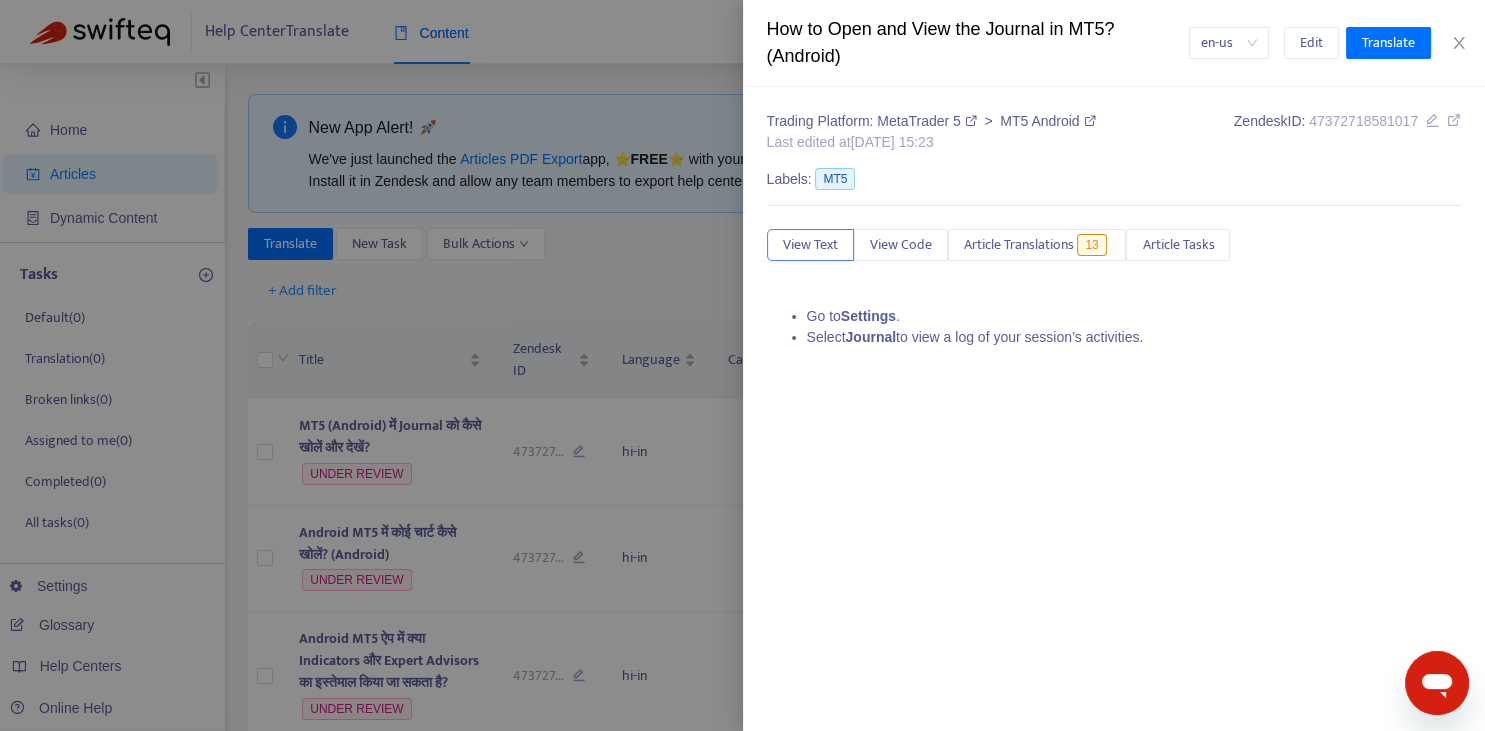 click at bounding box center [742, 365] 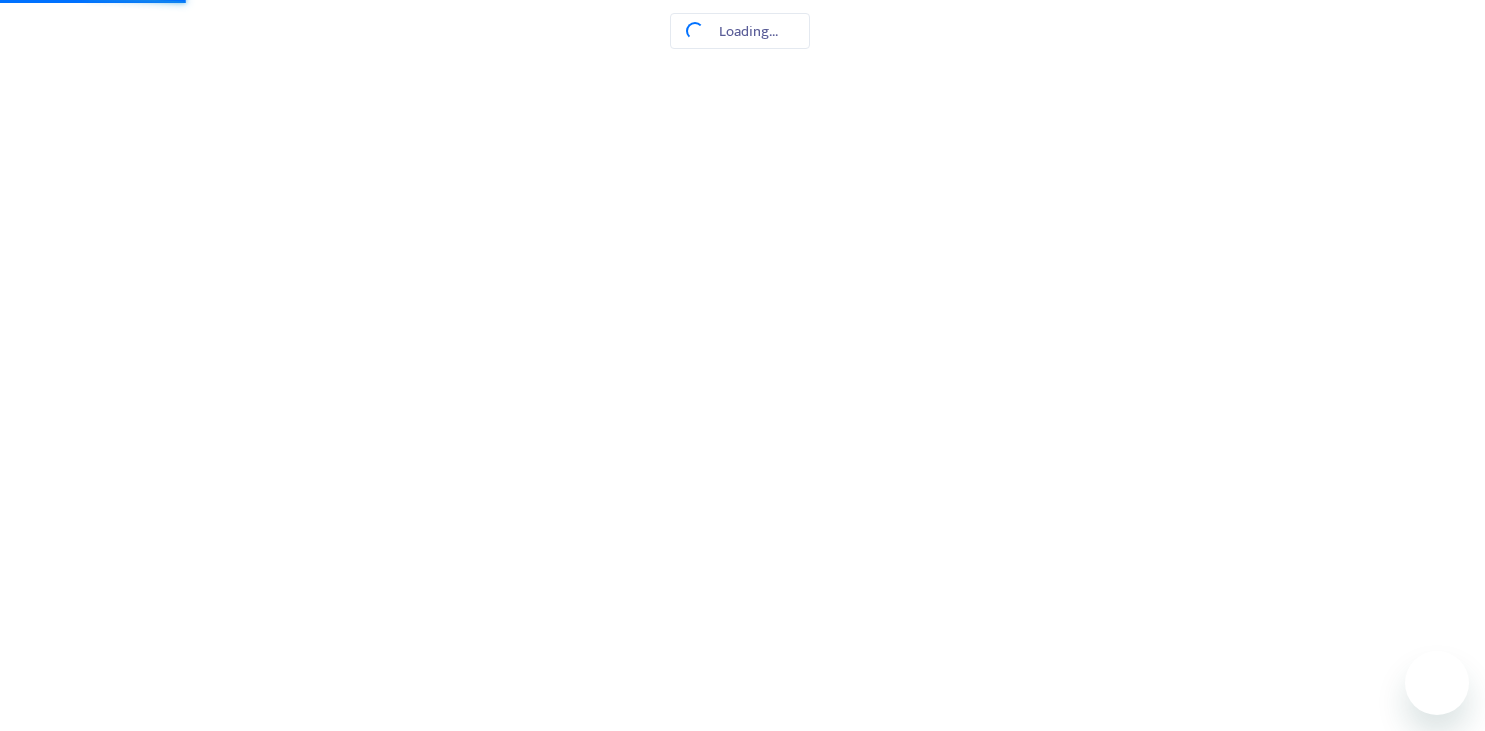 scroll, scrollTop: 0, scrollLeft: 0, axis: both 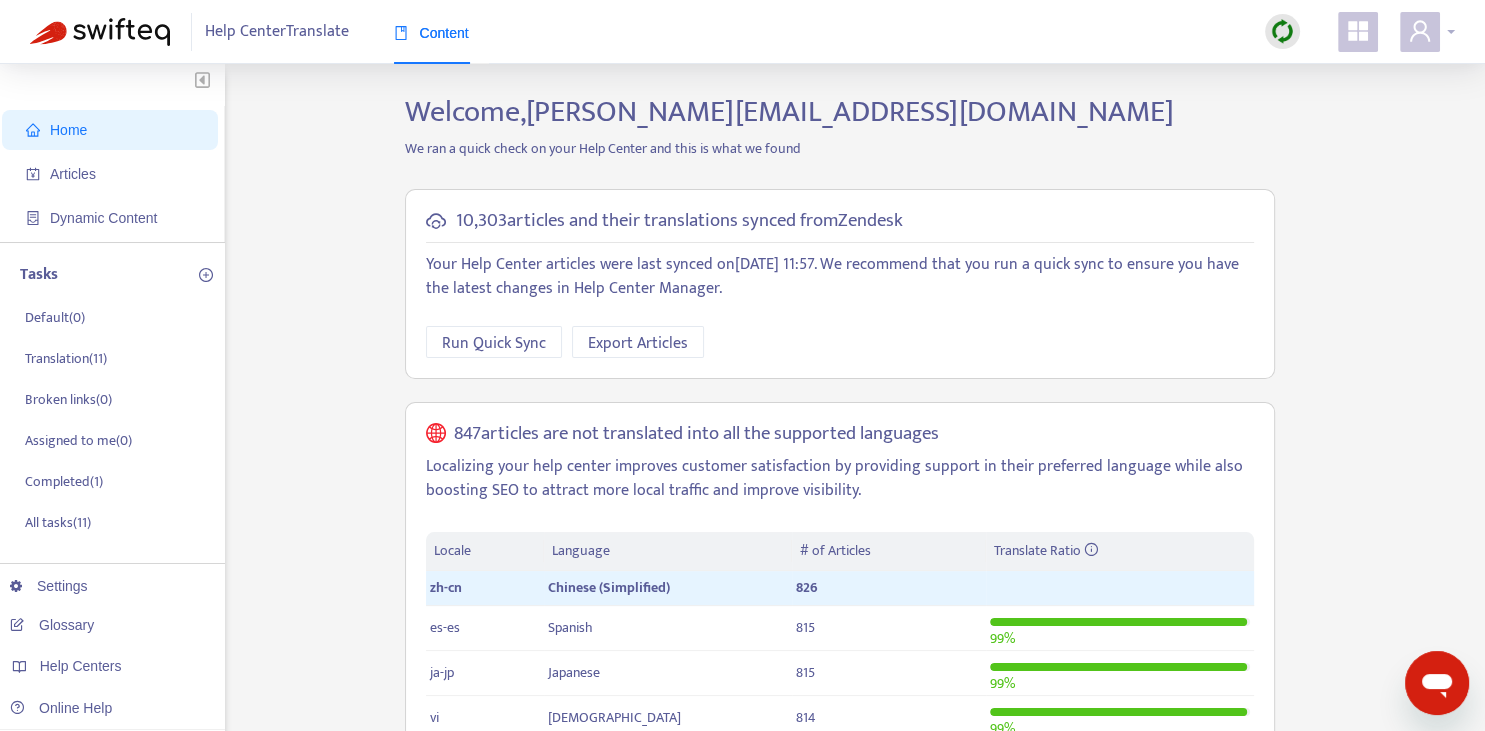 click at bounding box center [1420, 32] 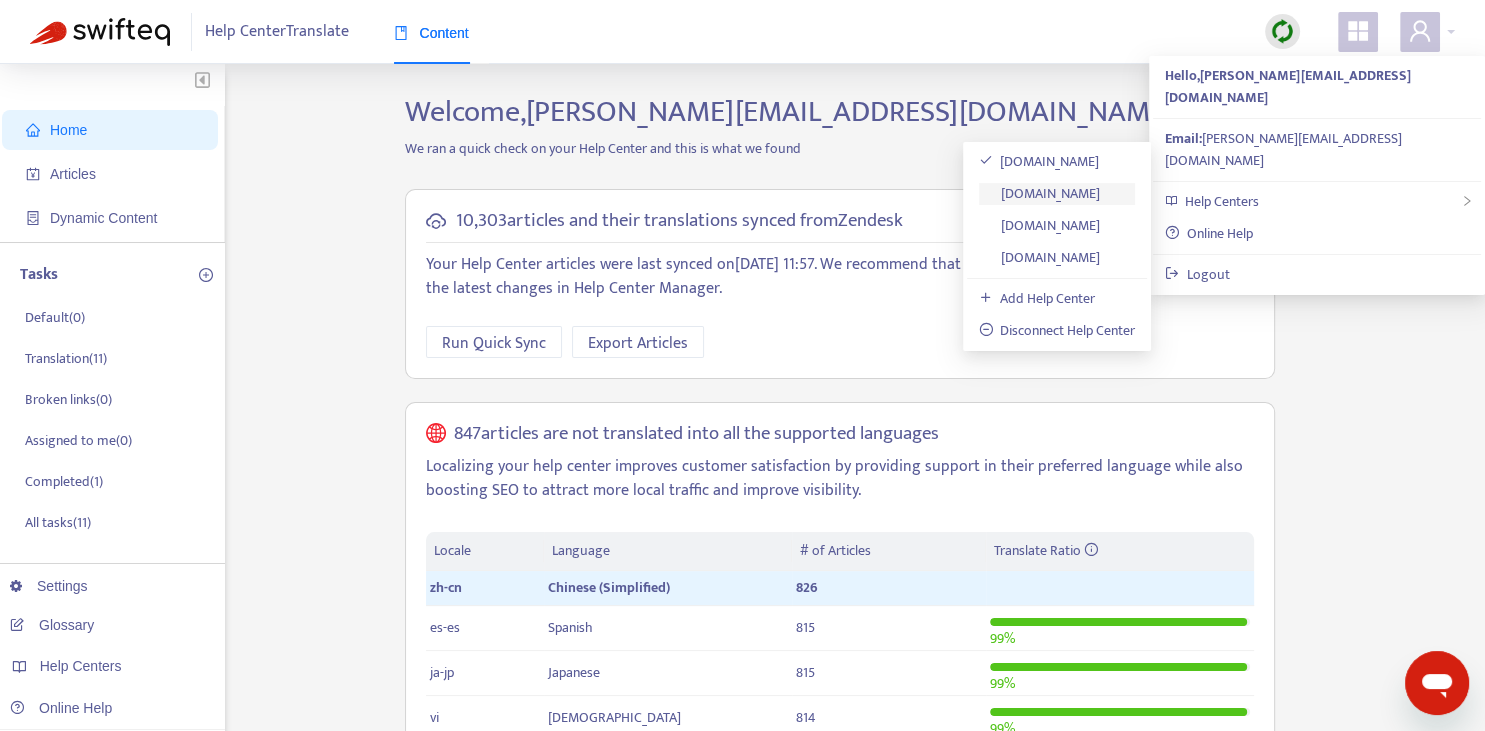 click on "[DOMAIN_NAME]" at bounding box center [1040, 193] 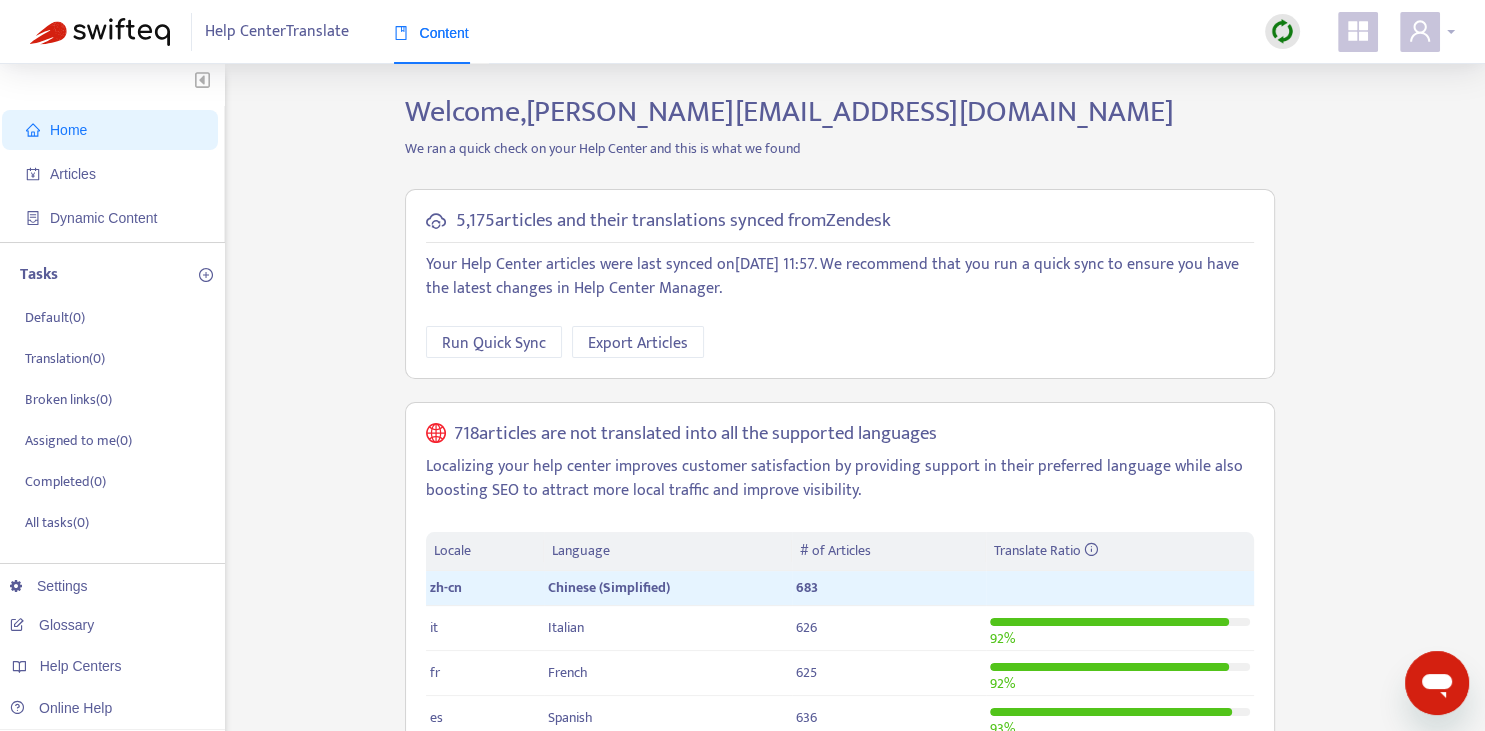 click at bounding box center (1420, 32) 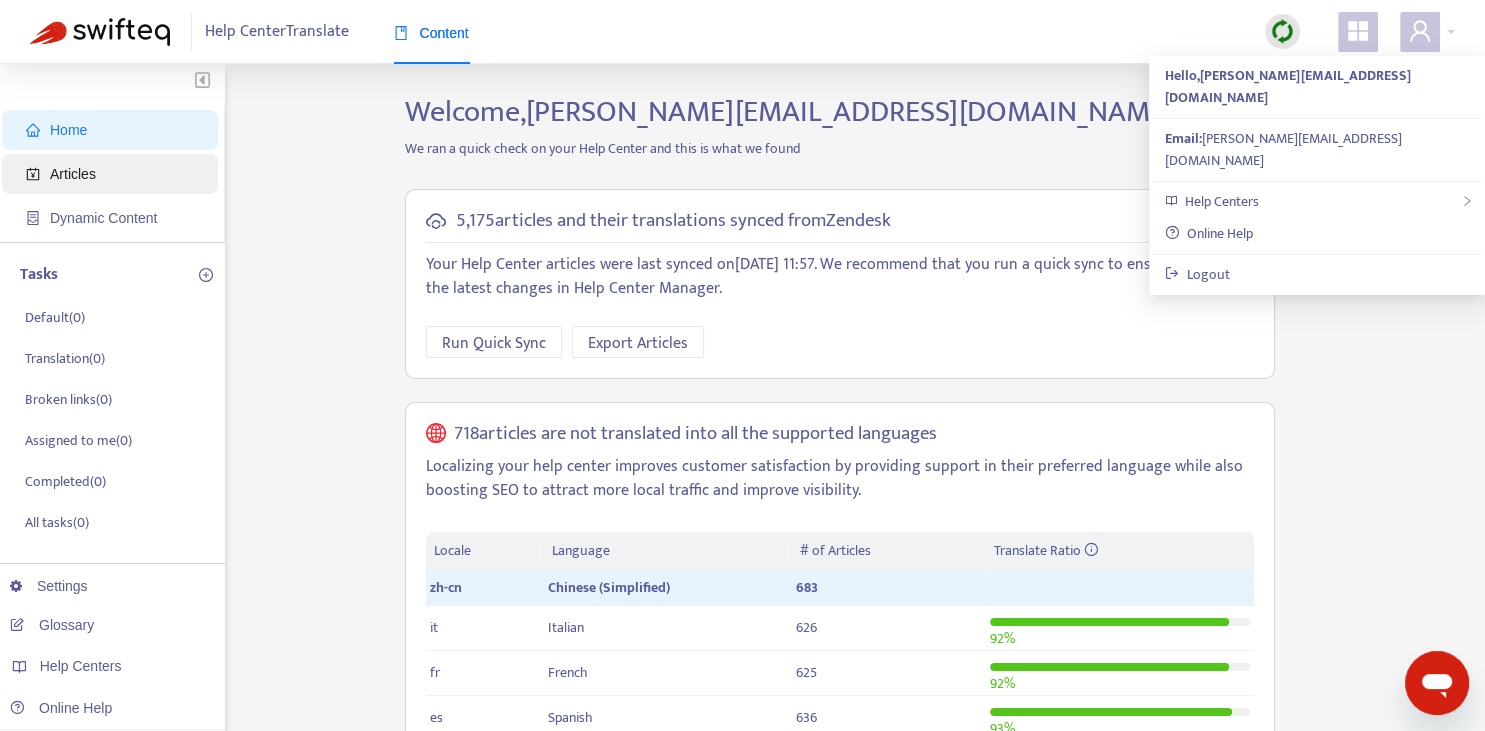 click on "Articles" at bounding box center (110, 174) 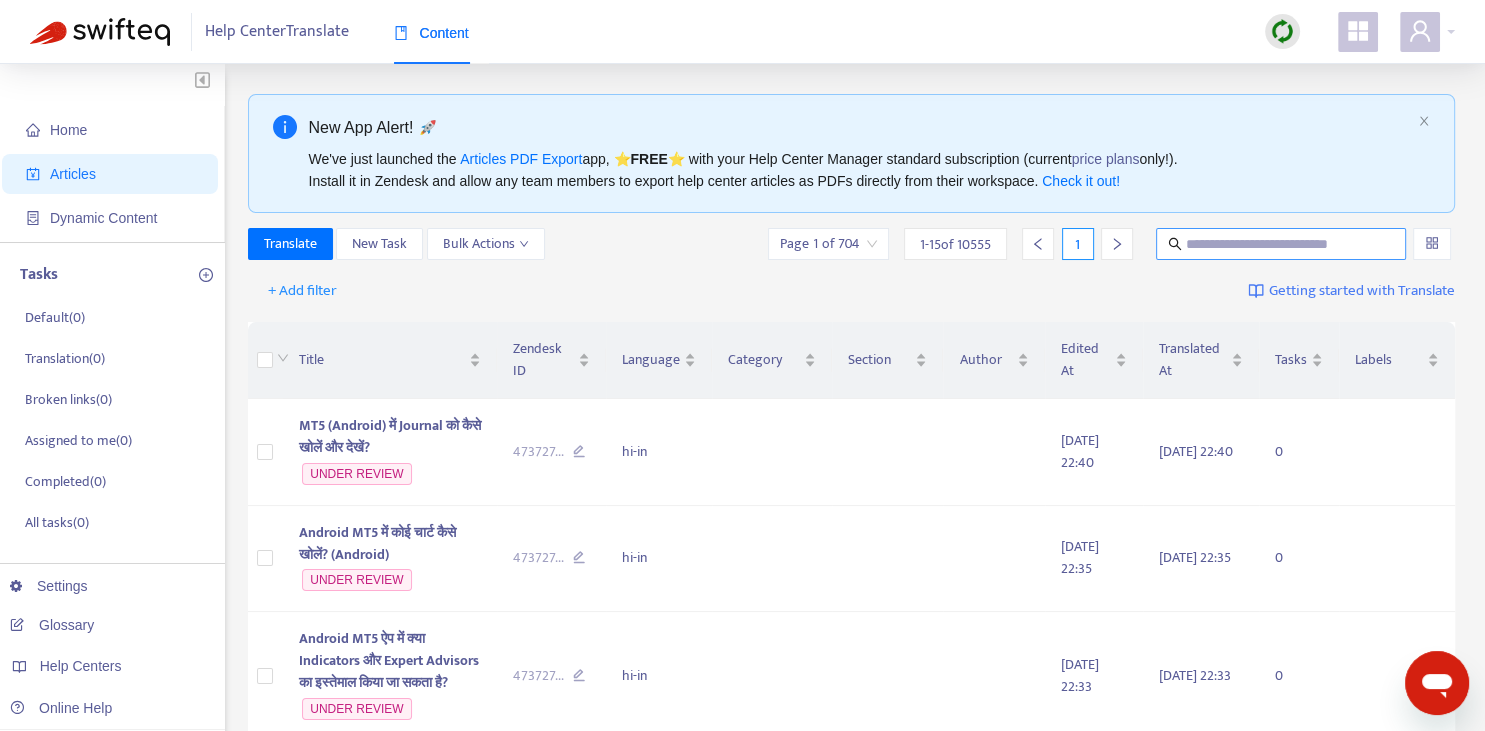 click at bounding box center (1281, 244) 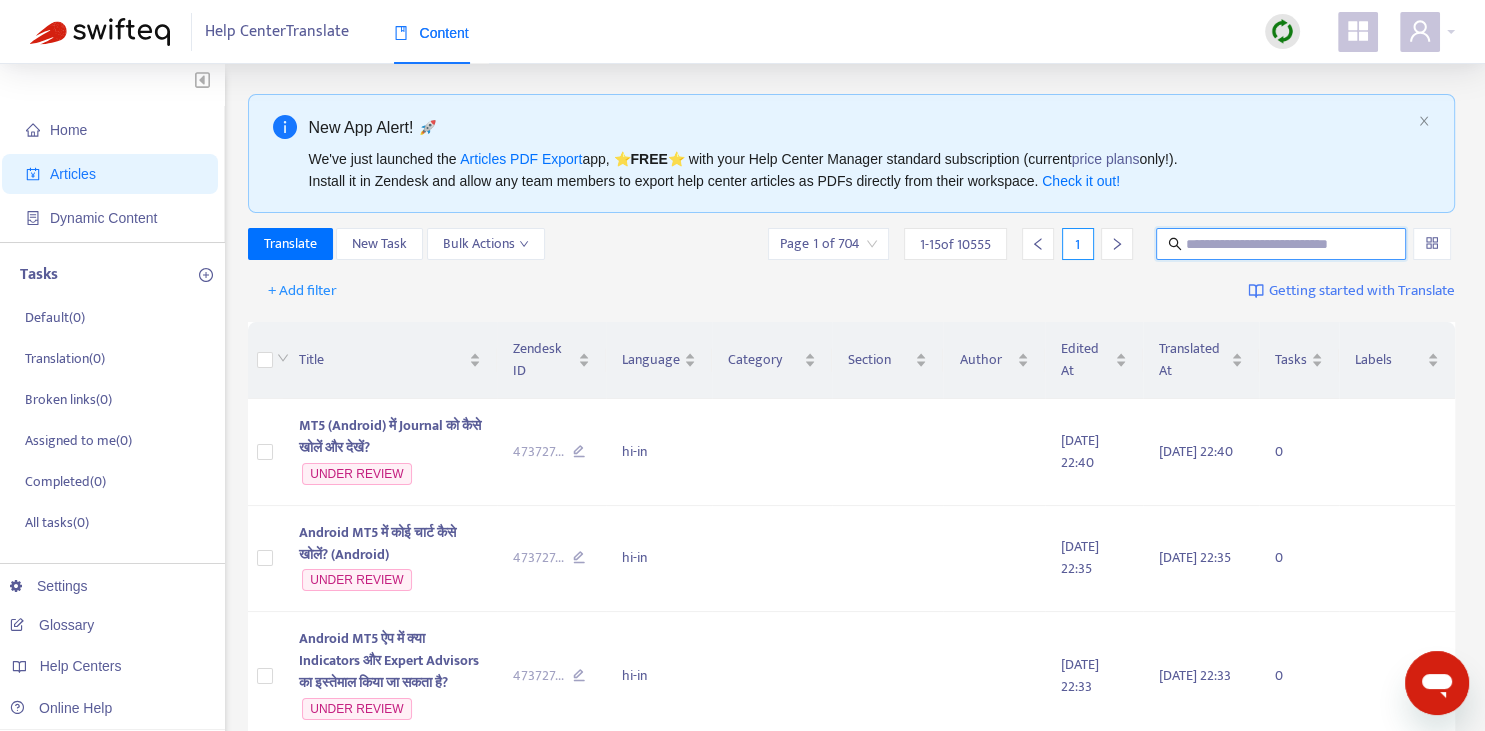 paste on "**********" 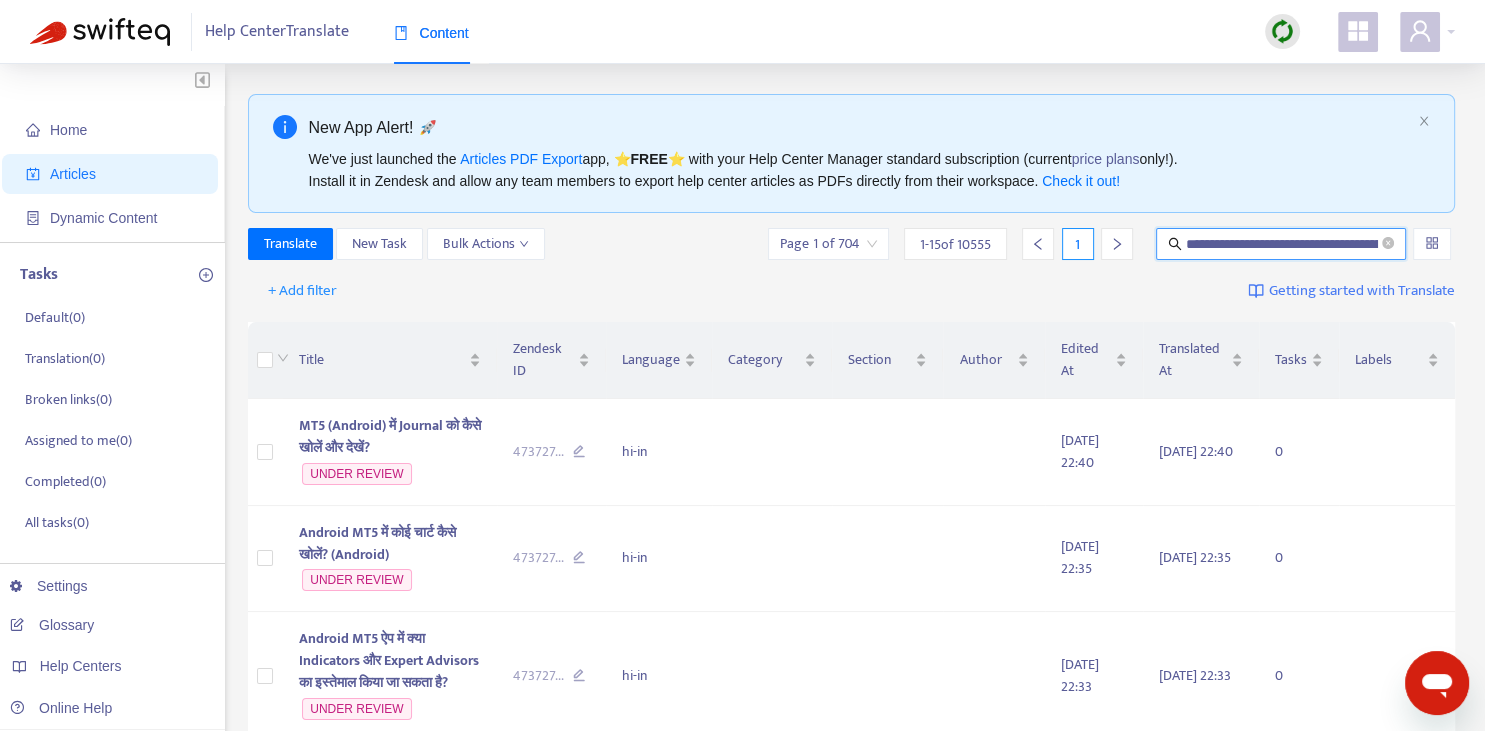 scroll, scrollTop: 0, scrollLeft: 120, axis: horizontal 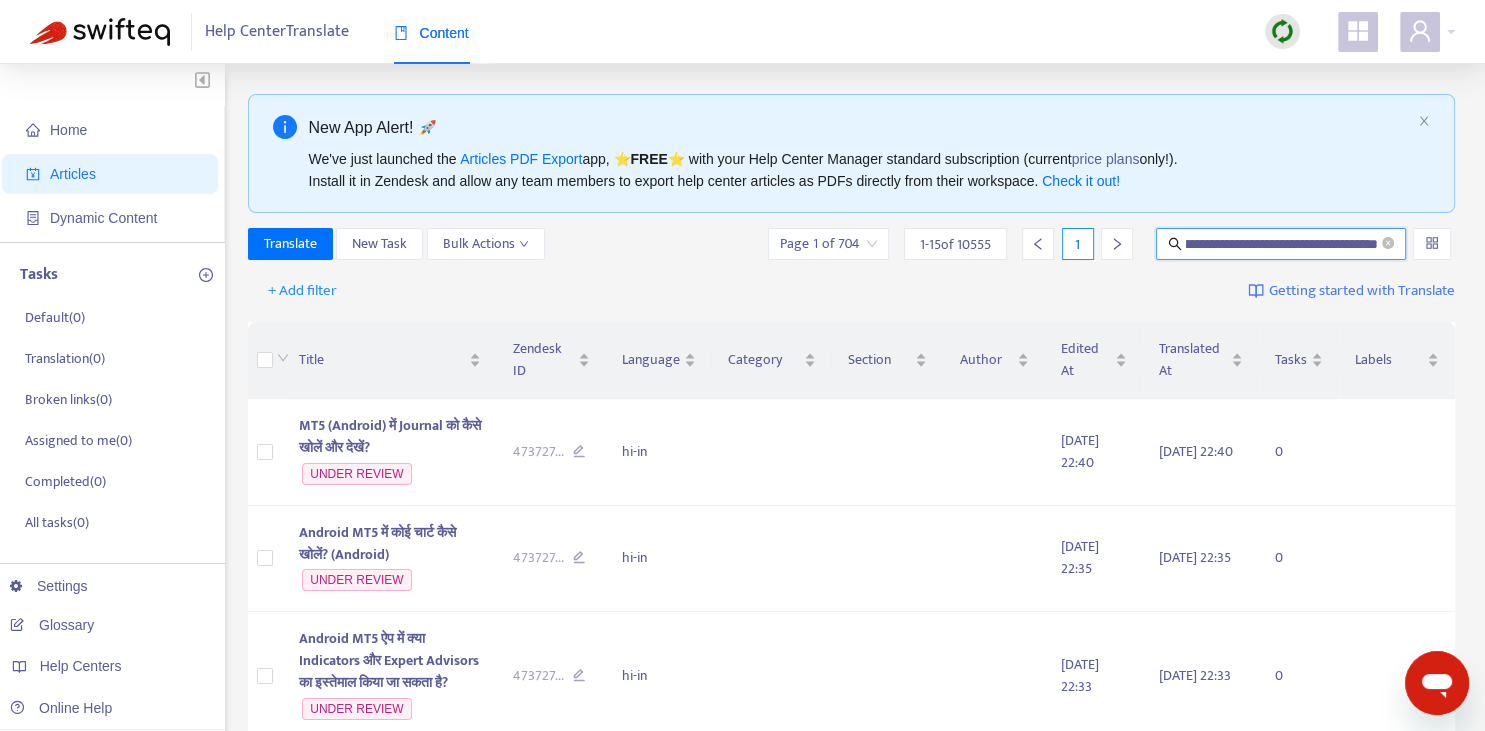 type on "**********" 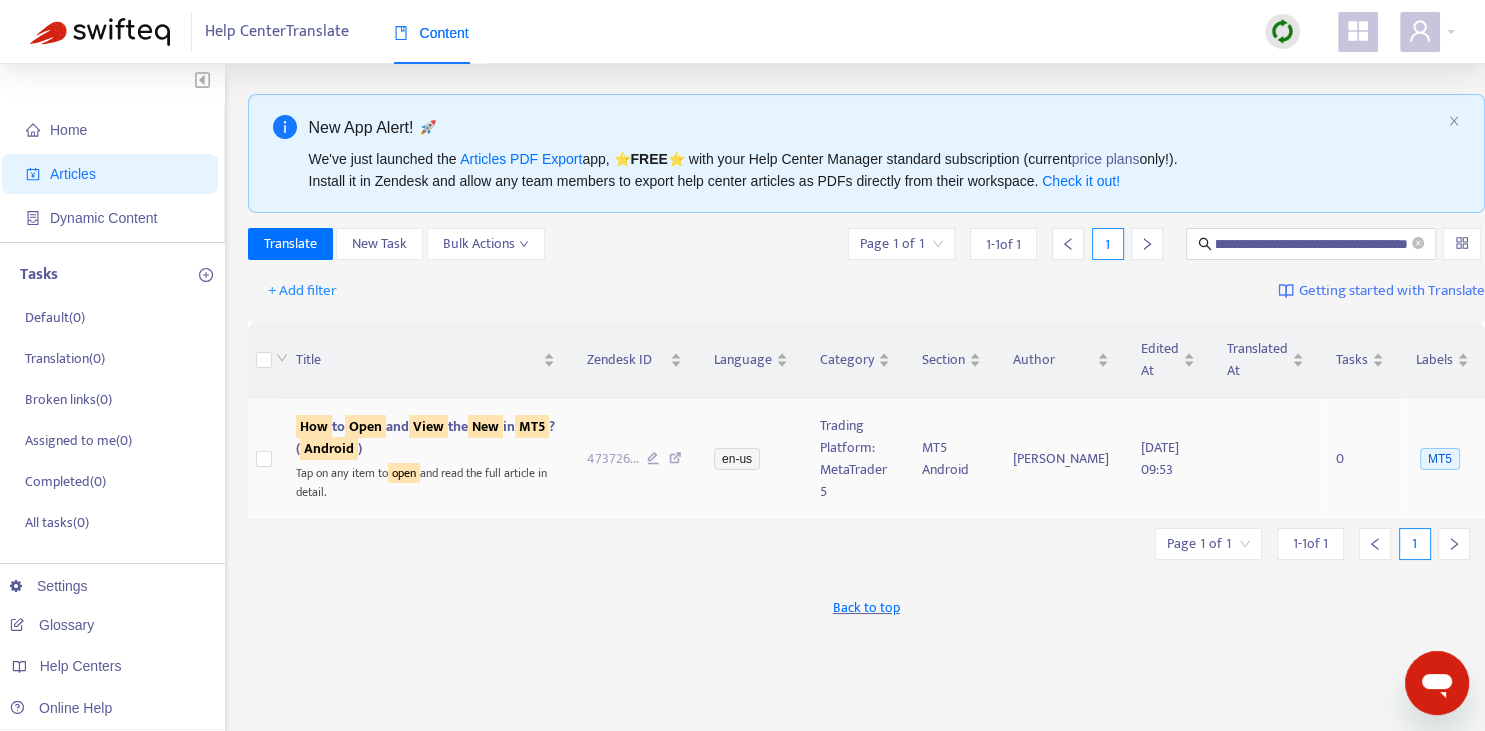 click on "Android" at bounding box center (329, 448) 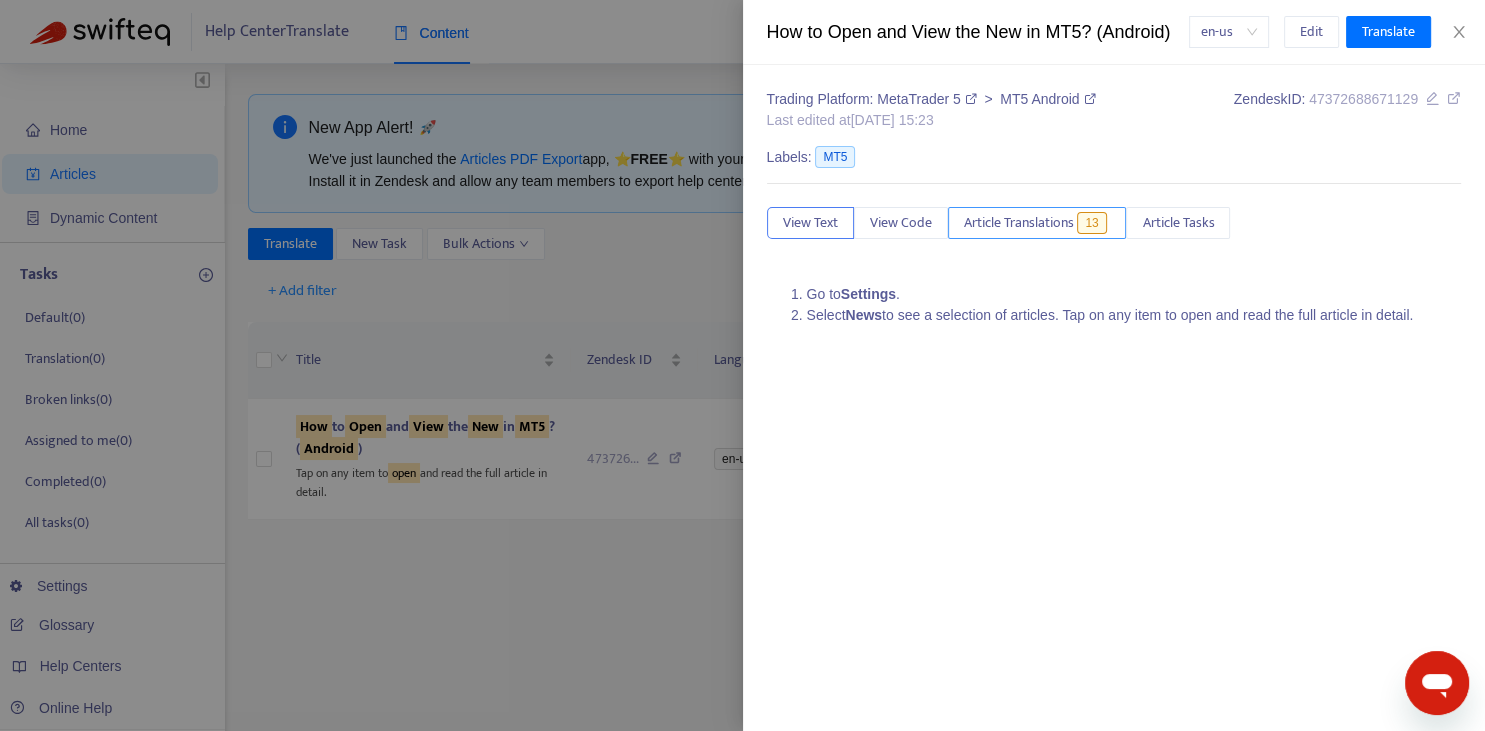 click on "Article Translations" at bounding box center [1019, 223] 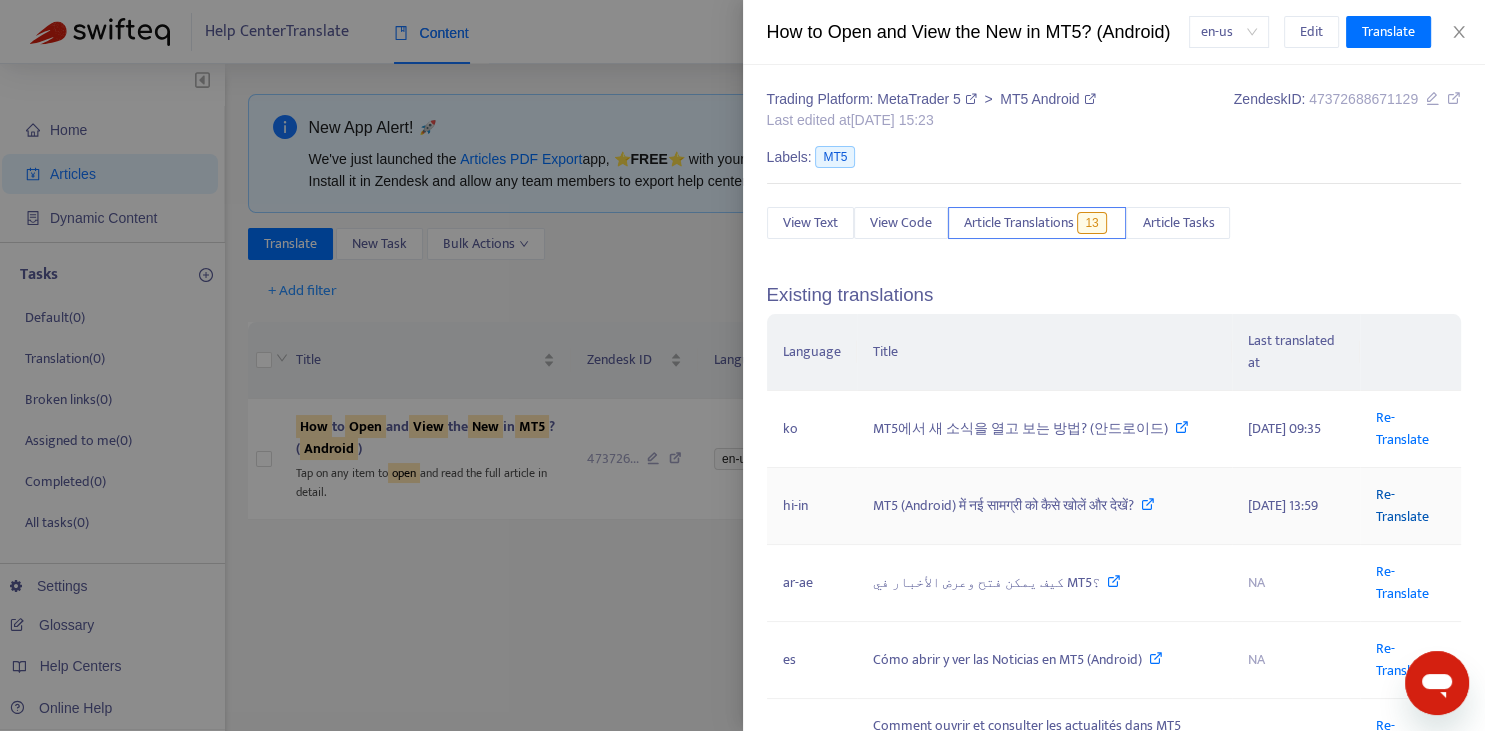 click on "Re-Translate" at bounding box center [1402, 505] 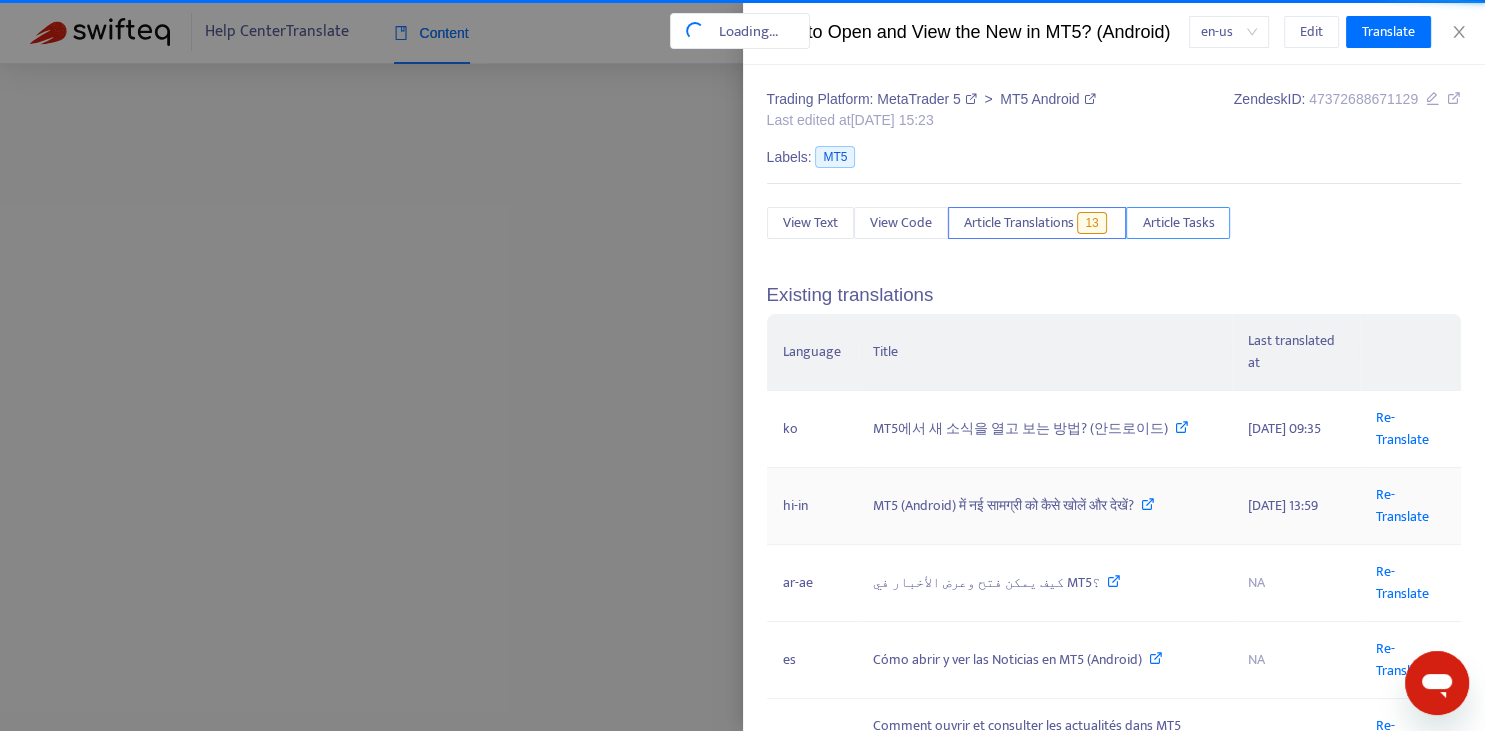 scroll, scrollTop: 0, scrollLeft: 120, axis: horizontal 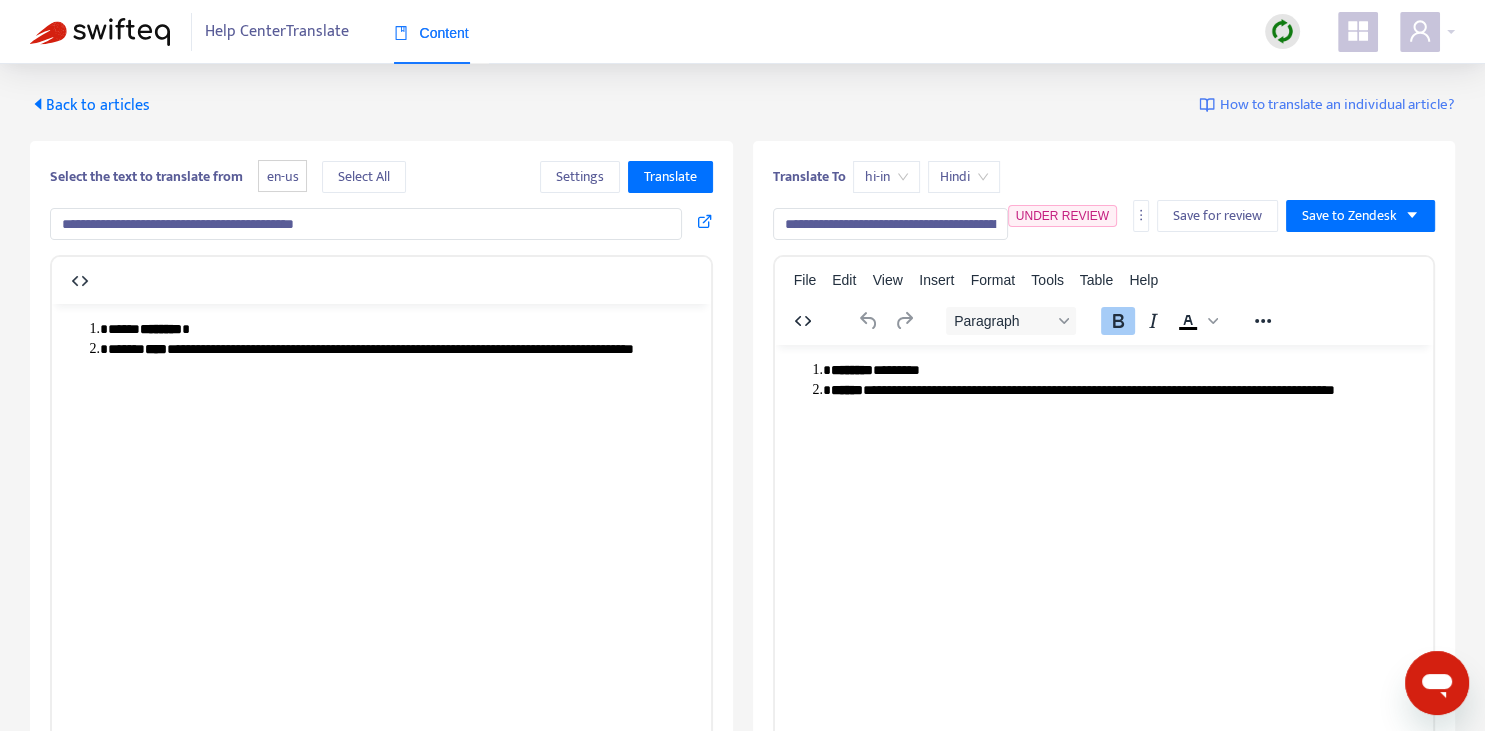 drag, startPoint x: 814, startPoint y: 221, endPoint x: 878, endPoint y: 231, distance: 64.77654 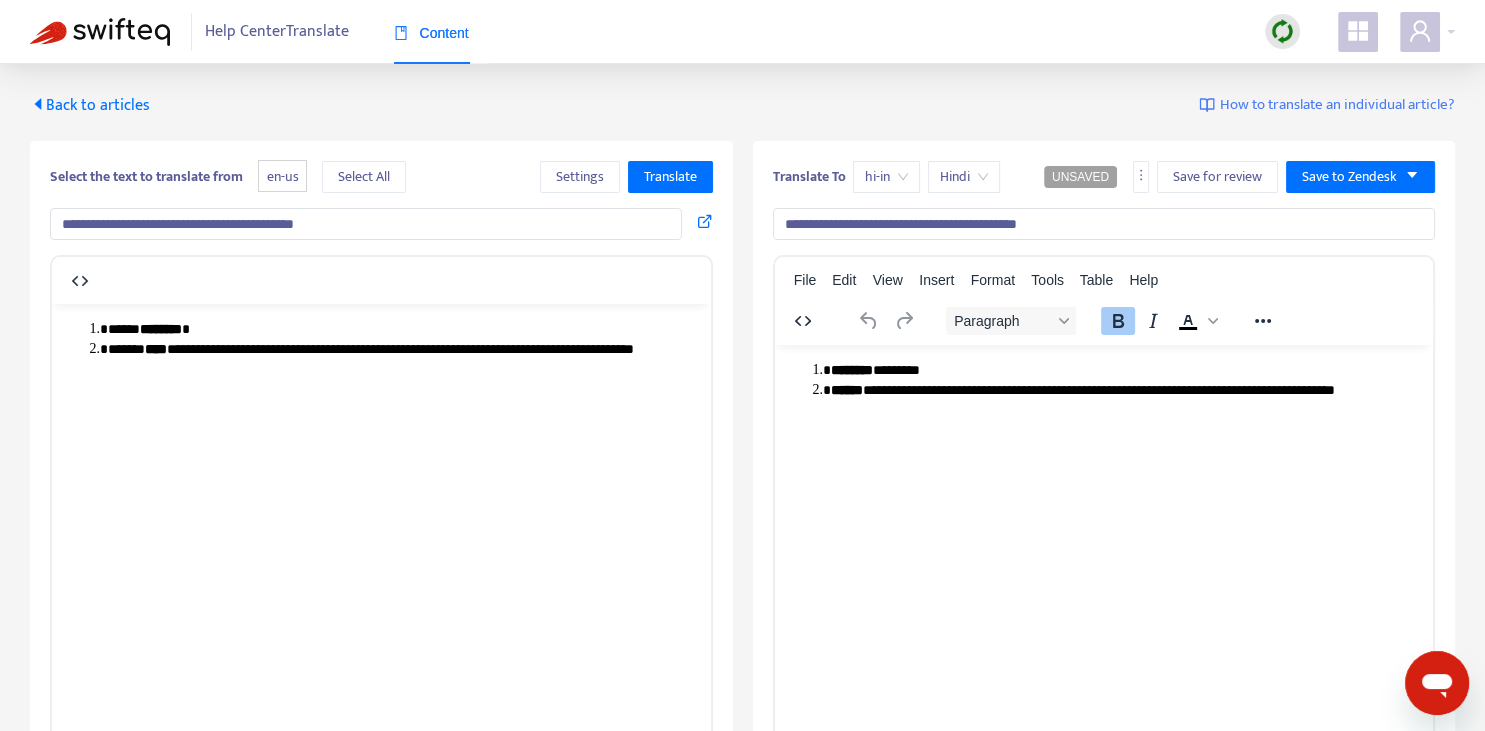 type on "**********" 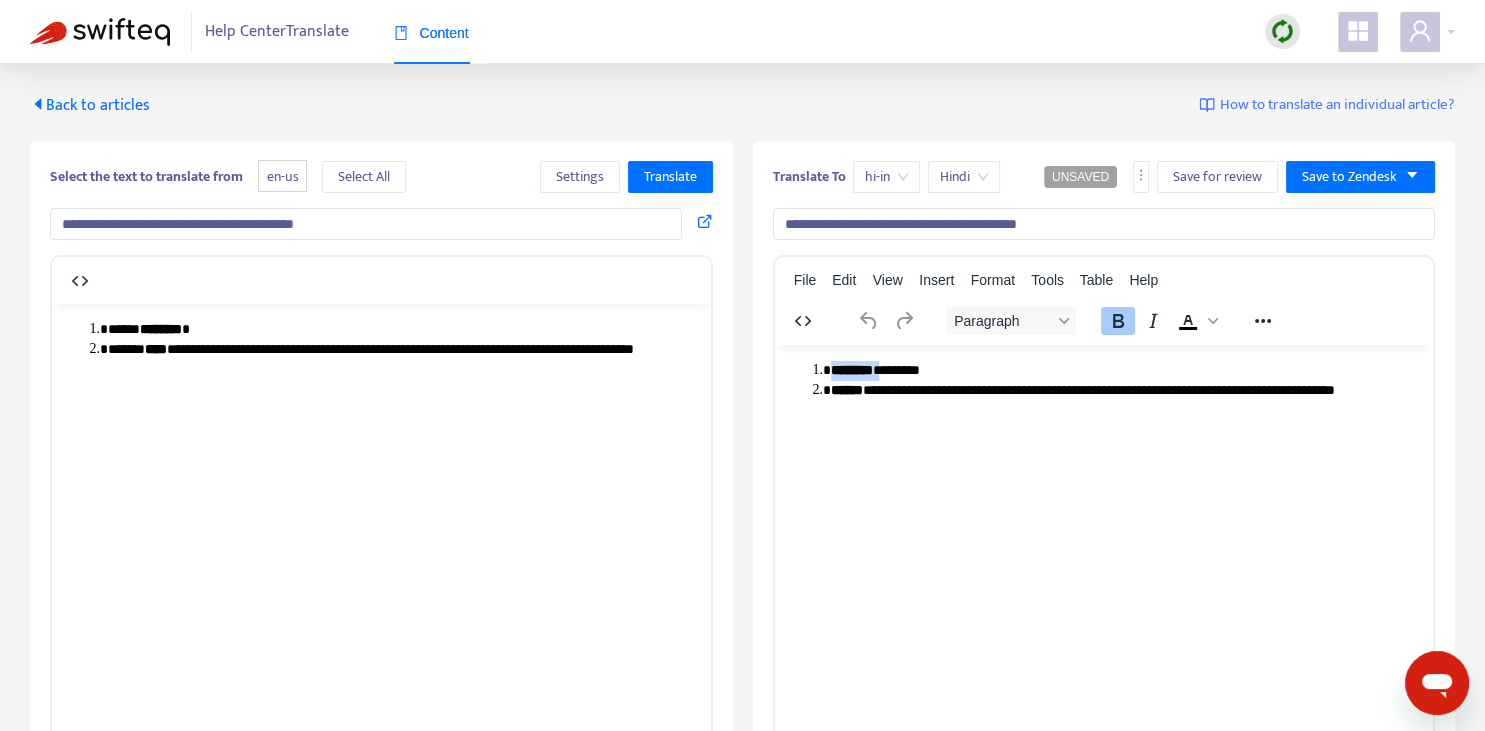 click on "********" at bounding box center (851, 369) 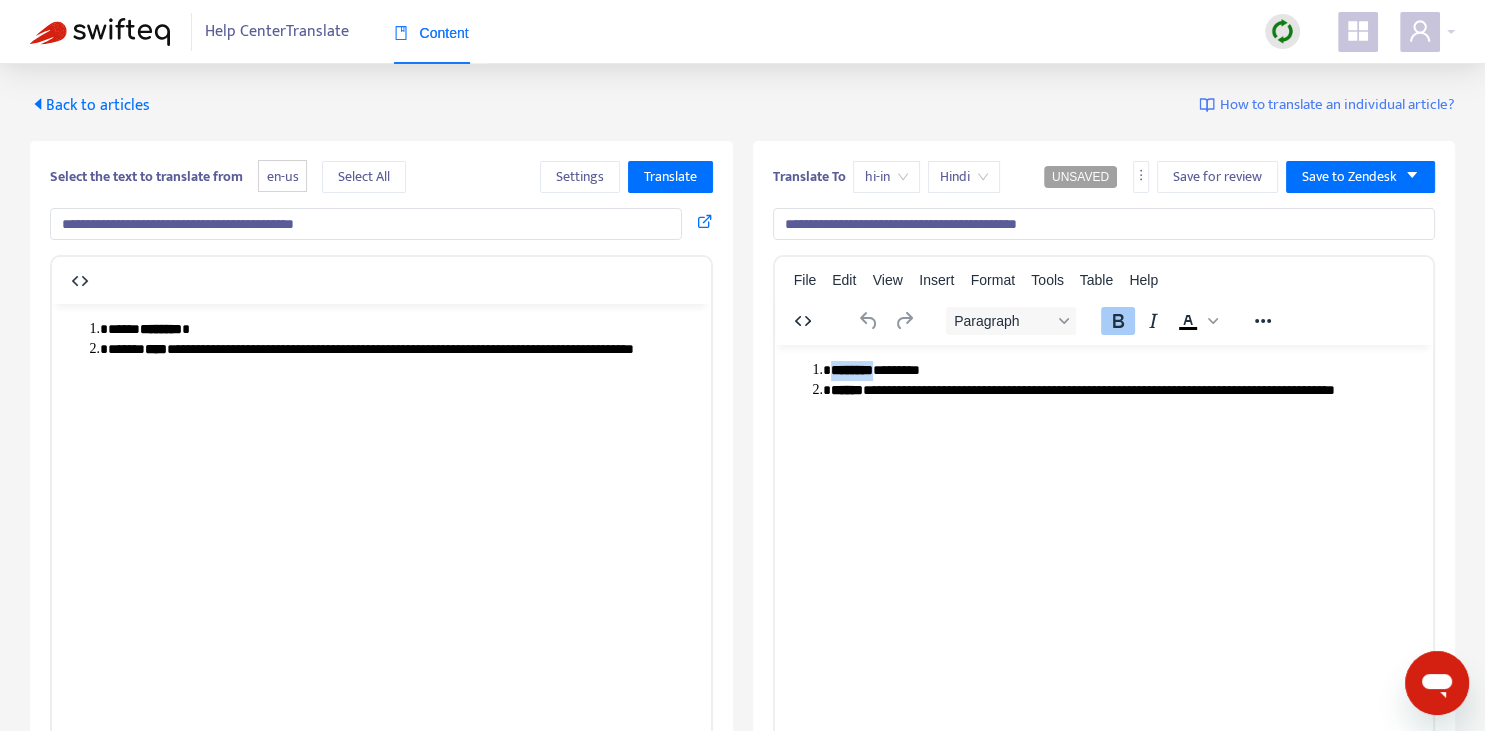 type 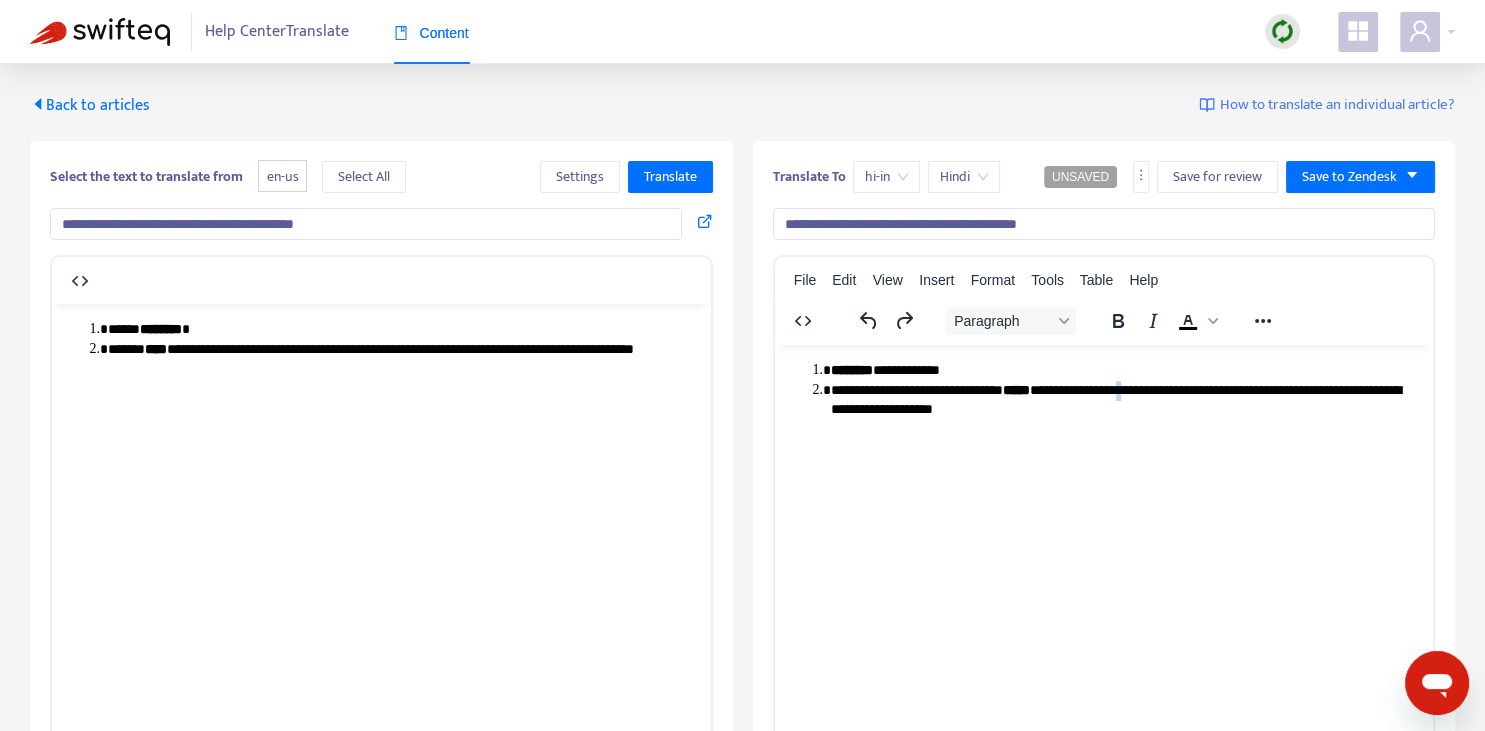 copy on "*" 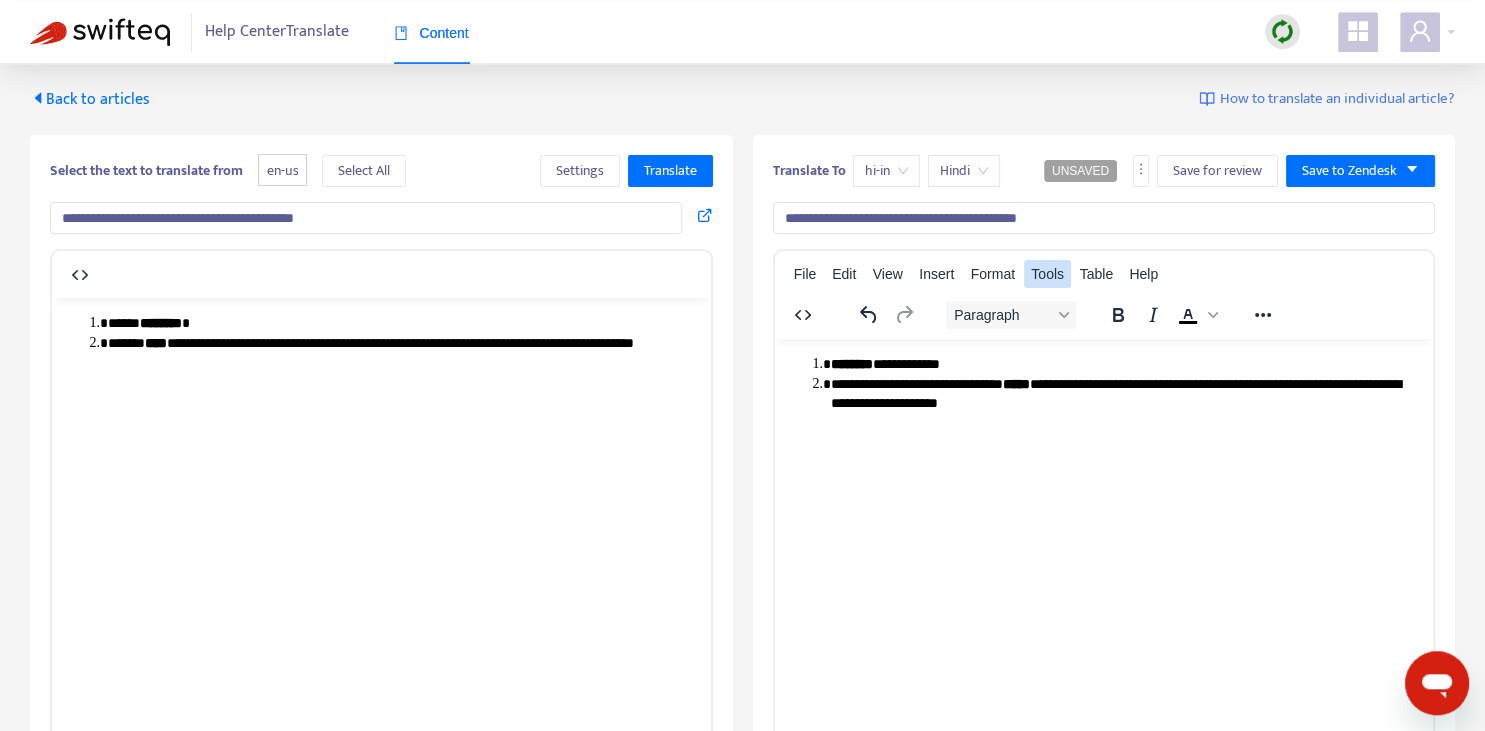 scroll, scrollTop: 0, scrollLeft: 0, axis: both 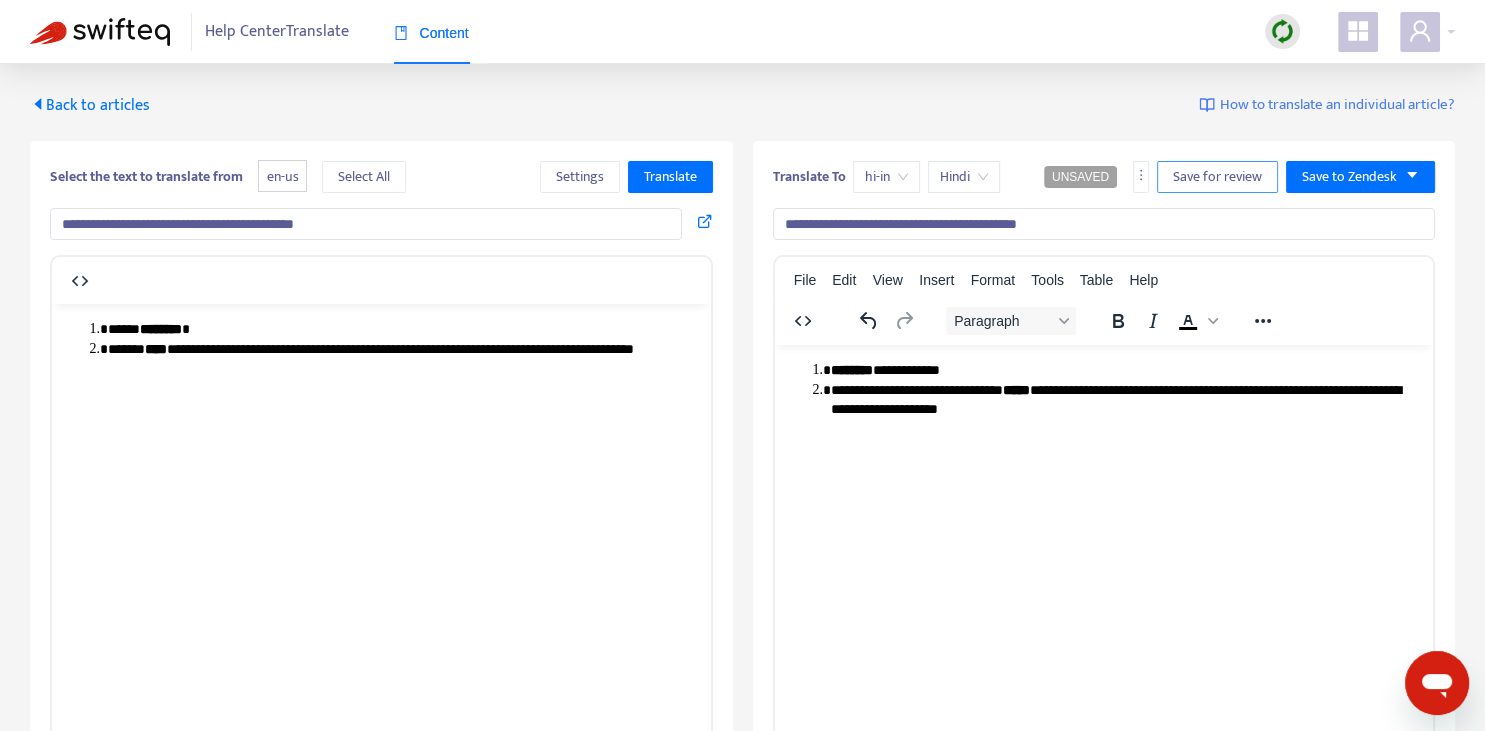 click on "Save for review" at bounding box center [1217, 177] 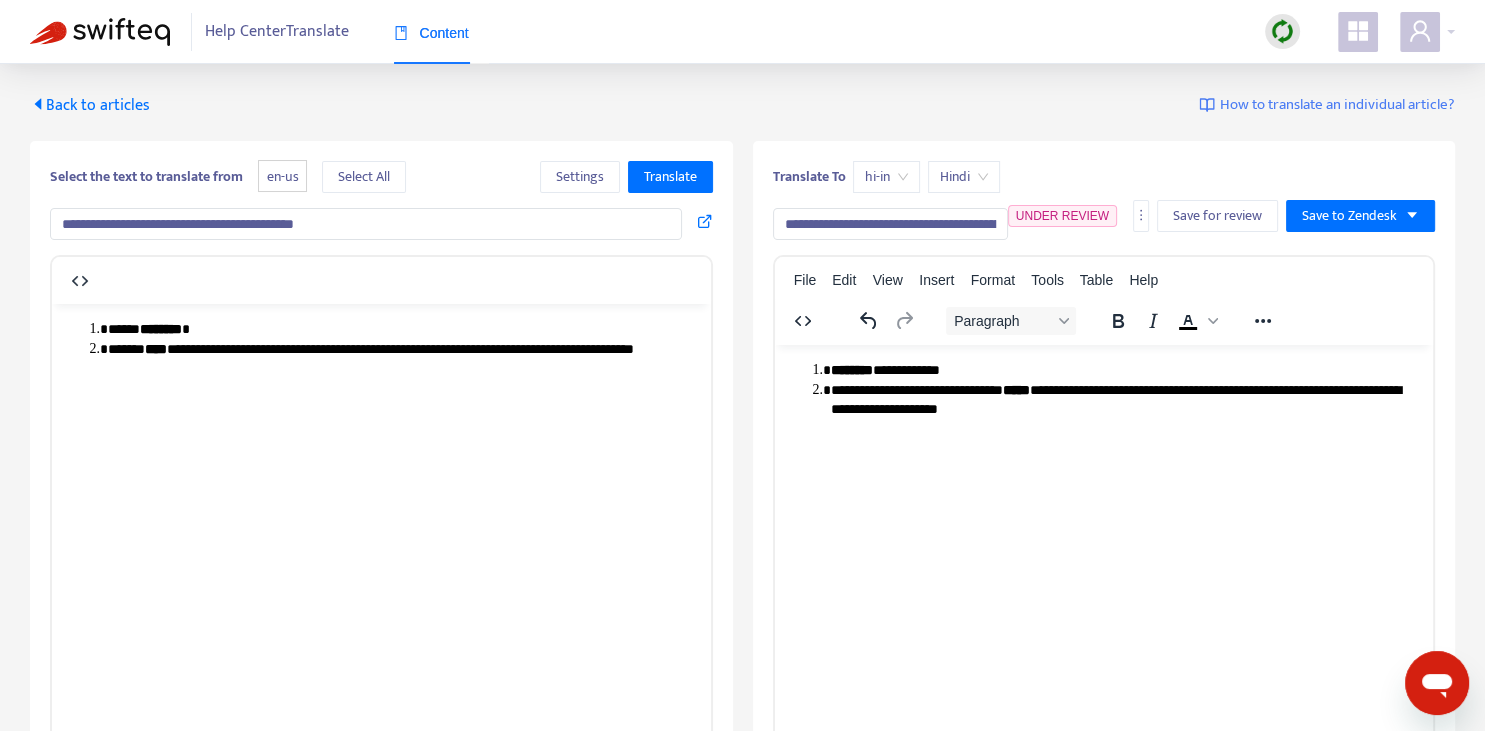 drag, startPoint x: 98, startPoint y: 104, endPoint x: 389, endPoint y: 108, distance: 291.0275 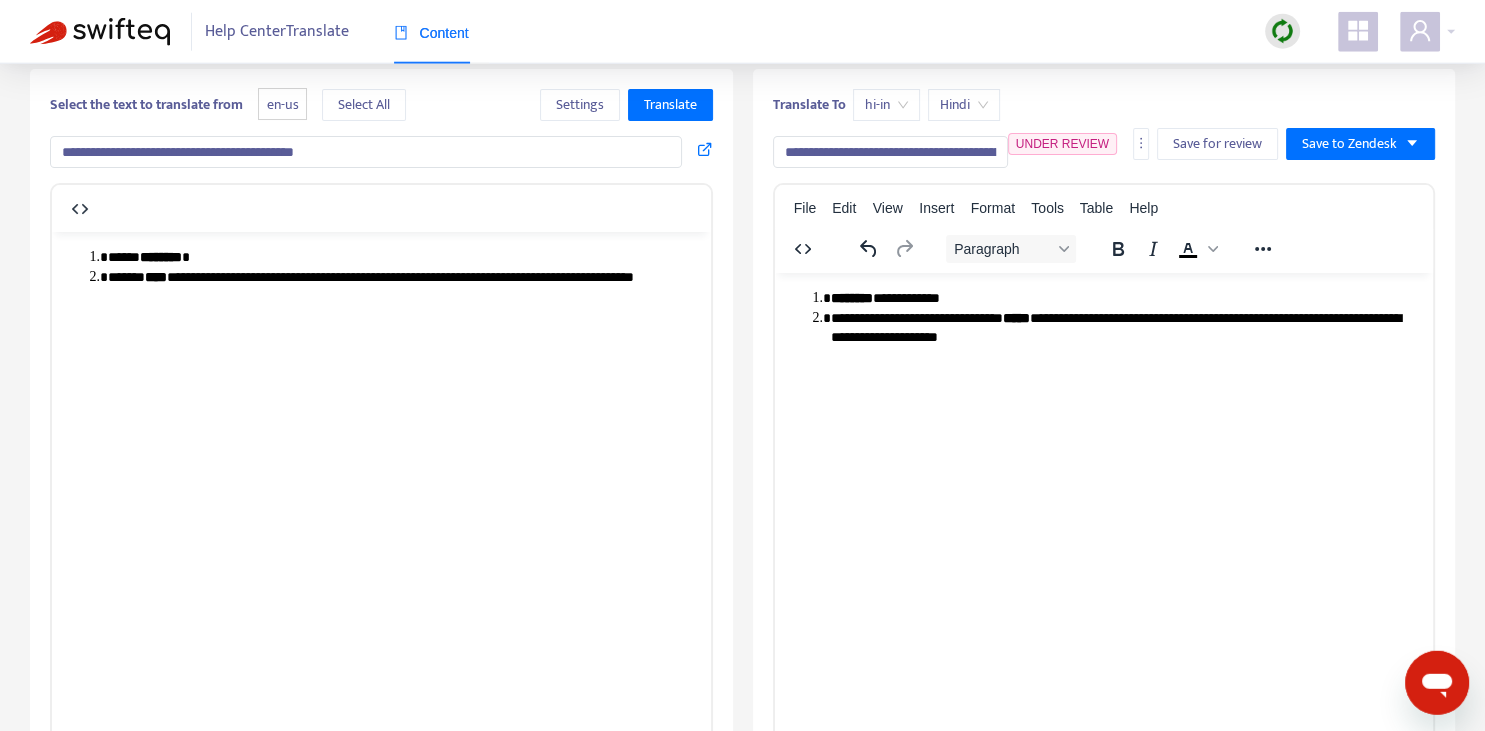 scroll, scrollTop: 0, scrollLeft: 0, axis: both 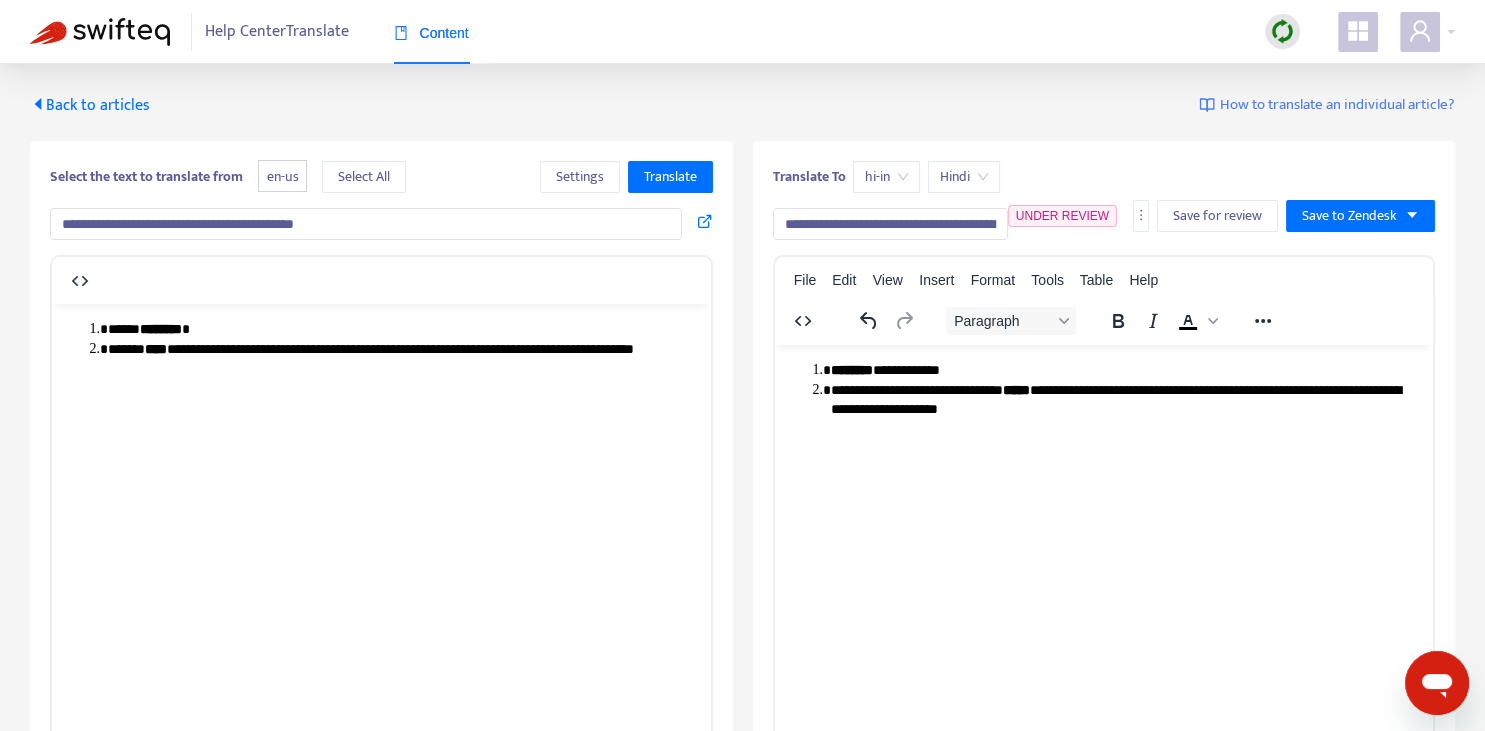 click on "Back to articles" at bounding box center (90, 105) 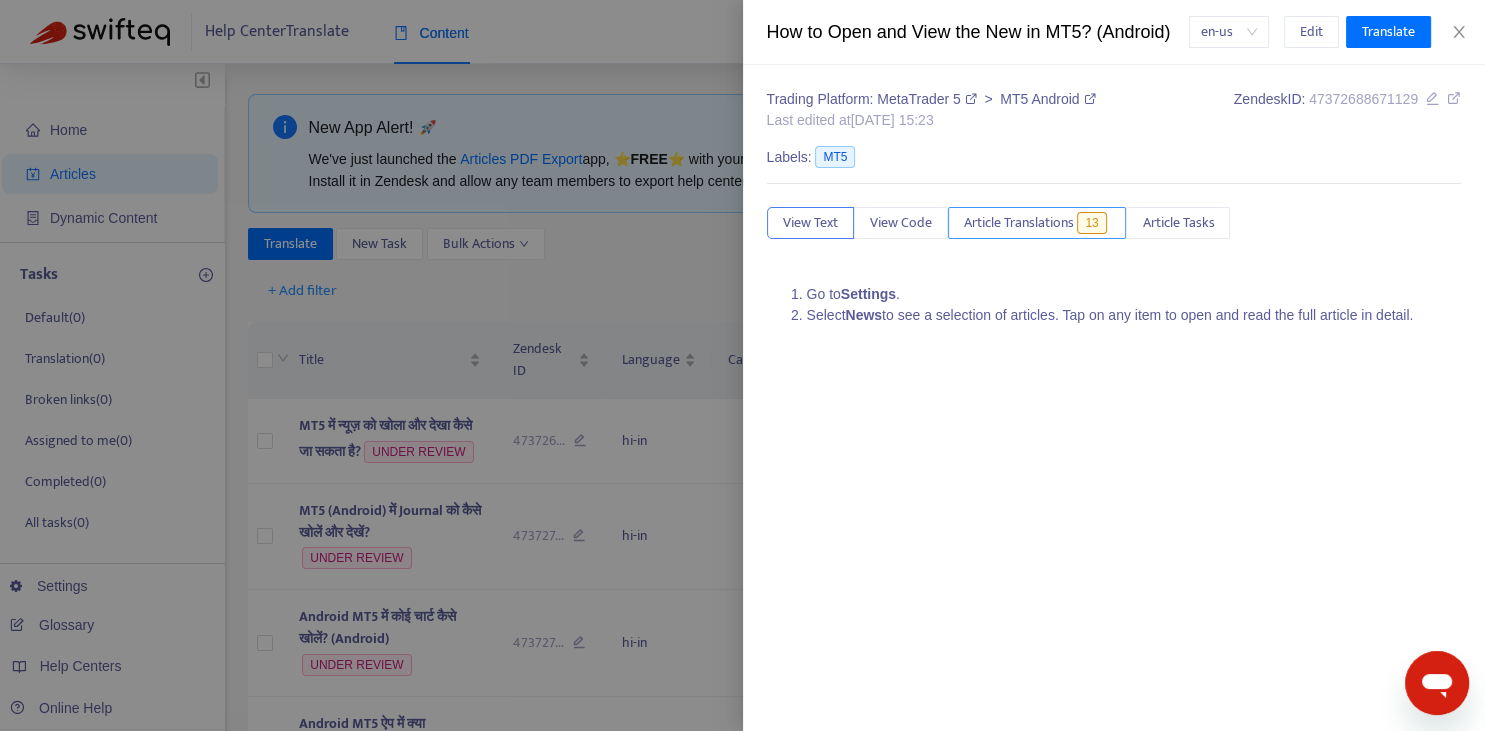 click on "Article Translations" at bounding box center (1019, 223) 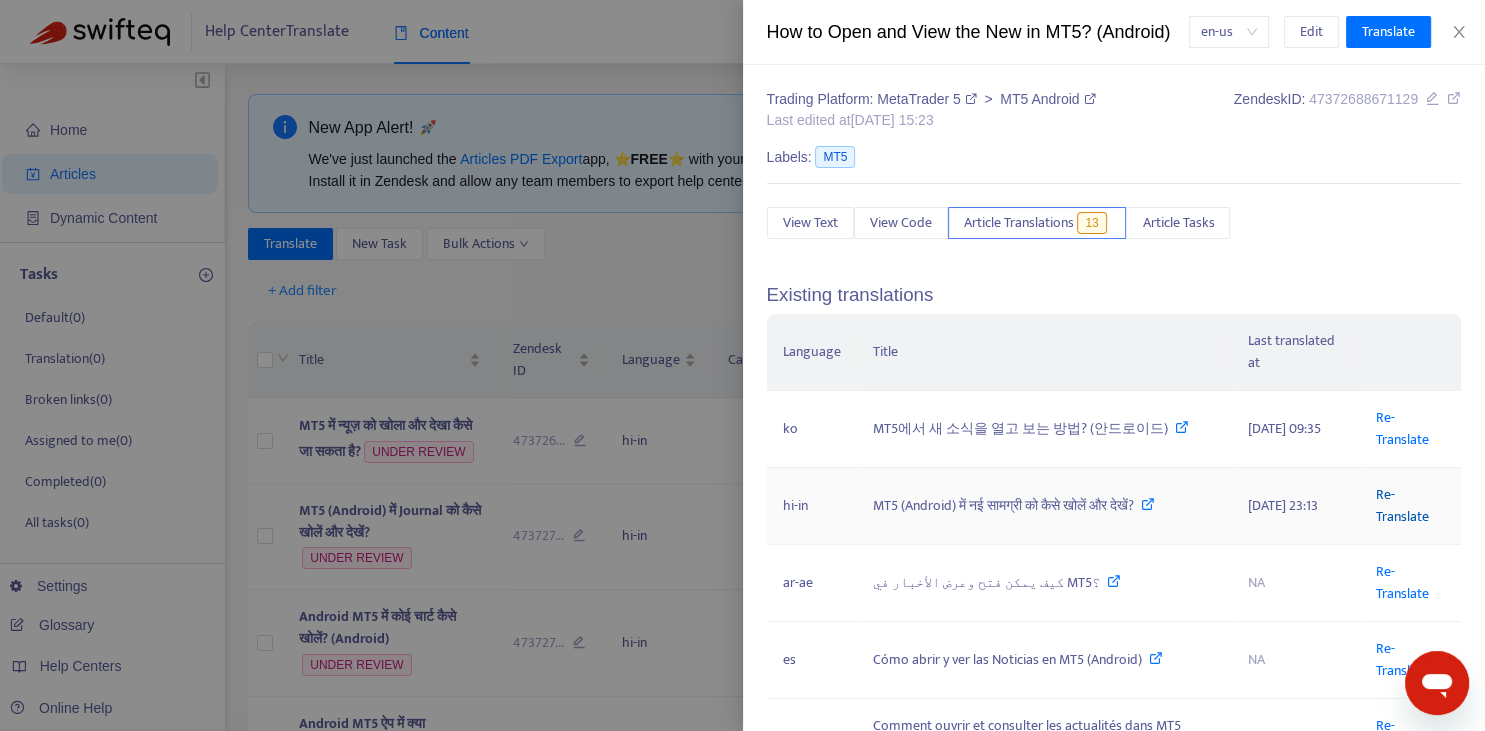 click on "Re-Translate" at bounding box center [1402, 505] 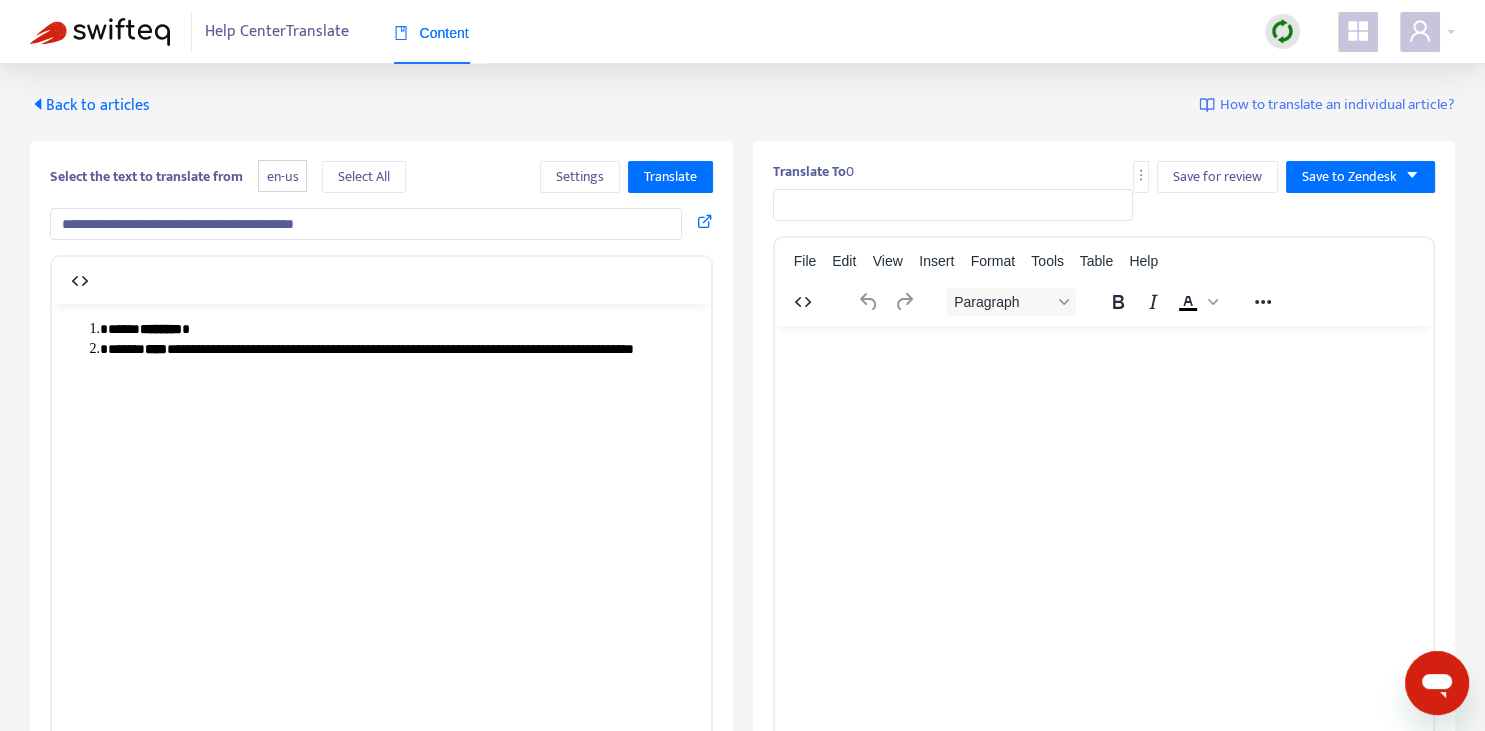 scroll, scrollTop: 0, scrollLeft: 0, axis: both 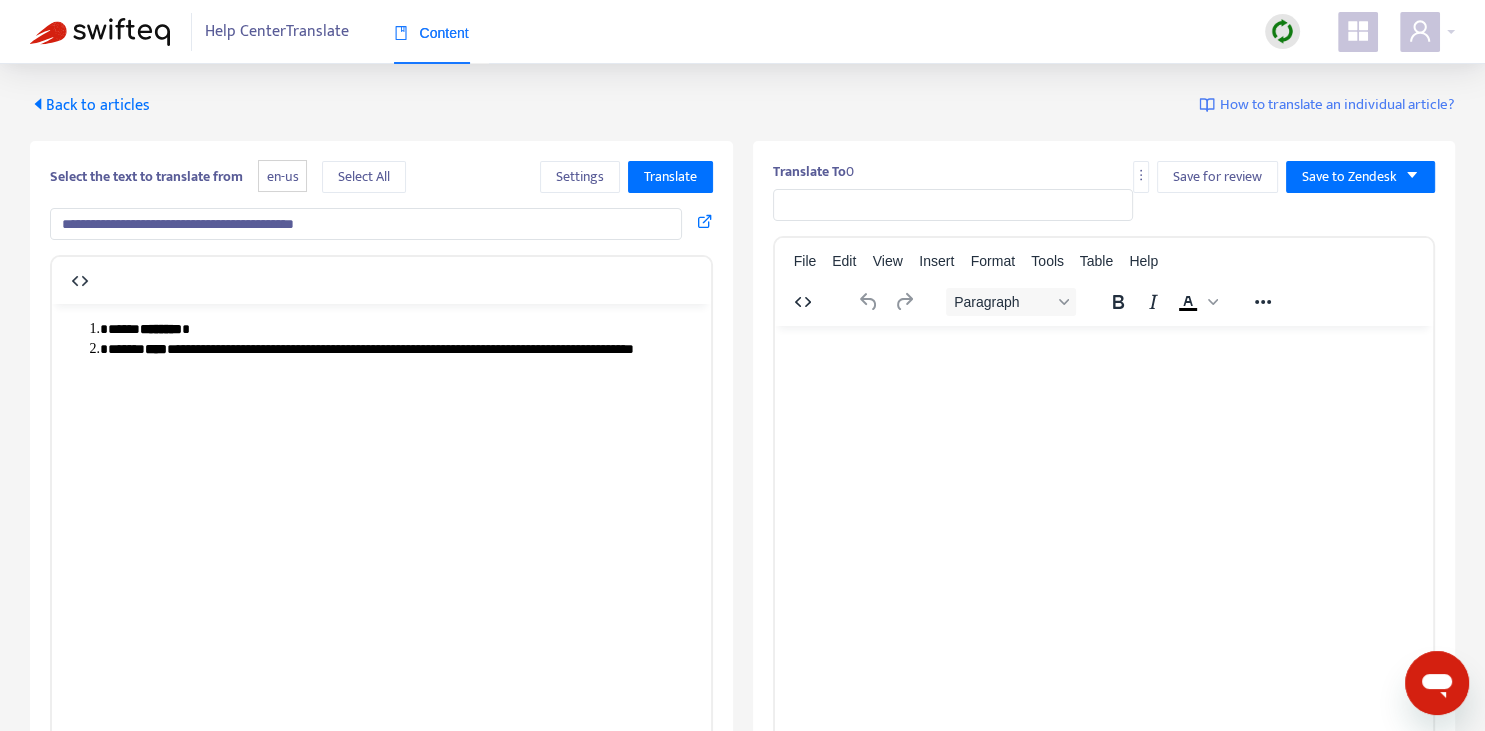 type on "**********" 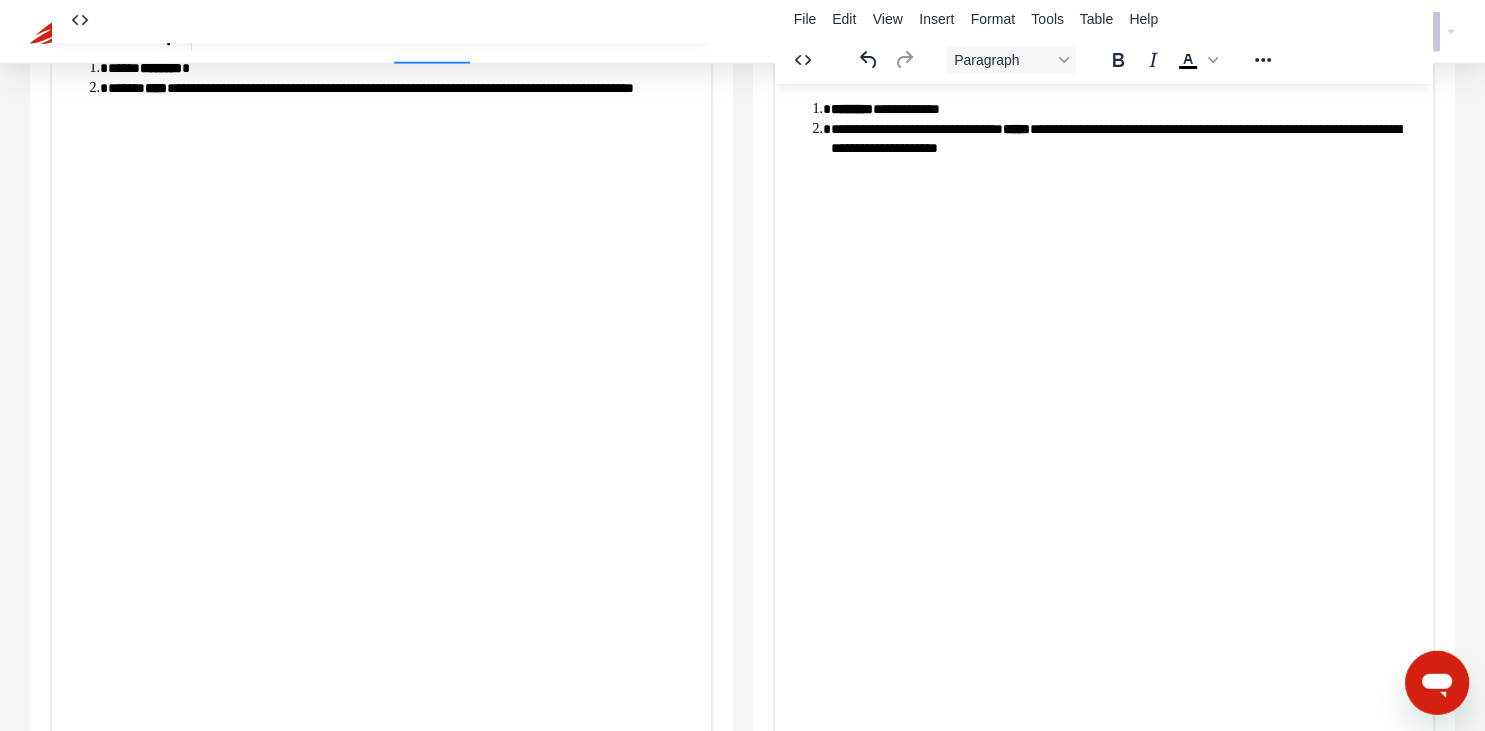 scroll, scrollTop: 0, scrollLeft: 0, axis: both 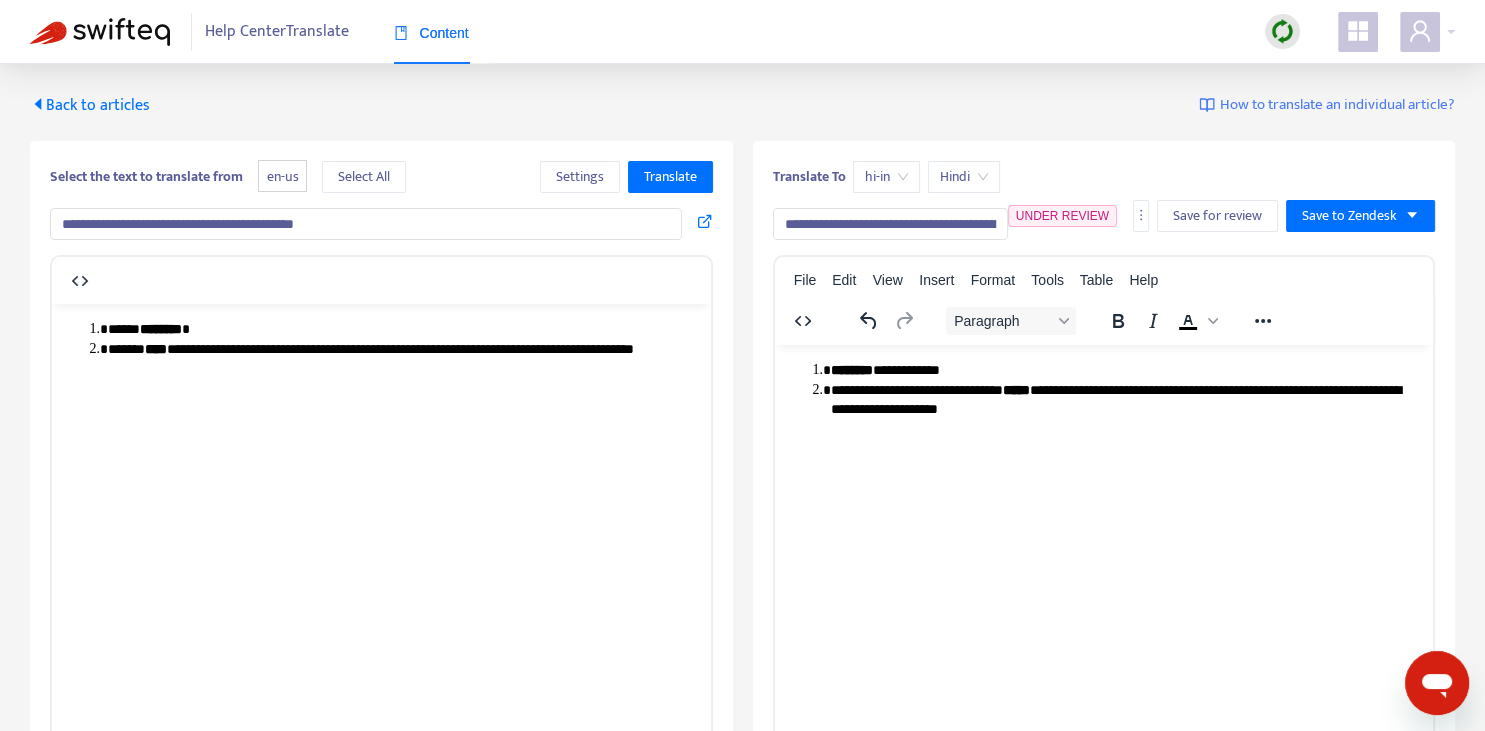 click on "**********" at bounding box center (1103, 389) 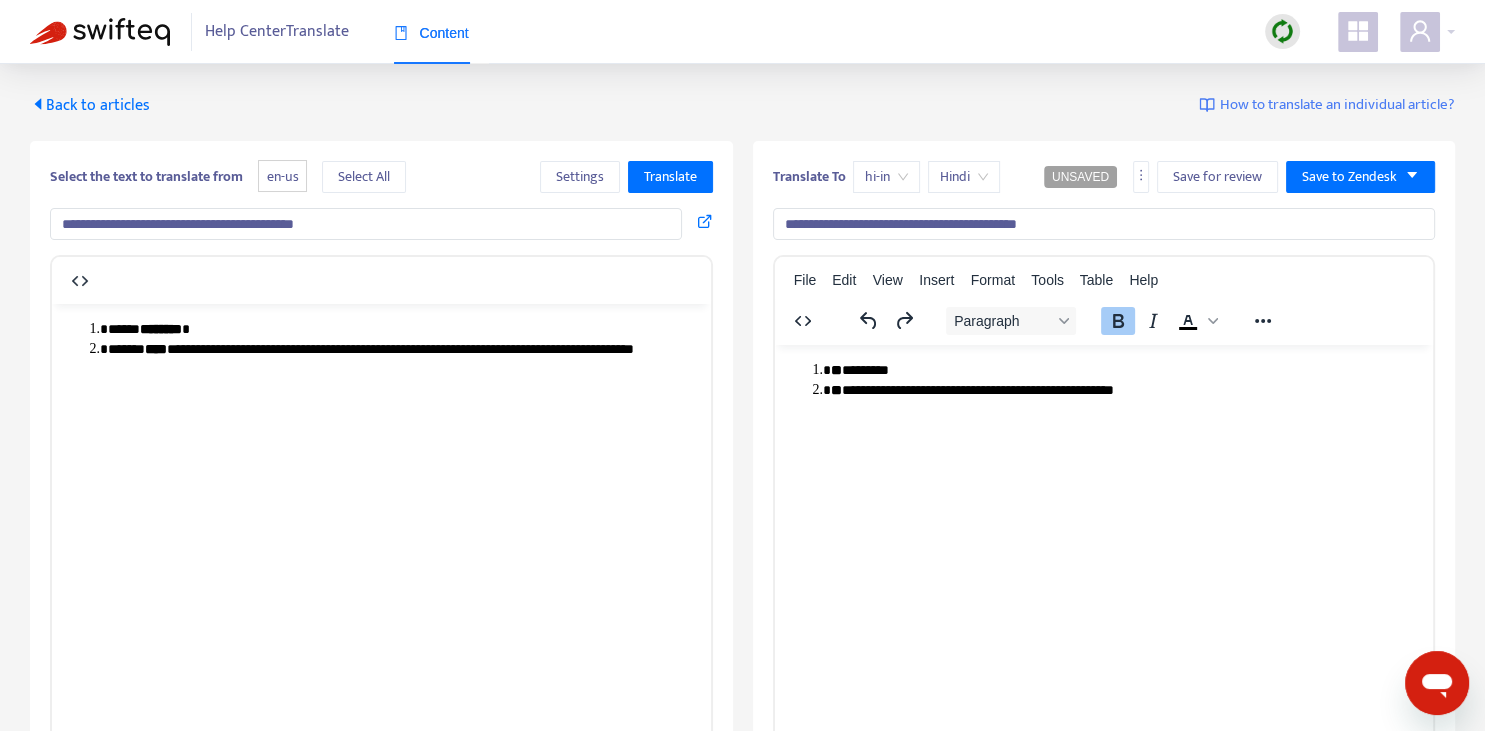 click on "**********" at bounding box center (1123, 399) 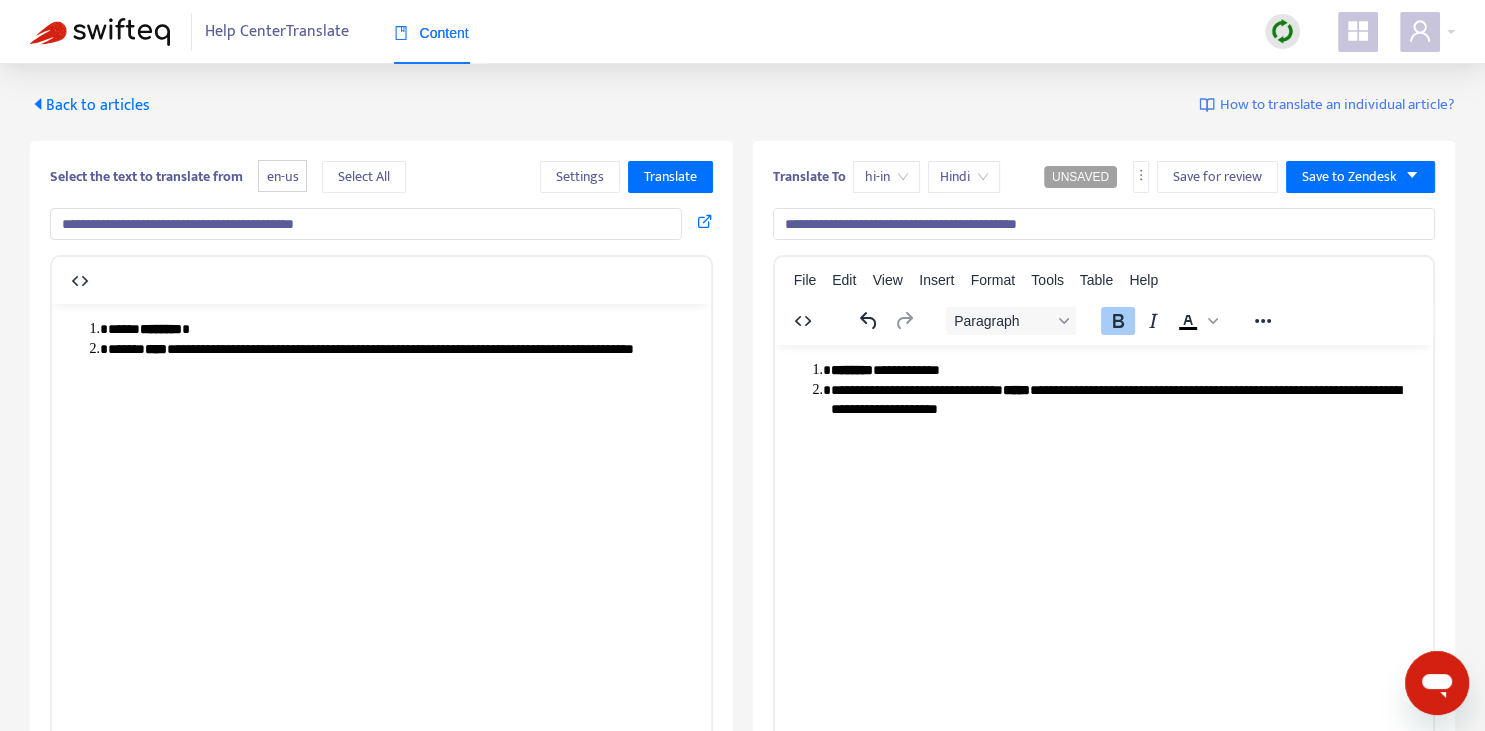 scroll, scrollTop: 343, scrollLeft: 0, axis: vertical 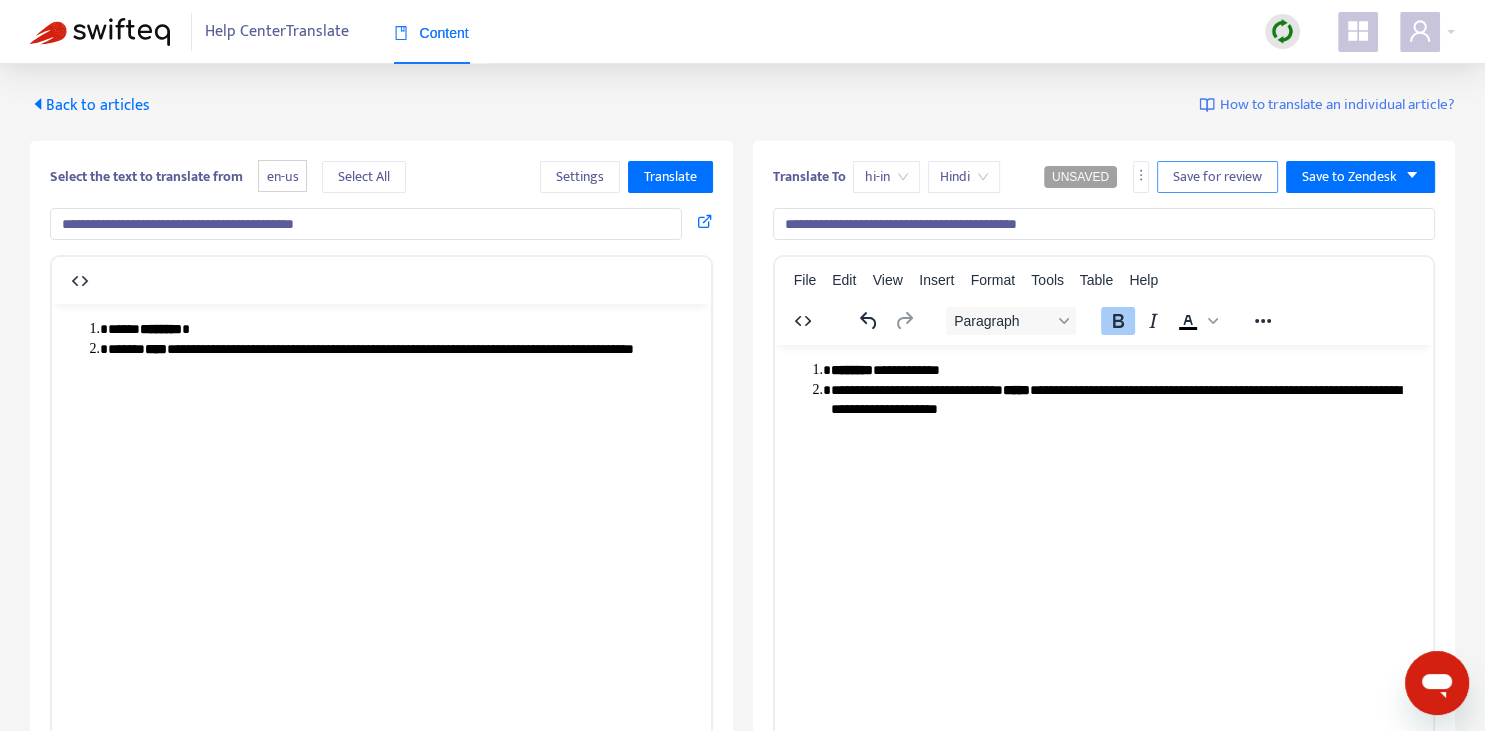 click on "Save for review" at bounding box center [1217, 177] 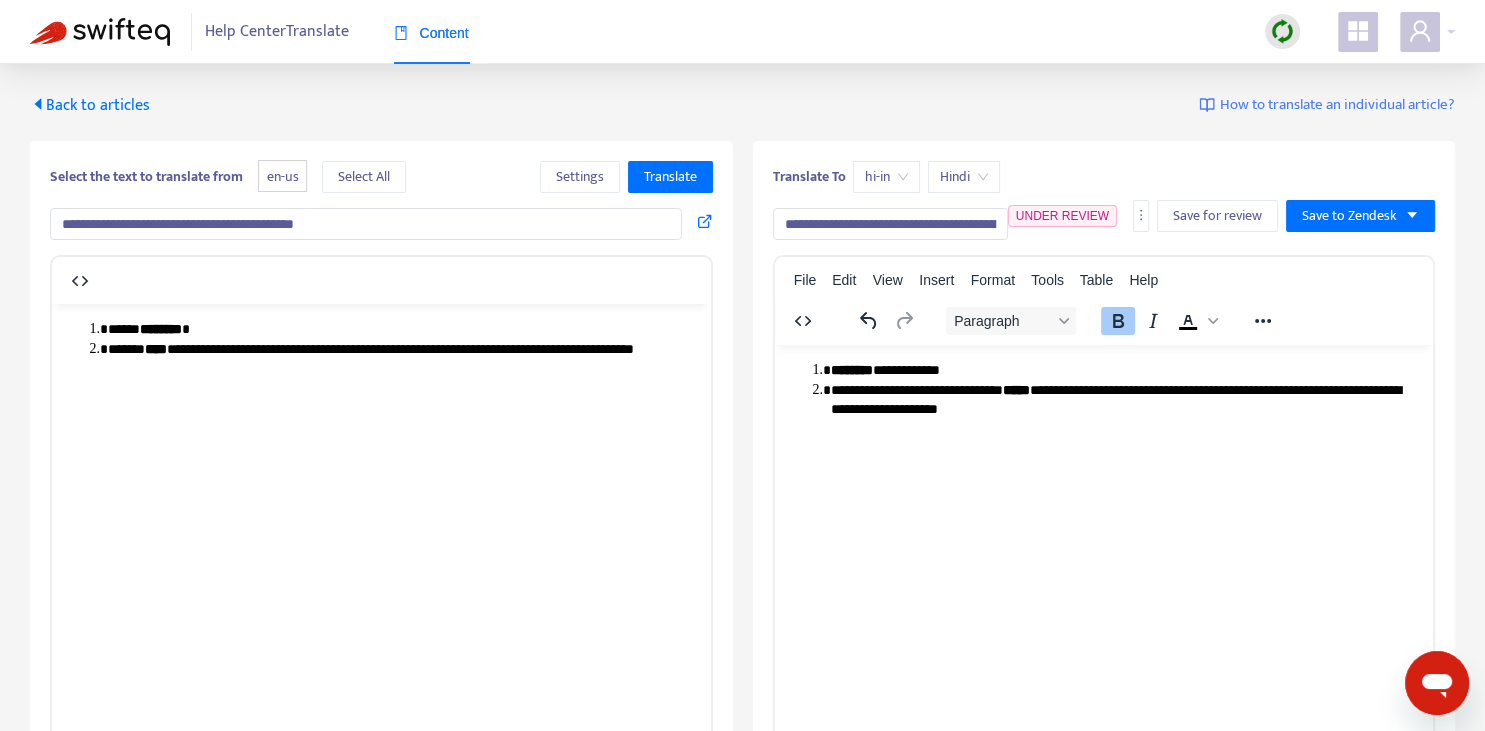 click on "Back to articles" at bounding box center (90, 105) 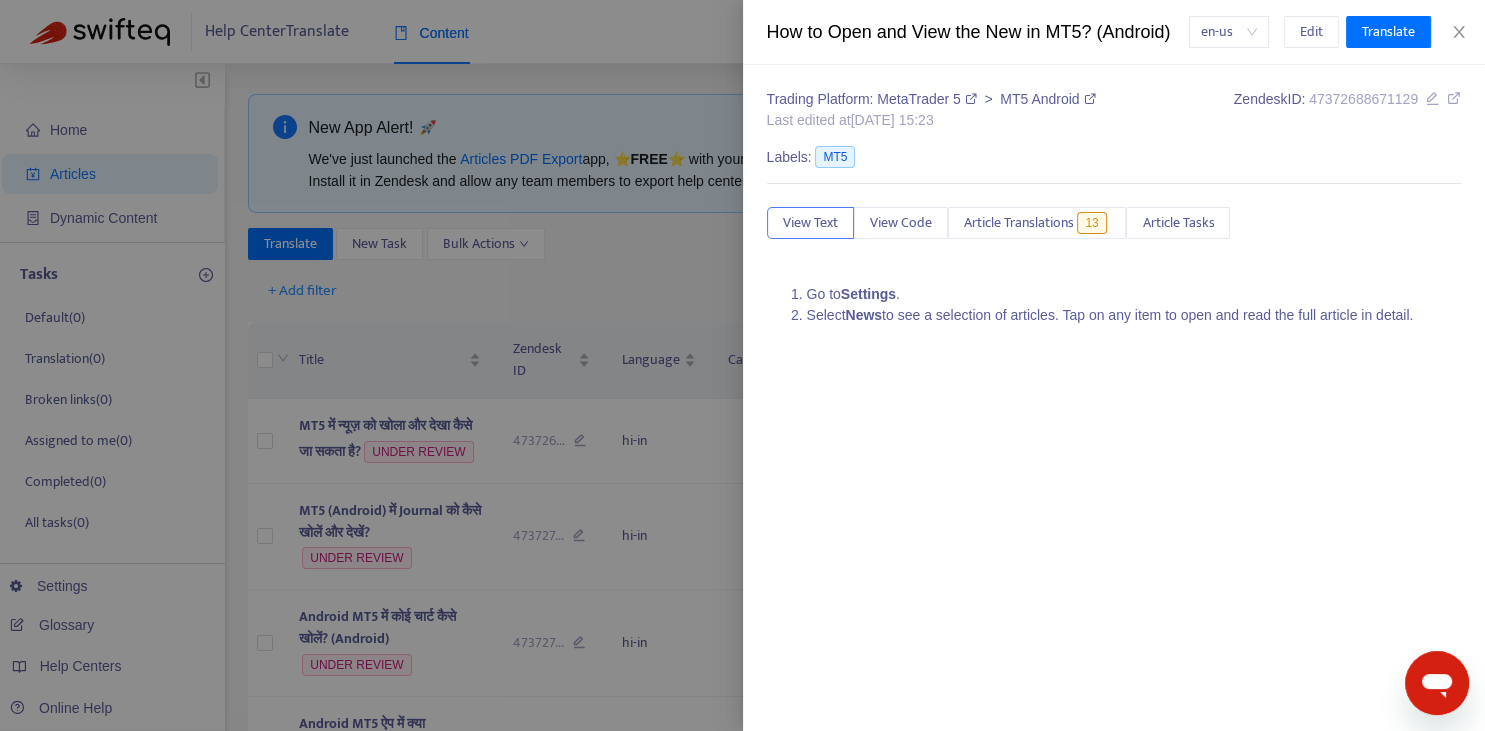 click at bounding box center [742, 365] 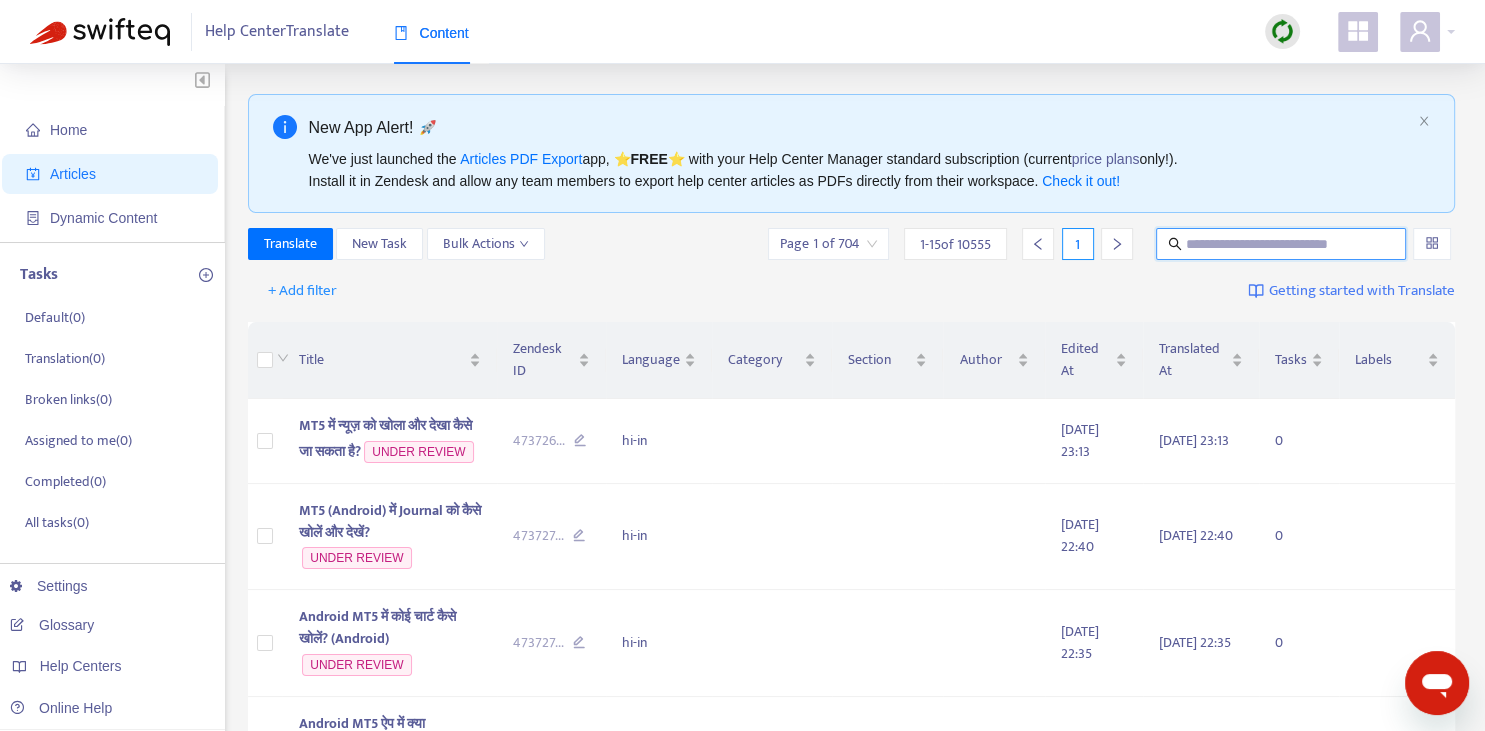 click at bounding box center [1282, 244] 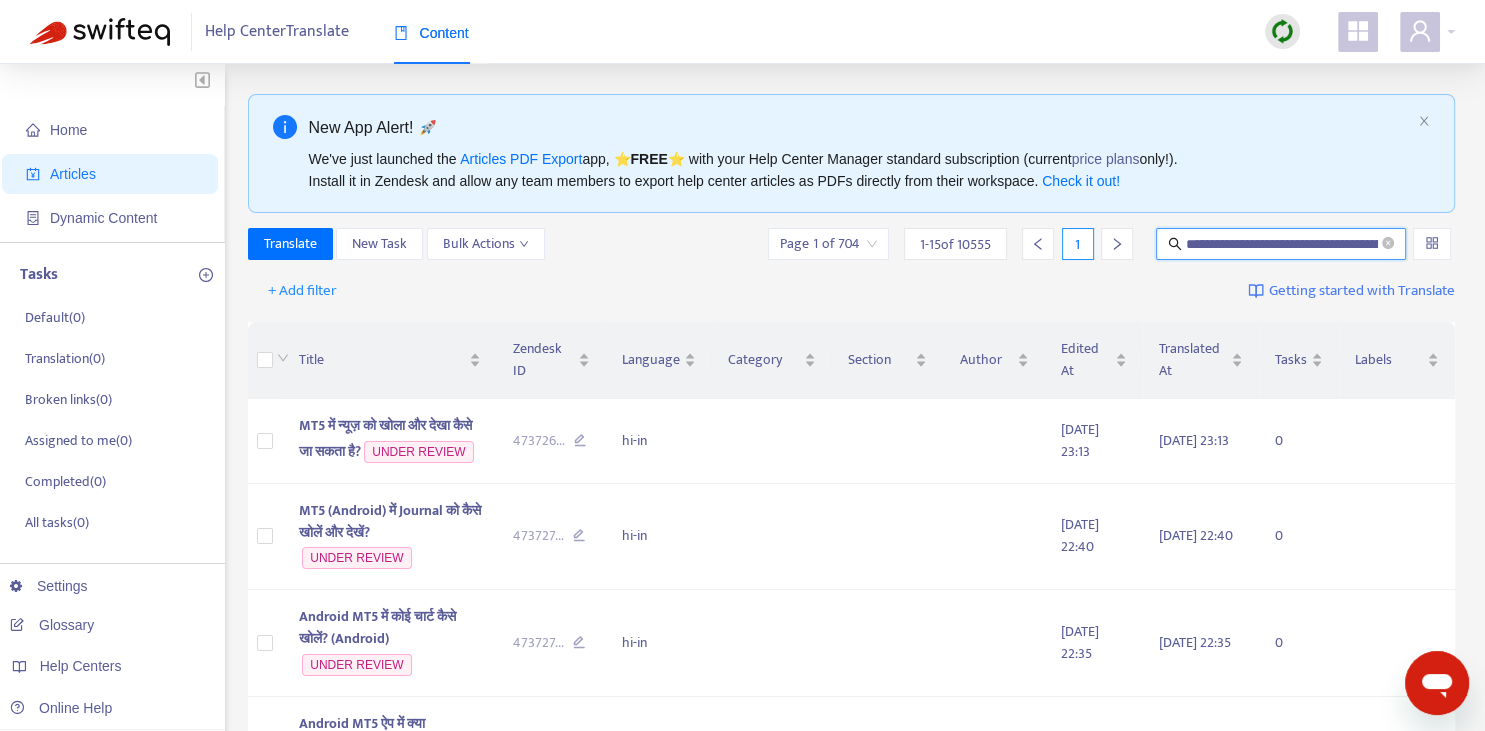 scroll, scrollTop: 0, scrollLeft: 205, axis: horizontal 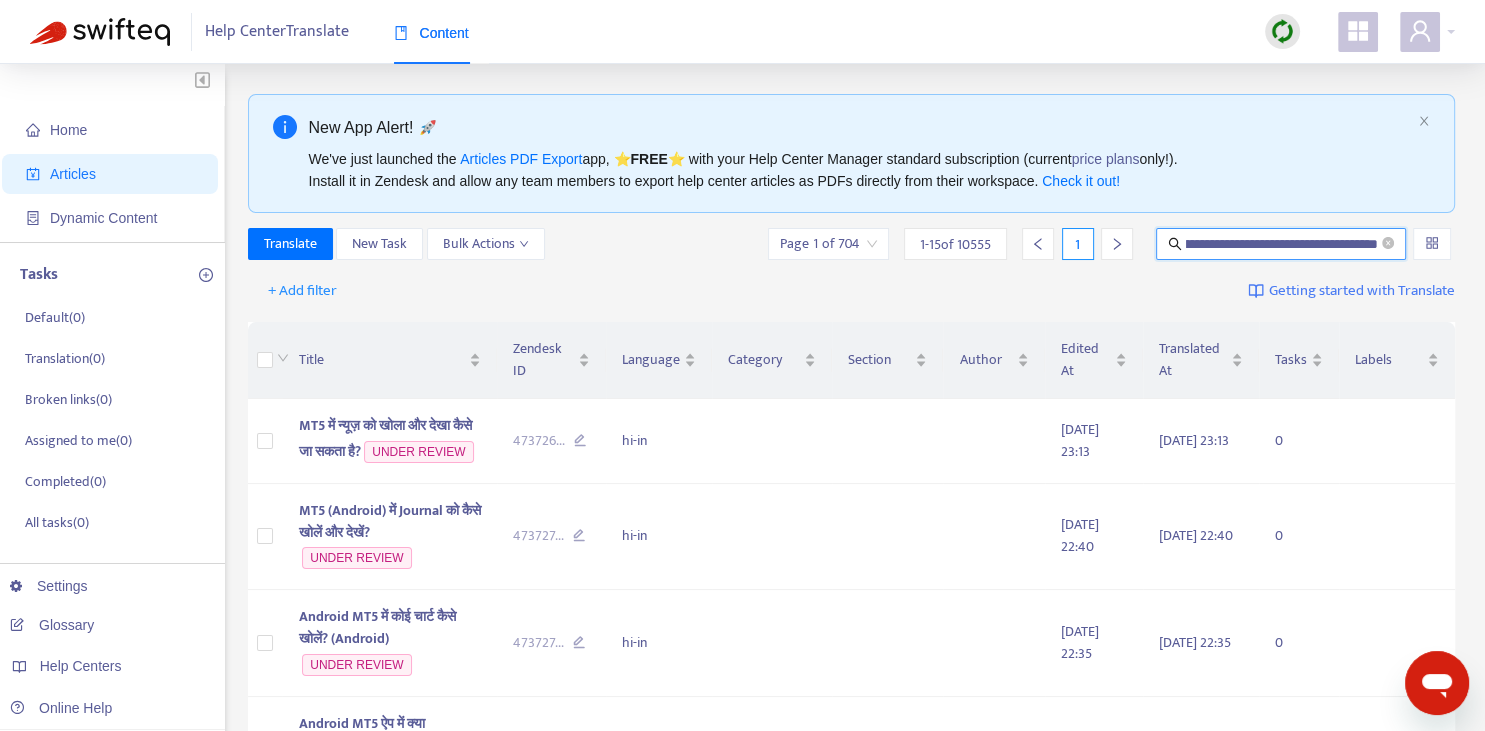 type on "**********" 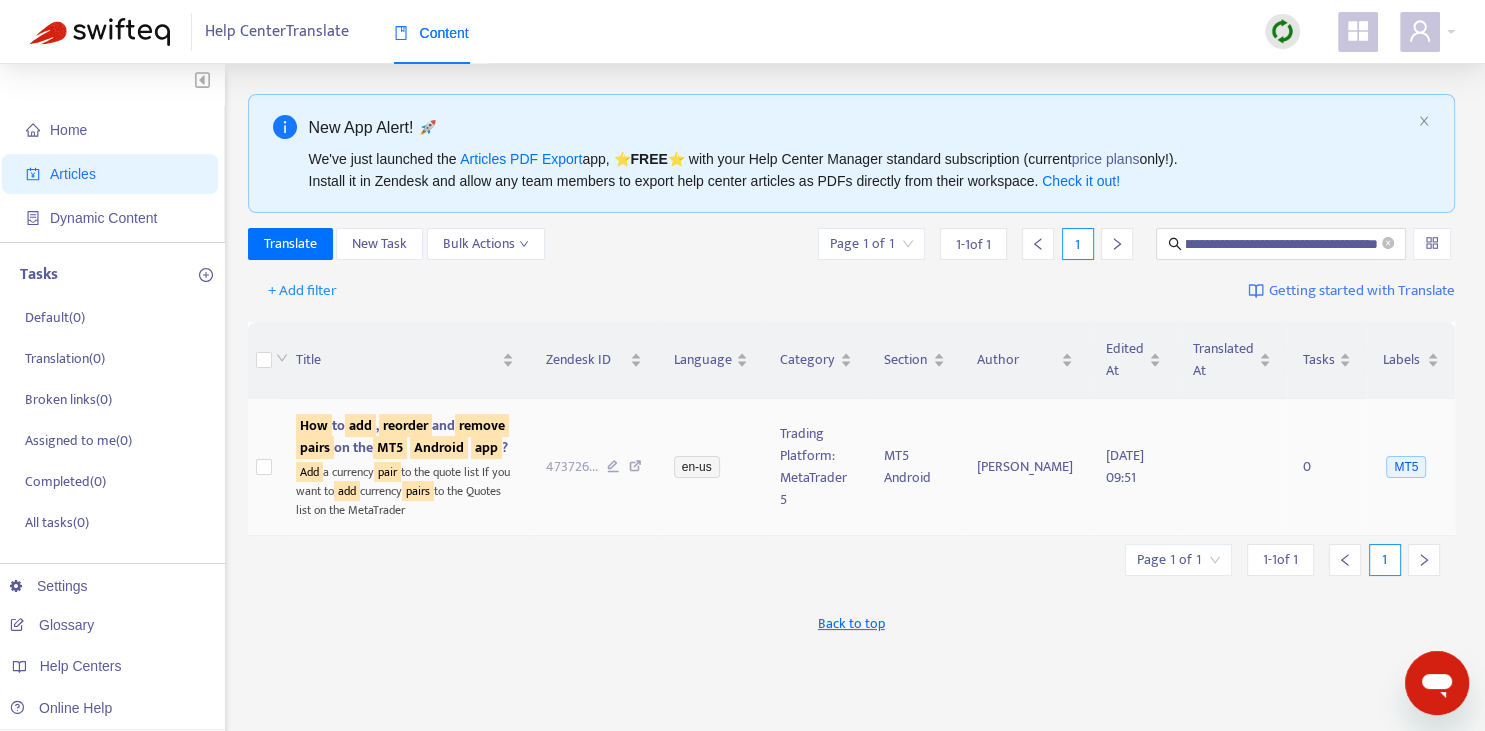 click on "How  to  add ,  reorder  and  remove   pairs  on the  MT5   Android   app ?" at bounding box center (402, 436) 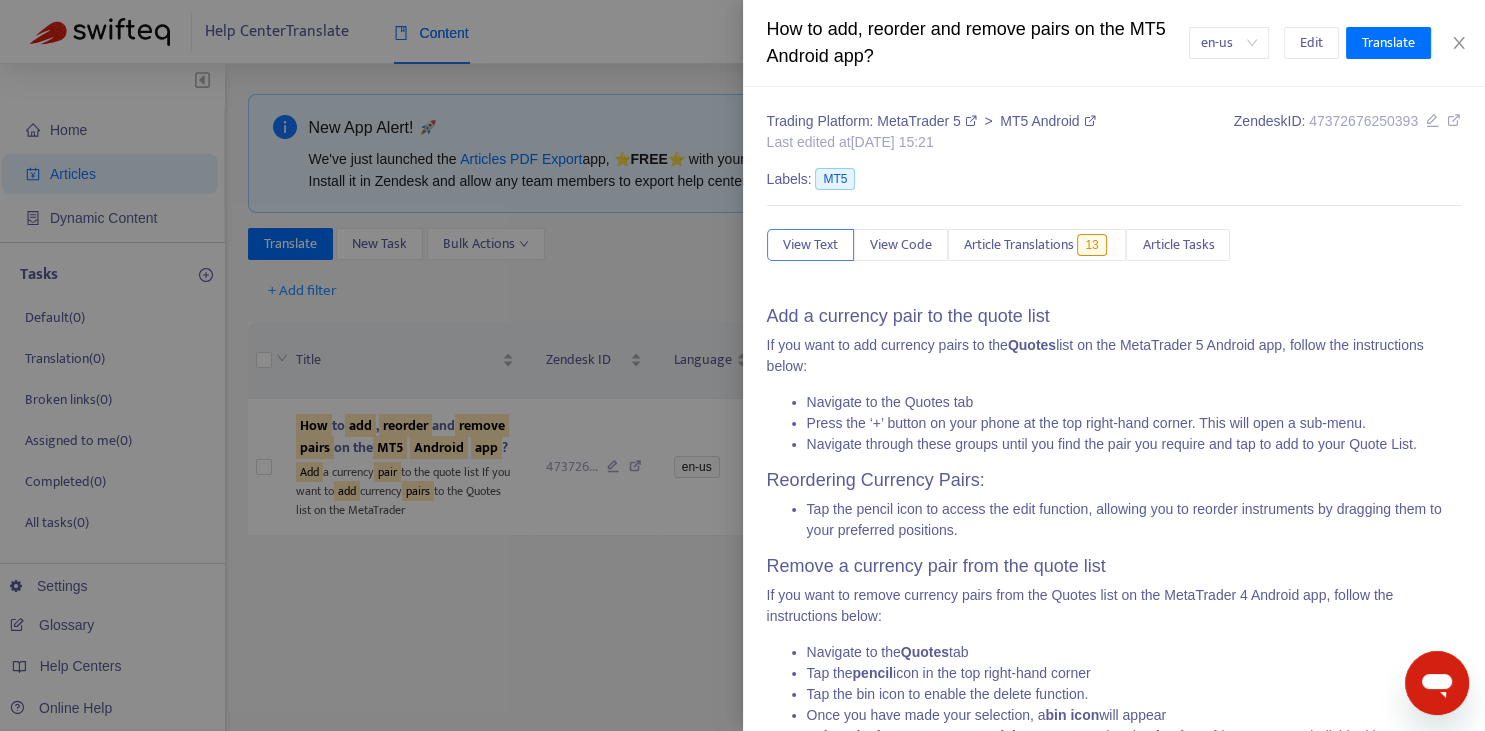 scroll, scrollTop: 104, scrollLeft: 0, axis: vertical 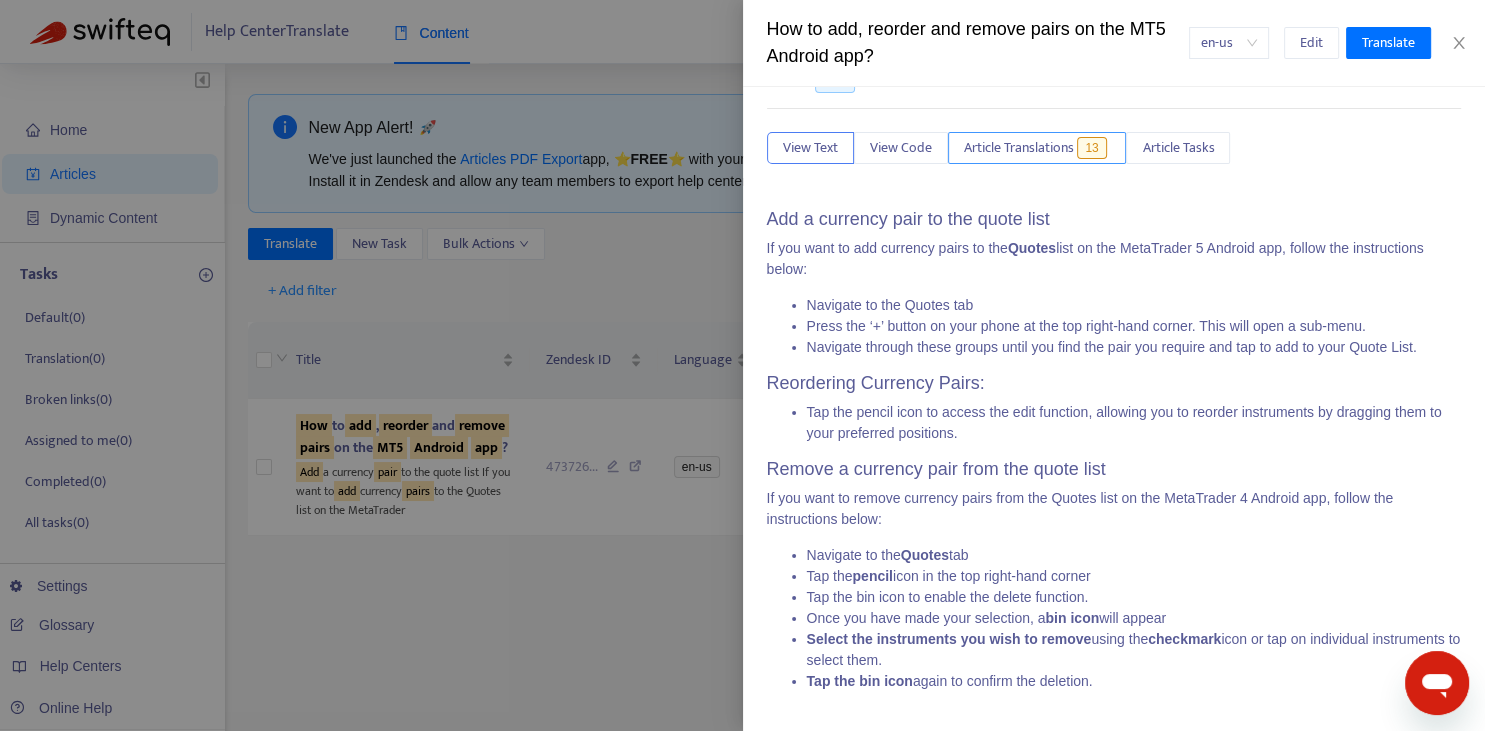click on "Article Translations" at bounding box center [1019, 148] 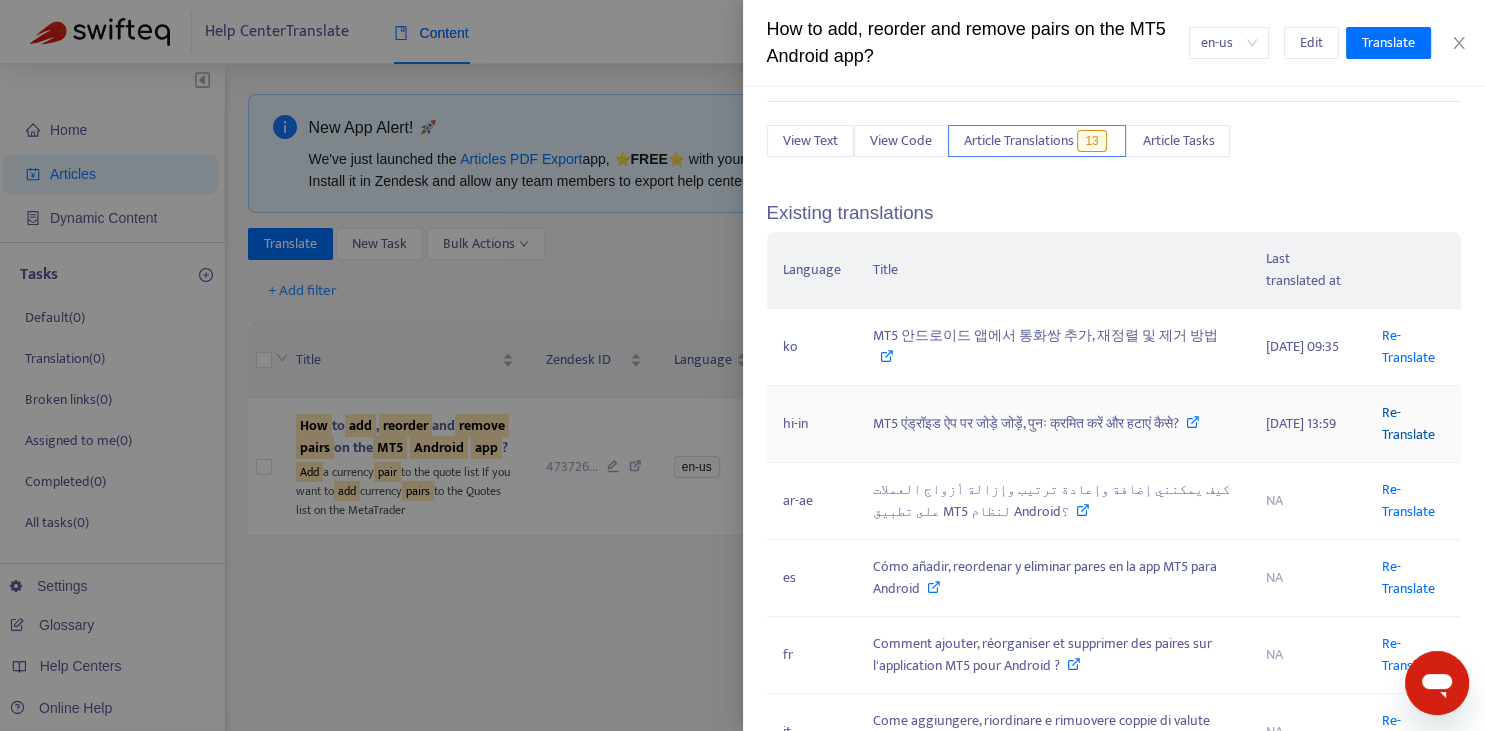 click on "Re-Translate" at bounding box center [1407, 423] 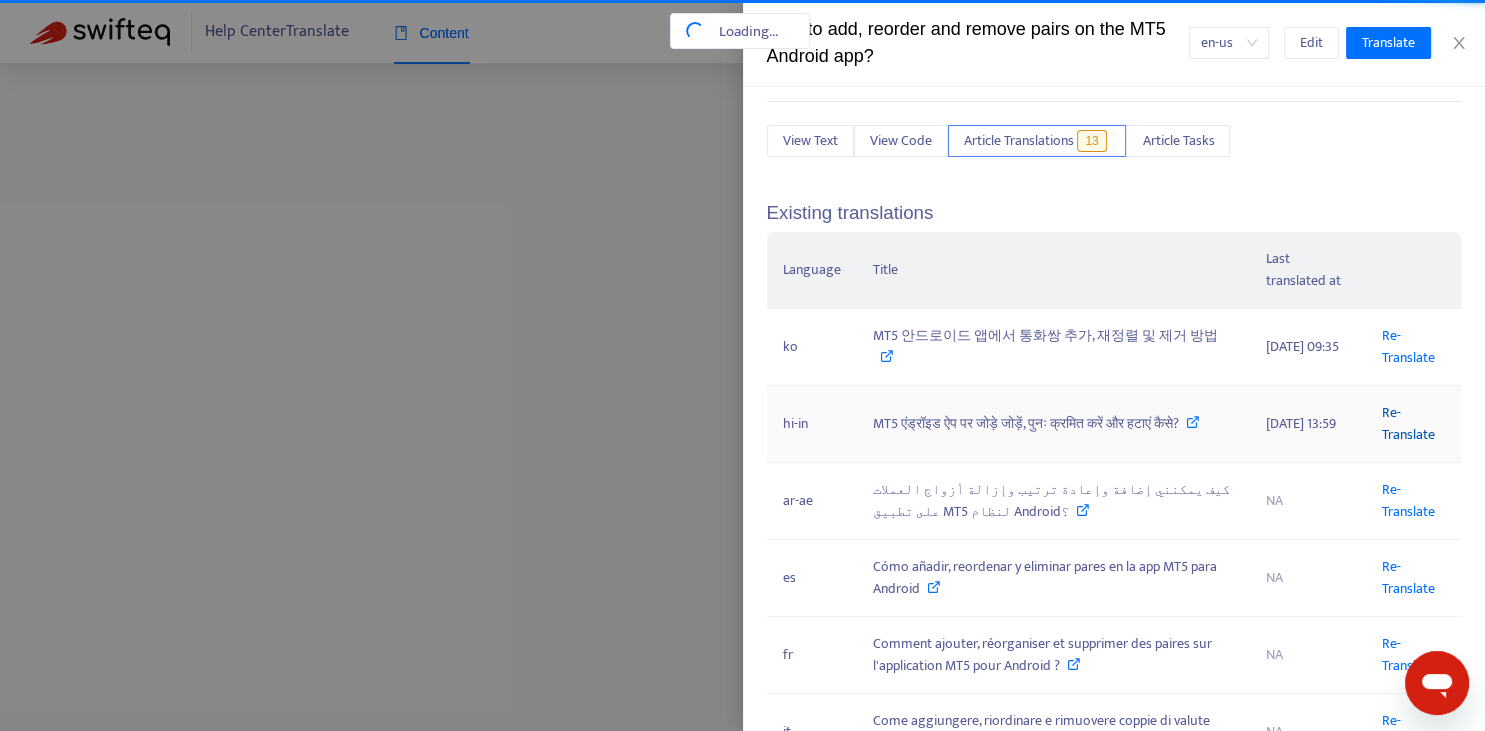 scroll, scrollTop: 0, scrollLeft: 205, axis: horizontal 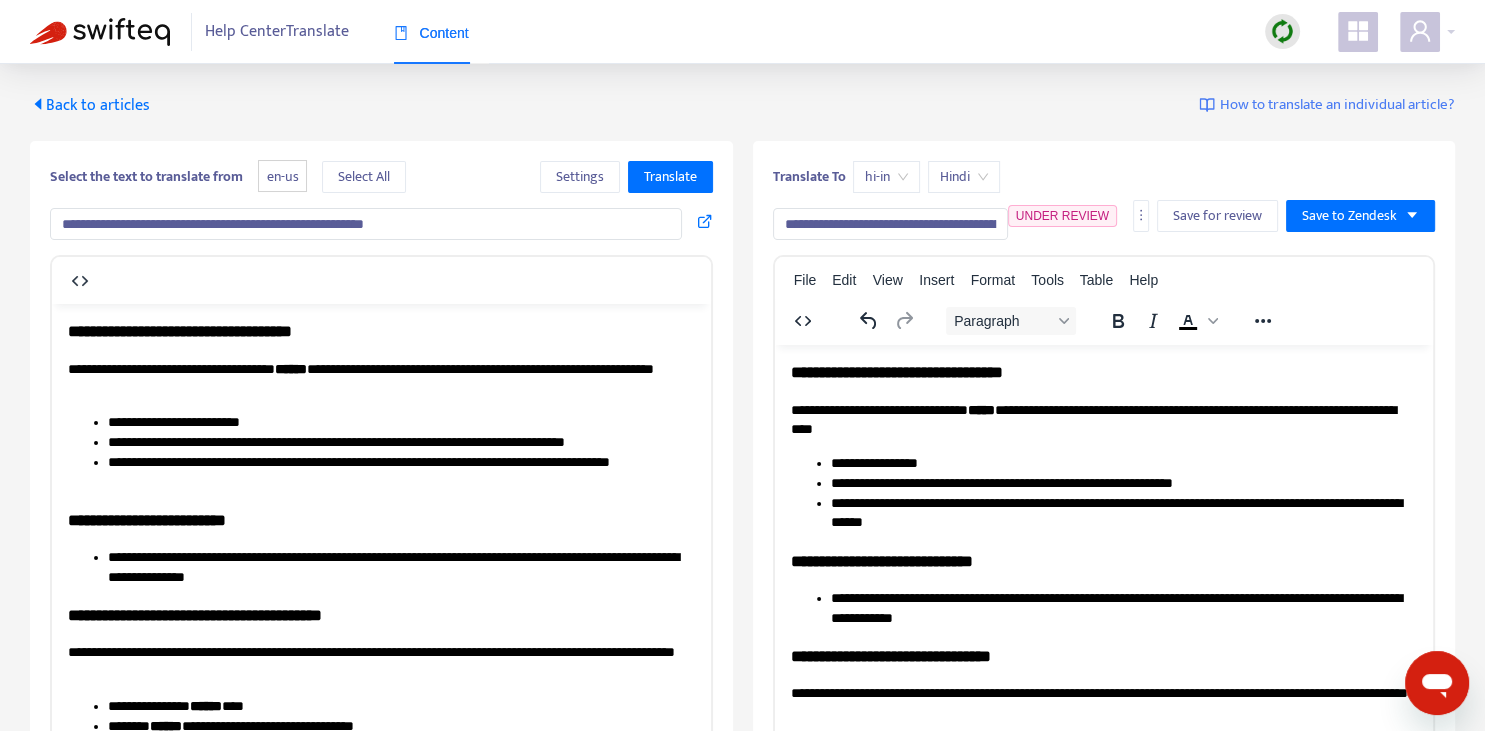 drag, startPoint x: 818, startPoint y: 221, endPoint x: 853, endPoint y: 207, distance: 37.696156 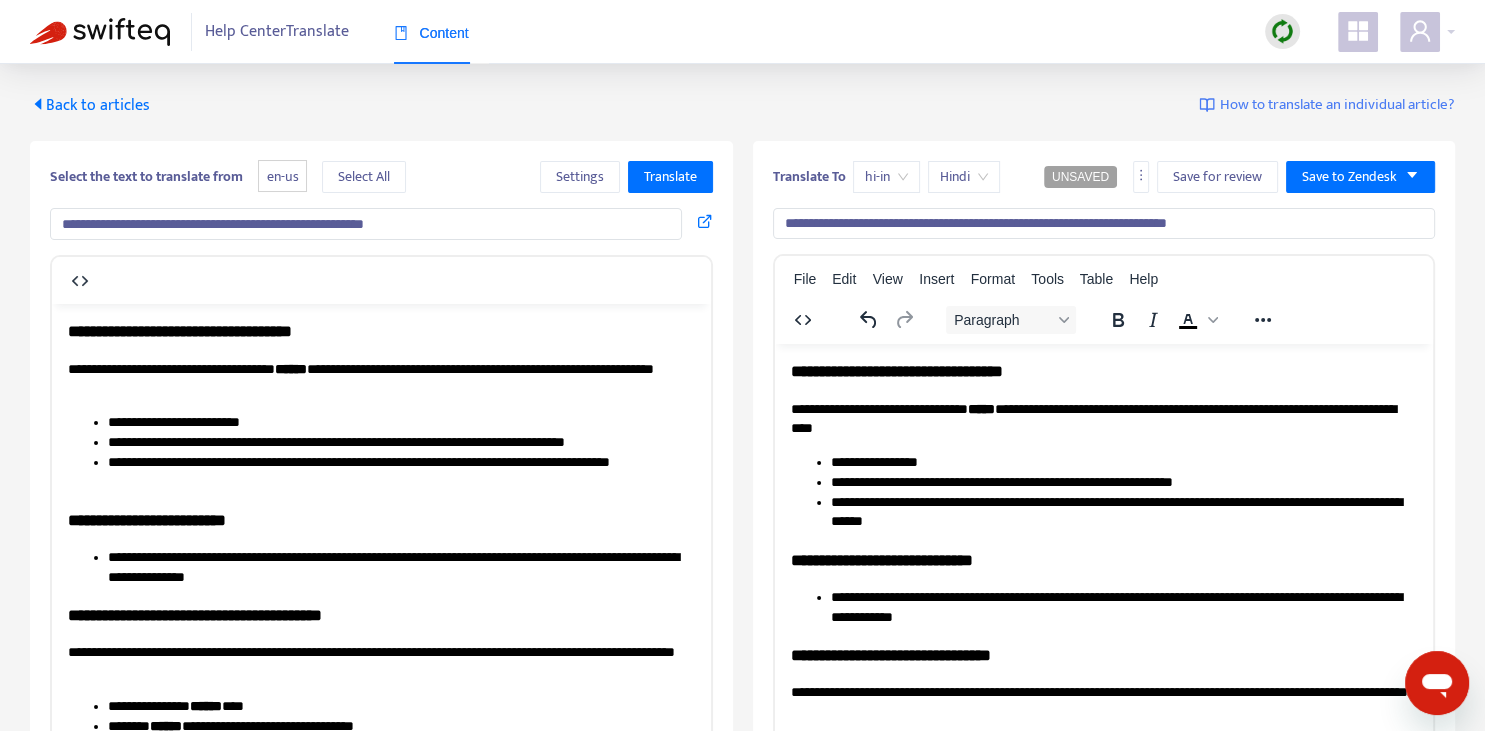 scroll, scrollTop: 0, scrollLeft: 0, axis: both 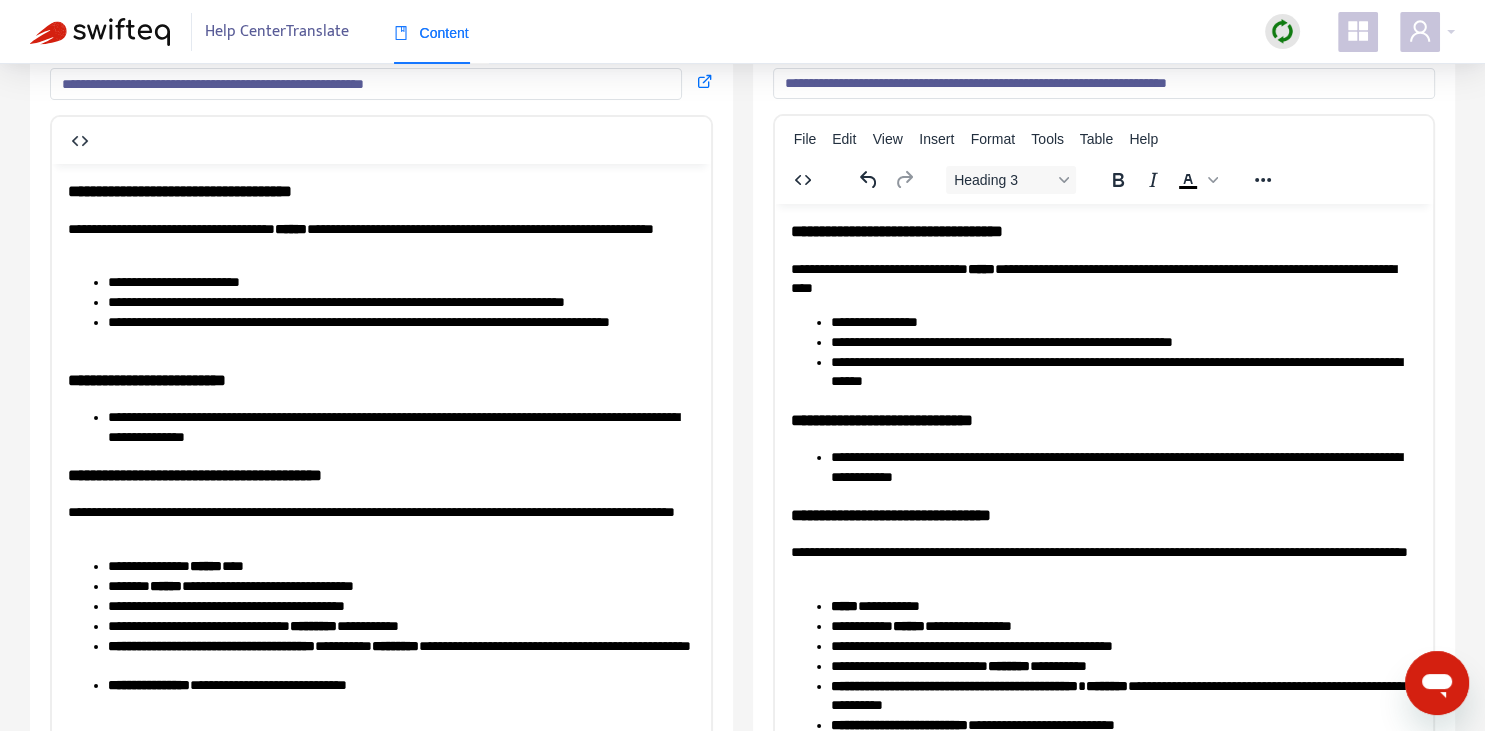 type 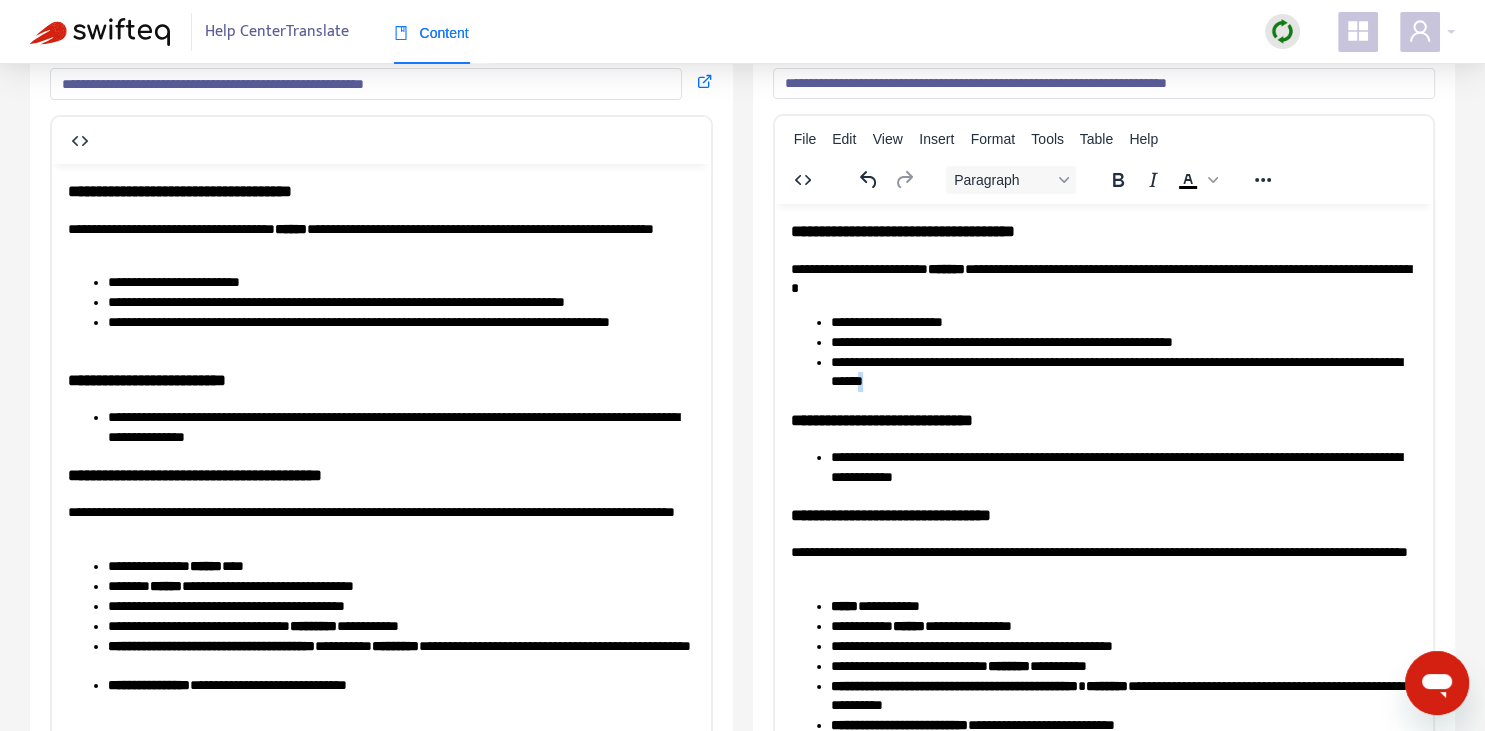 copy on "*" 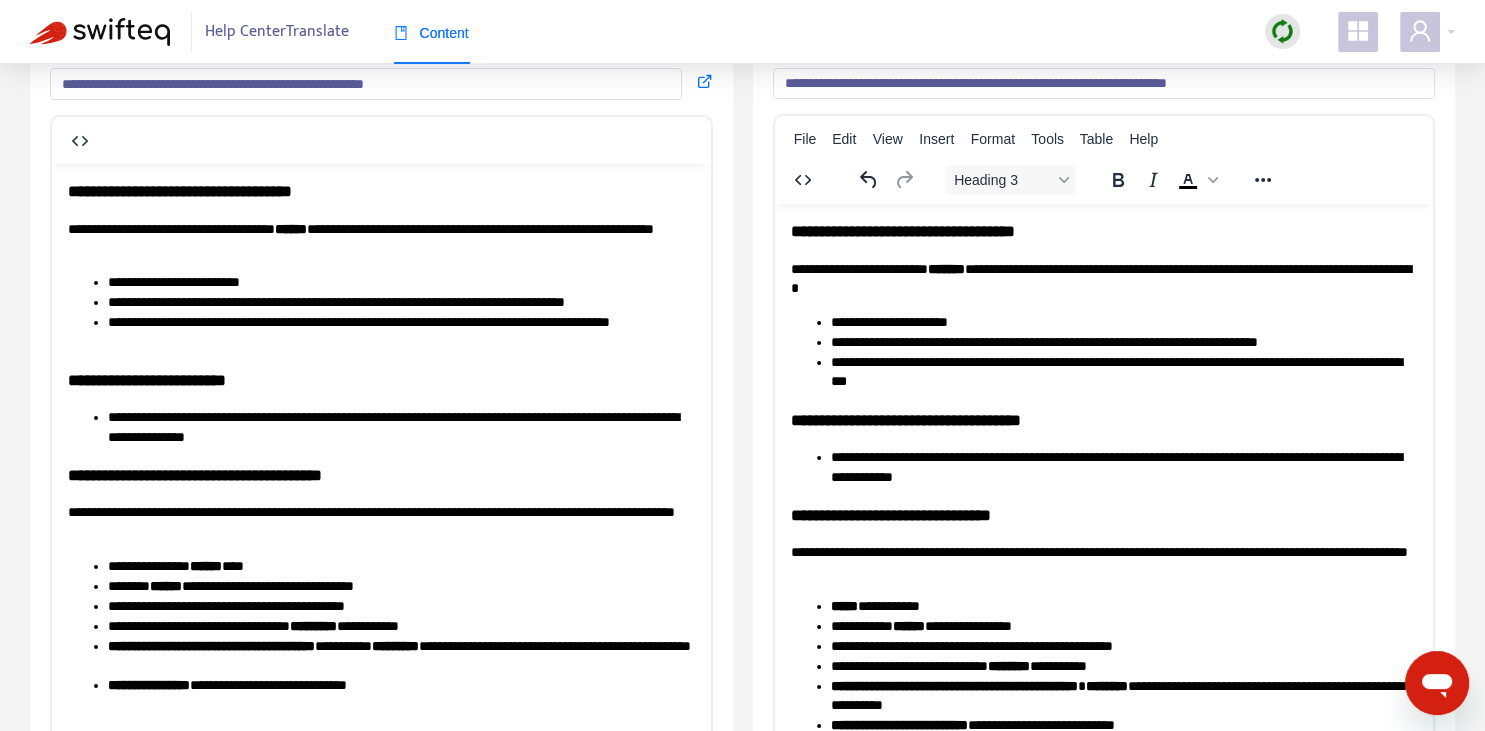 click on "**********" at bounding box center (1103, 420) 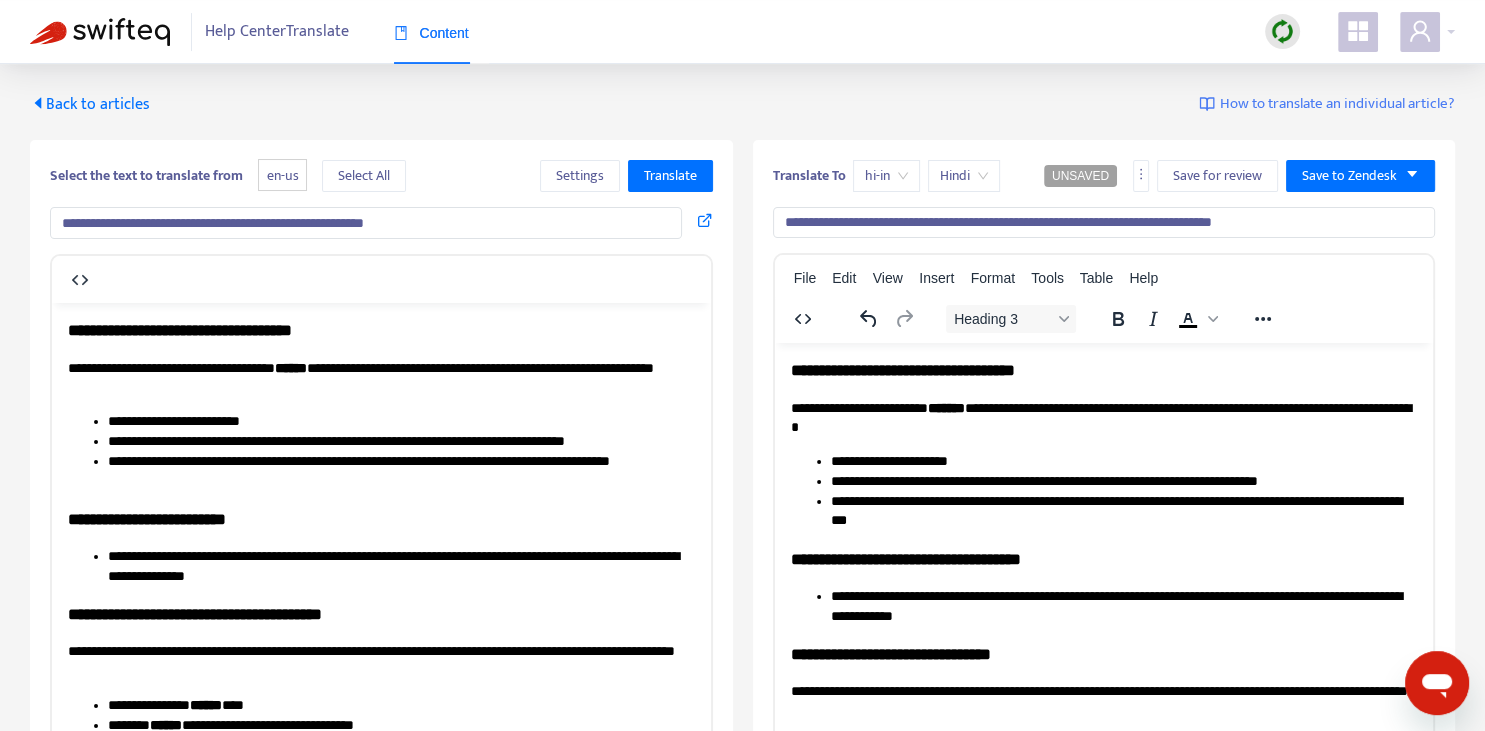 scroll, scrollTop: 0, scrollLeft: 0, axis: both 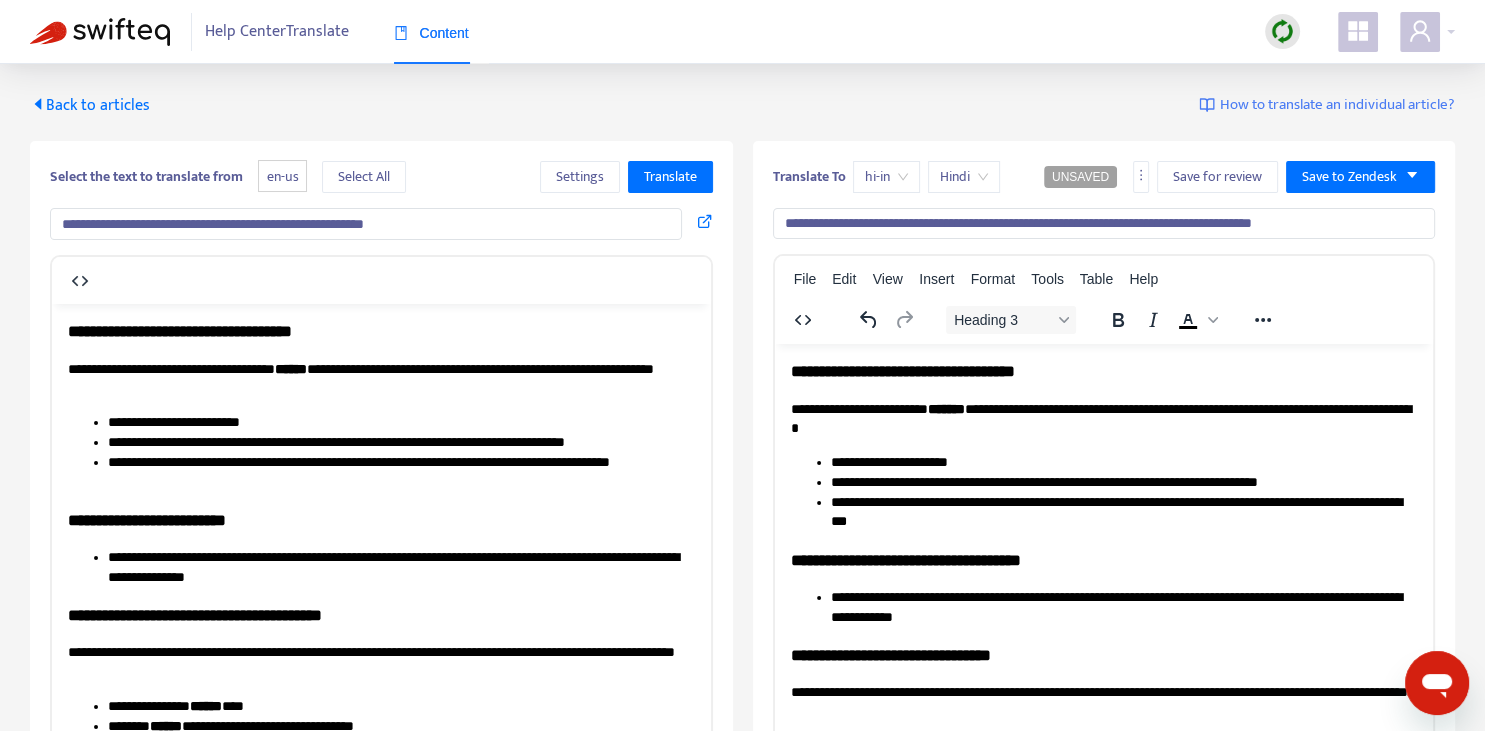 click on "**********" at bounding box center [1104, 224] 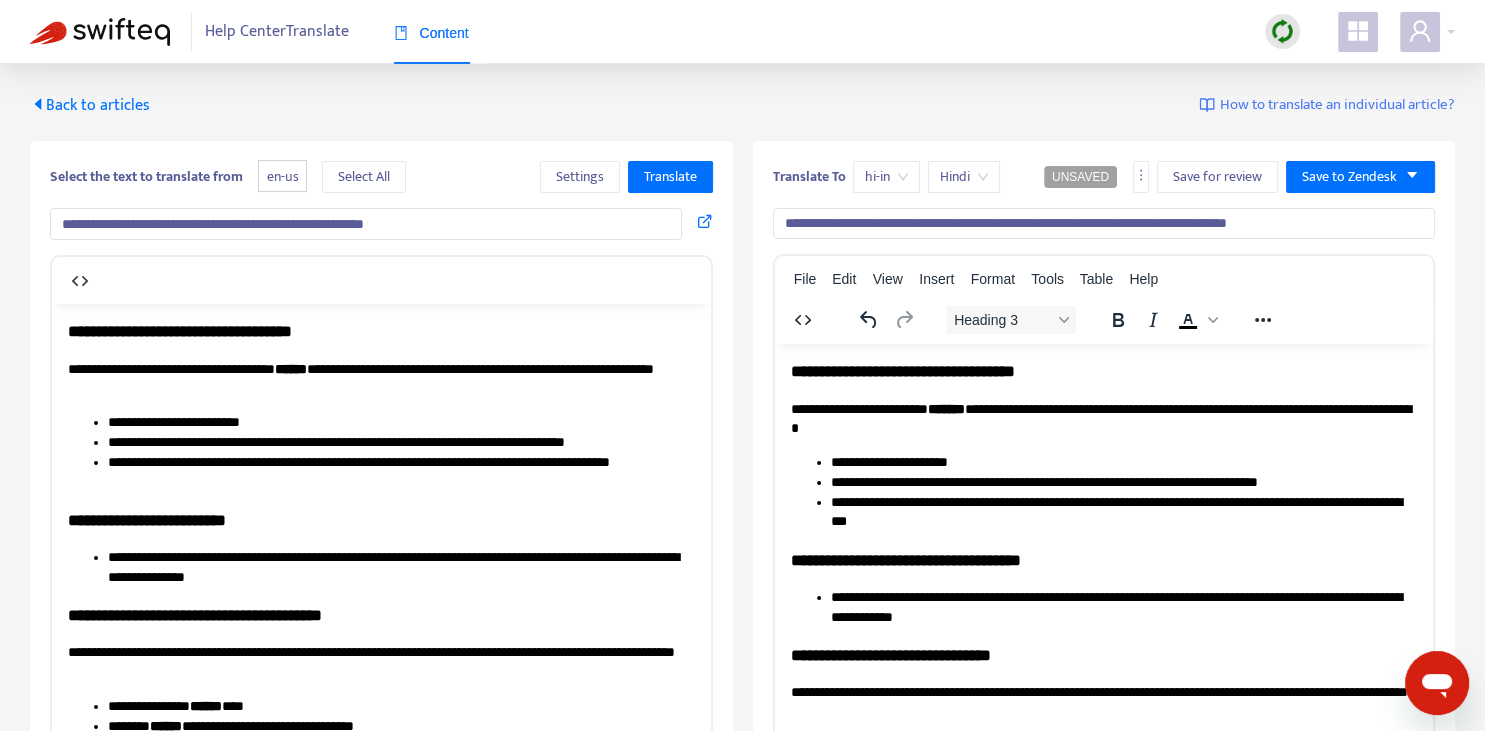 click on "**********" at bounding box center [1104, 224] 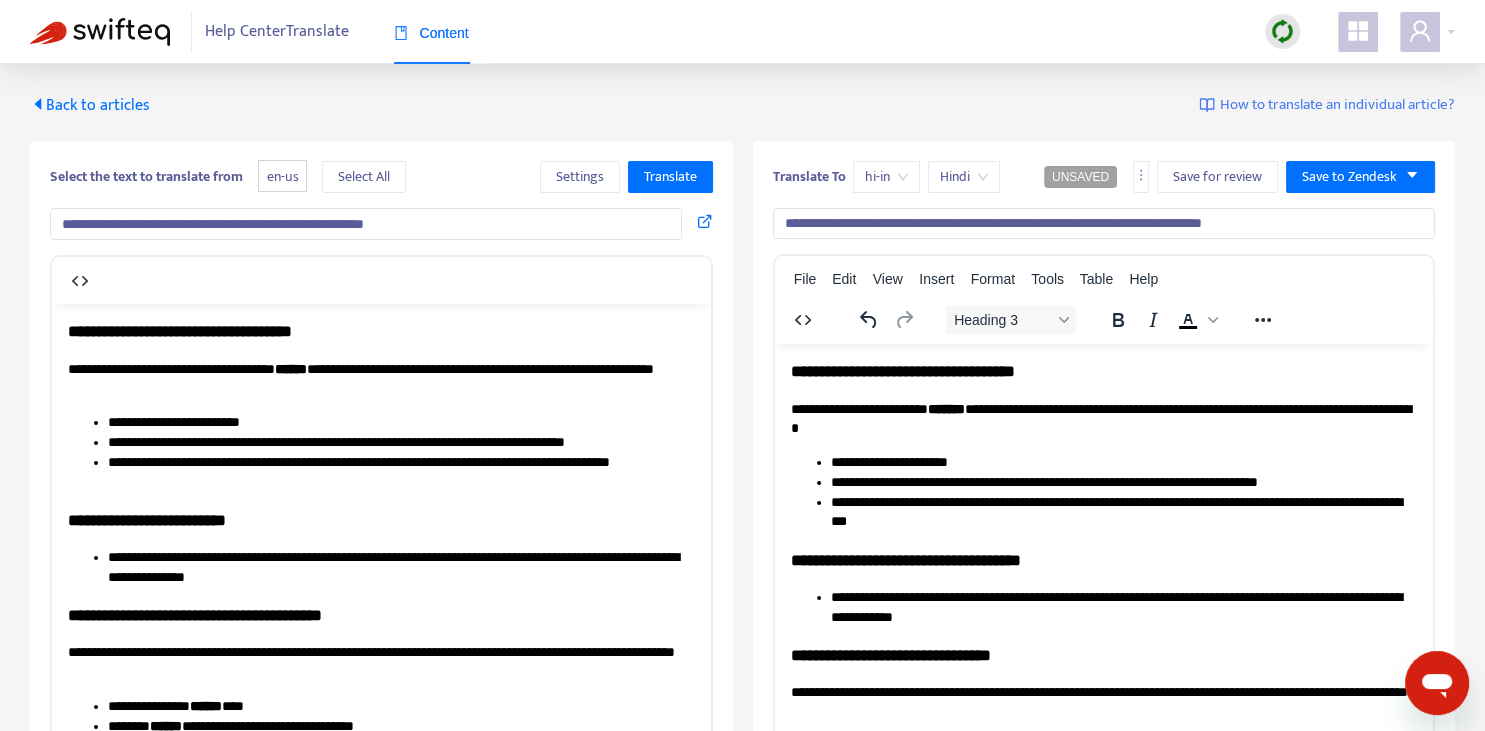 click on "**********" at bounding box center [1104, 224] 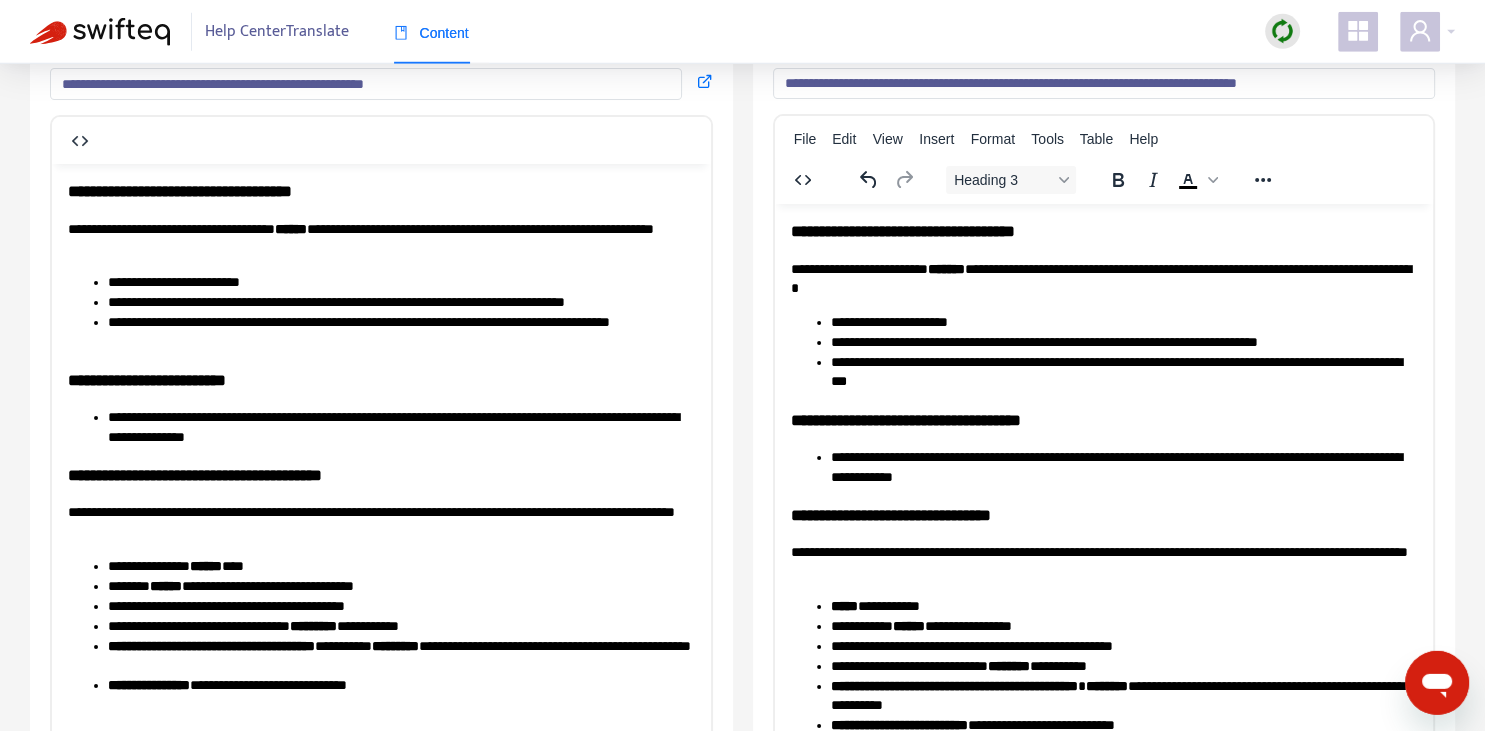 scroll, scrollTop: 140, scrollLeft: 0, axis: vertical 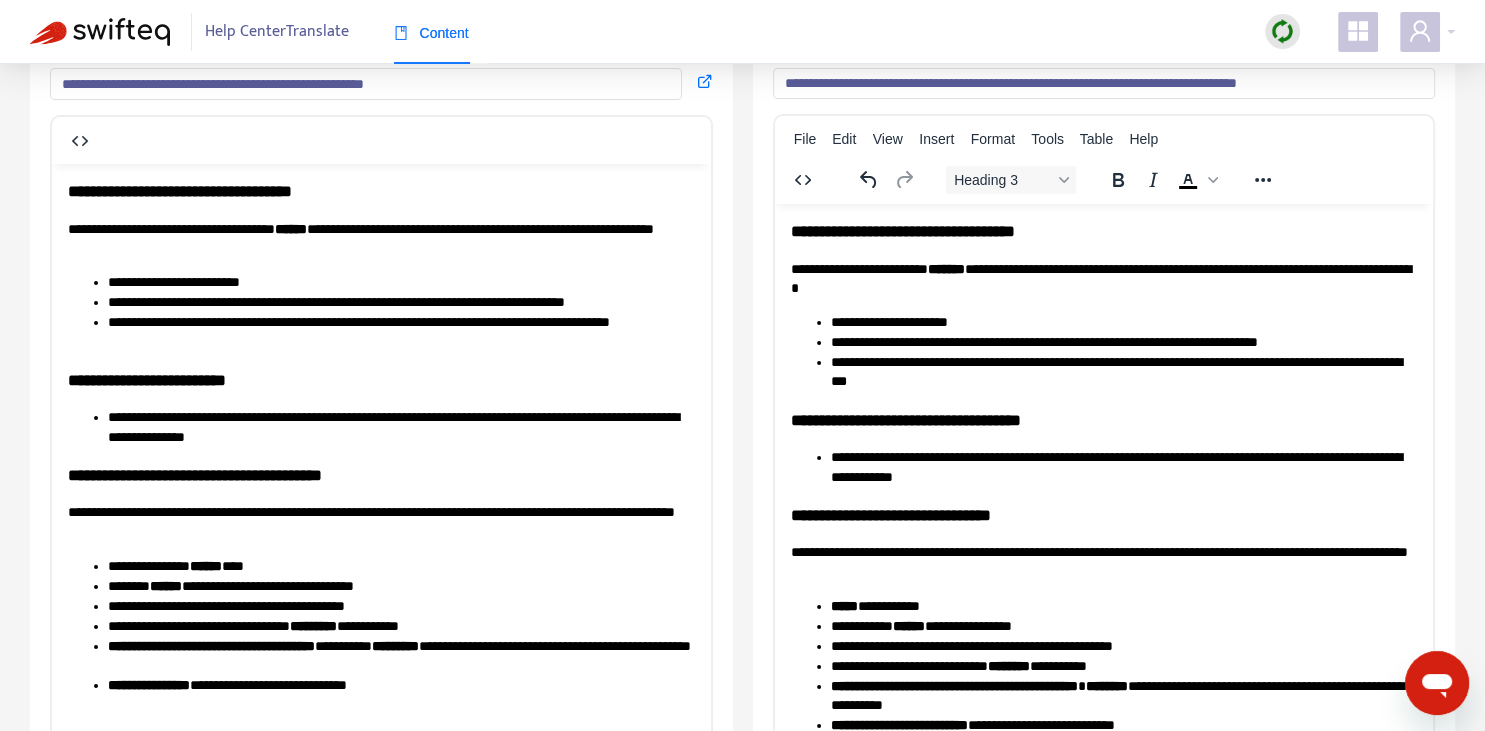 type on "**********" 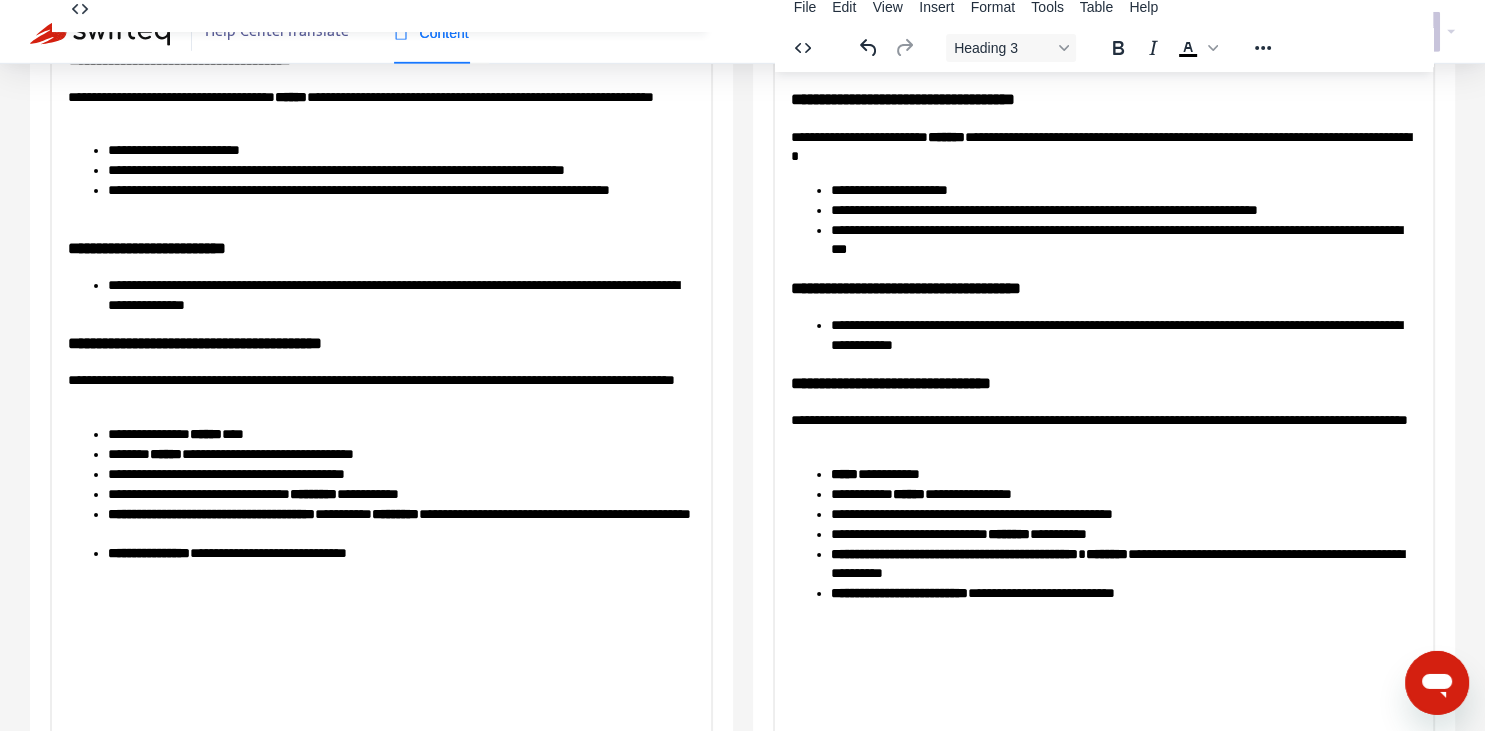 scroll, scrollTop: 281, scrollLeft: 0, axis: vertical 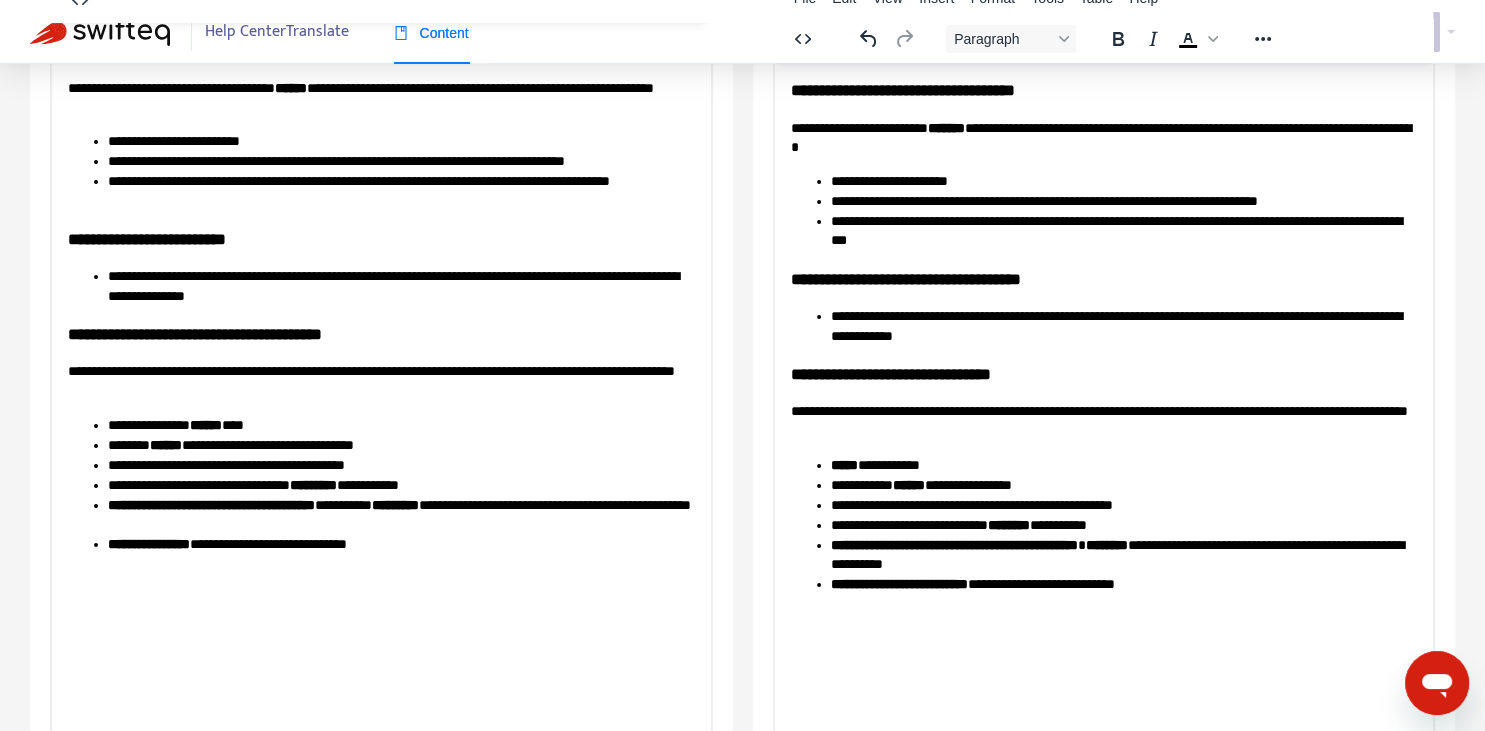 click on "**********" at bounding box center (1123, 327) 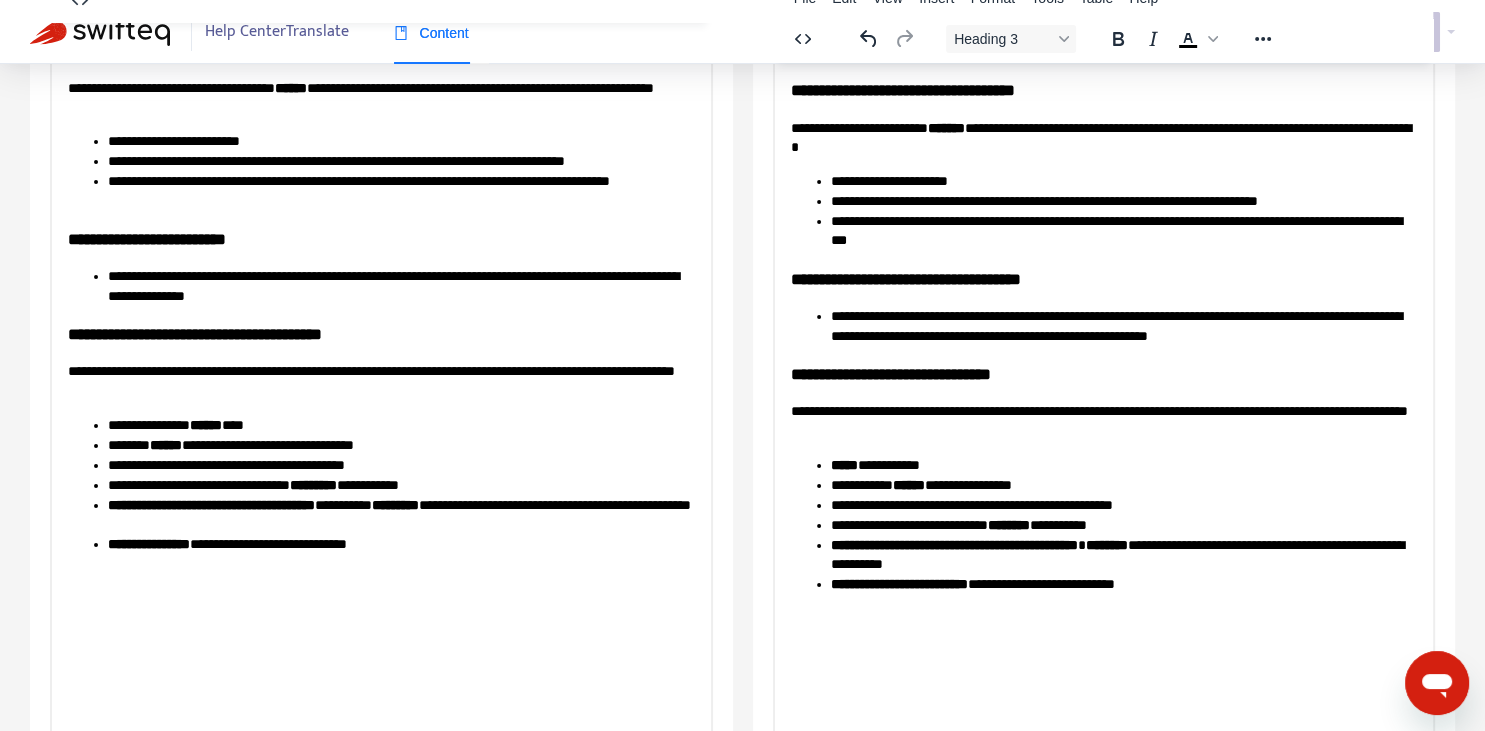 click on "**********" at bounding box center (1103, 279) 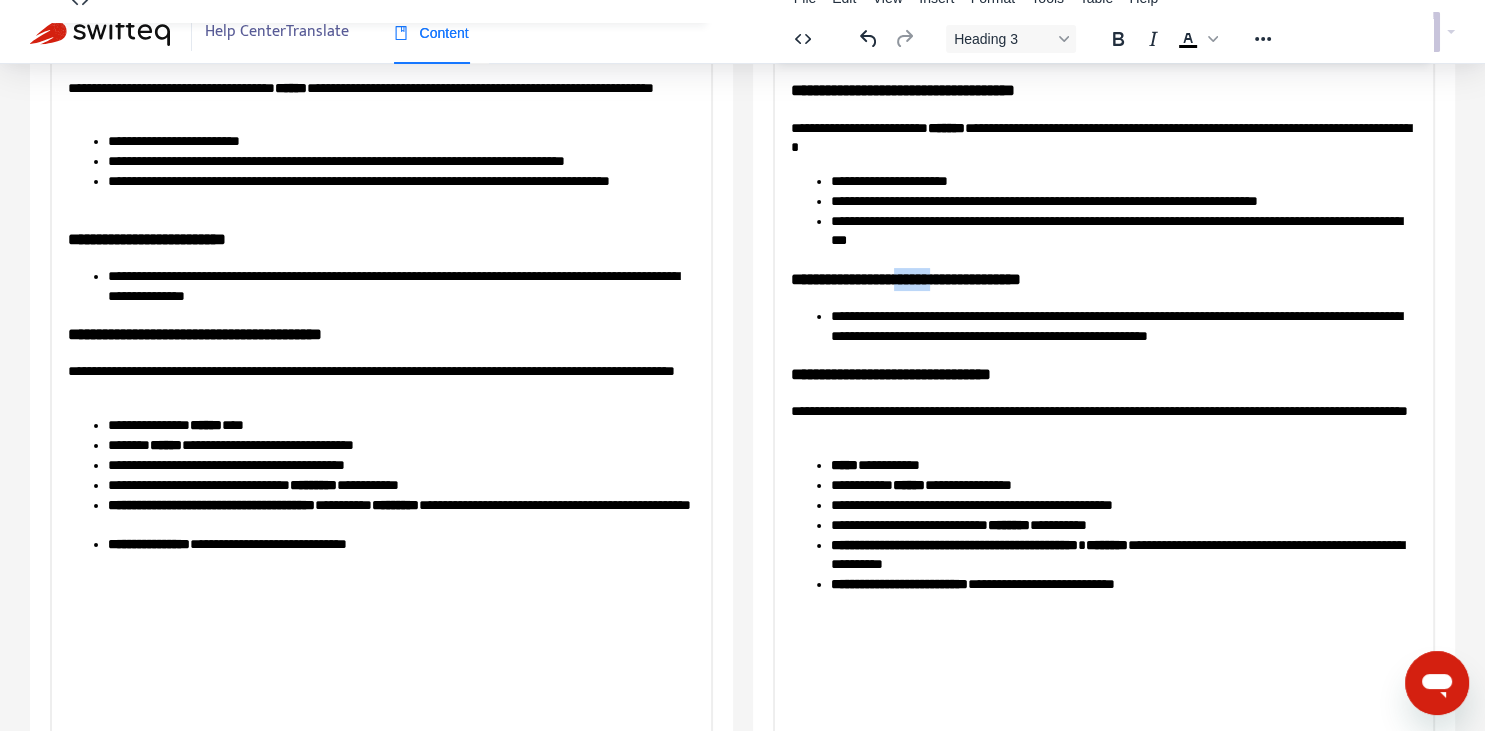 click on "**********" at bounding box center (1103, 279) 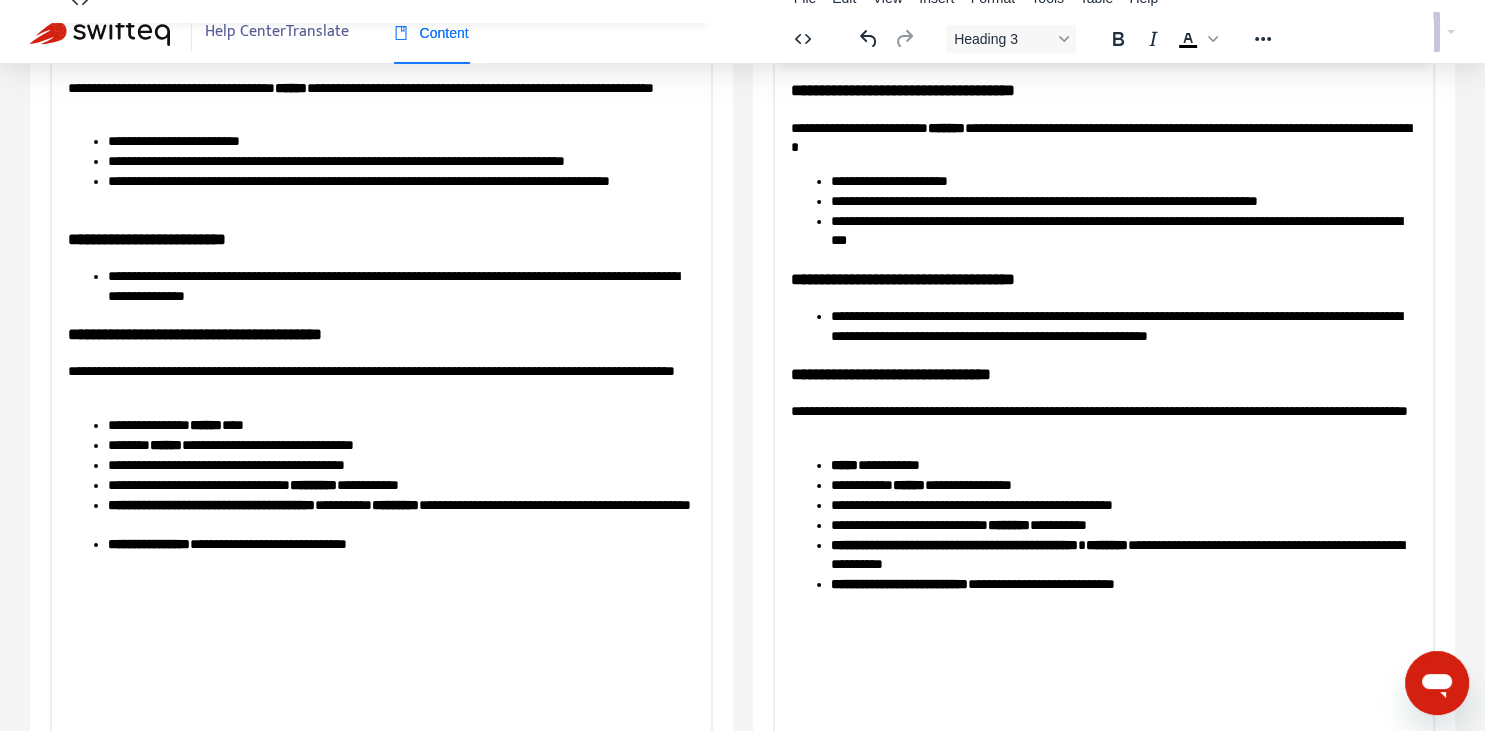 click on "**********" at bounding box center [1103, 374] 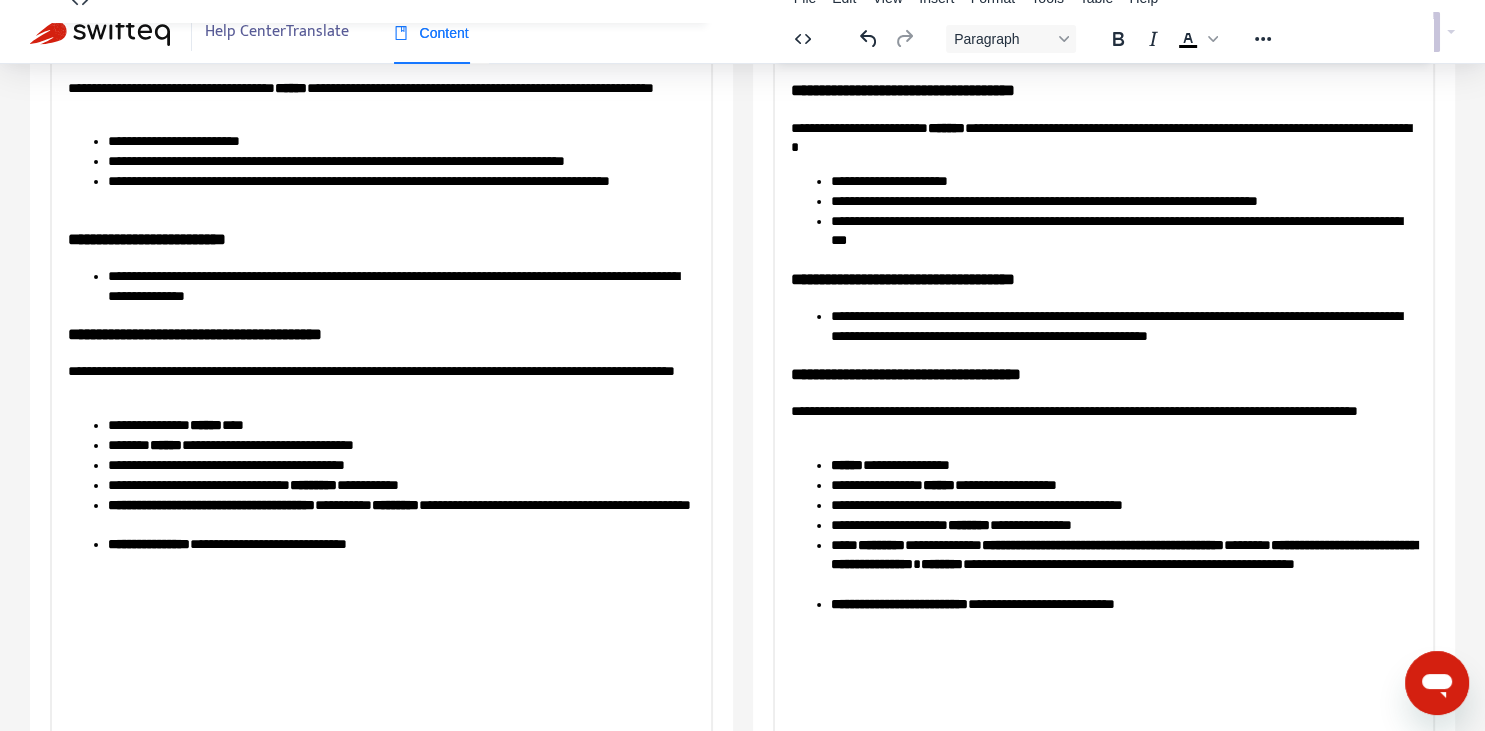 click on "**********" at bounding box center [1123, 565] 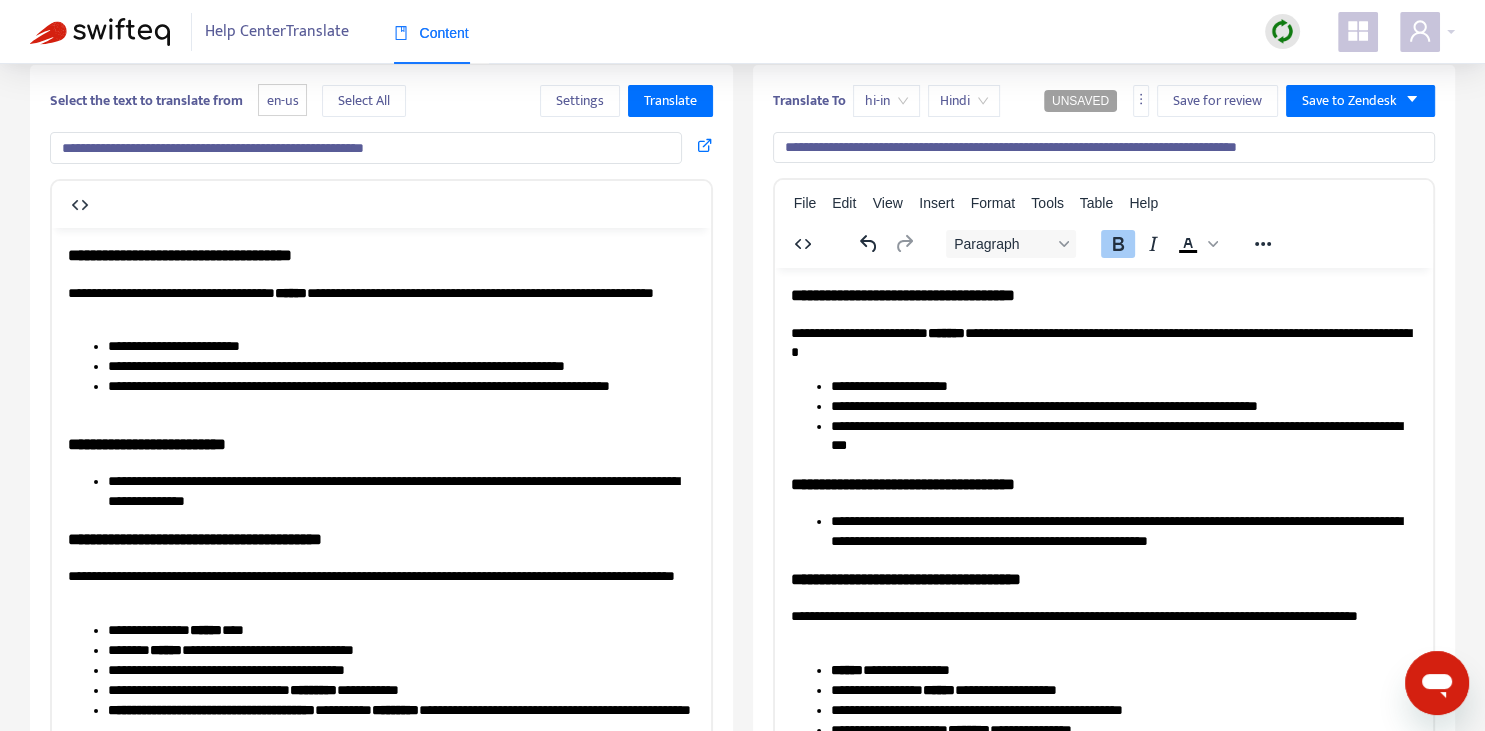 scroll, scrollTop: 0, scrollLeft: 0, axis: both 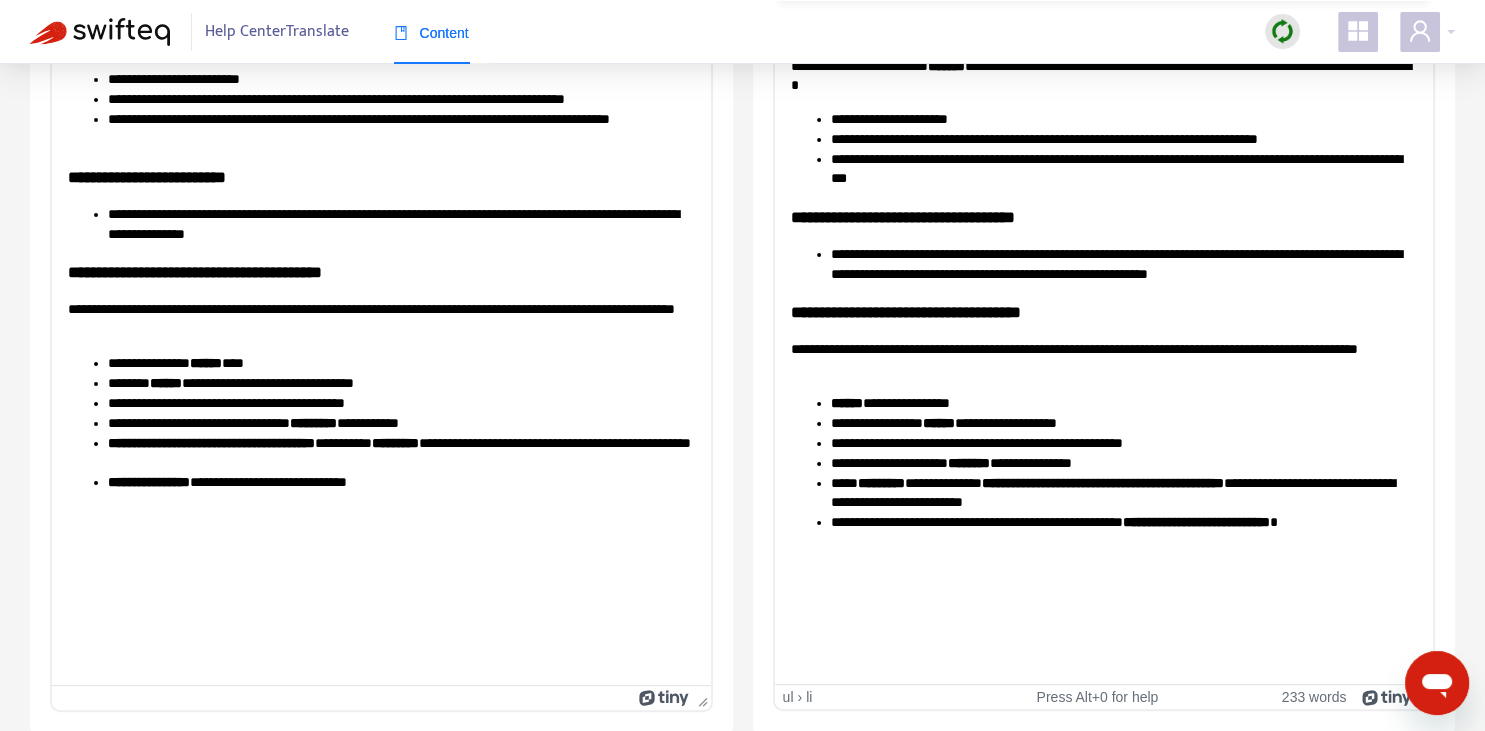 click on "**********" at bounding box center (1123, 444) 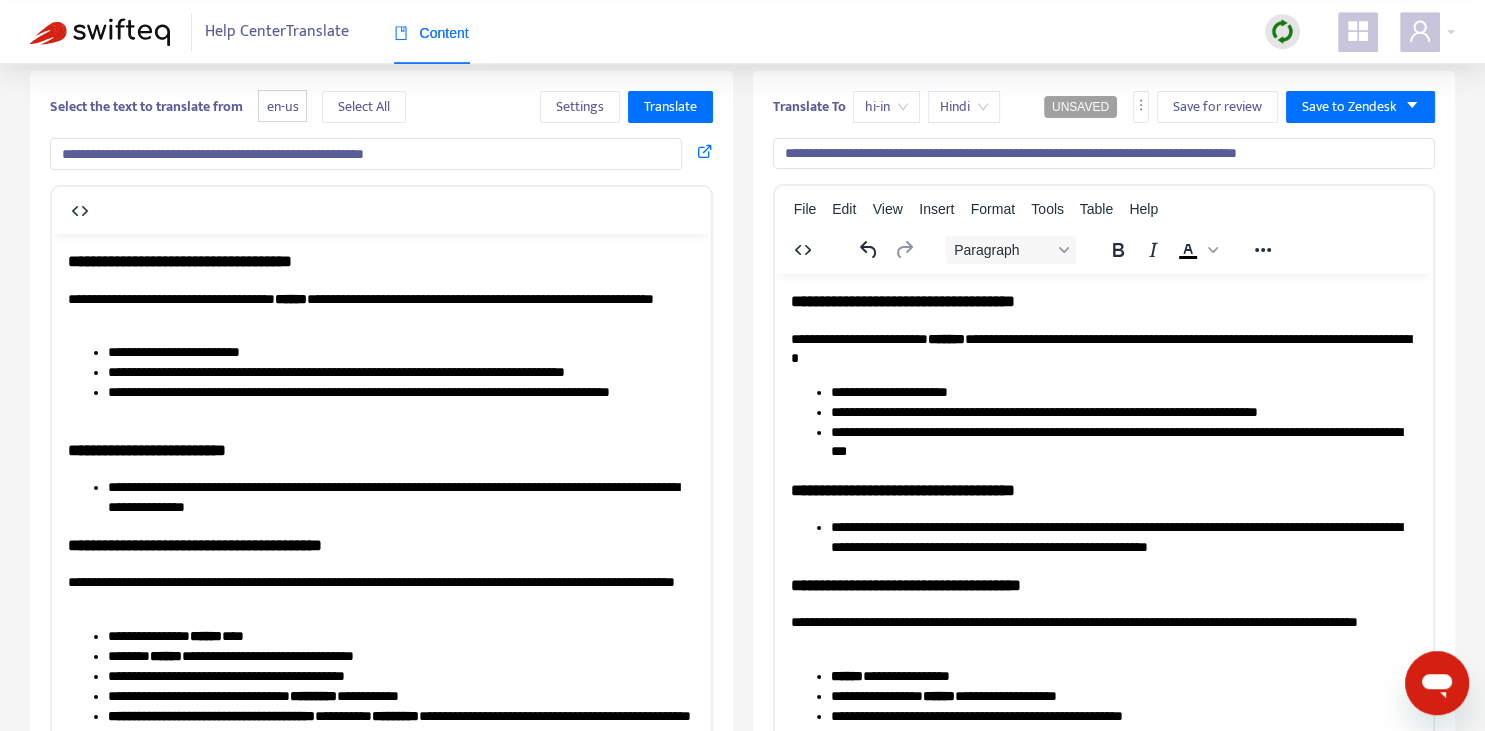 scroll, scrollTop: 61, scrollLeft: 0, axis: vertical 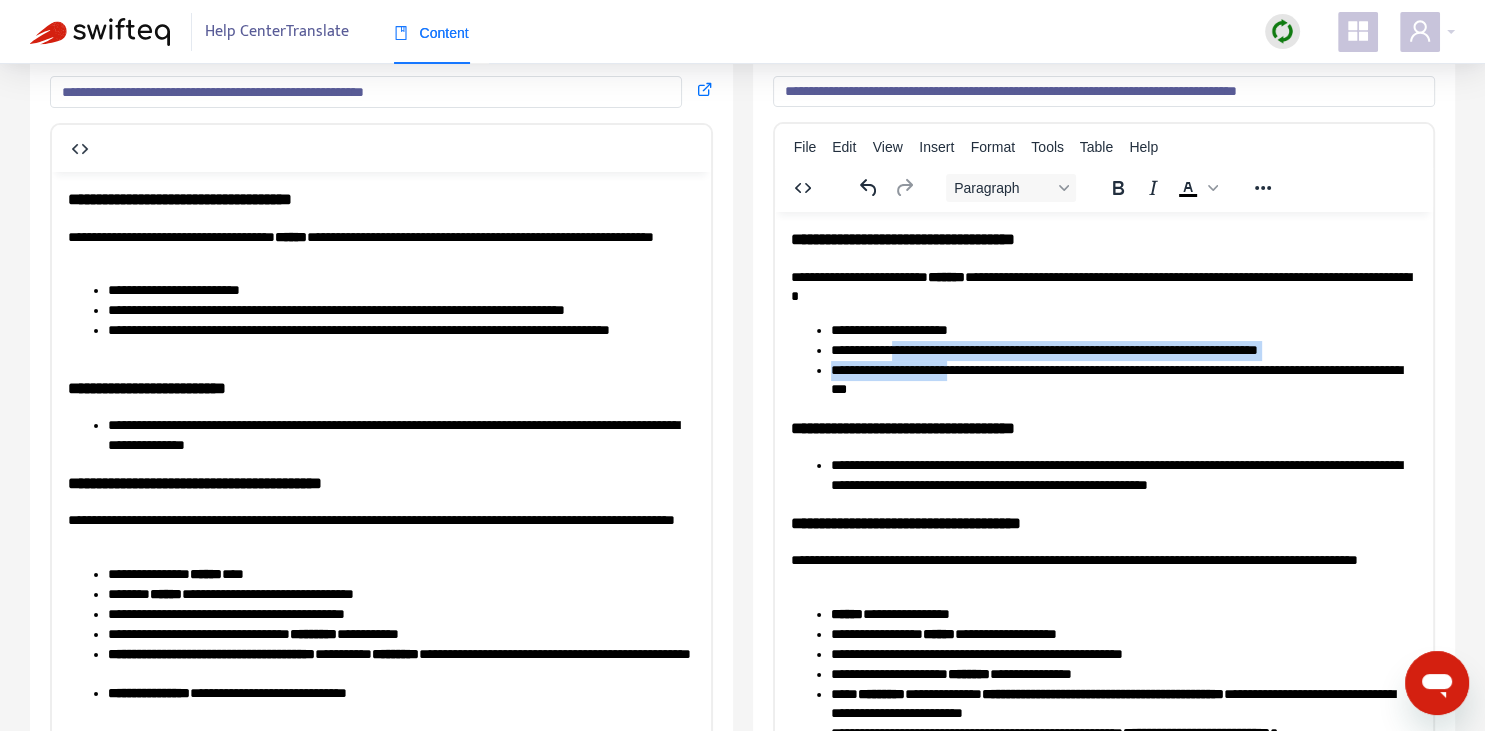 drag, startPoint x: 952, startPoint y: 366, endPoint x: 912, endPoint y: 358, distance: 40.792156 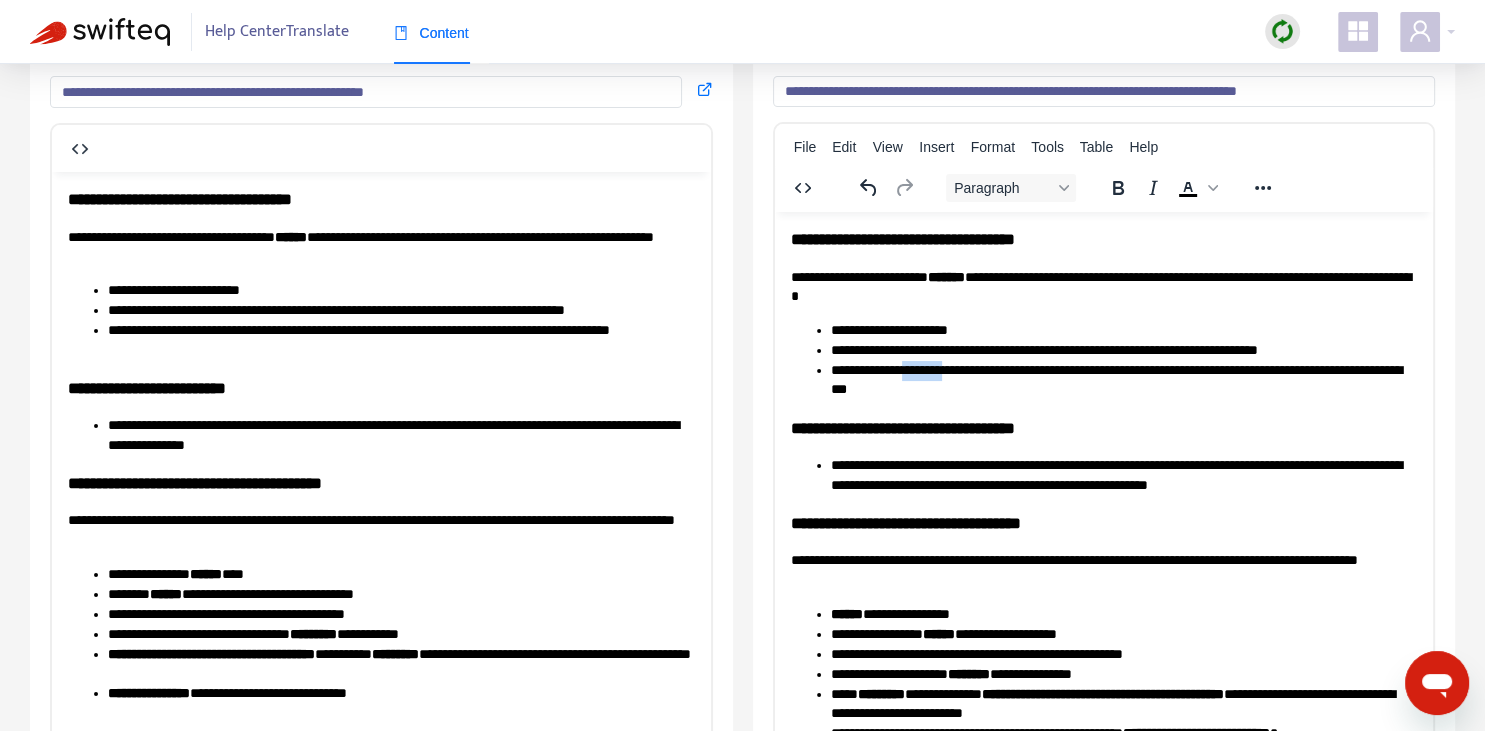 drag, startPoint x: 898, startPoint y: 371, endPoint x: 949, endPoint y: 372, distance: 51.009804 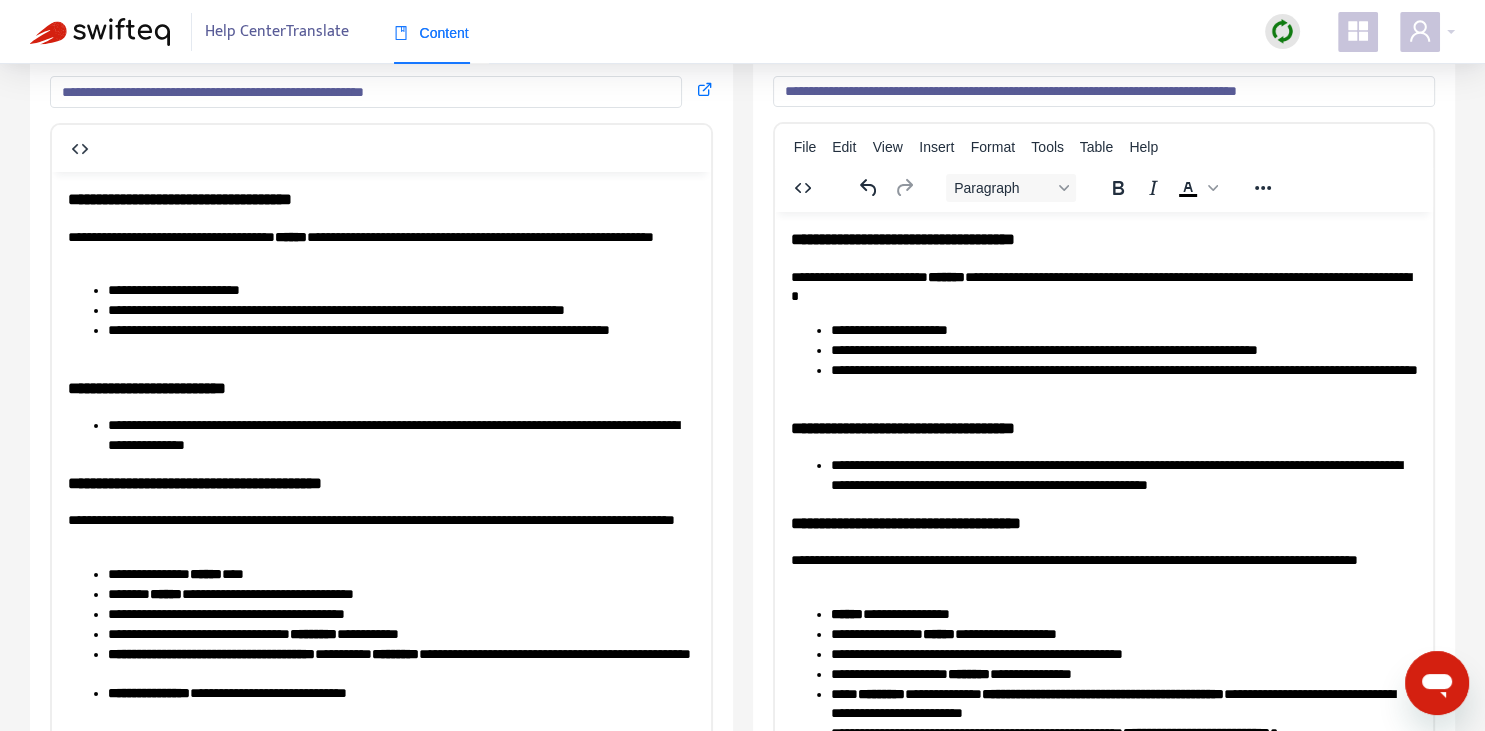 click on "**********" at bounding box center [1123, 381] 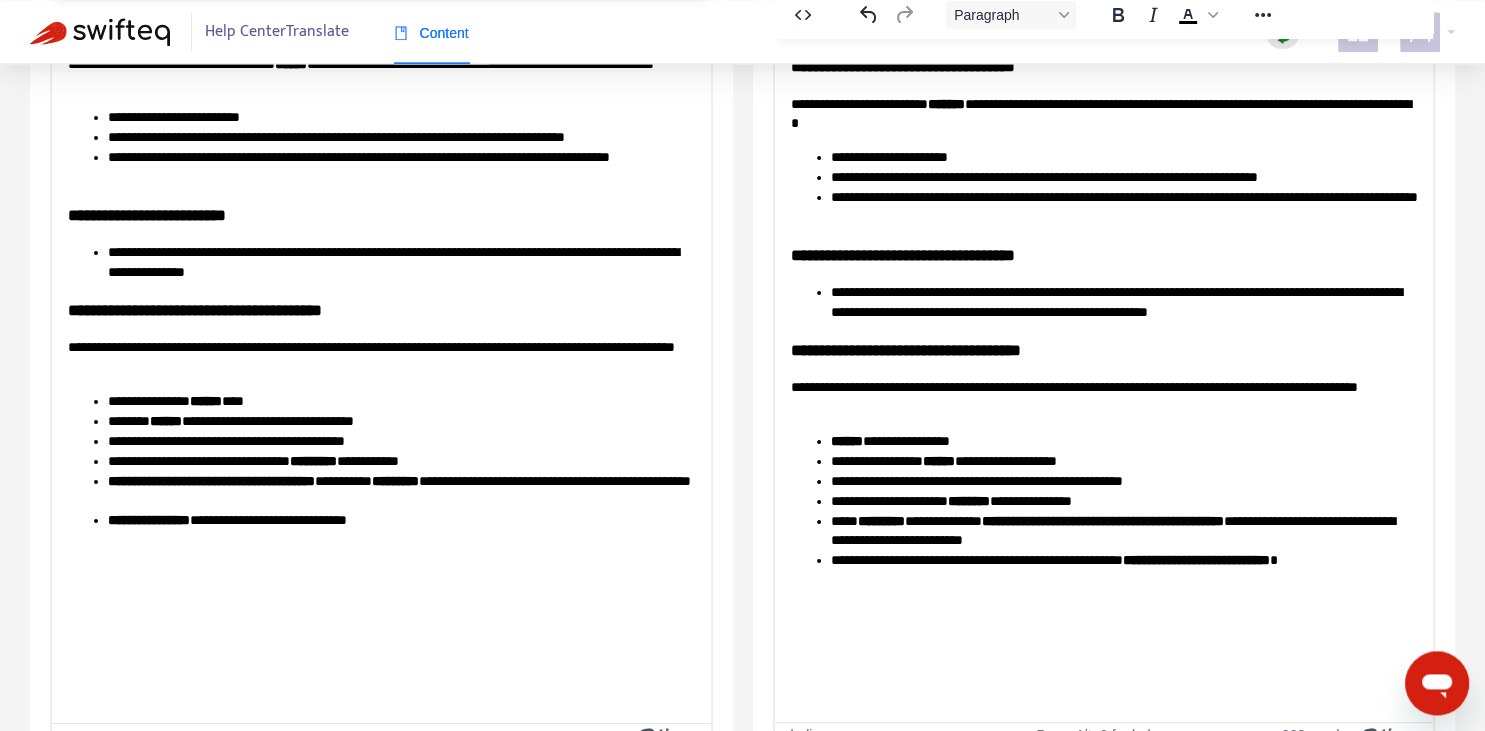 scroll, scrollTop: 343, scrollLeft: 0, axis: vertical 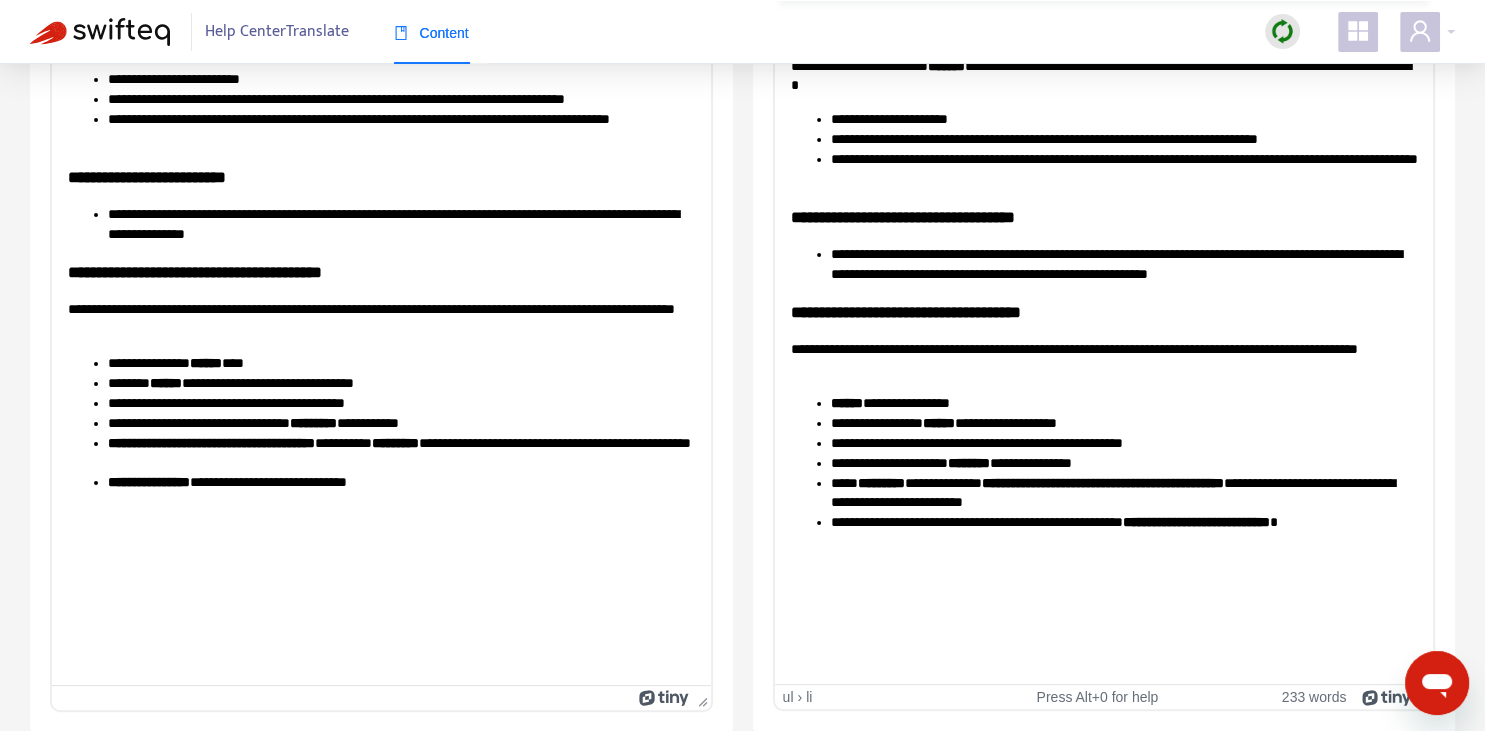 click on "**********" at bounding box center (1123, 444) 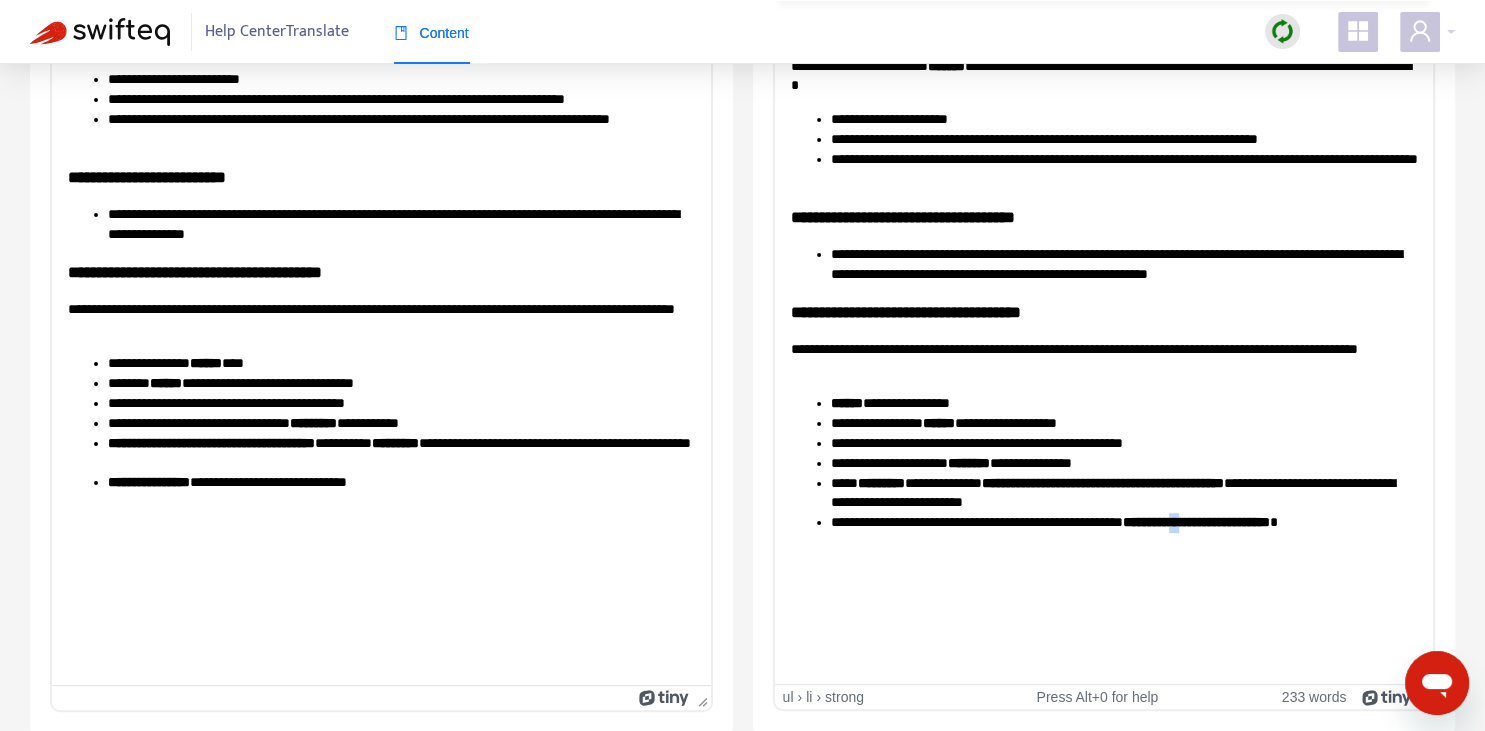 click on "**********" at bounding box center [1195, 522] 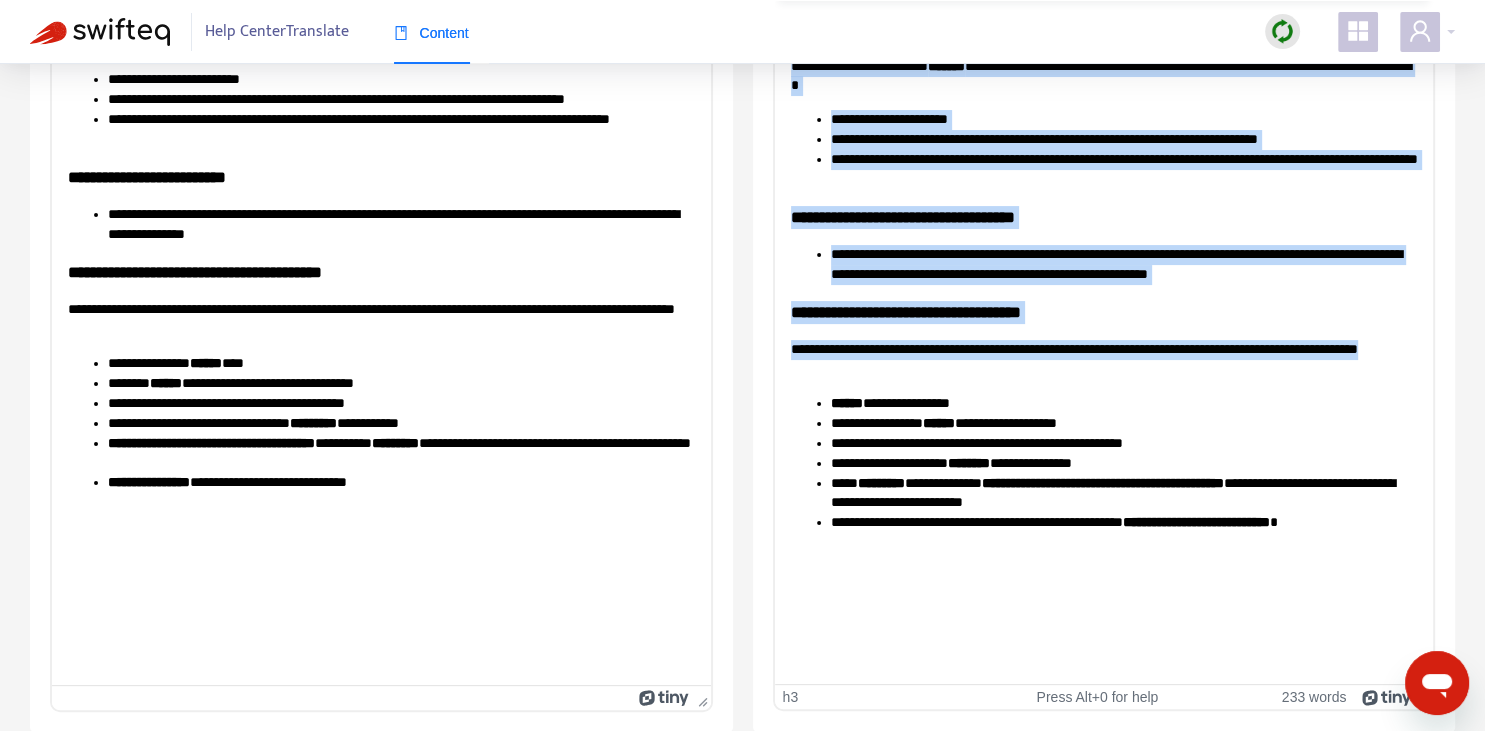 copy on "**********" 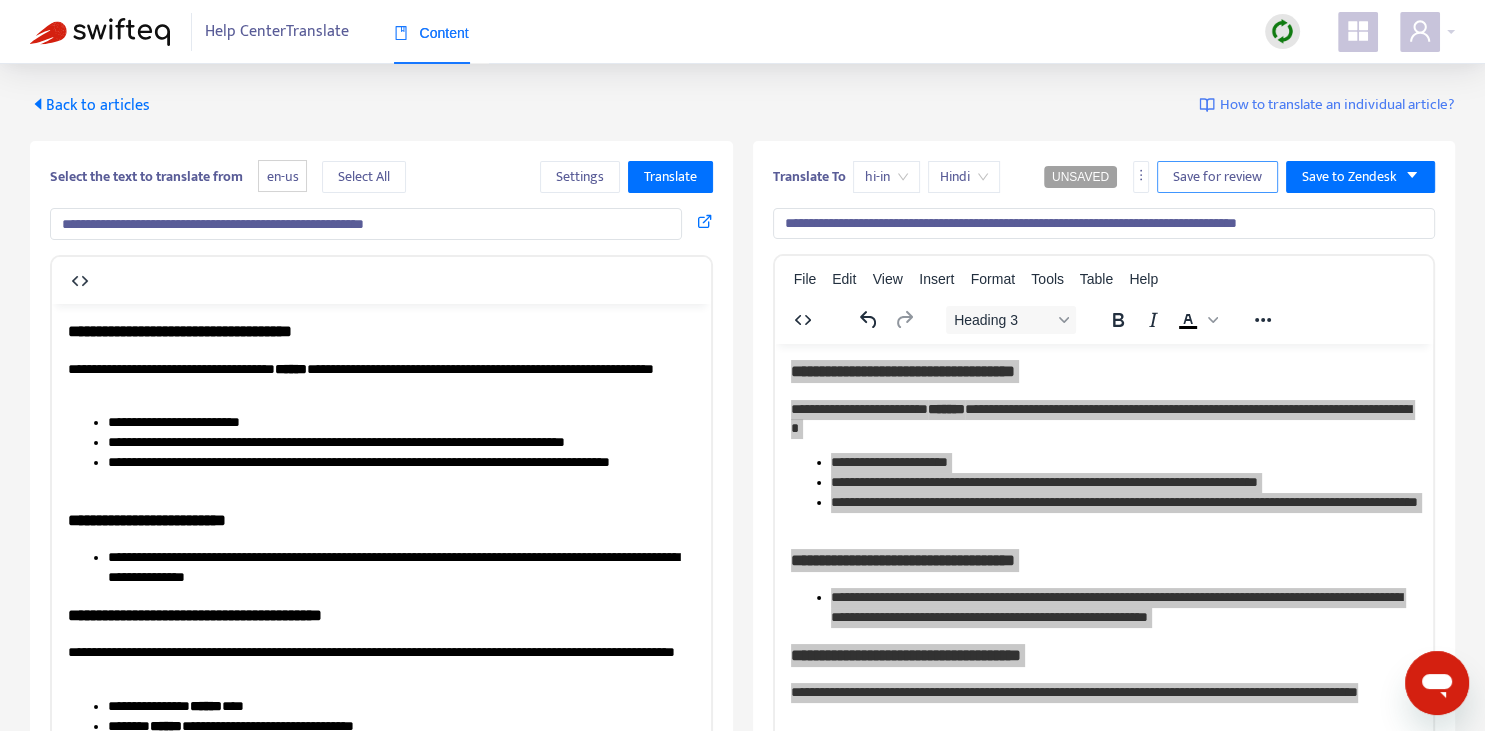 click on "Save for review" at bounding box center [1217, 177] 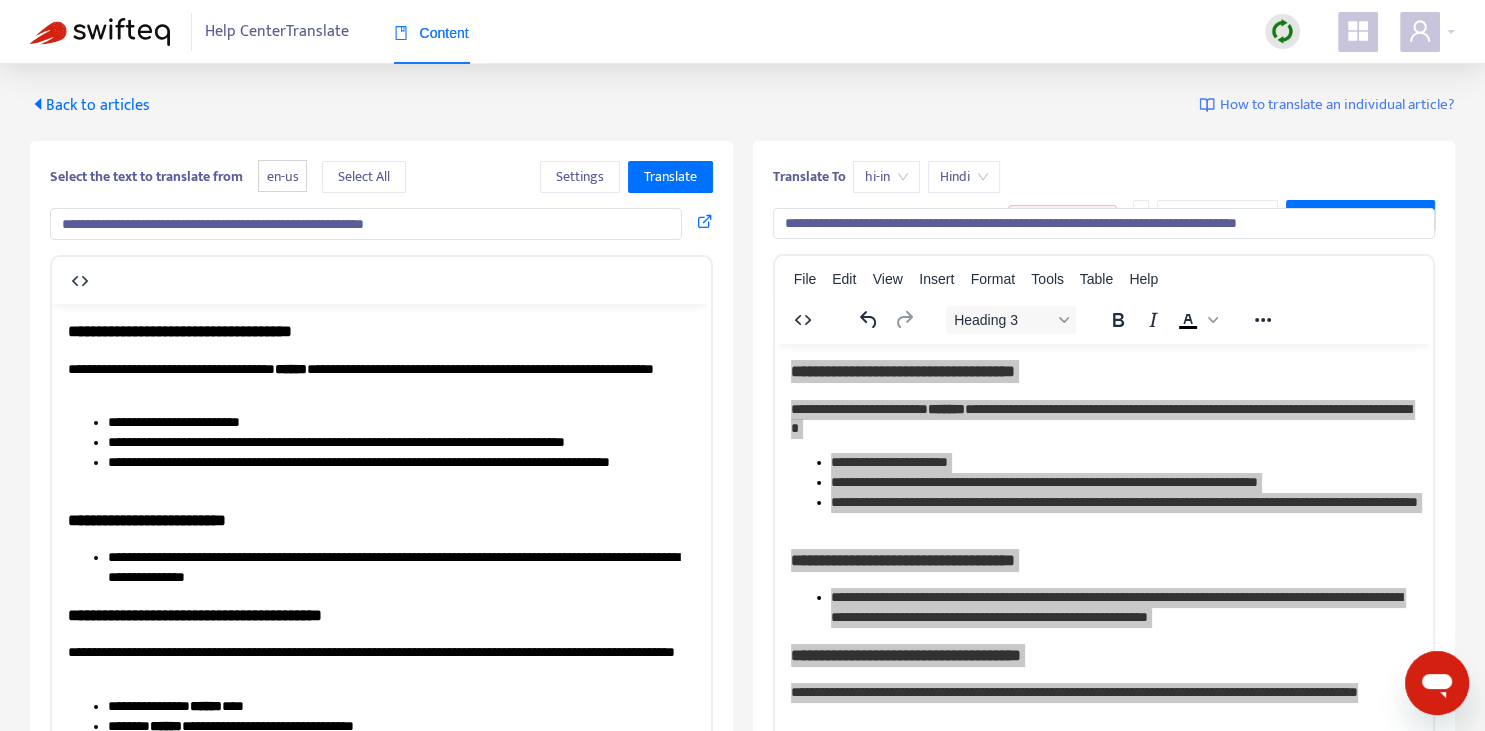 click on "Back to articles" at bounding box center [90, 105] 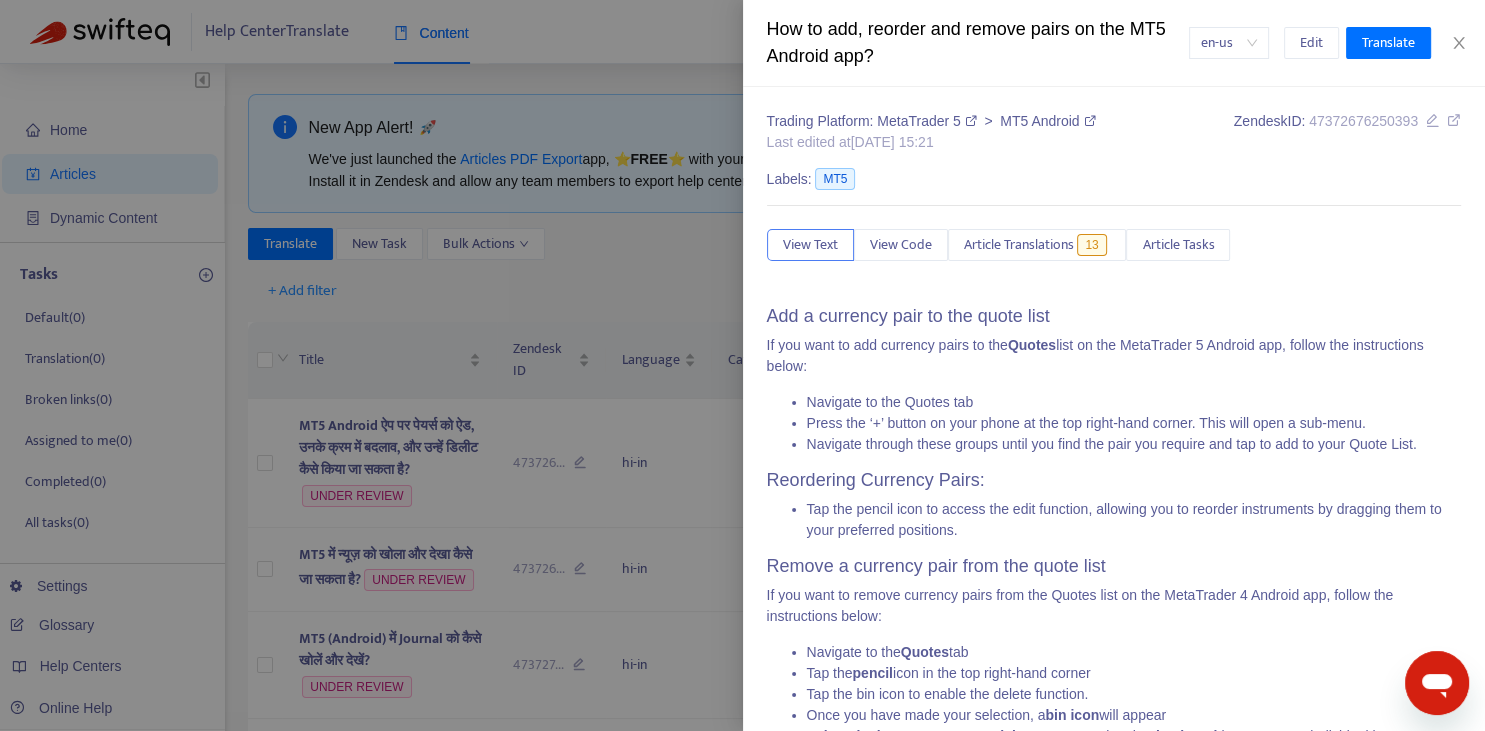 click at bounding box center [742, 365] 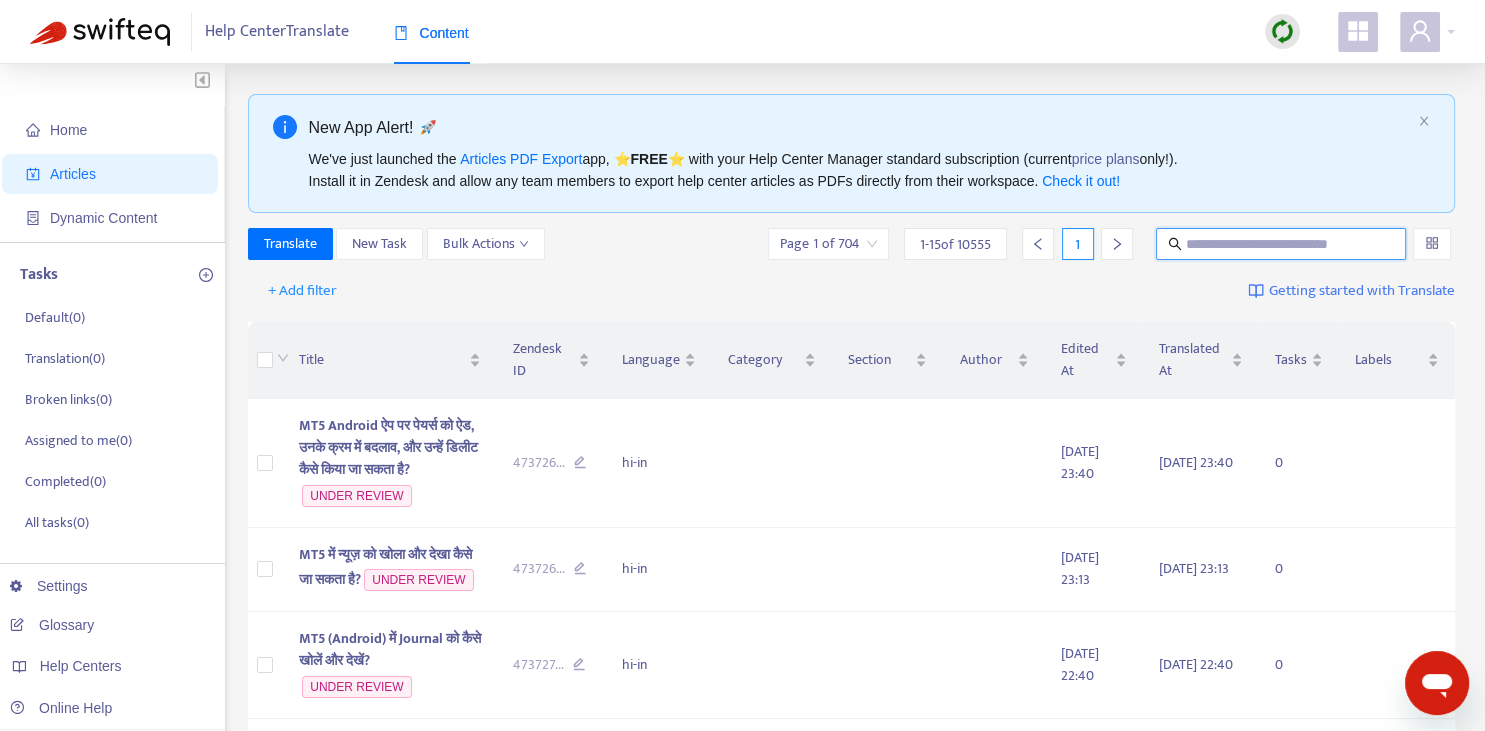 click at bounding box center (1282, 244) 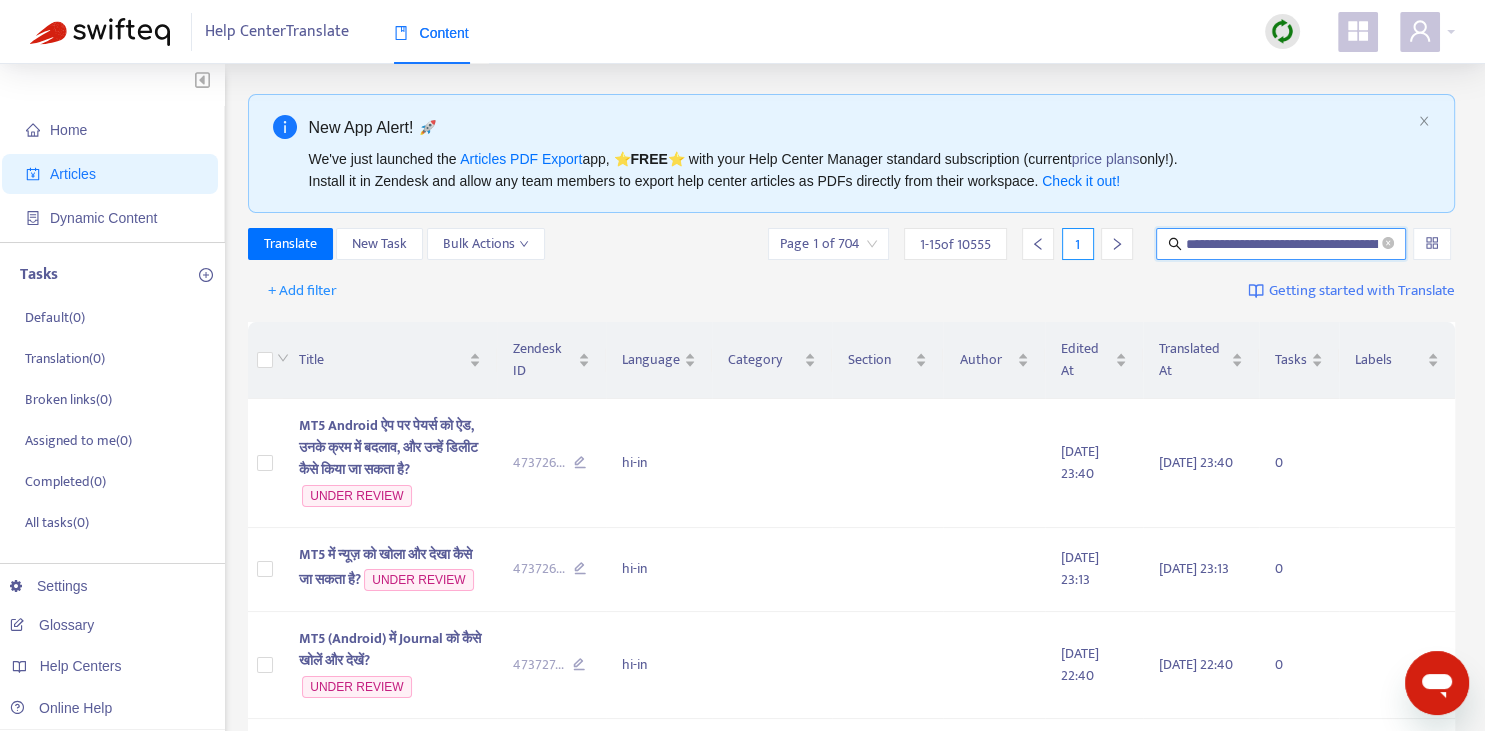 scroll, scrollTop: 0, scrollLeft: 58, axis: horizontal 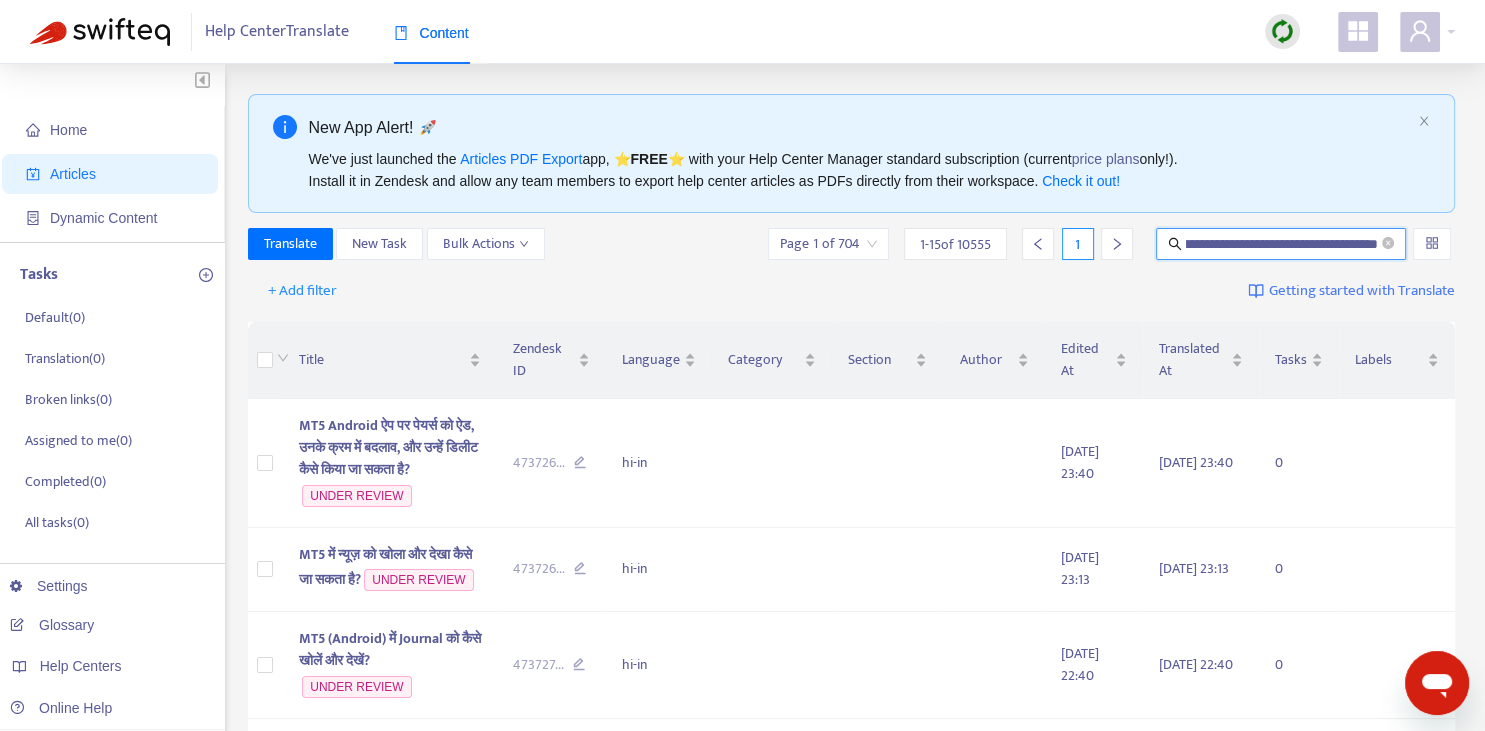 type on "**********" 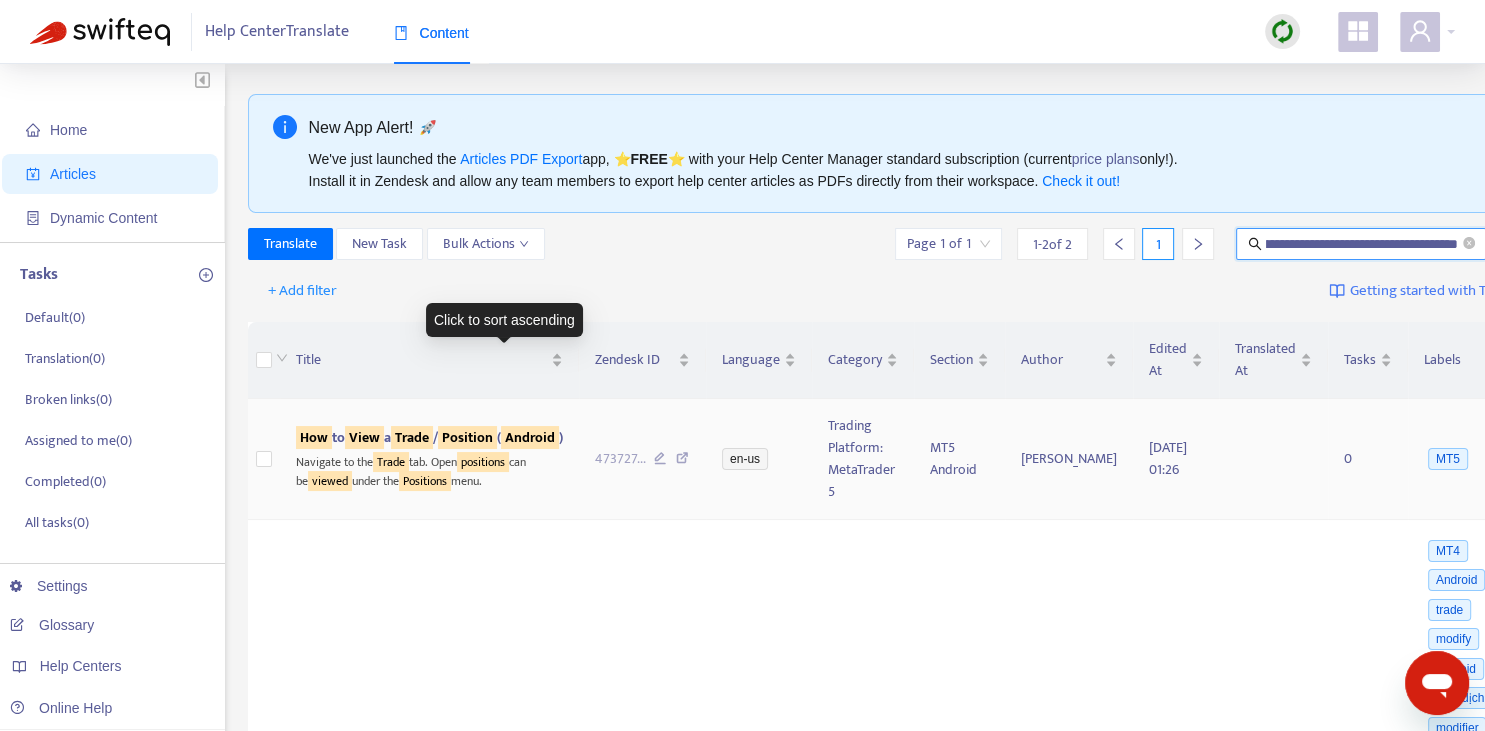 click on "Position" at bounding box center [467, 437] 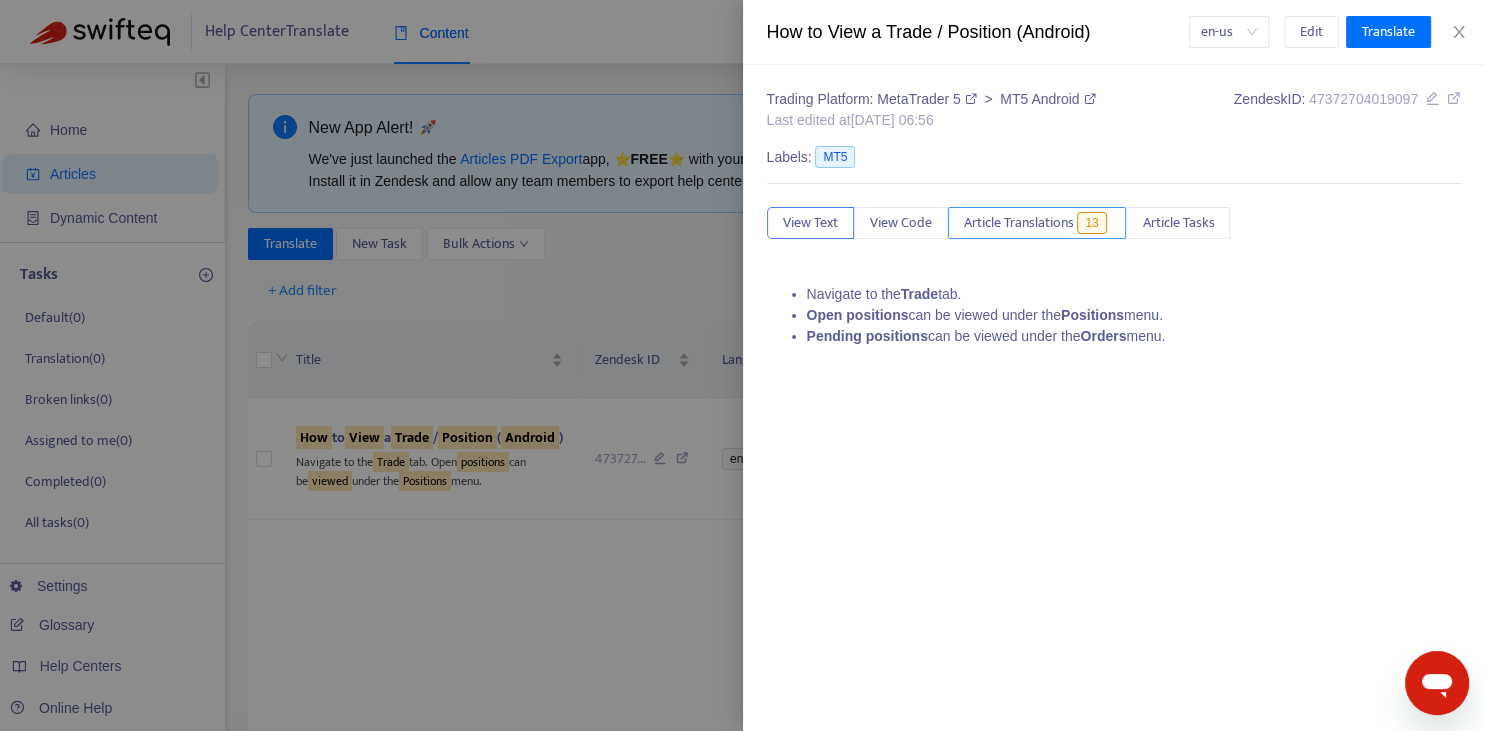 click on "Article Translations" at bounding box center [1019, 223] 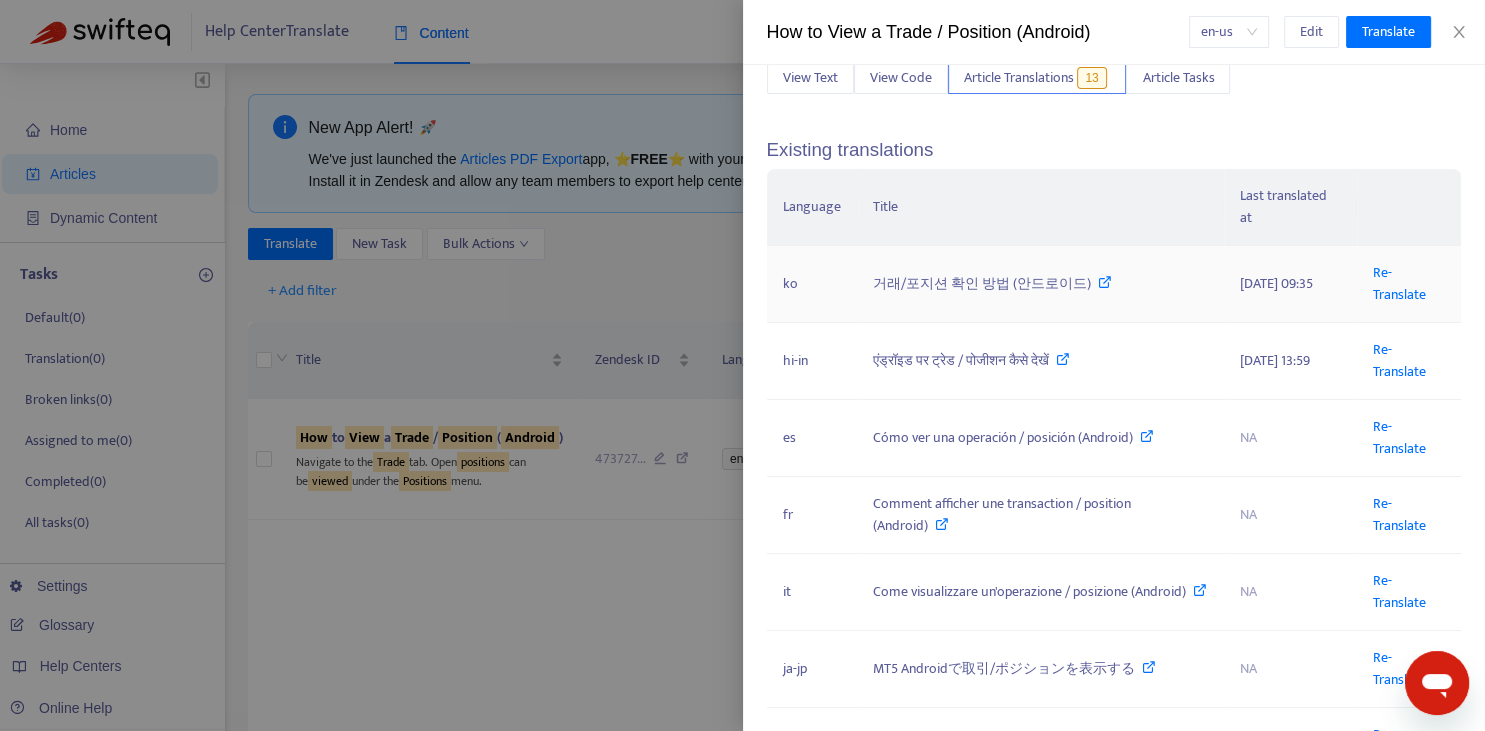 scroll, scrollTop: 147, scrollLeft: 0, axis: vertical 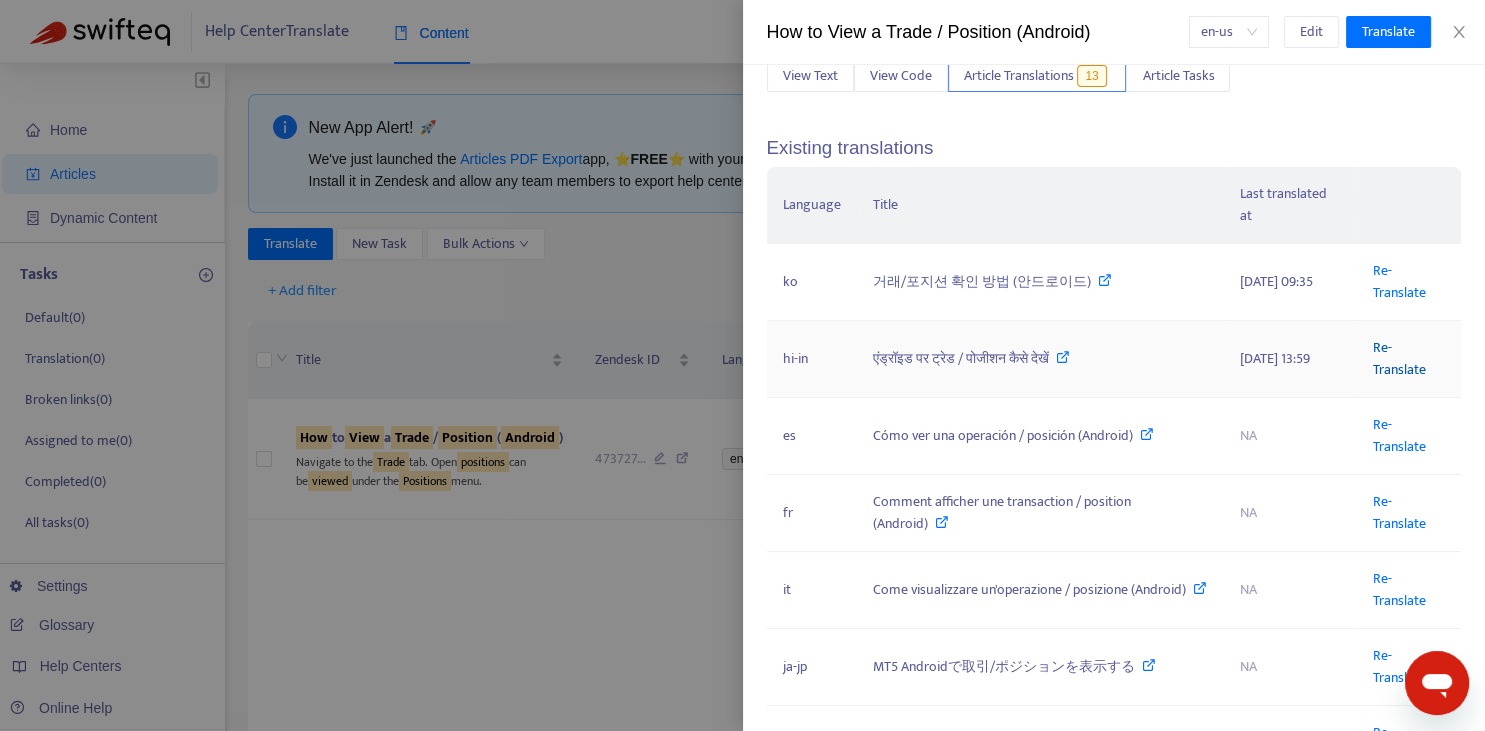 click on "Re-Translate" at bounding box center [1399, 358] 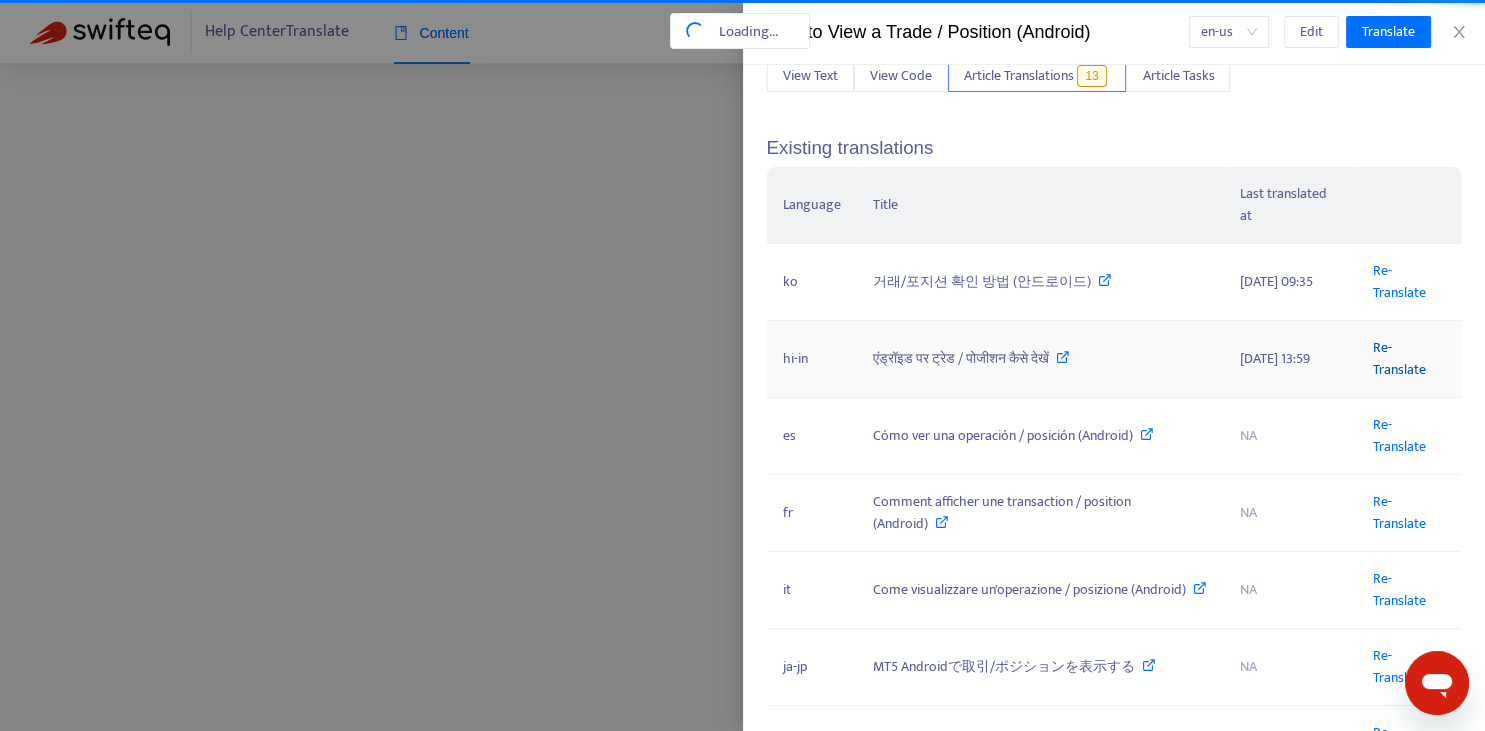 scroll, scrollTop: 0, scrollLeft: 58, axis: horizontal 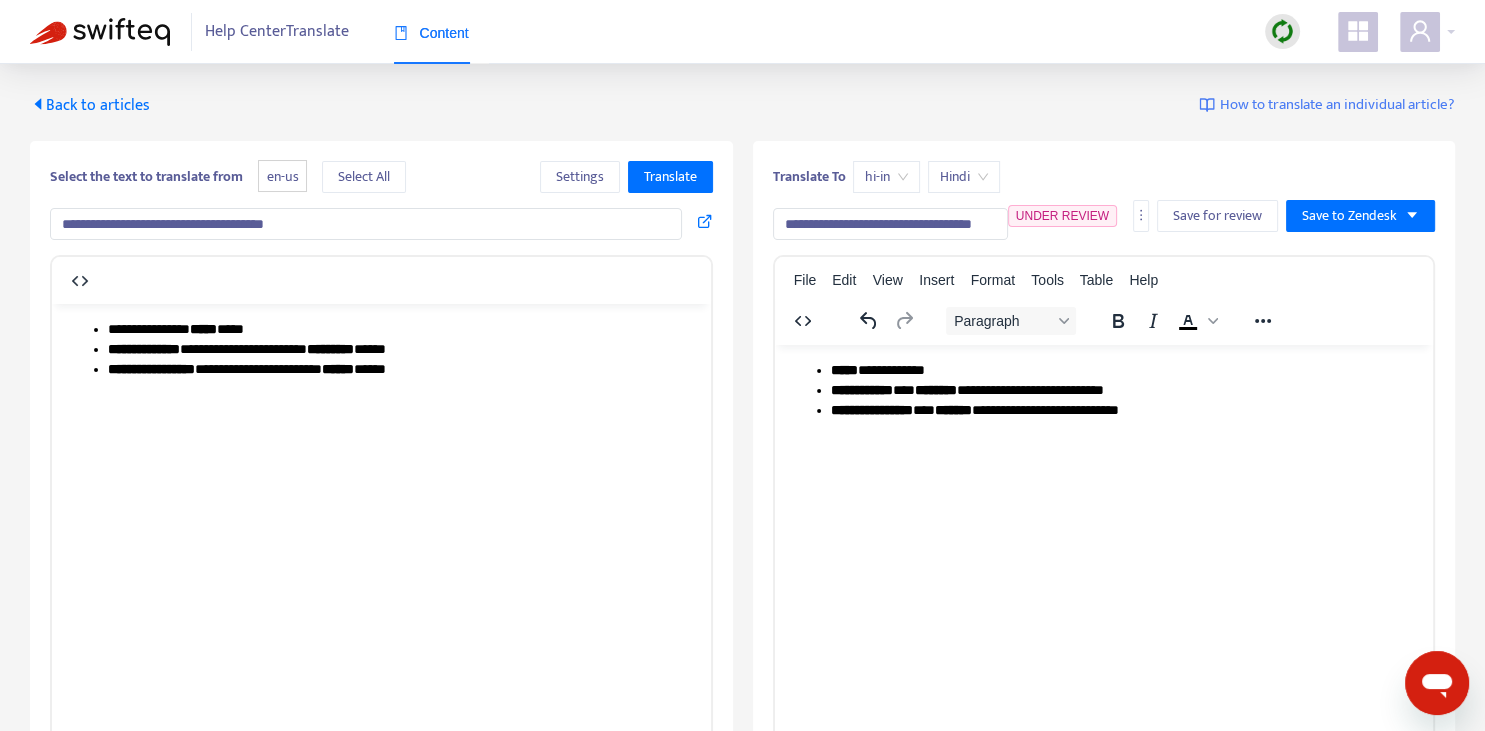 click on "**********" at bounding box center (890, 224) 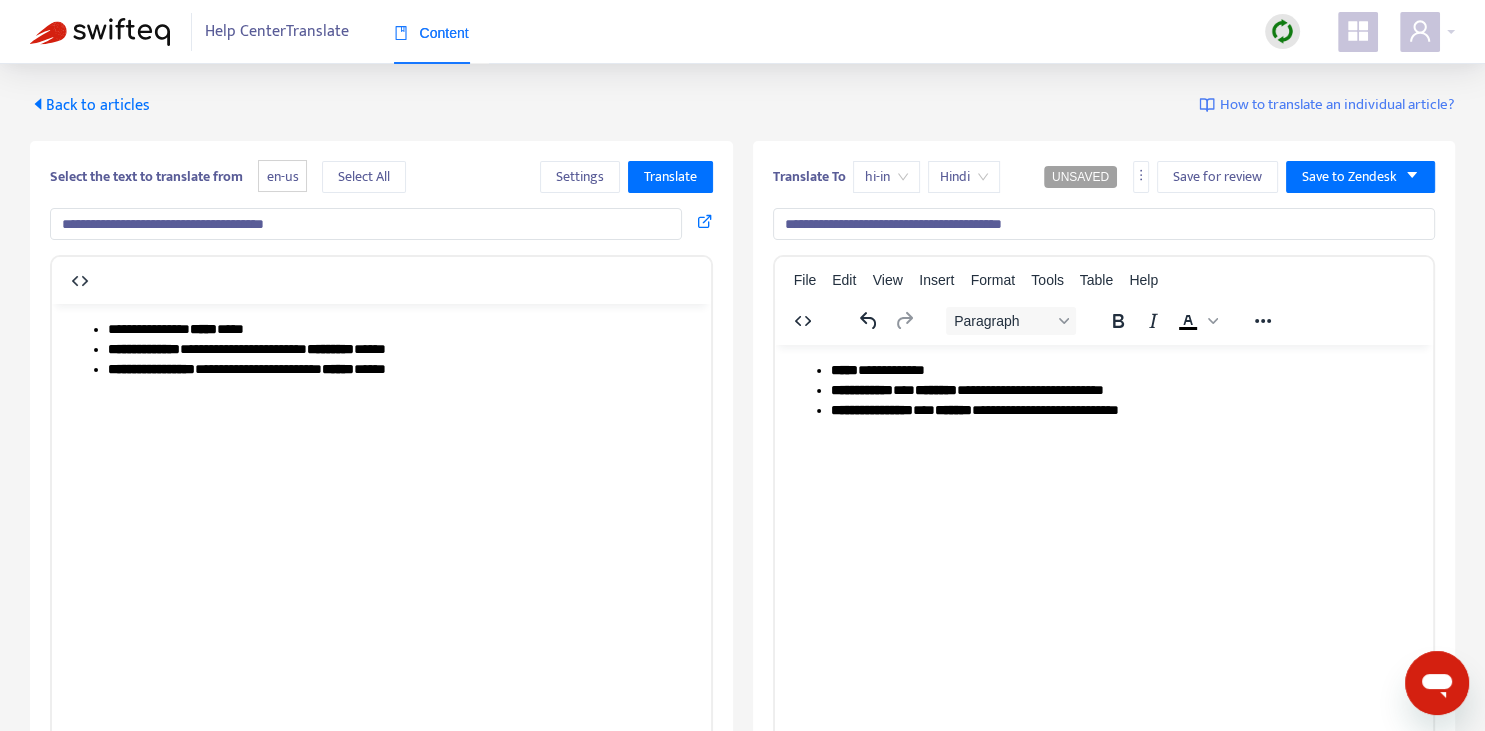 type on "**********" 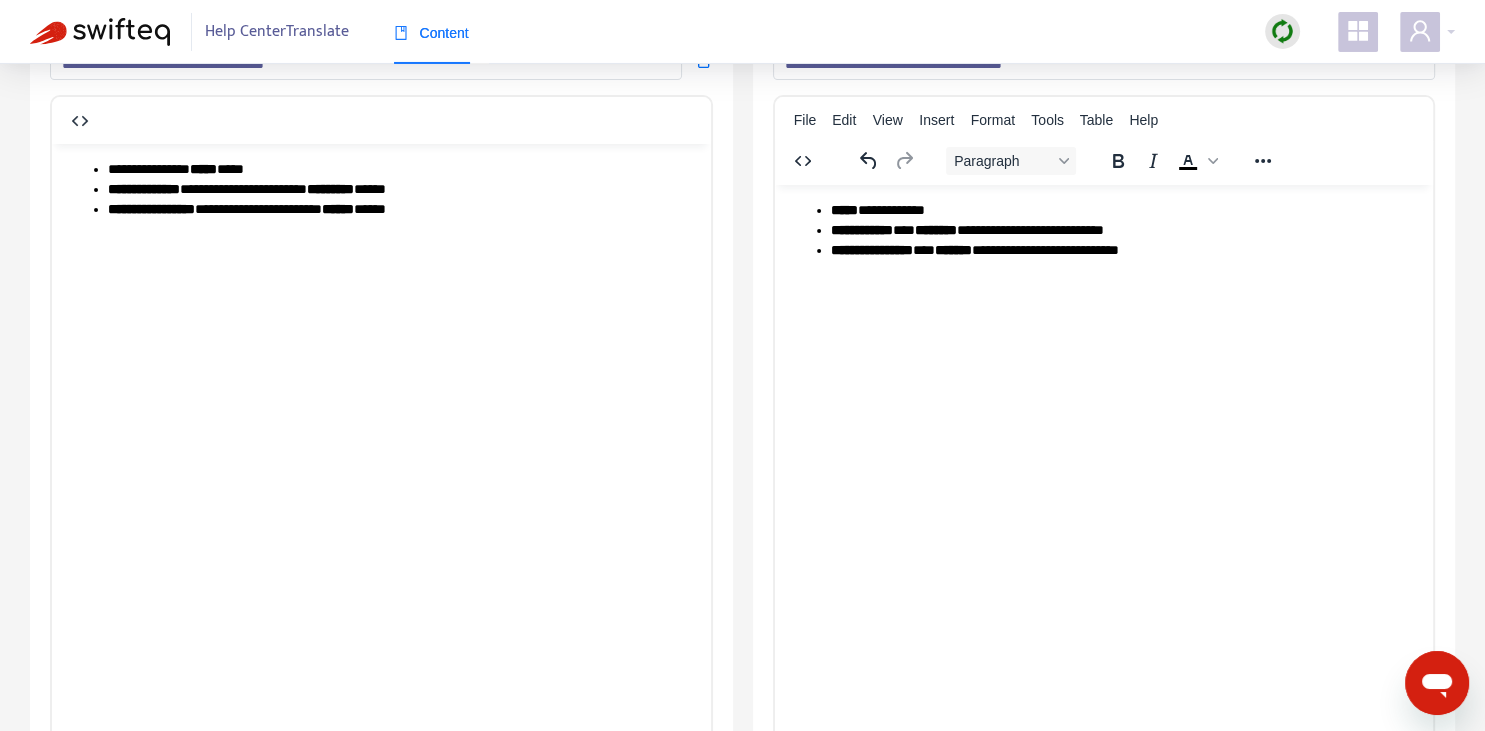 scroll, scrollTop: 211, scrollLeft: 0, axis: vertical 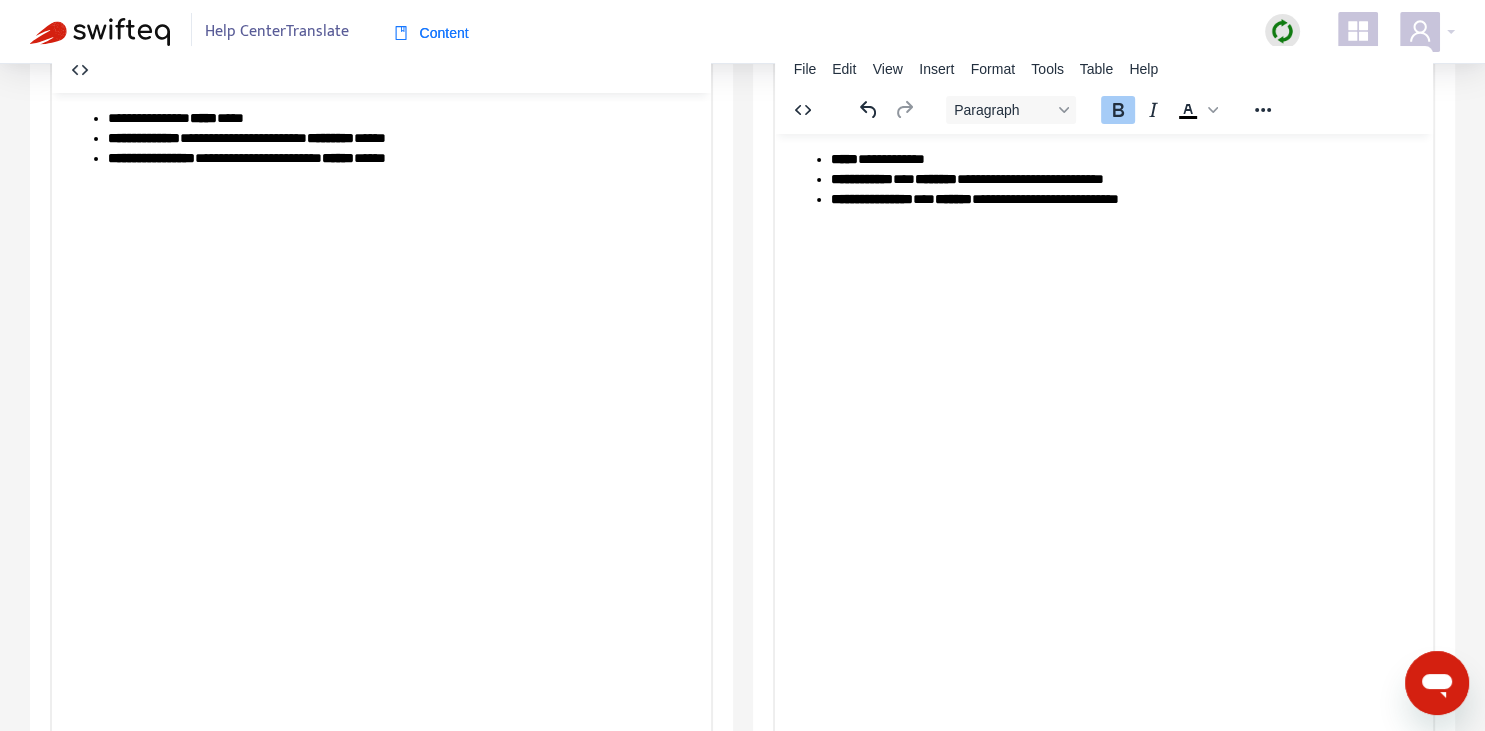 click on "**********" at bounding box center [1123, 159] 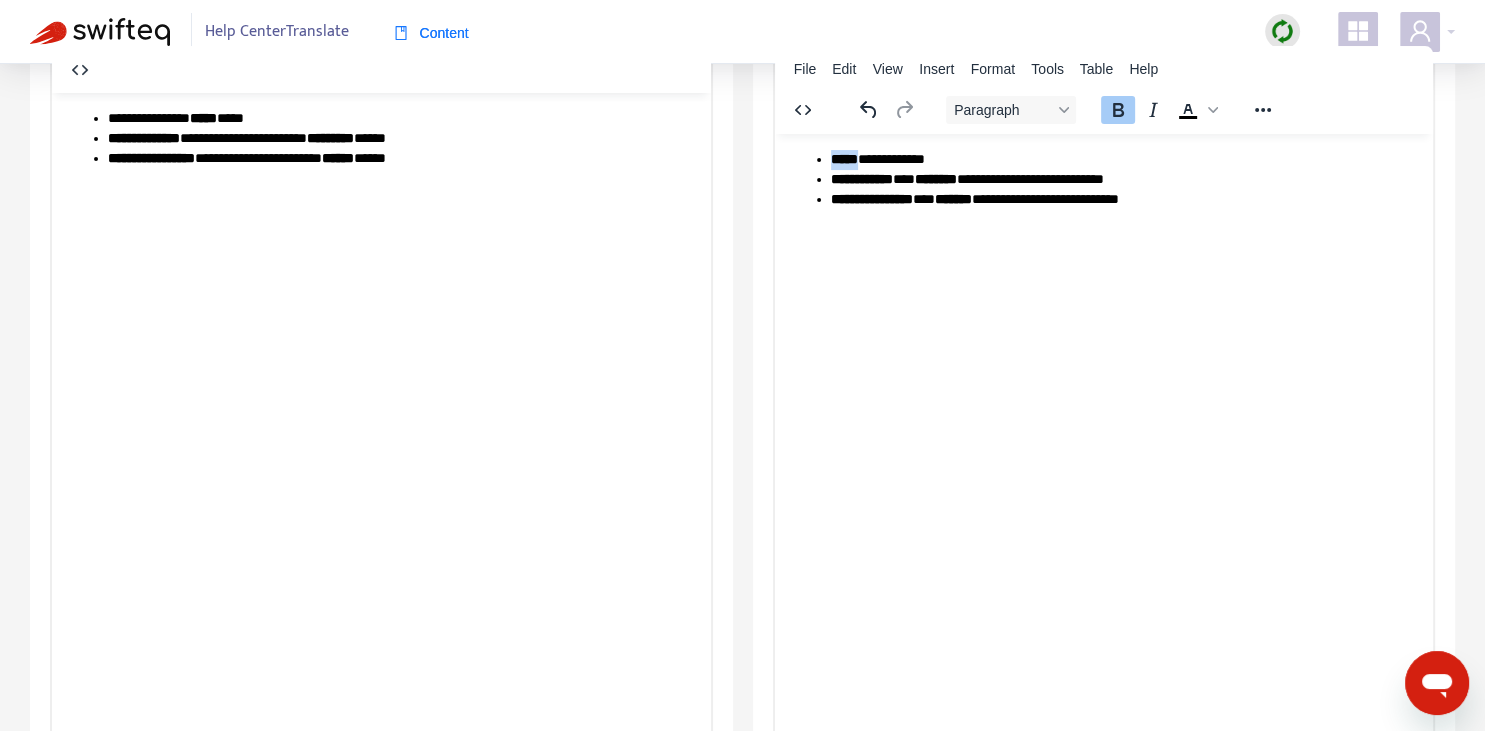 type 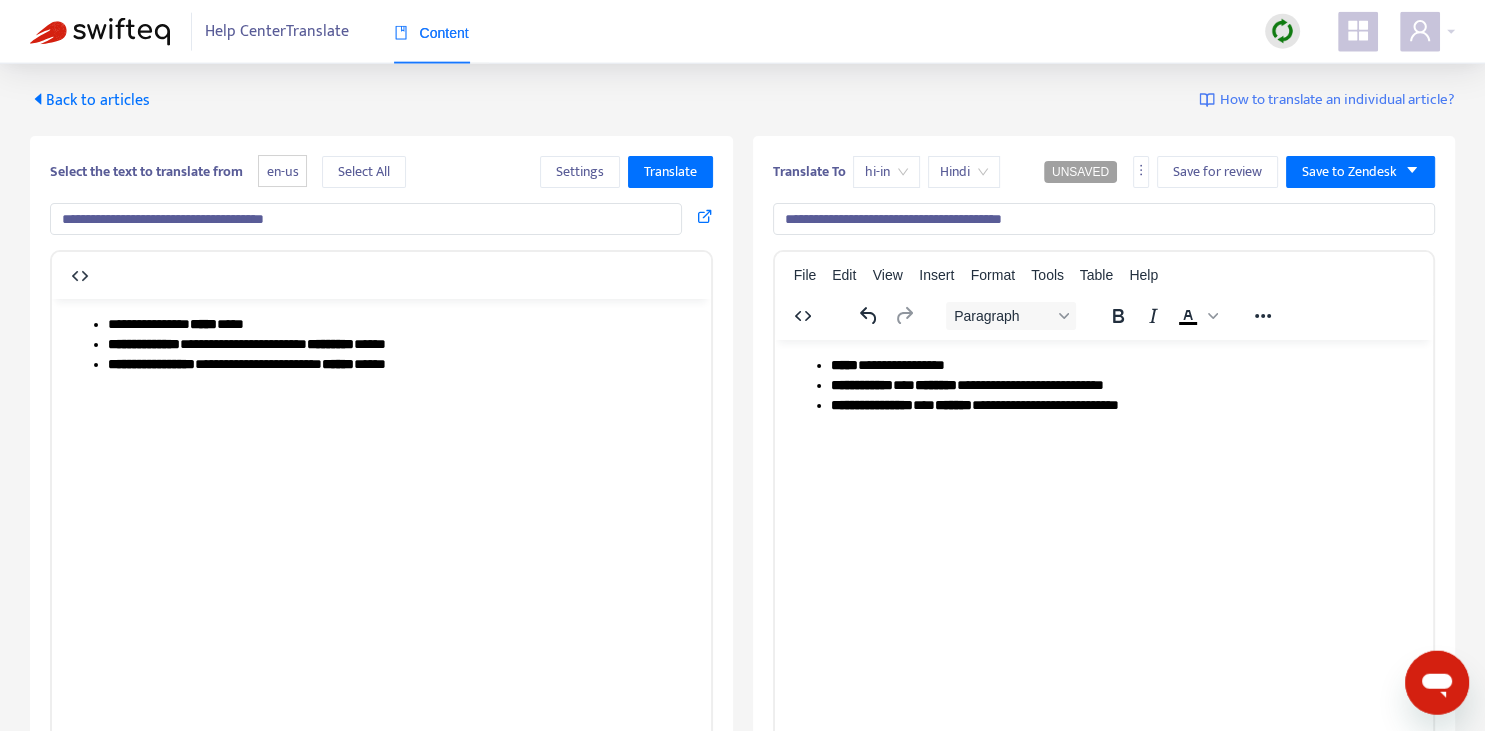 scroll, scrollTop: 0, scrollLeft: 0, axis: both 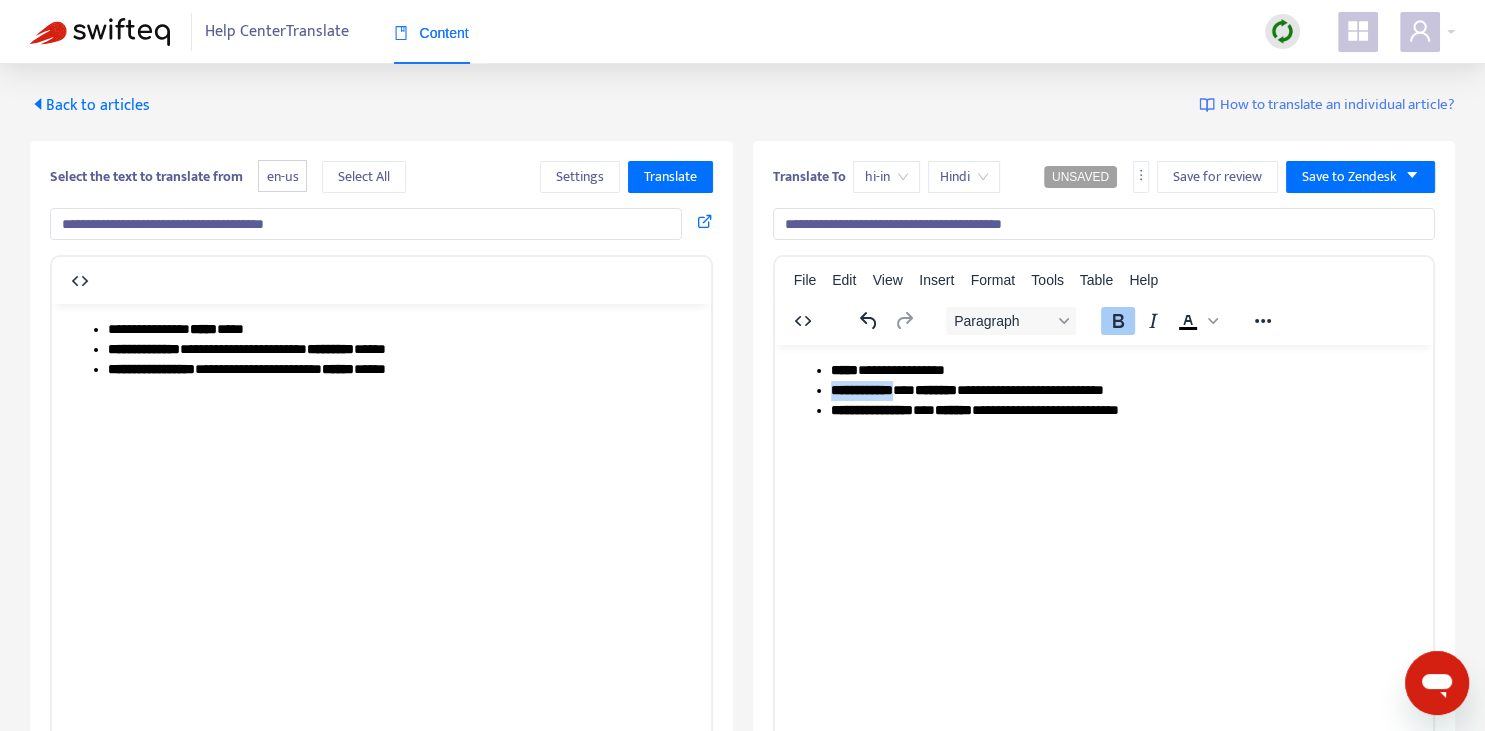 drag, startPoint x: 833, startPoint y: 388, endPoint x: 921, endPoint y: 386, distance: 88.02273 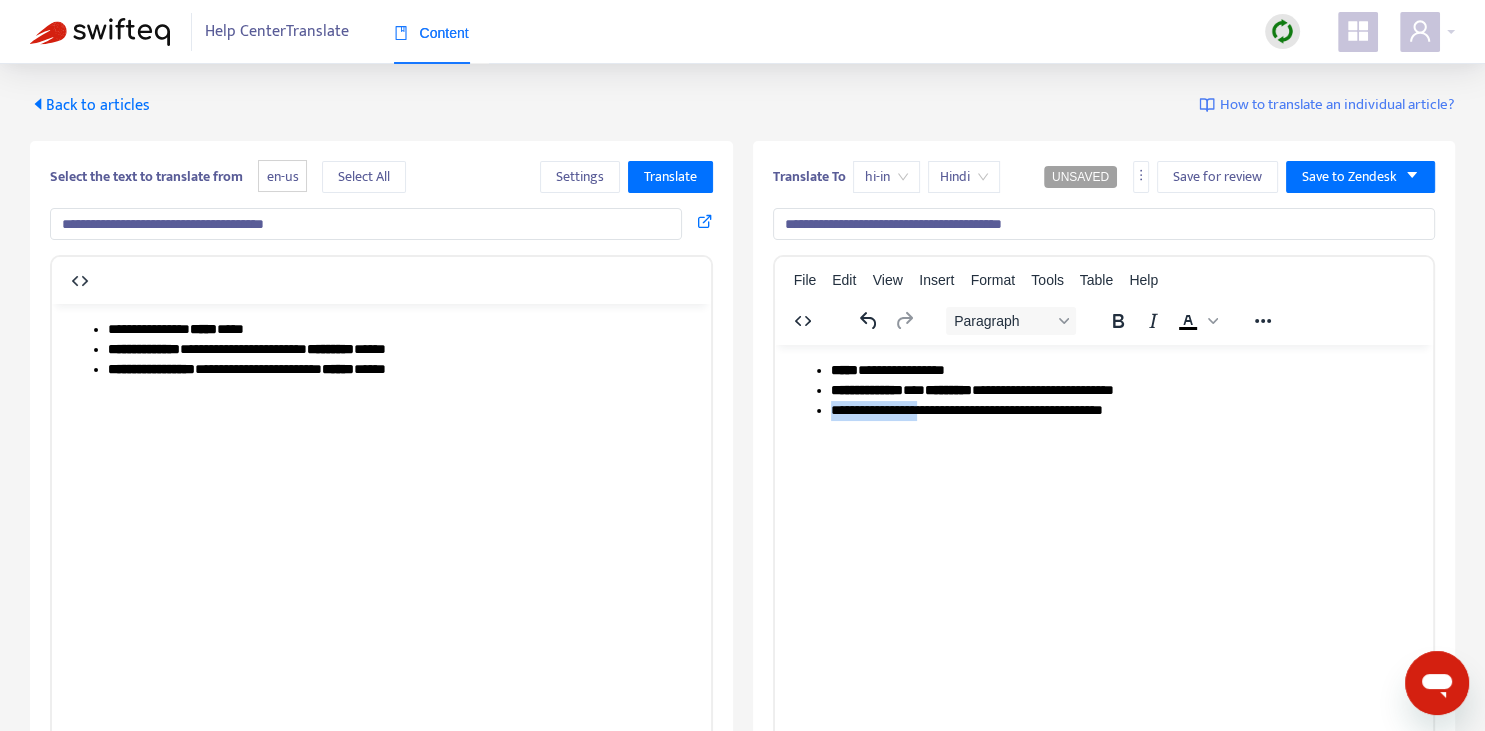 drag, startPoint x: 834, startPoint y: 410, endPoint x: 943, endPoint y: 407, distance: 109.041275 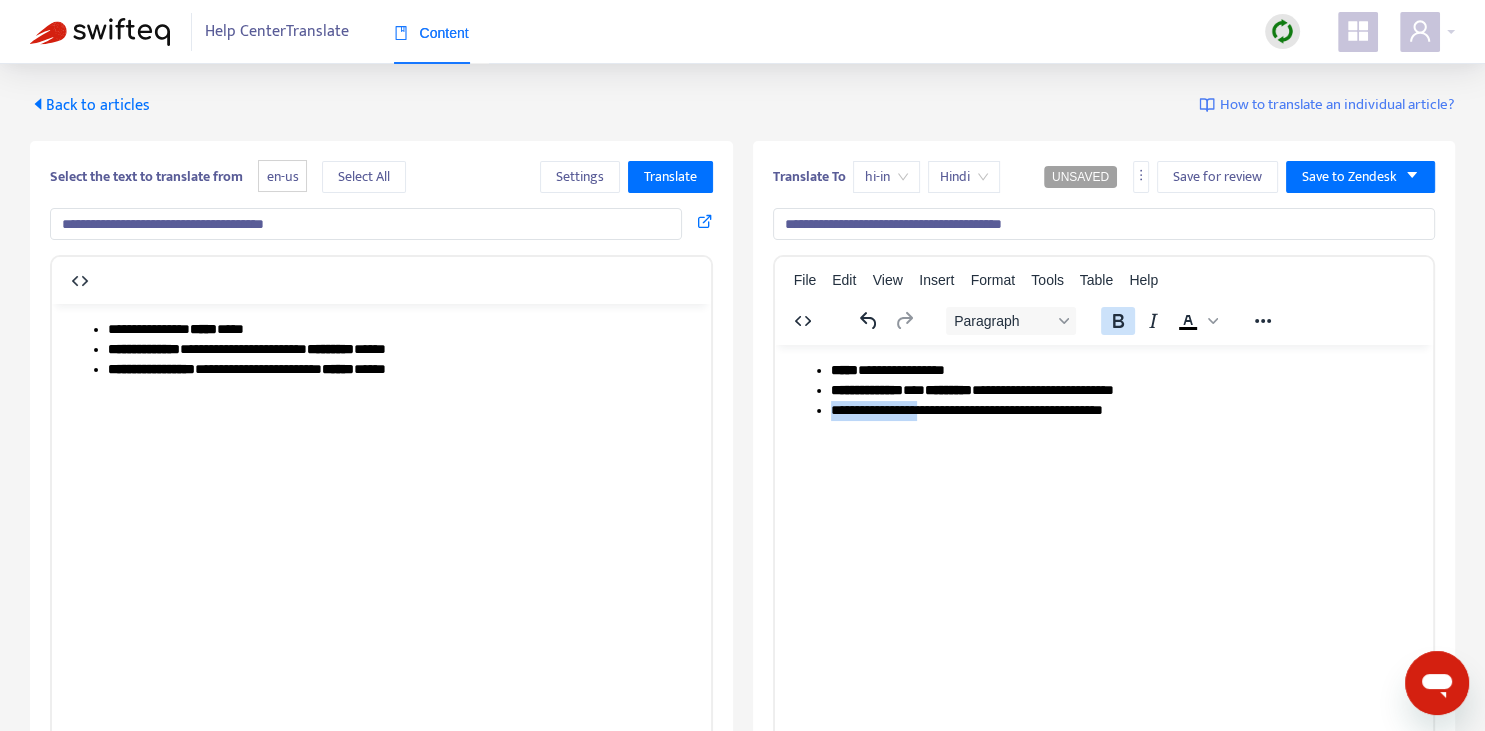 click 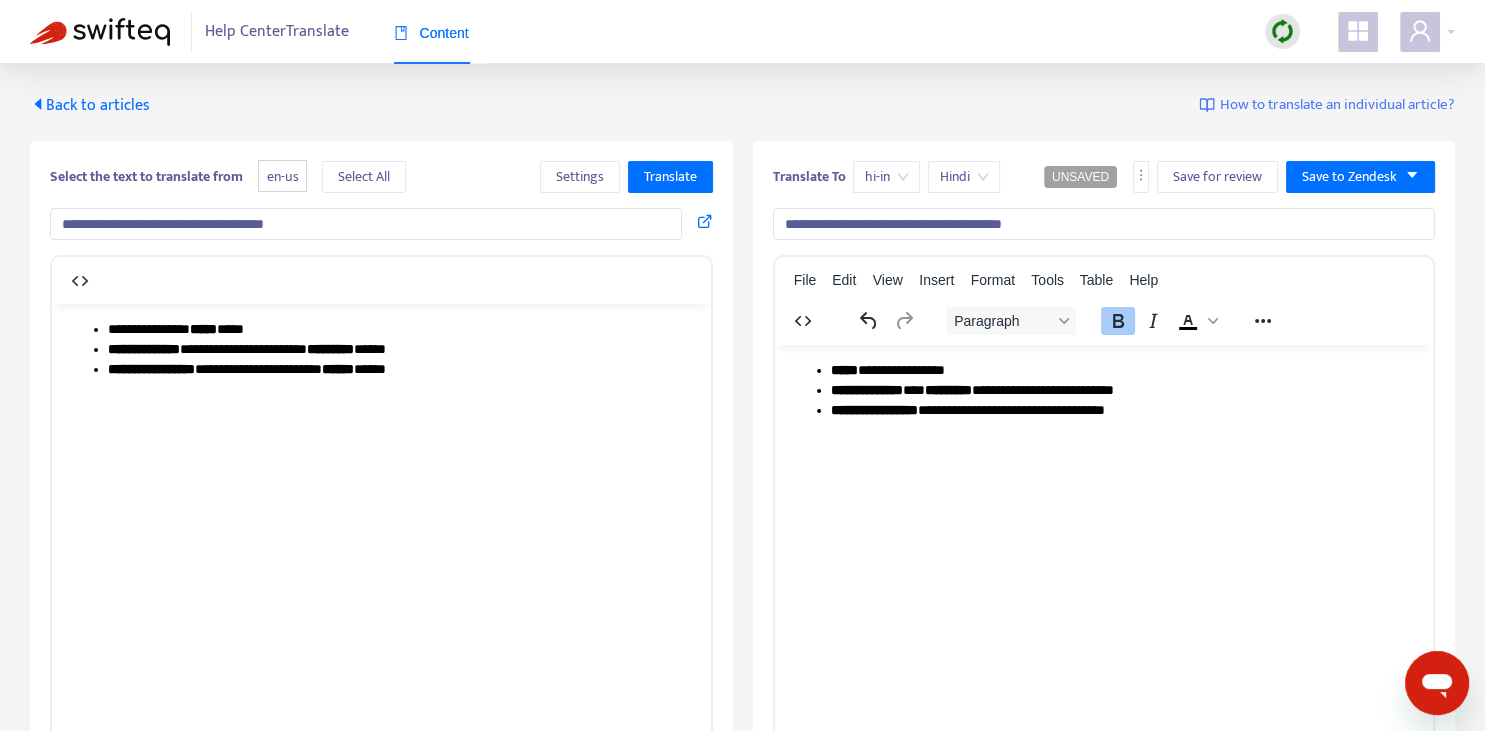 click on "**********" at bounding box center (1103, 390) 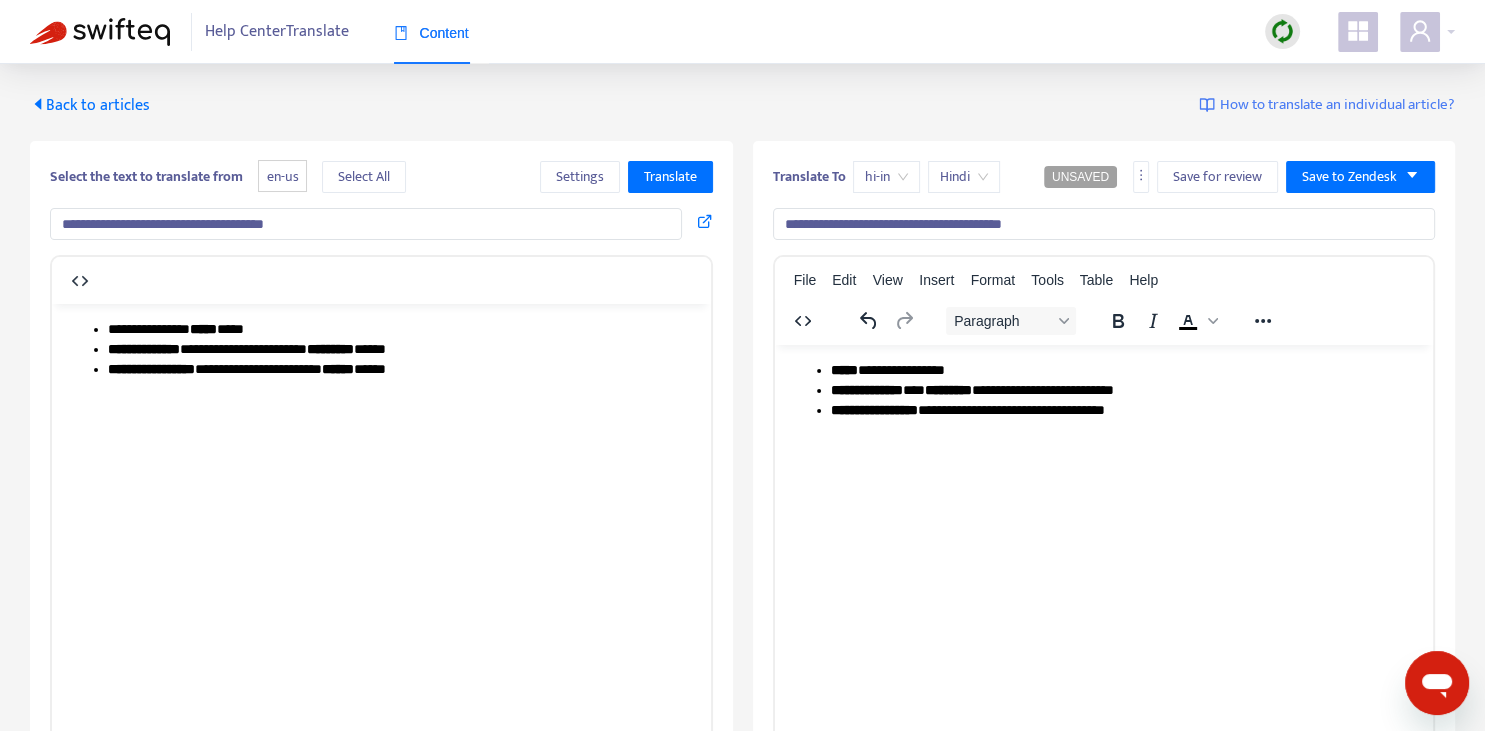 click on "**********" at bounding box center (1123, 410) 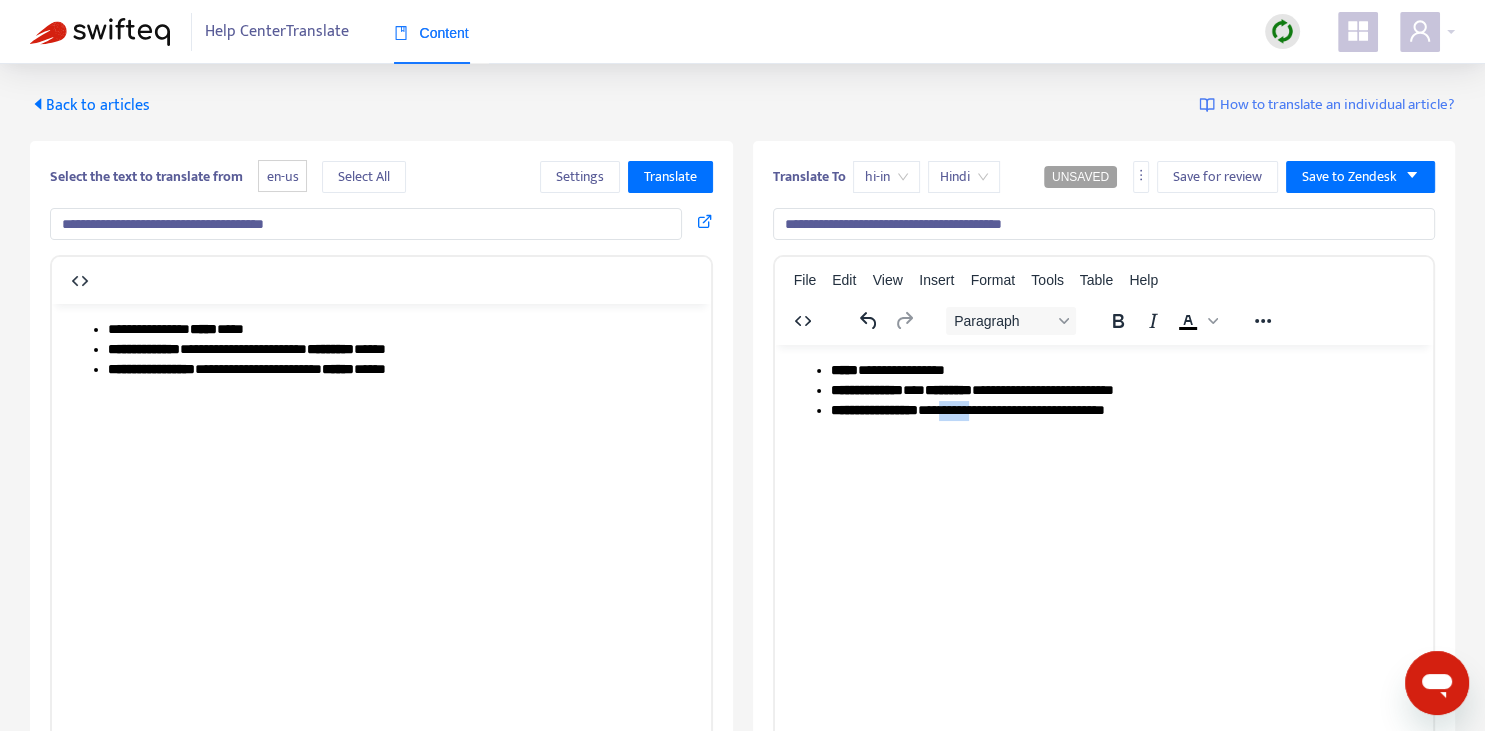 click on "**********" at bounding box center [1123, 410] 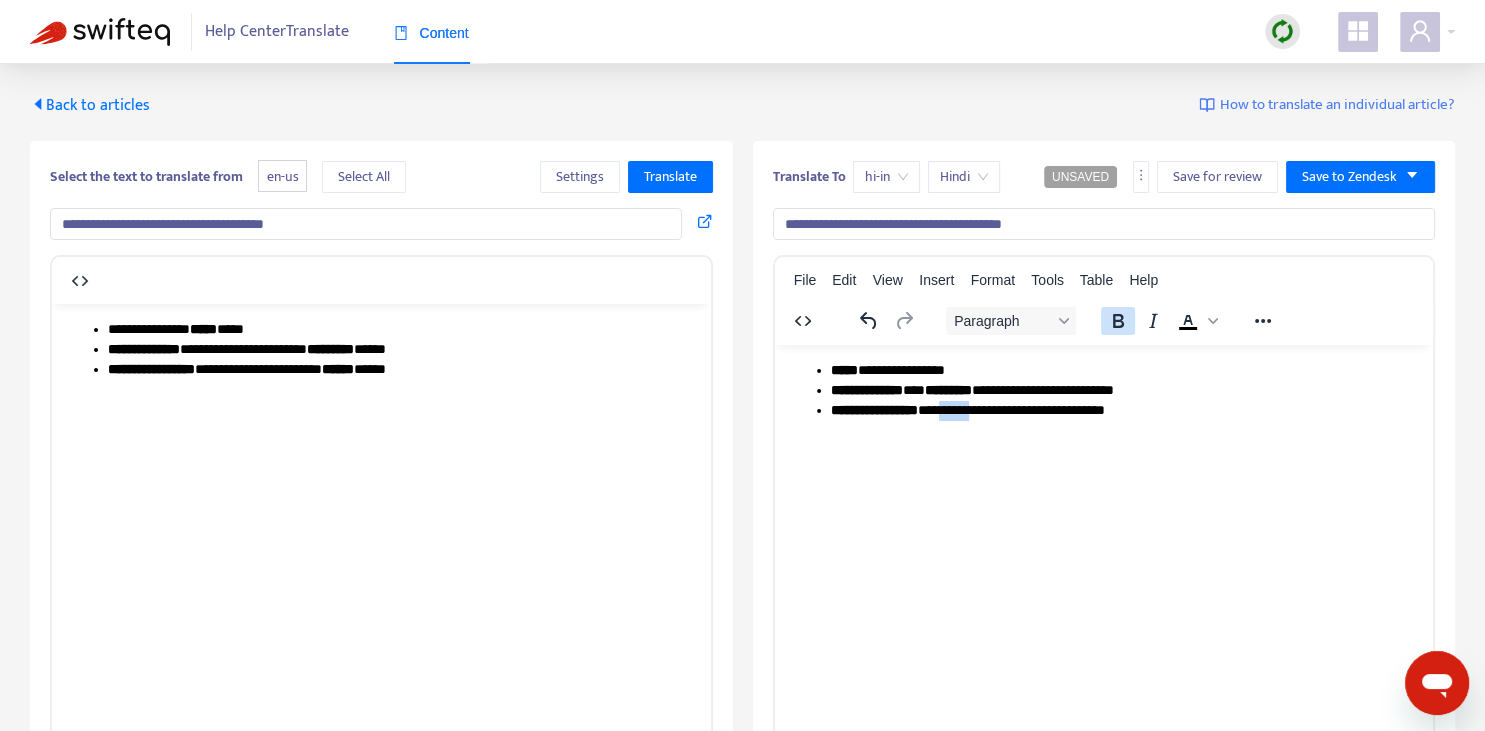 click 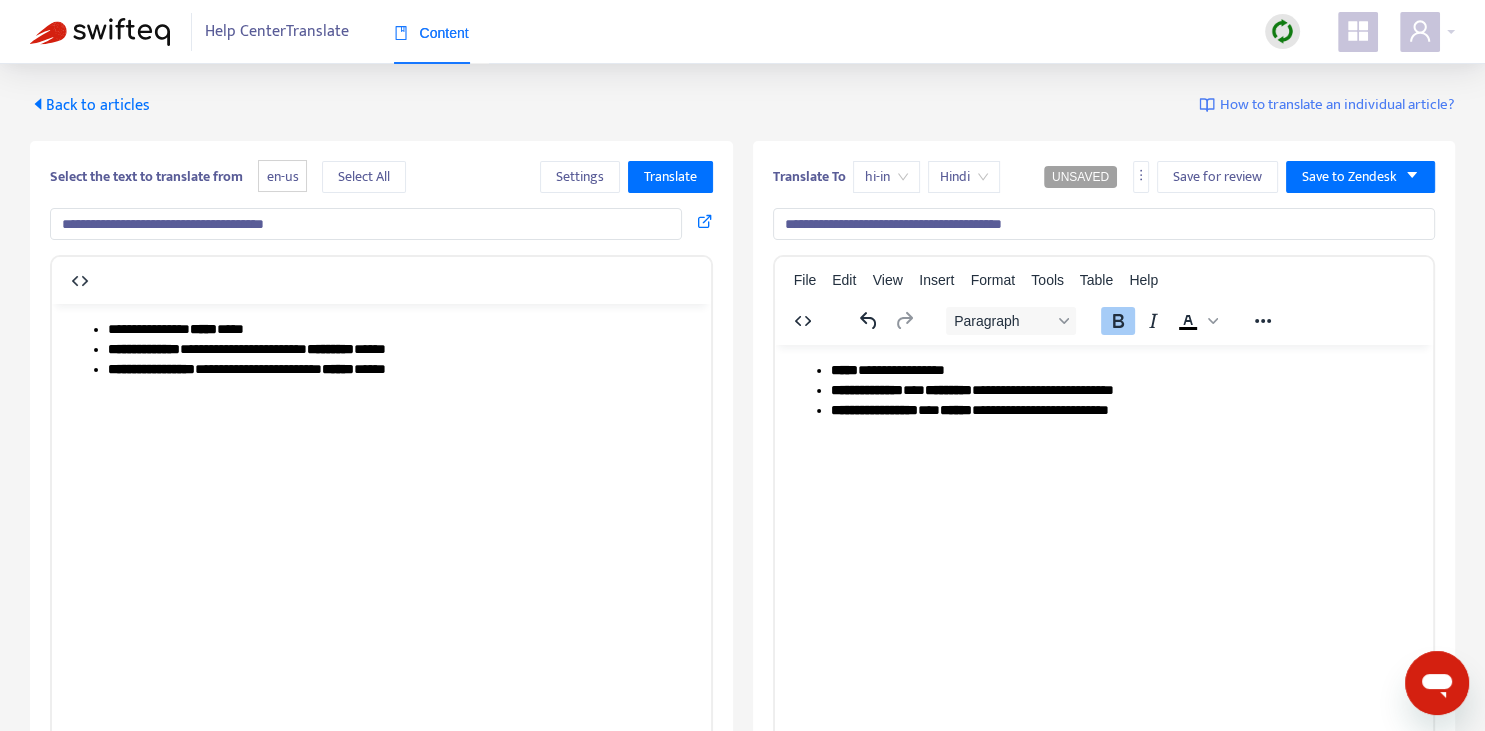 click on "*****" at bounding box center (955, 409) 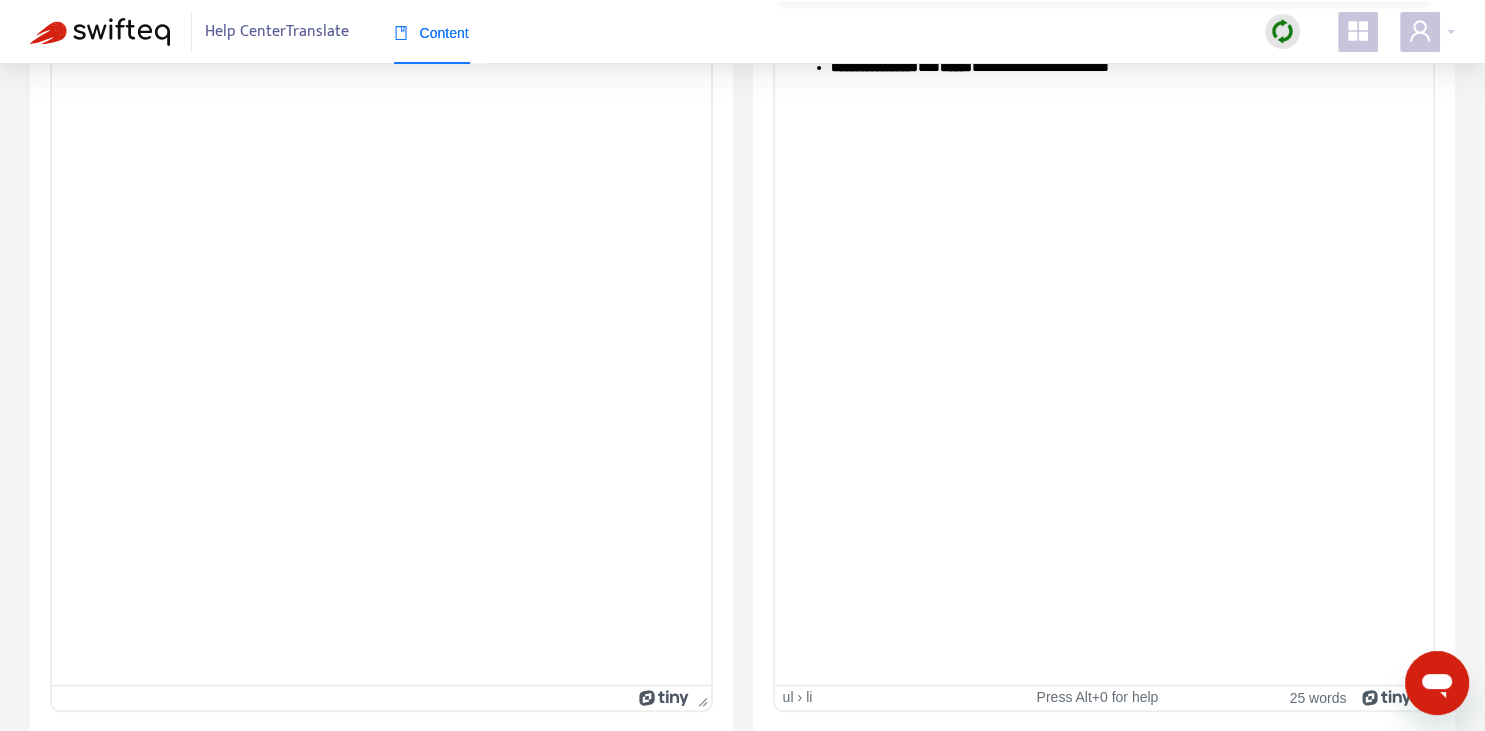 scroll, scrollTop: 0, scrollLeft: 0, axis: both 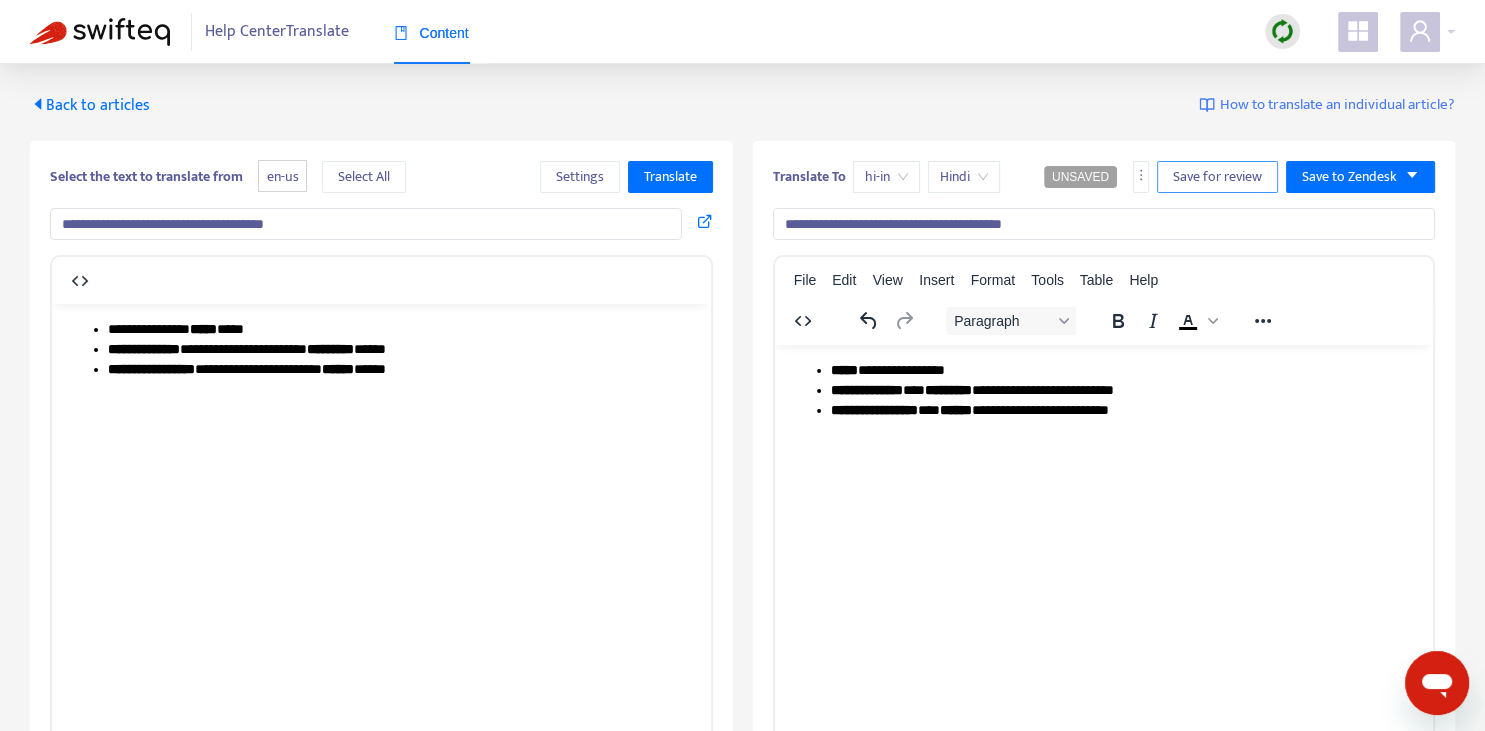 click on "Save for review" at bounding box center (1217, 177) 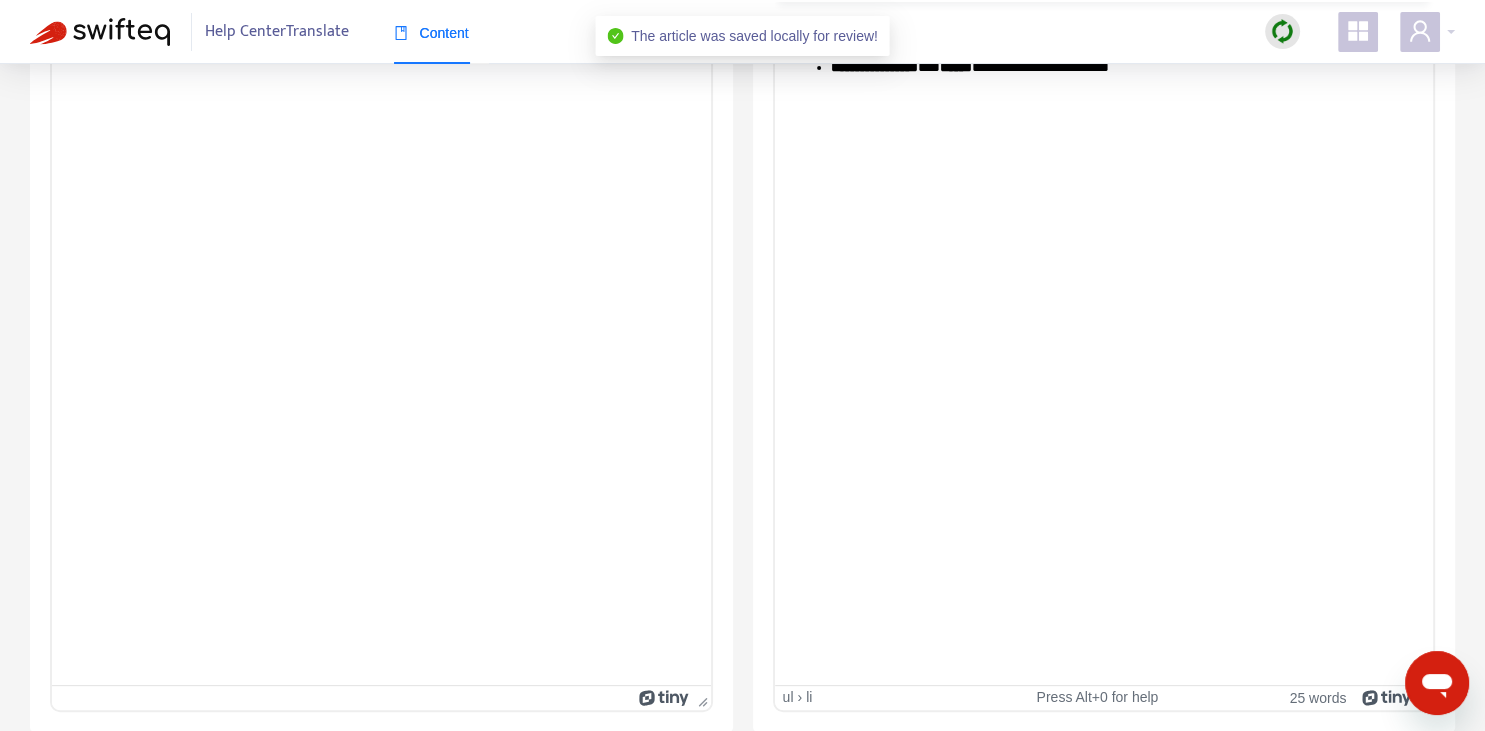 scroll, scrollTop: 0, scrollLeft: 0, axis: both 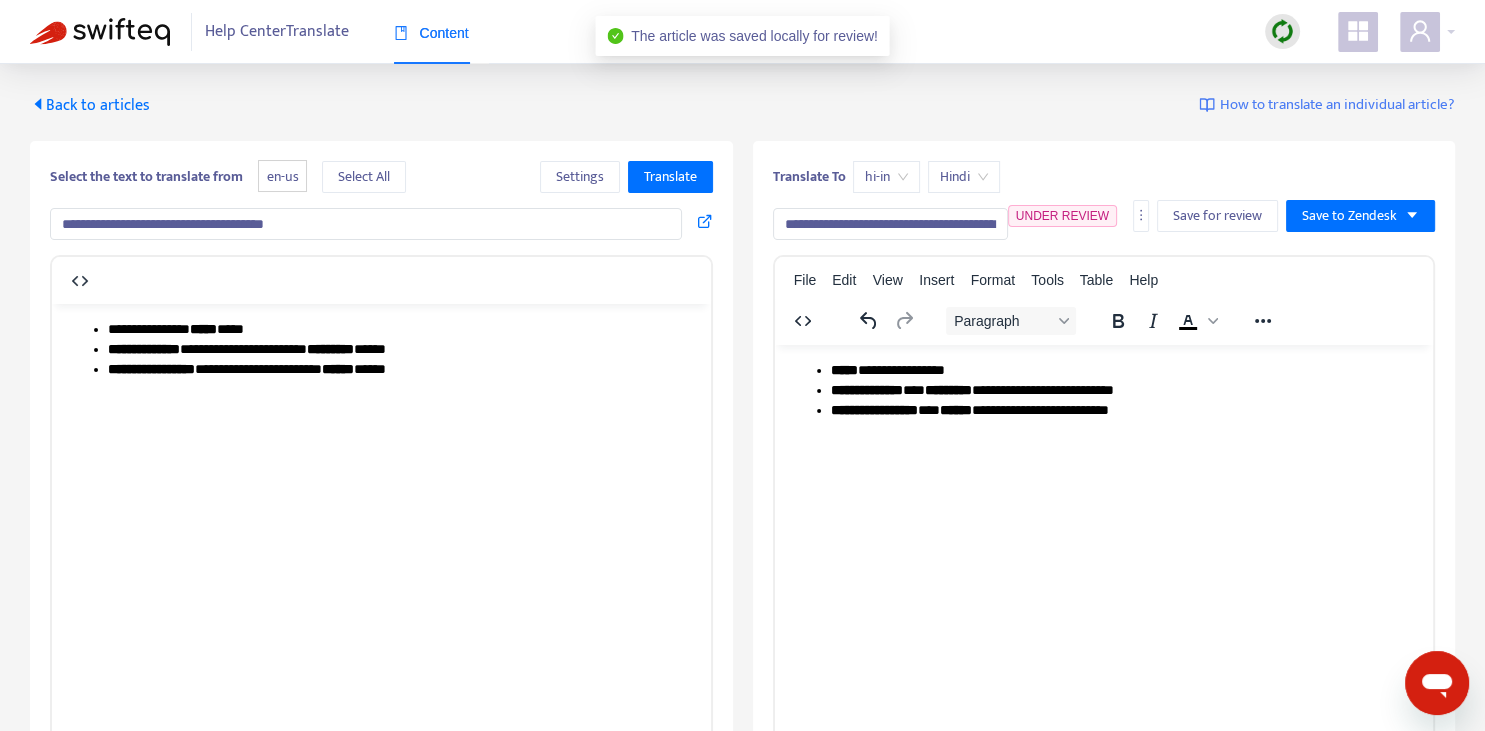 click on "Back to articles" at bounding box center (90, 105) 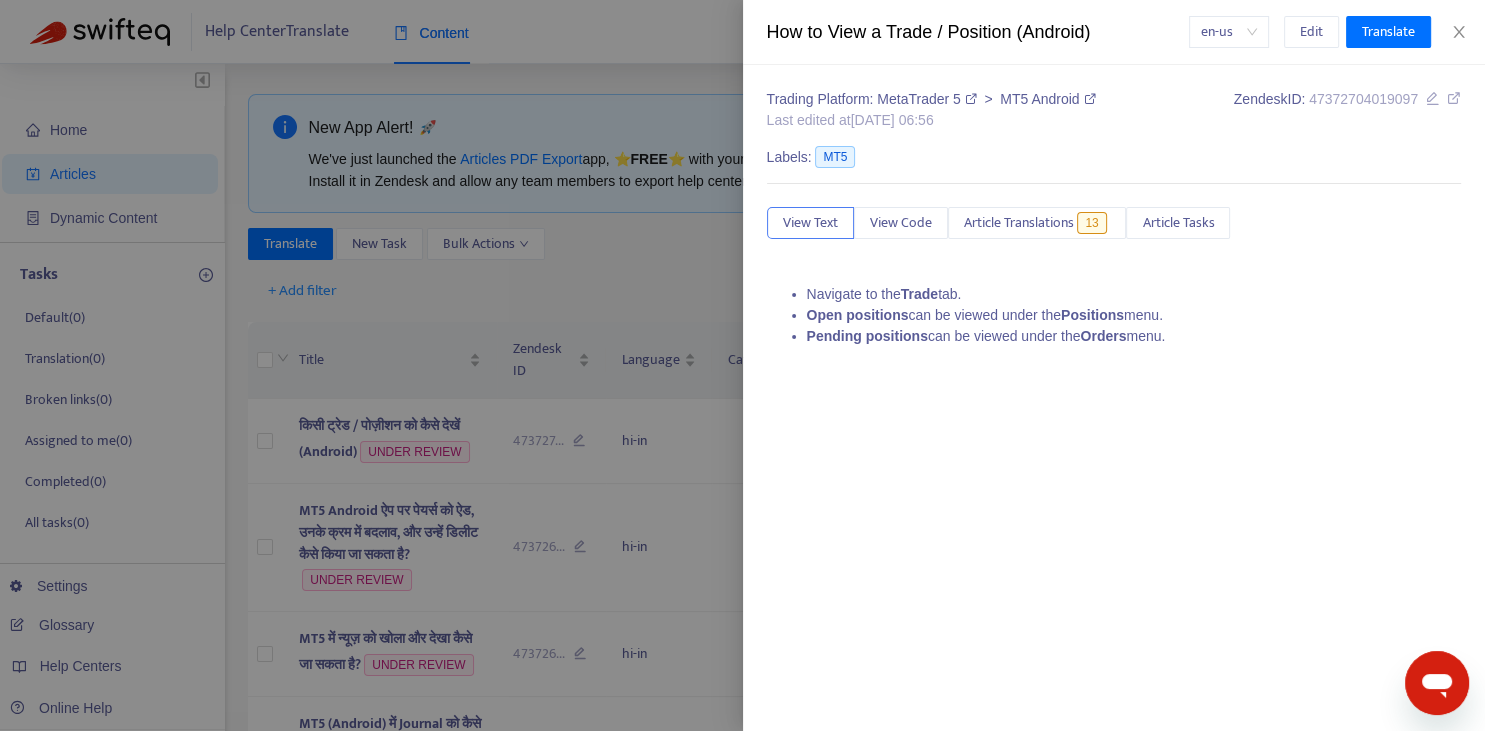 click at bounding box center [742, 365] 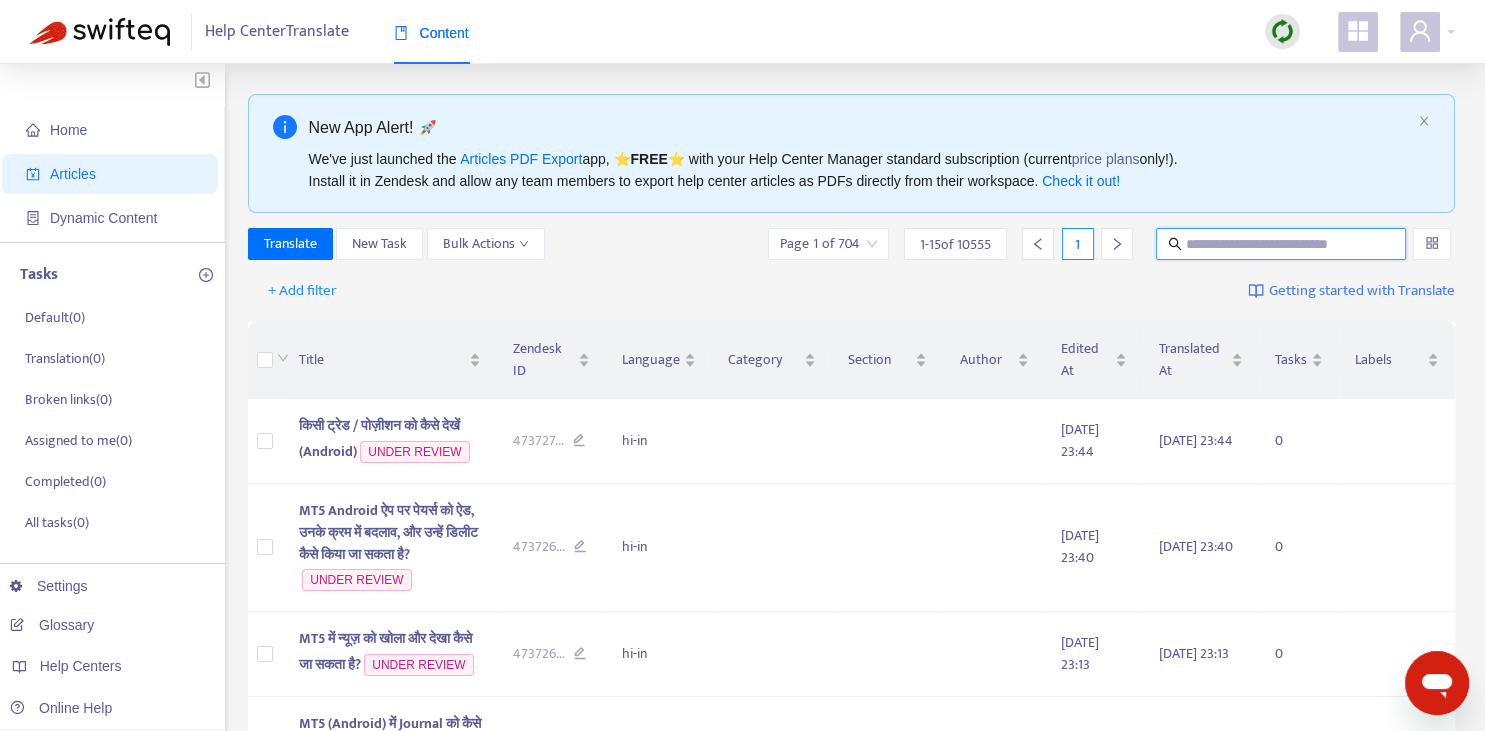 click at bounding box center [1282, 244] 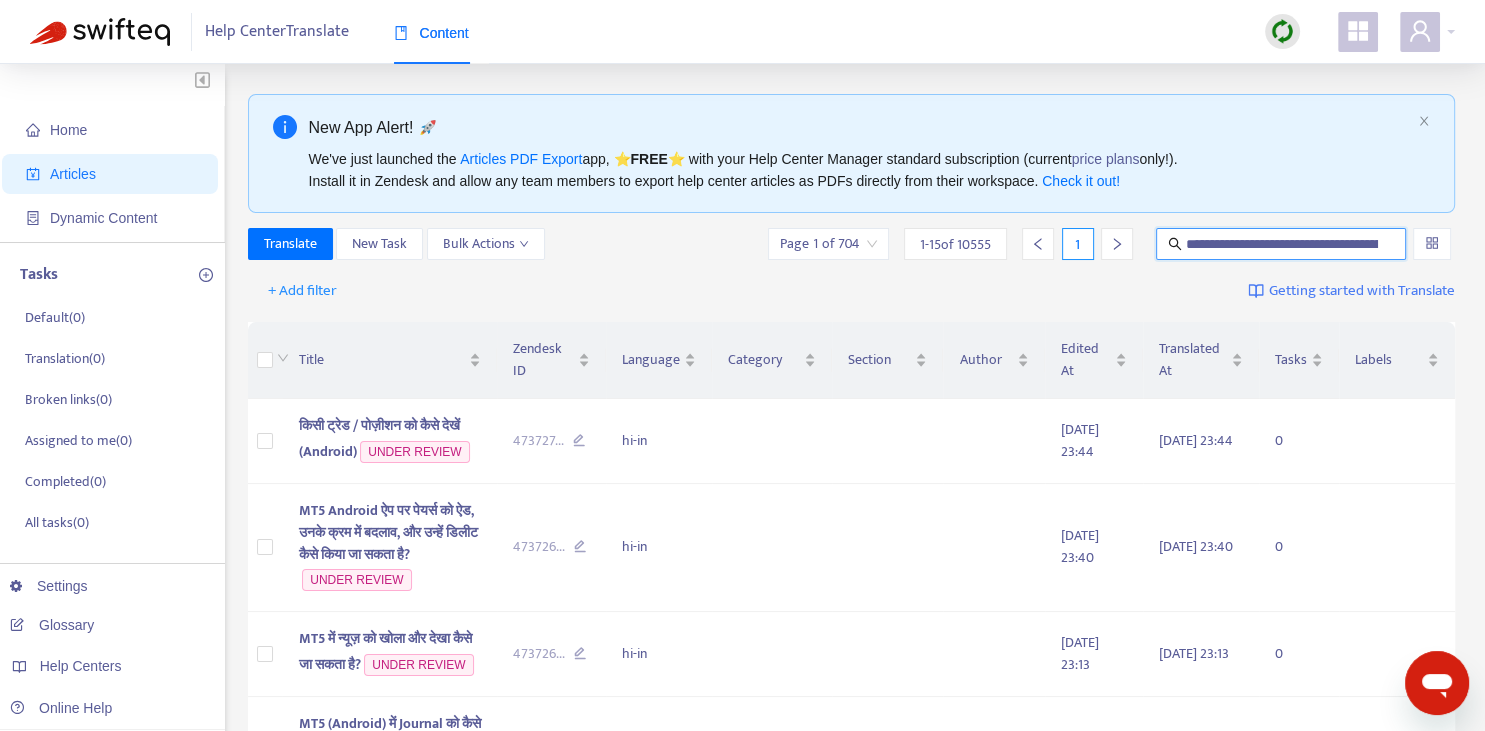 scroll, scrollTop: 0, scrollLeft: 148, axis: horizontal 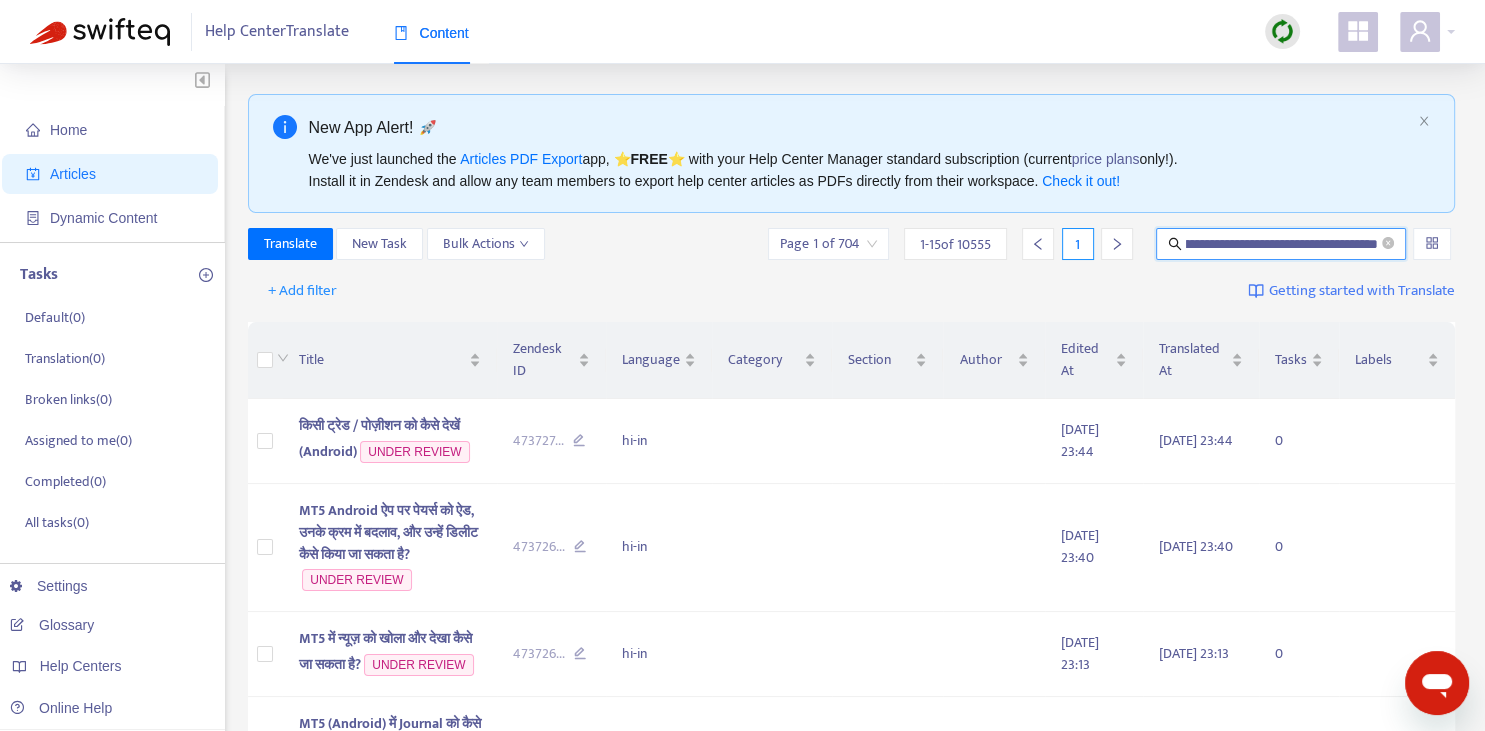 type on "**********" 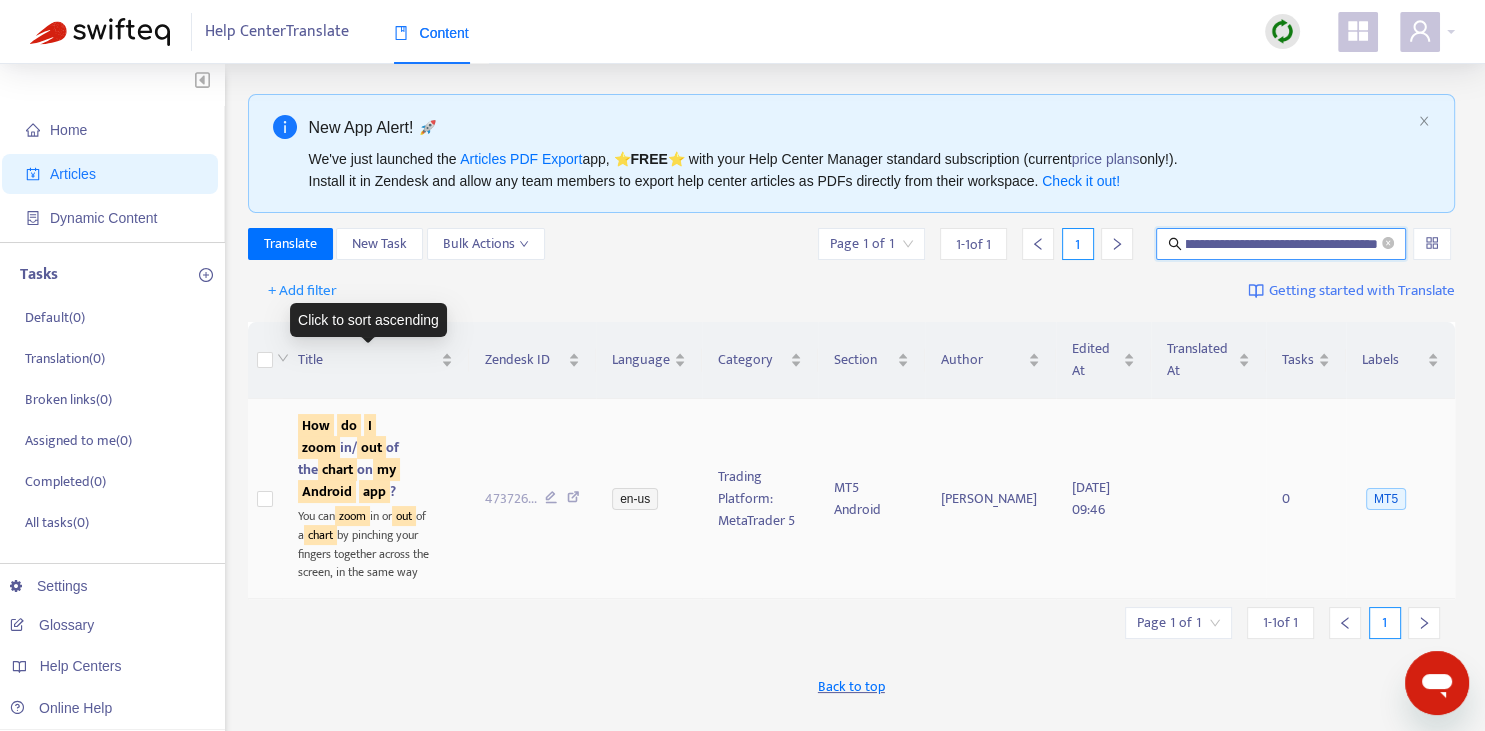 click on "chart" at bounding box center [337, 469] 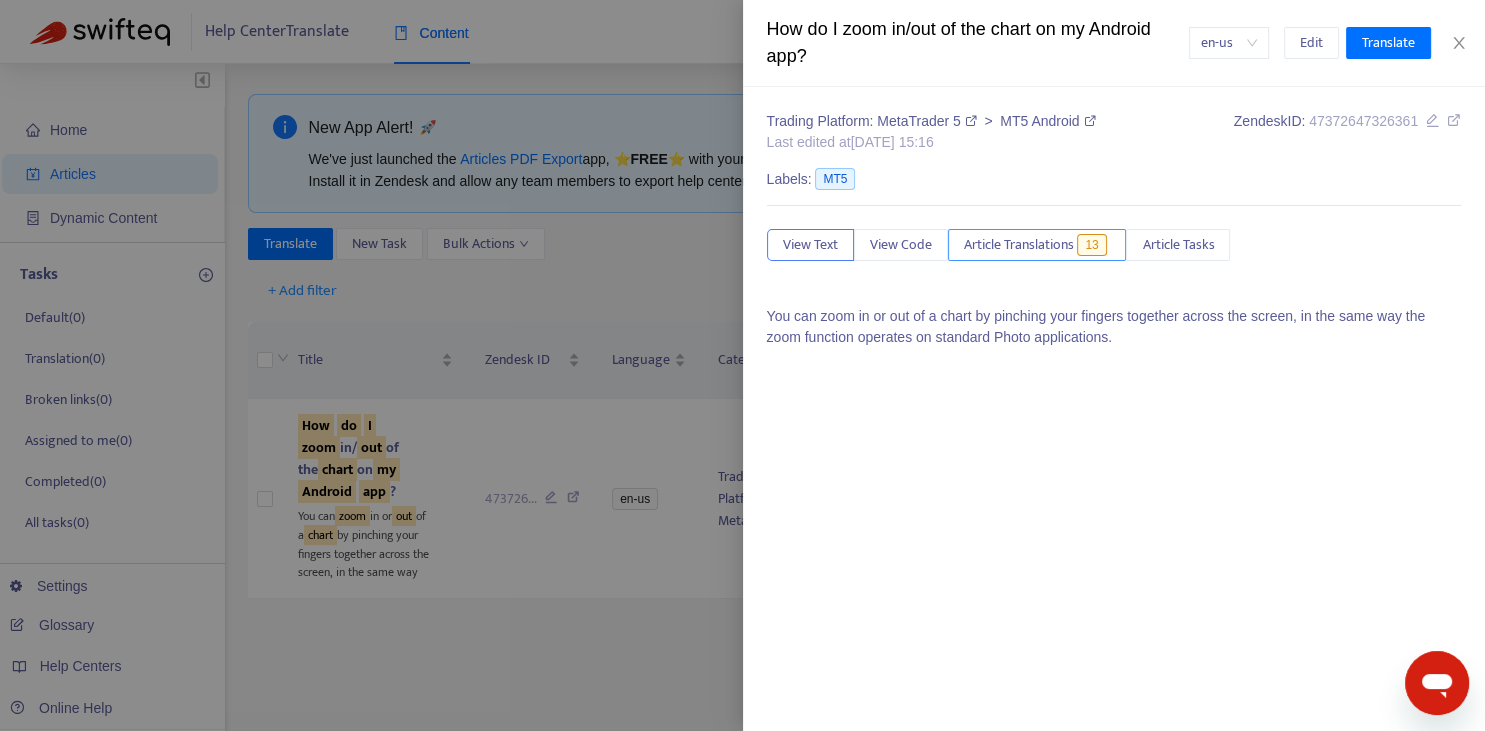 click on "Article Translations" at bounding box center [1019, 245] 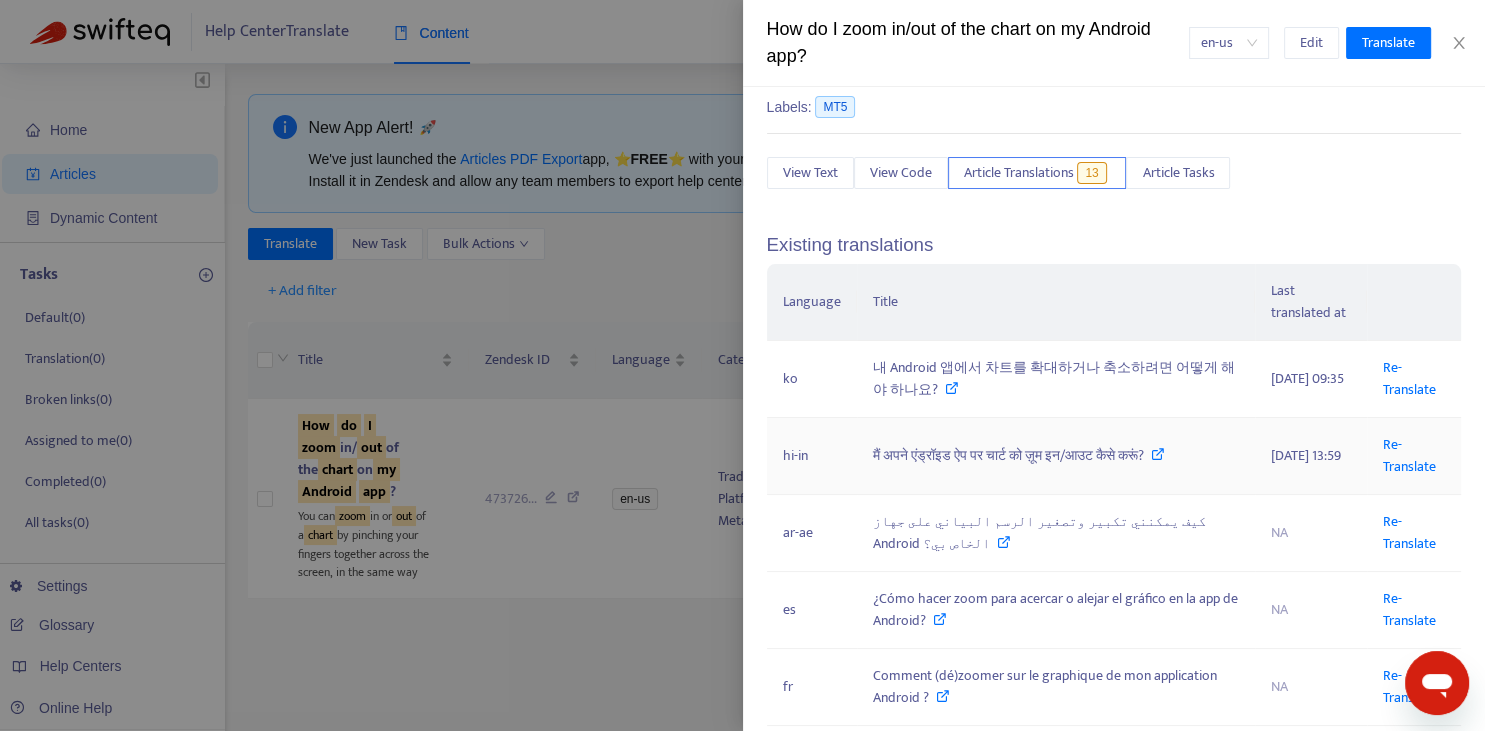 scroll, scrollTop: 73, scrollLeft: 0, axis: vertical 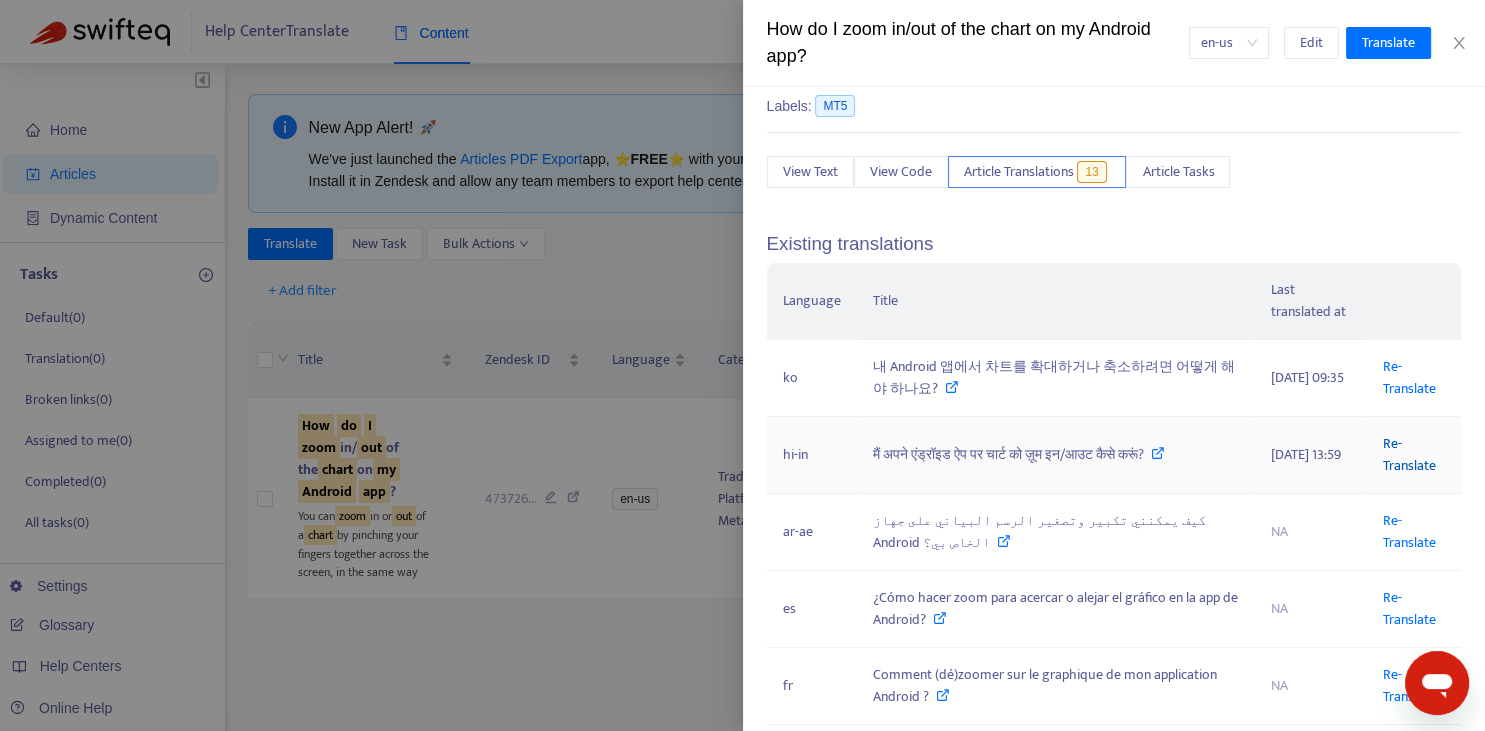 click on "Re-Translate" at bounding box center [1409, 454] 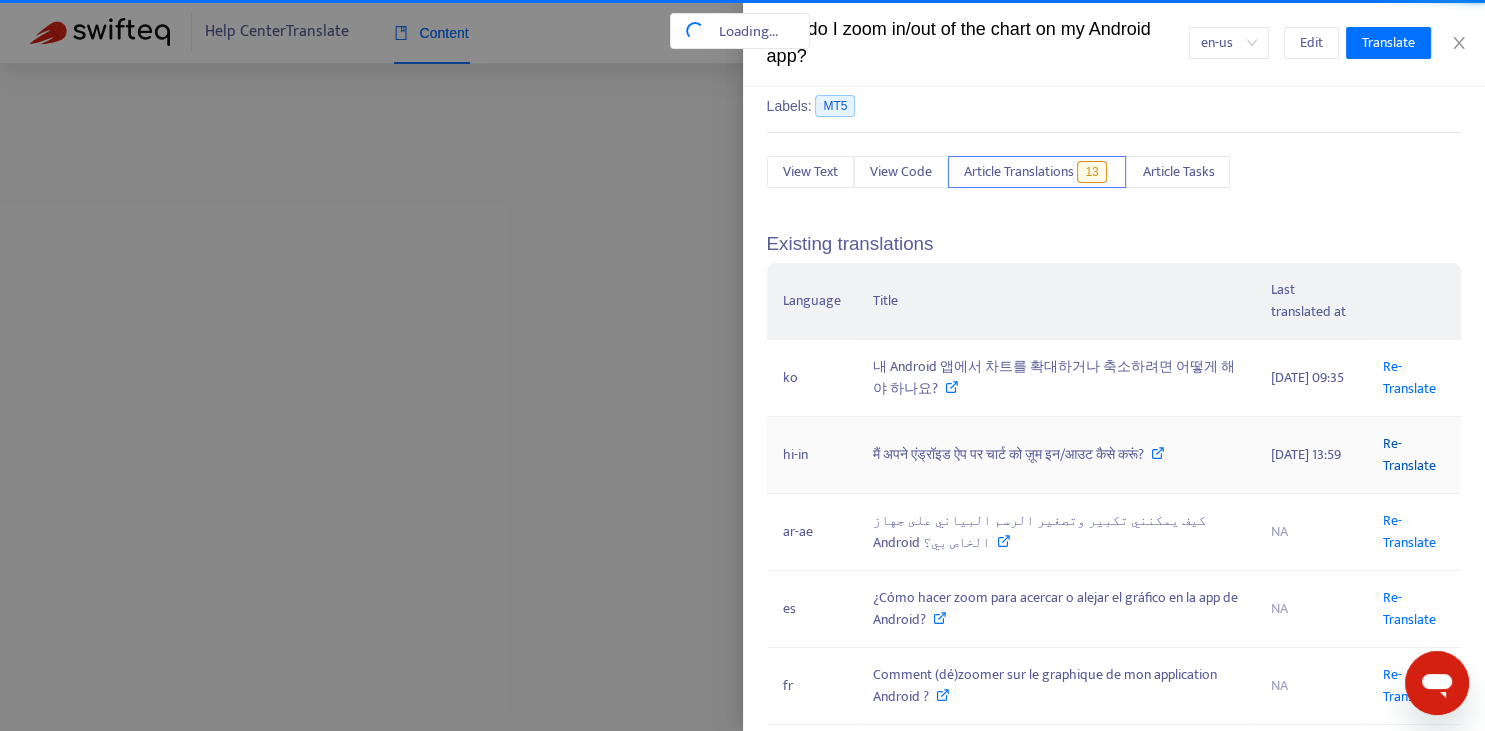 scroll, scrollTop: 0, scrollLeft: 148, axis: horizontal 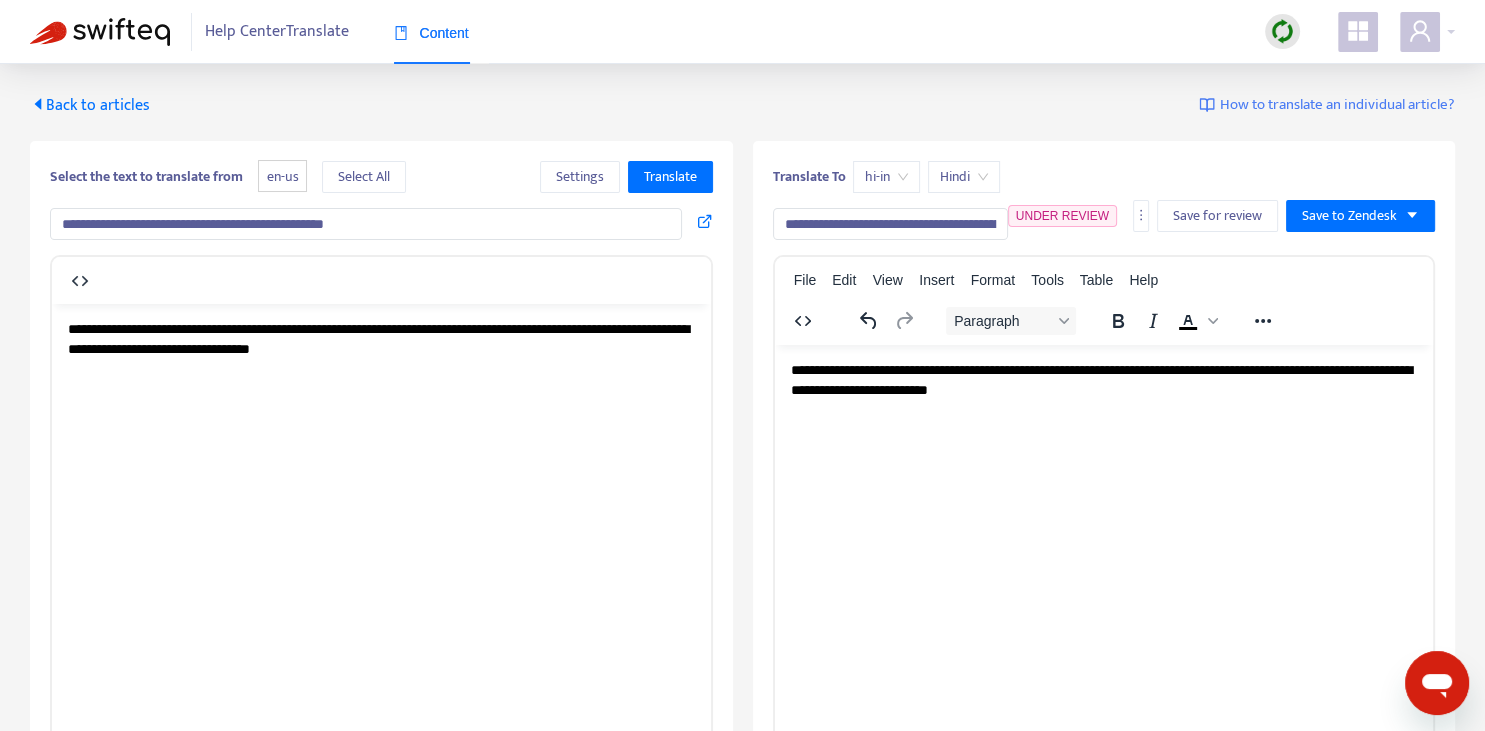 click on "**********" at bounding box center [890, 224] 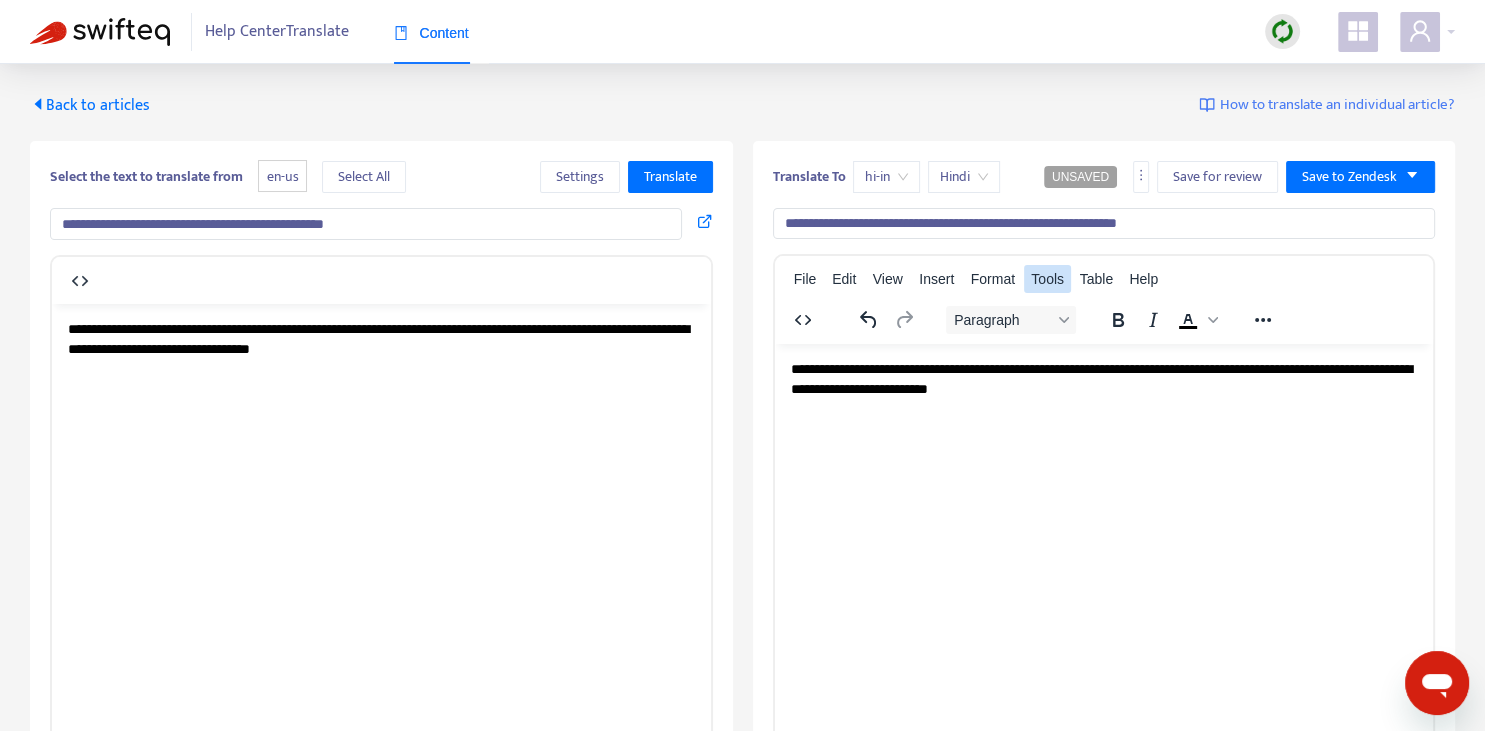 scroll, scrollTop: 0, scrollLeft: 0, axis: both 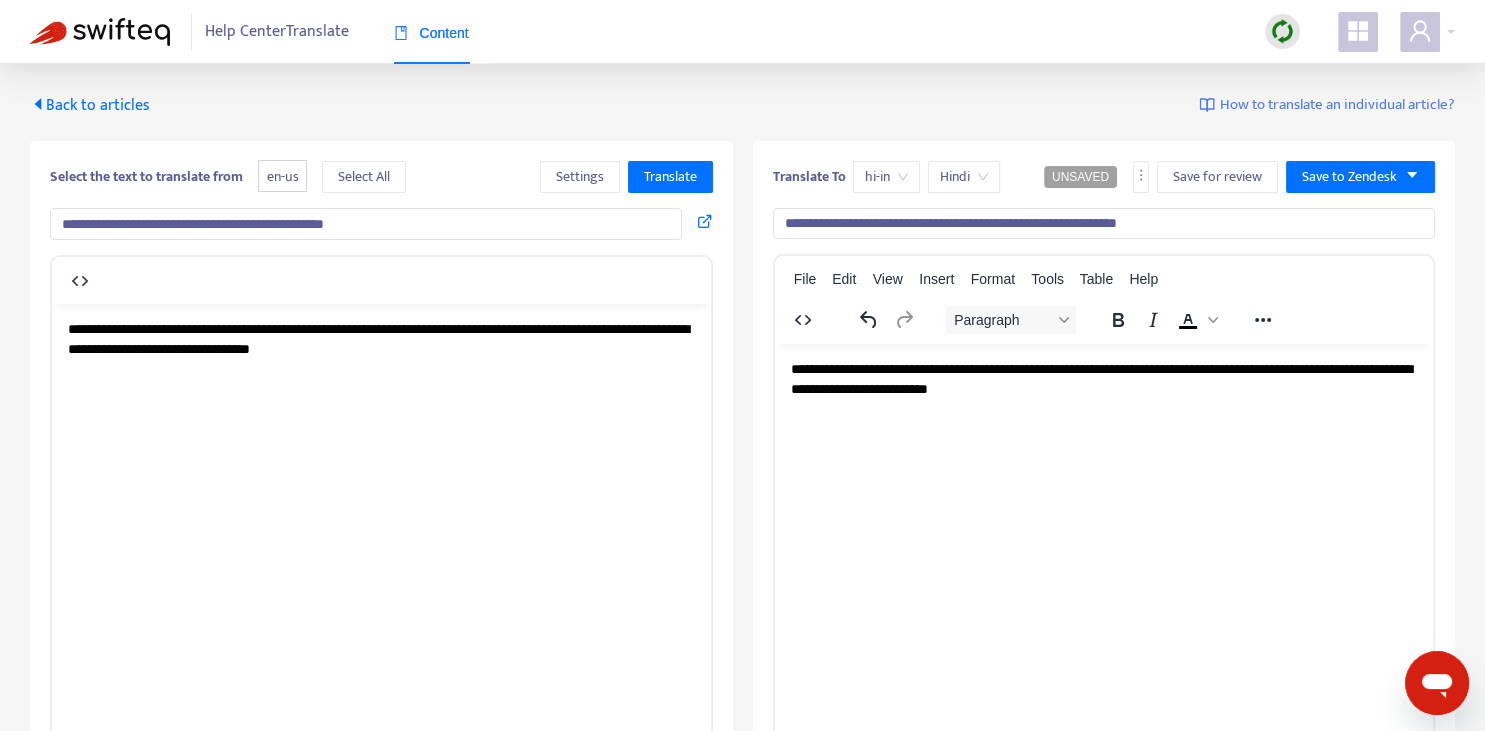 type on "**********" 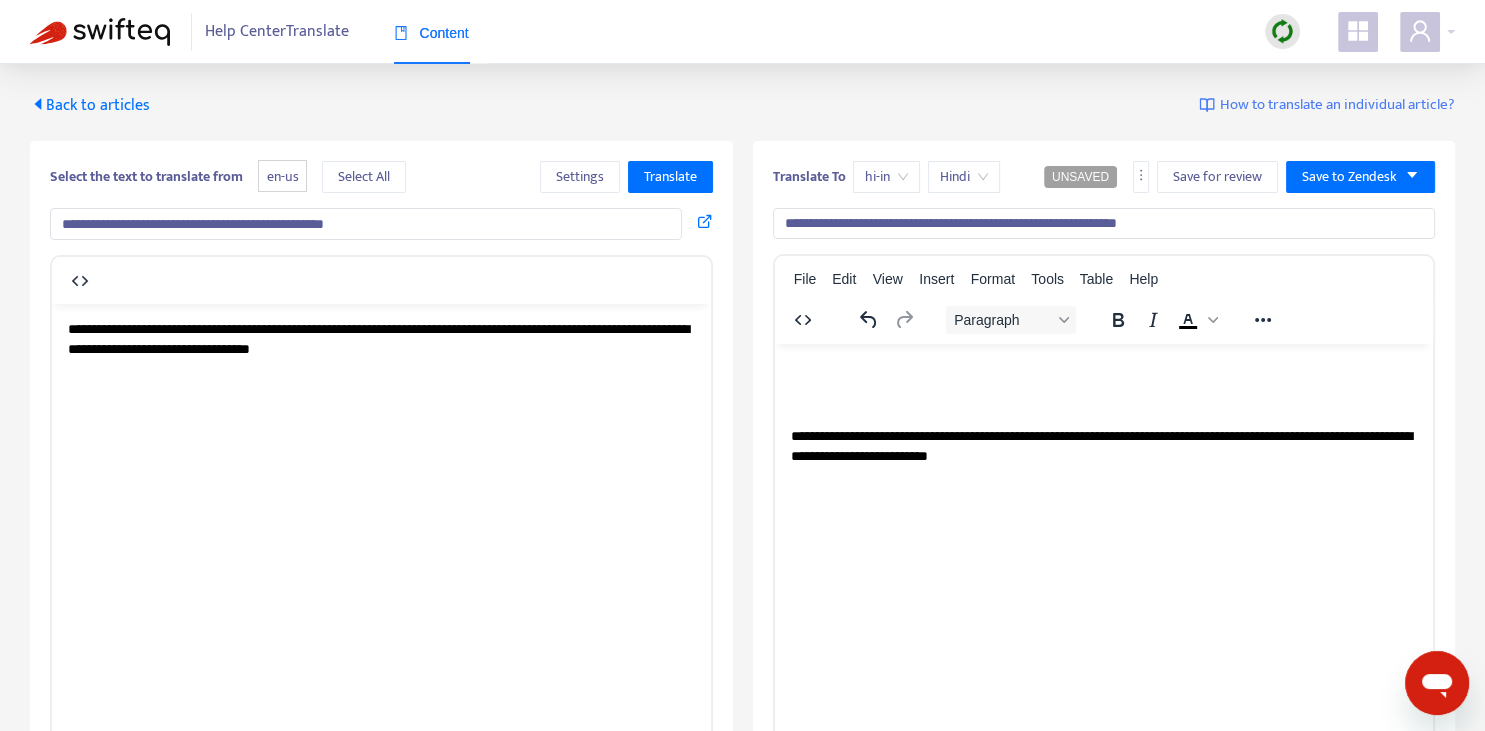 type 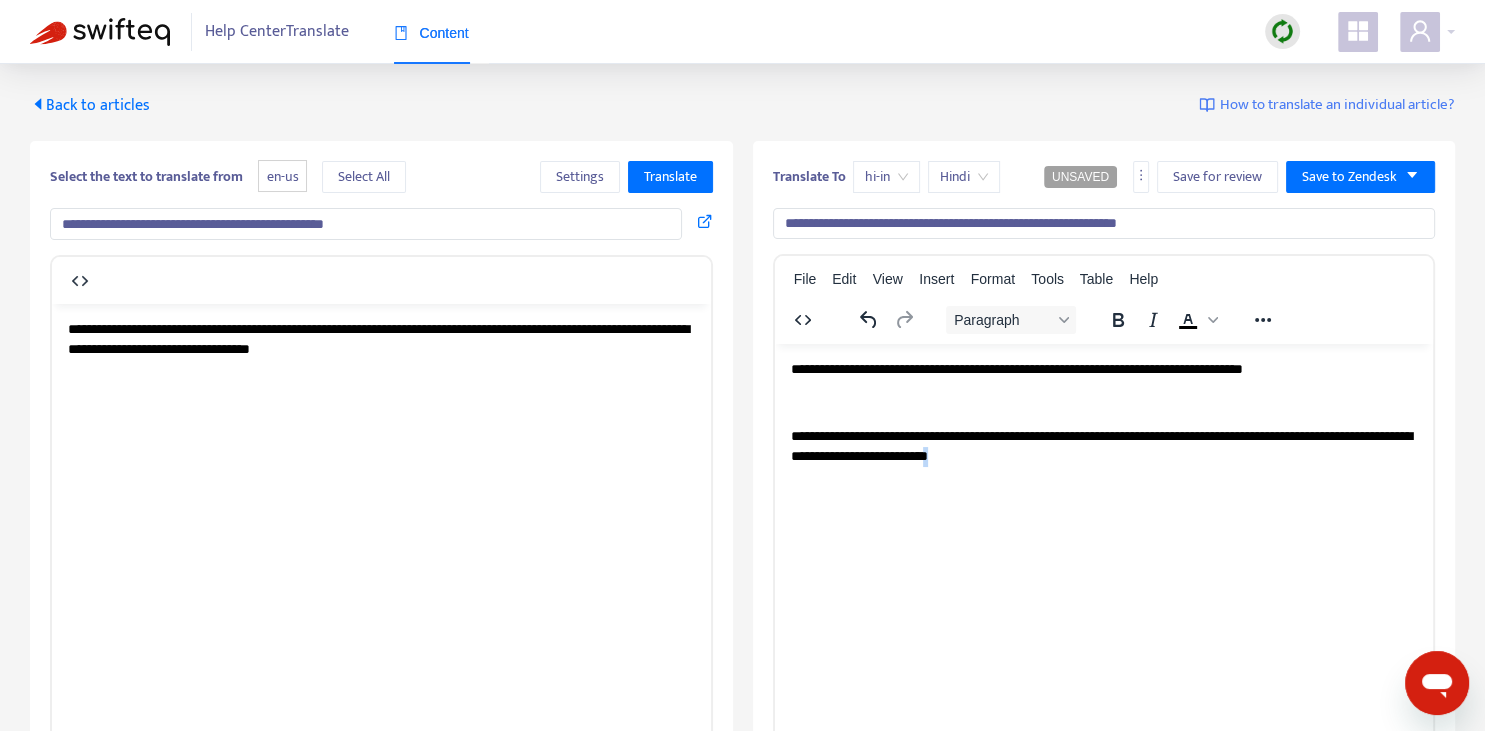 copy on "*" 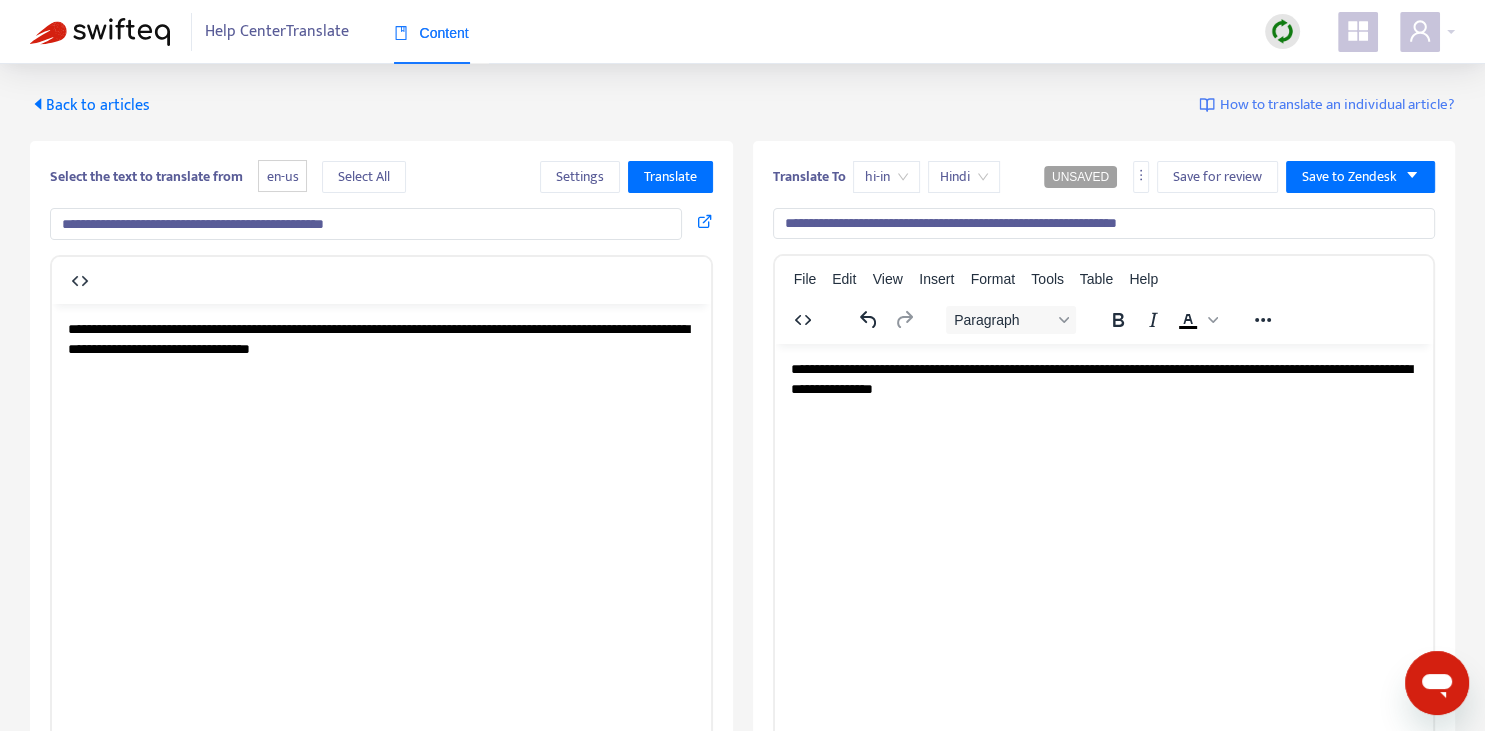 click on "**********" at bounding box center (1100, 379) 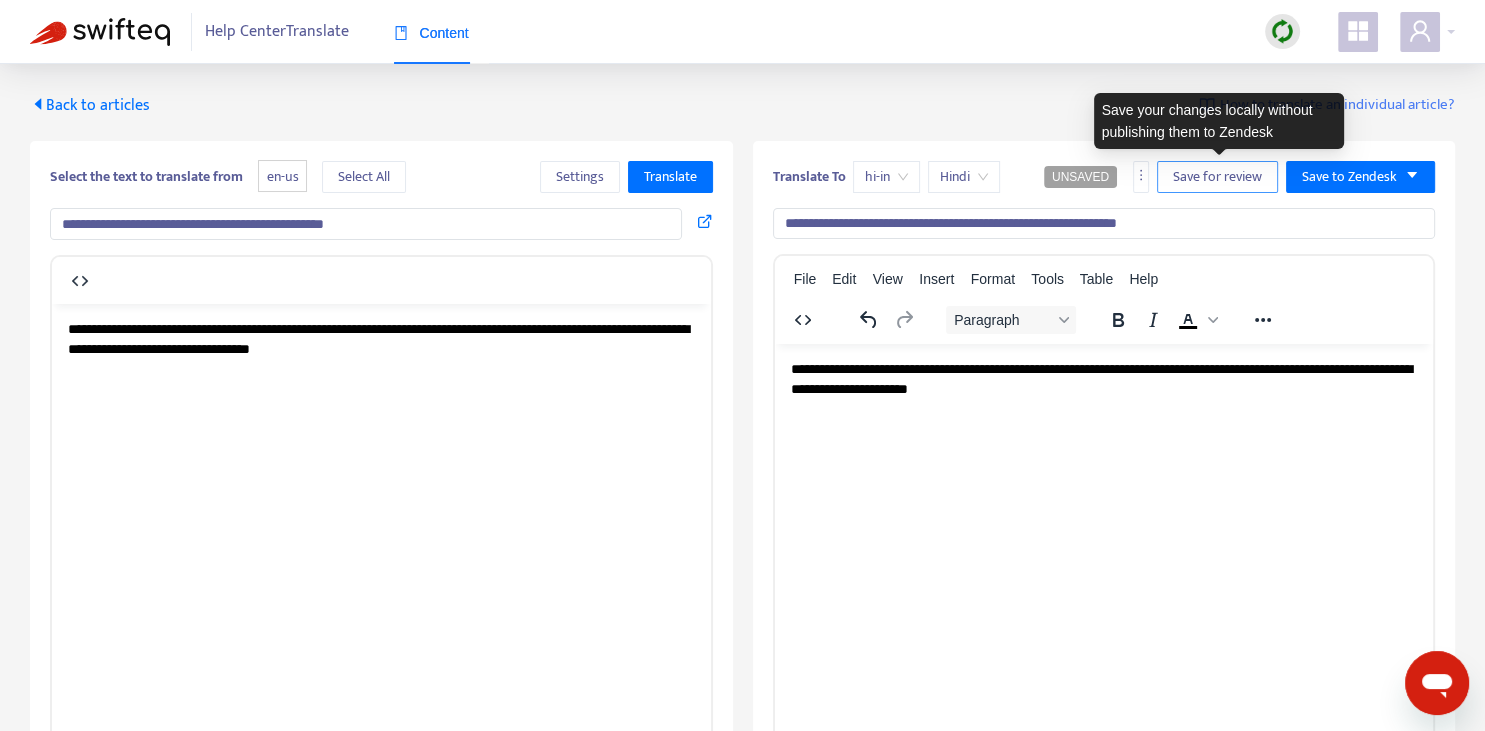 click on "Save for review" at bounding box center (1217, 177) 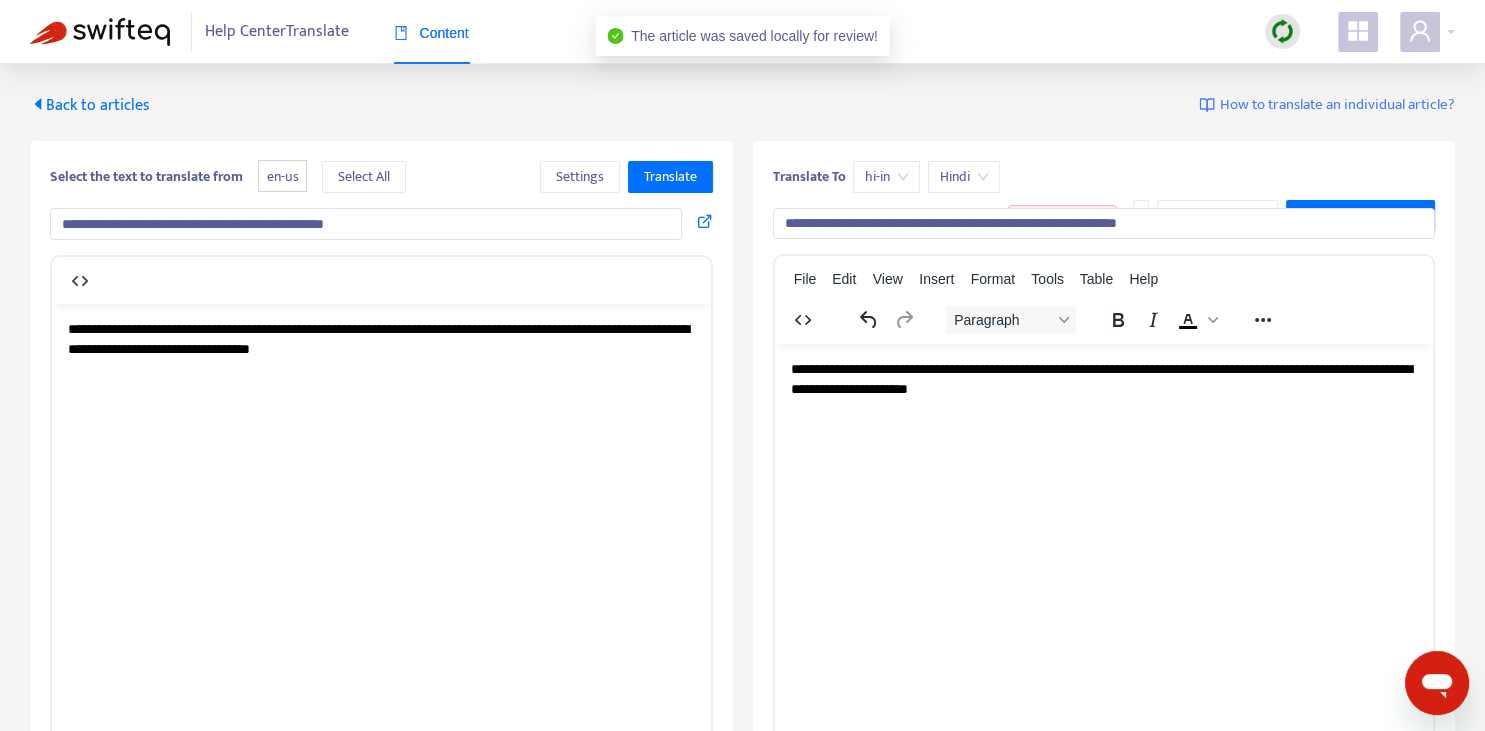 click on "Back to articles" at bounding box center [90, 105] 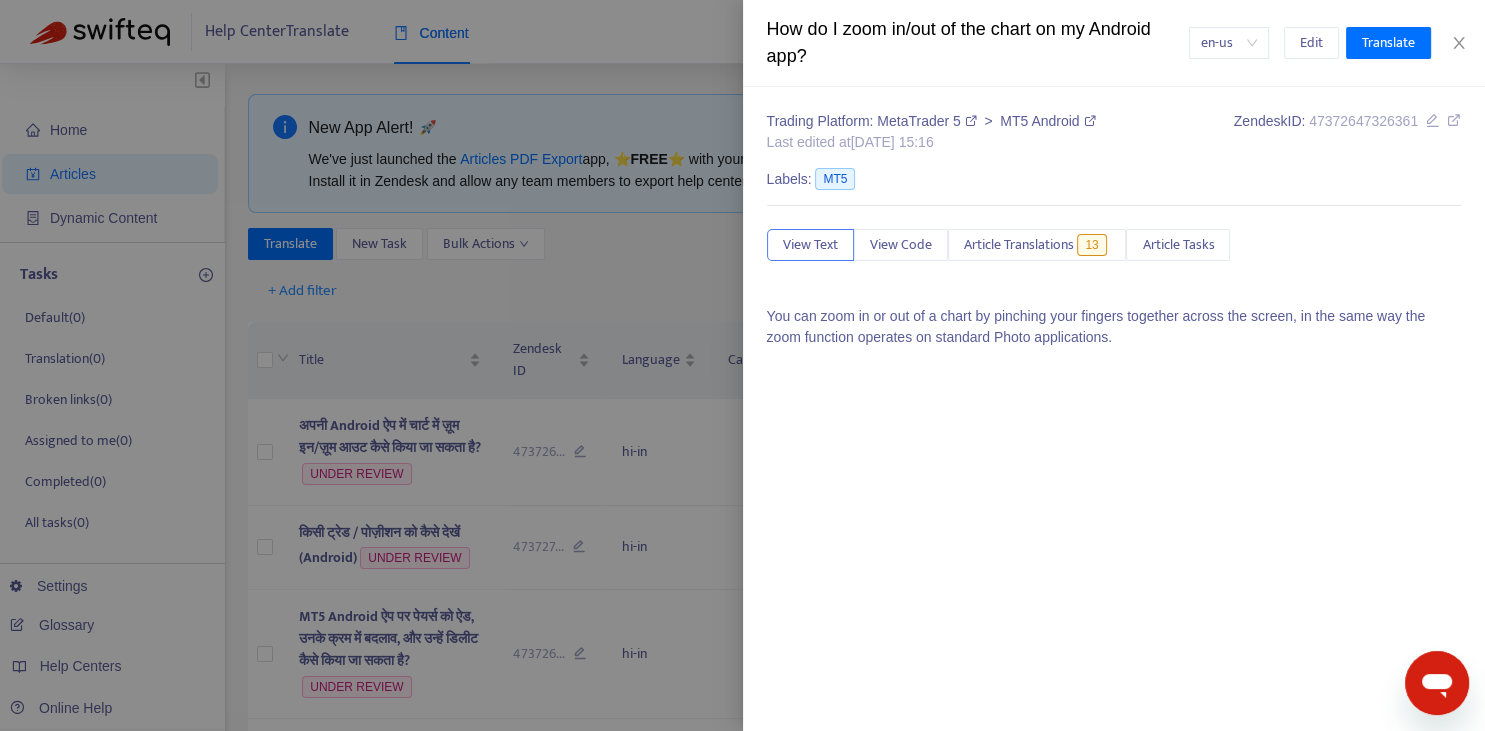 click at bounding box center [742, 365] 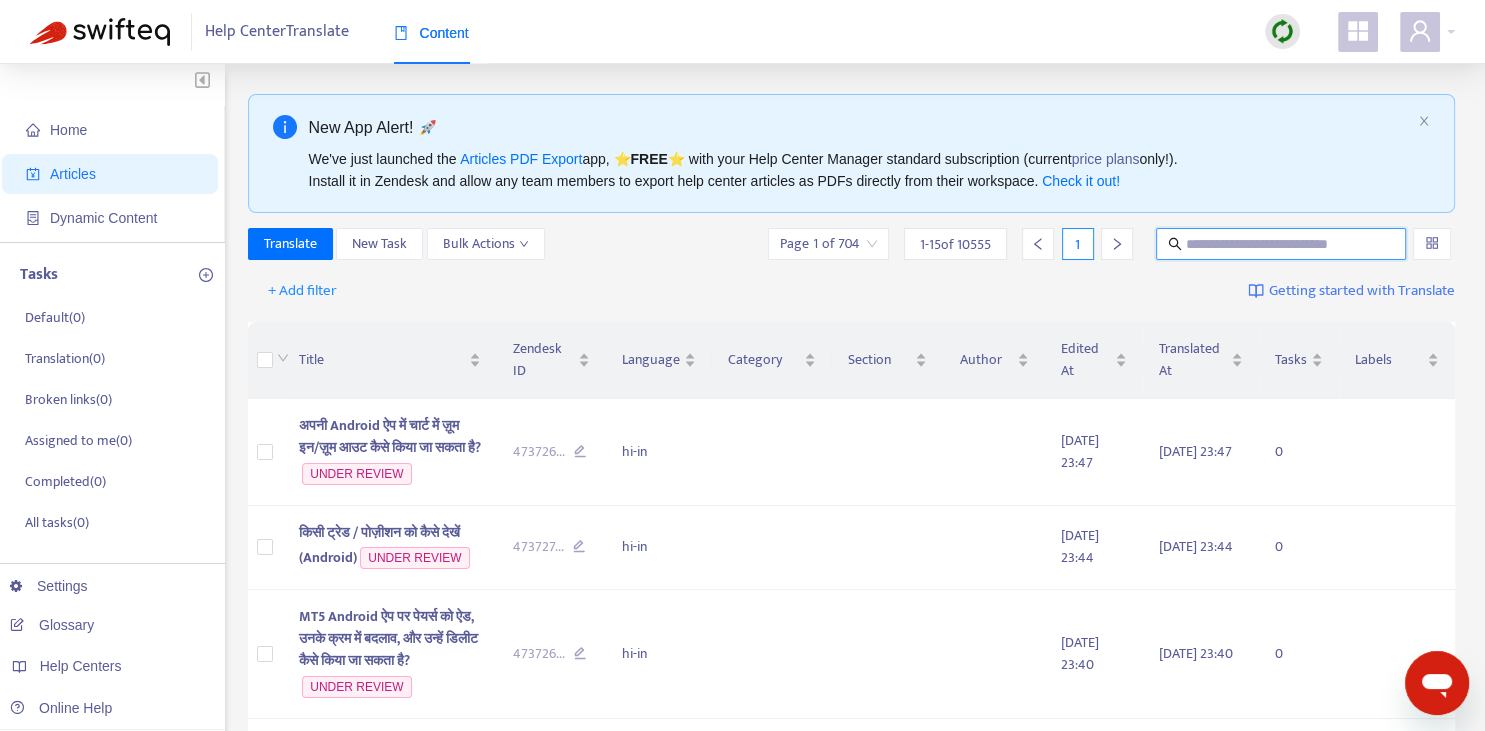 click at bounding box center (1282, 244) 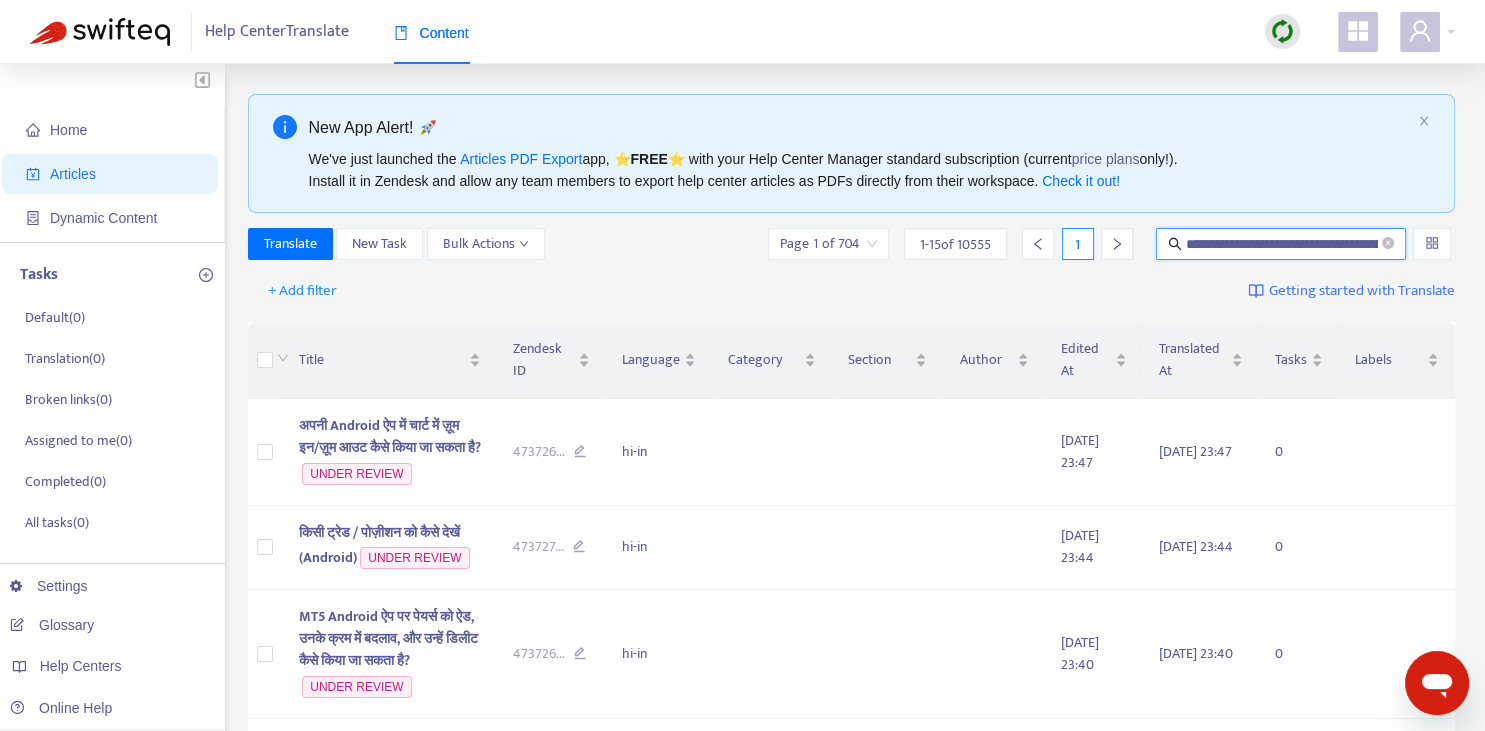 scroll, scrollTop: 0, scrollLeft: 178, axis: horizontal 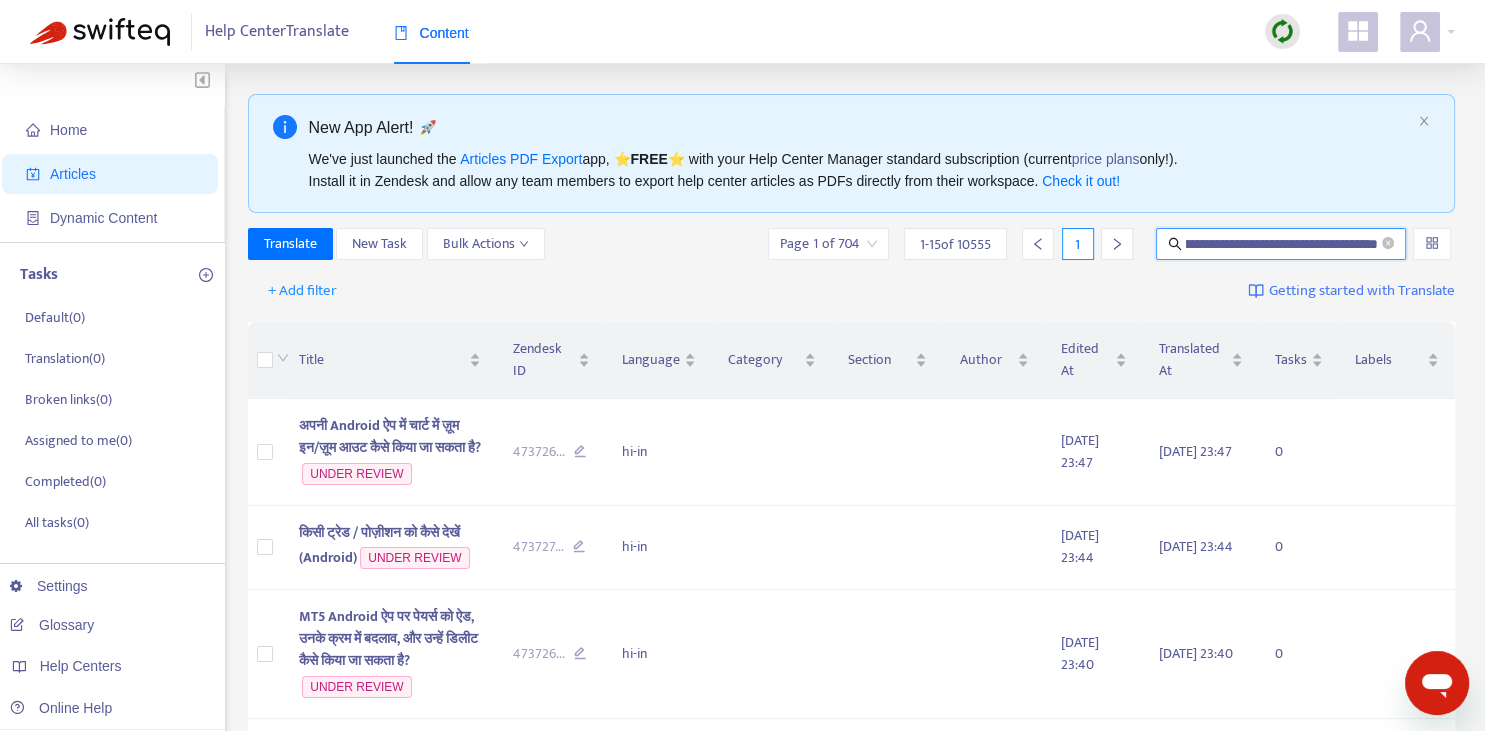 type on "**********" 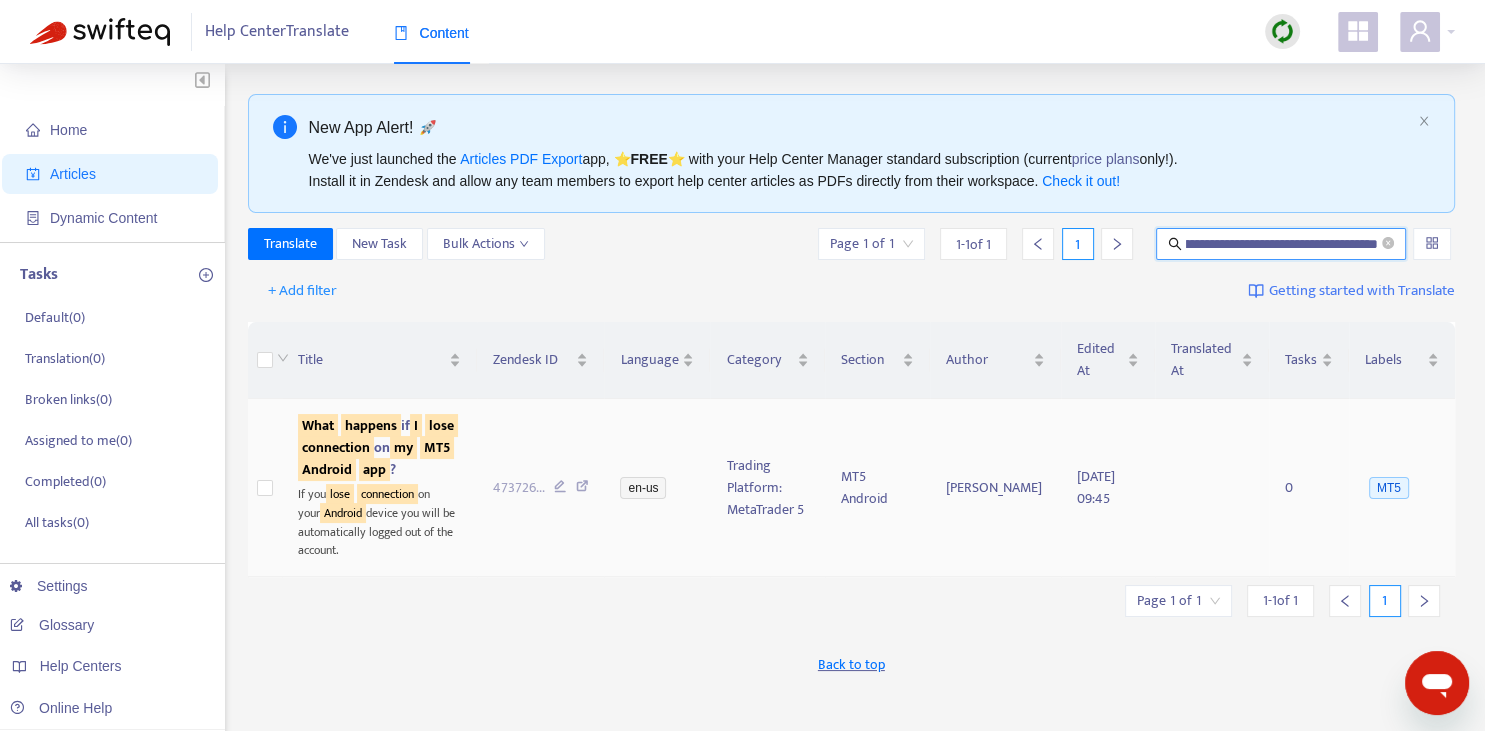 click on "connection" at bounding box center (336, 447) 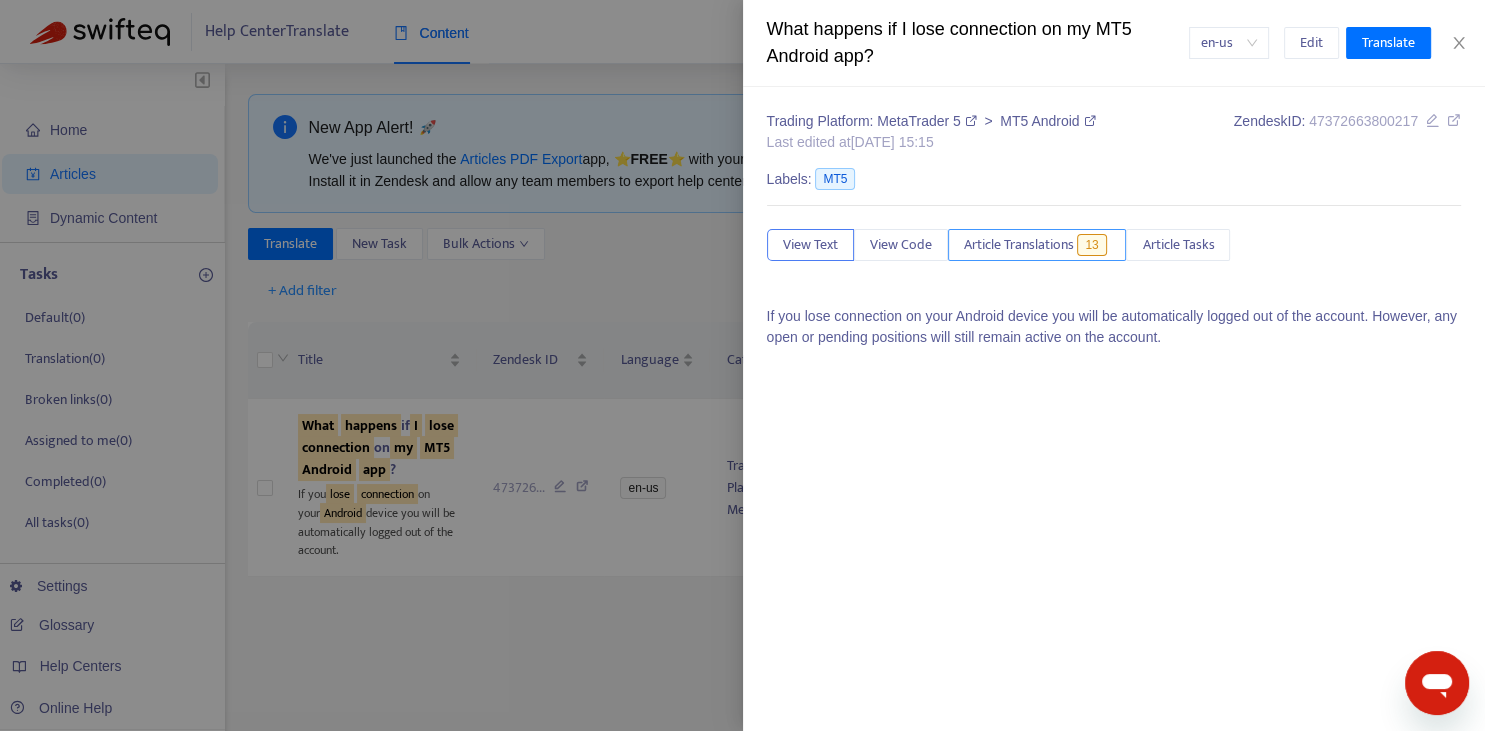 click on "Article Translations" at bounding box center (1019, 245) 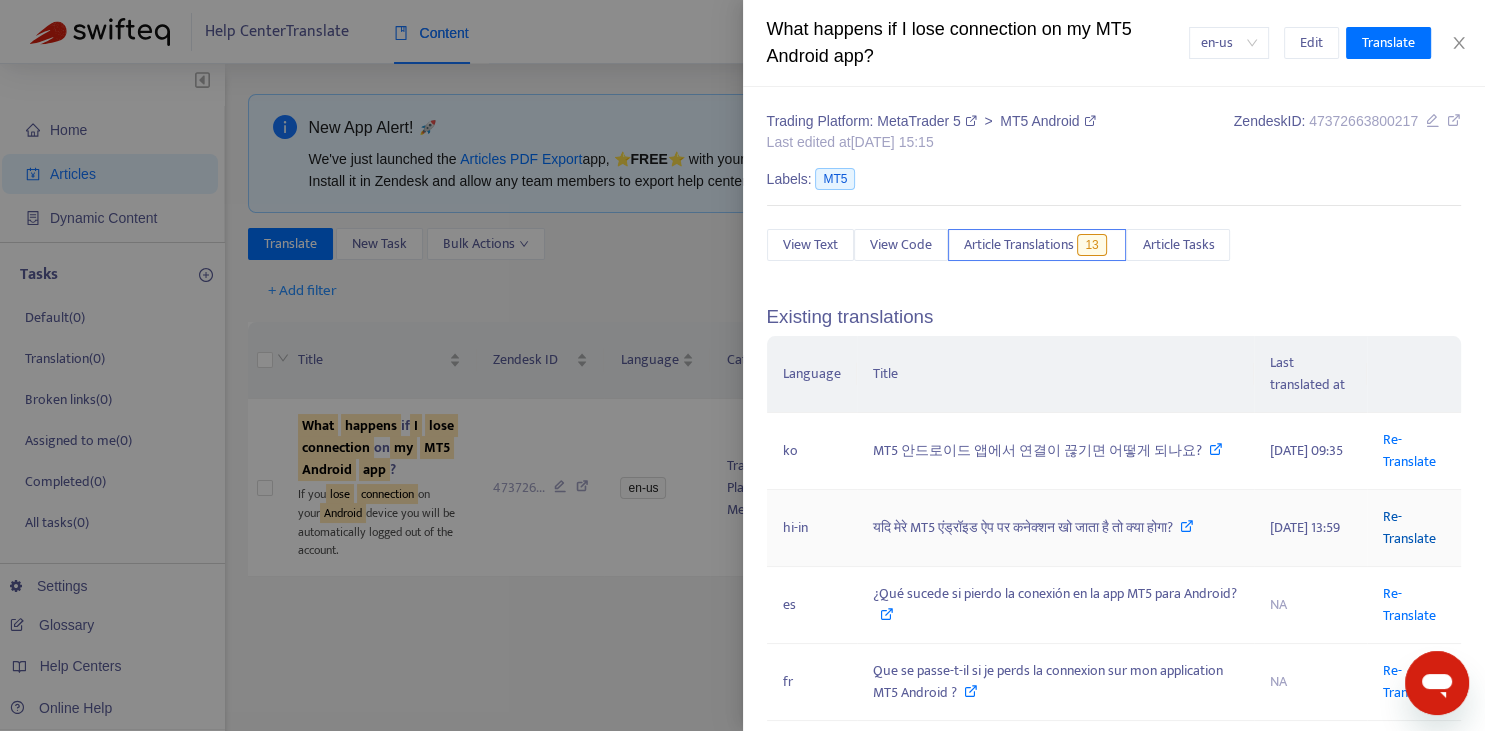 click on "Re-Translate" at bounding box center (1409, 527) 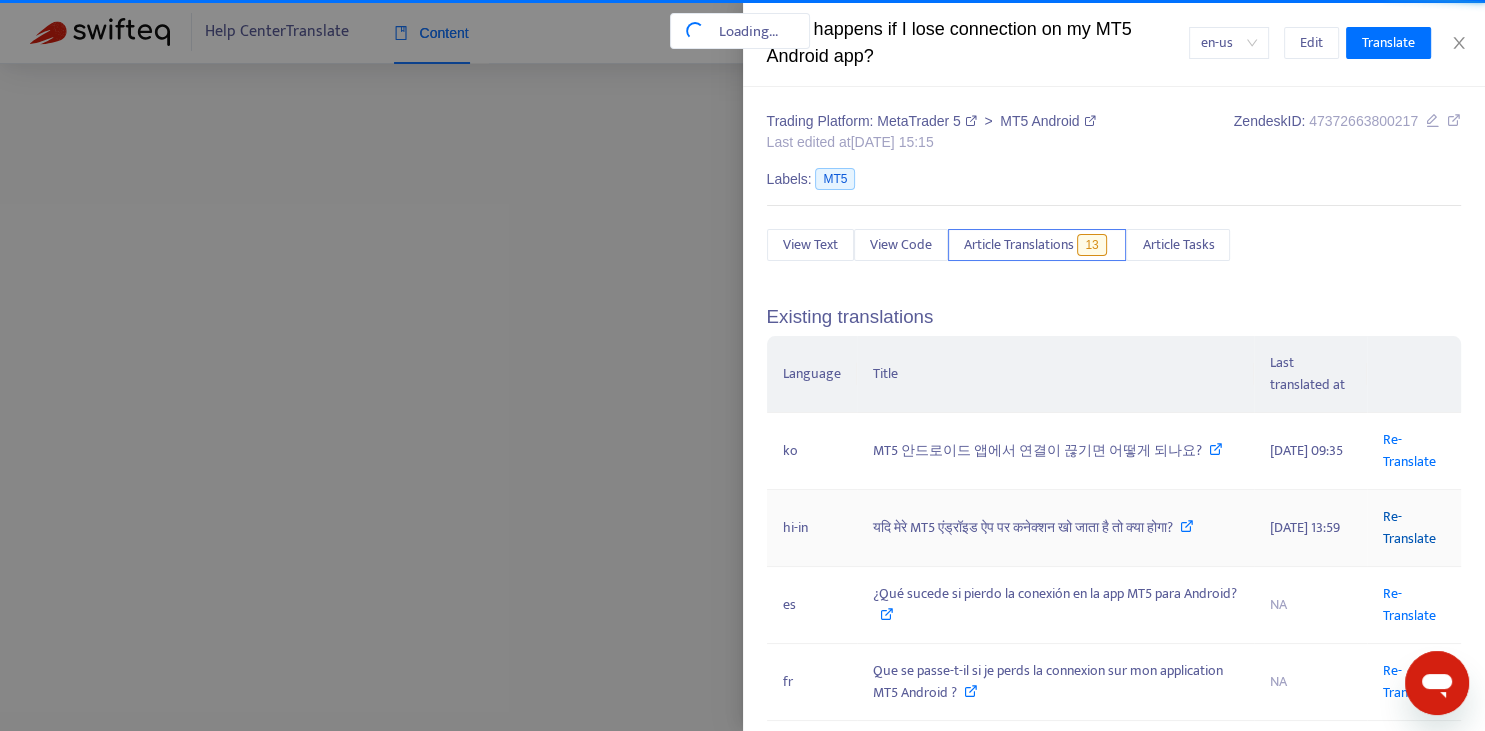 scroll, scrollTop: 0, scrollLeft: 178, axis: horizontal 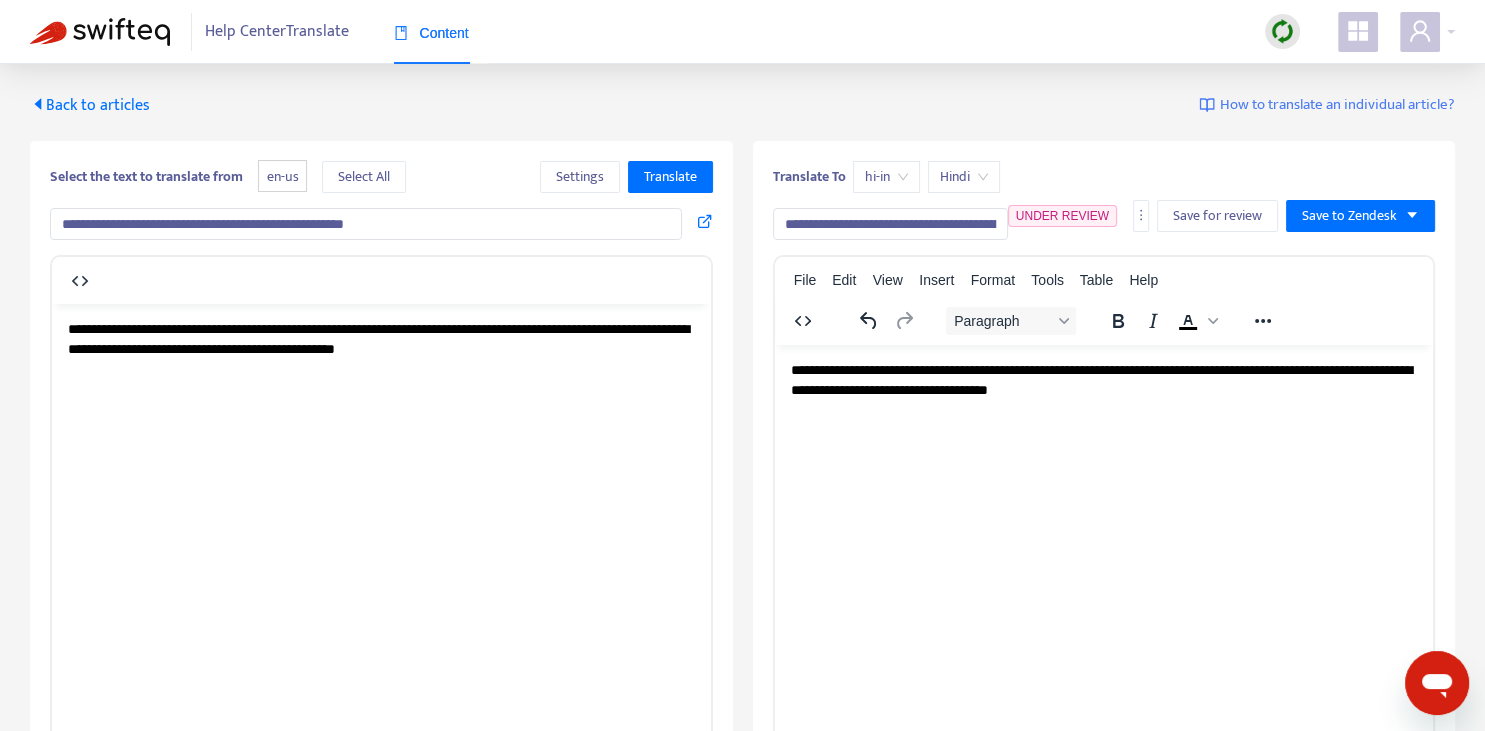 click on "**********" at bounding box center (890, 224) 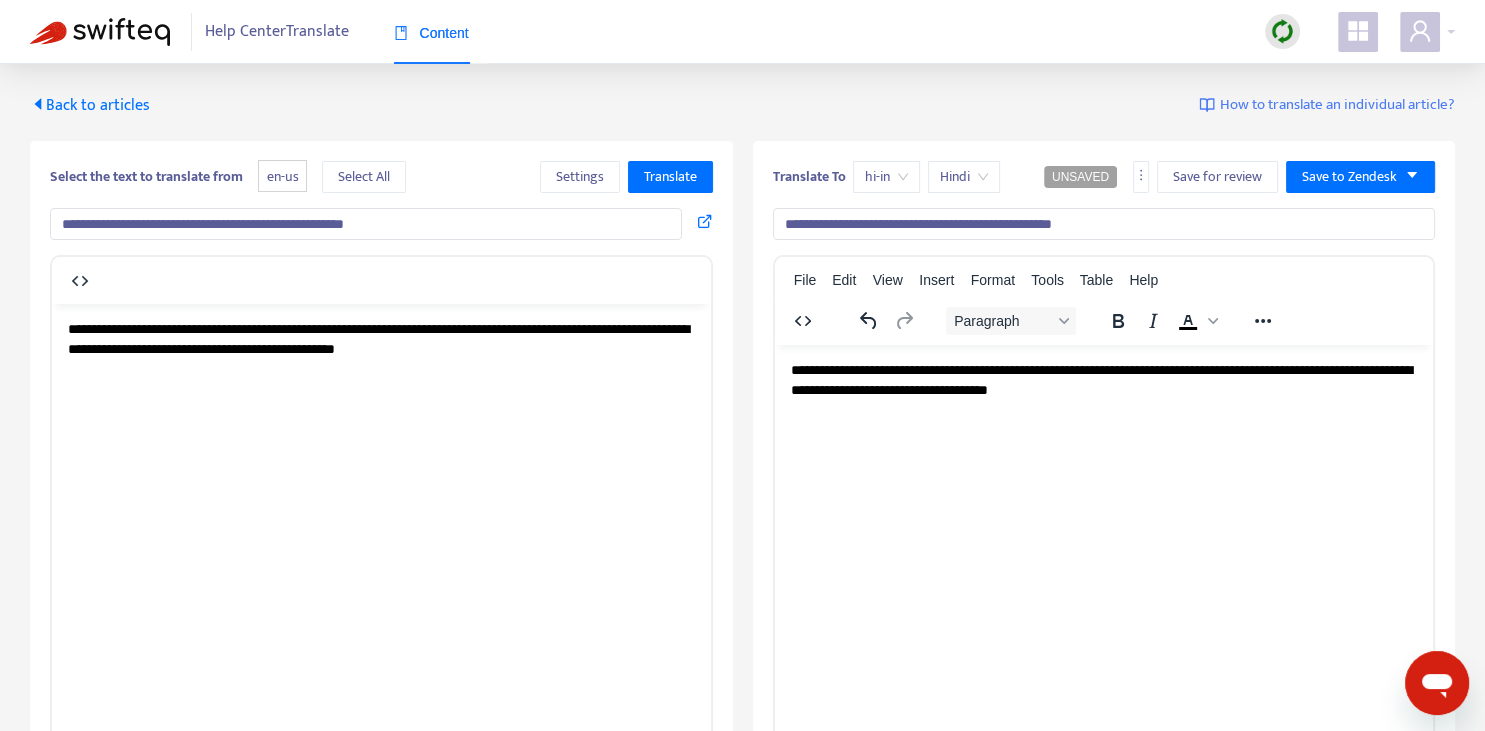 drag, startPoint x: 814, startPoint y: 224, endPoint x: 736, endPoint y: 209, distance: 79.429214 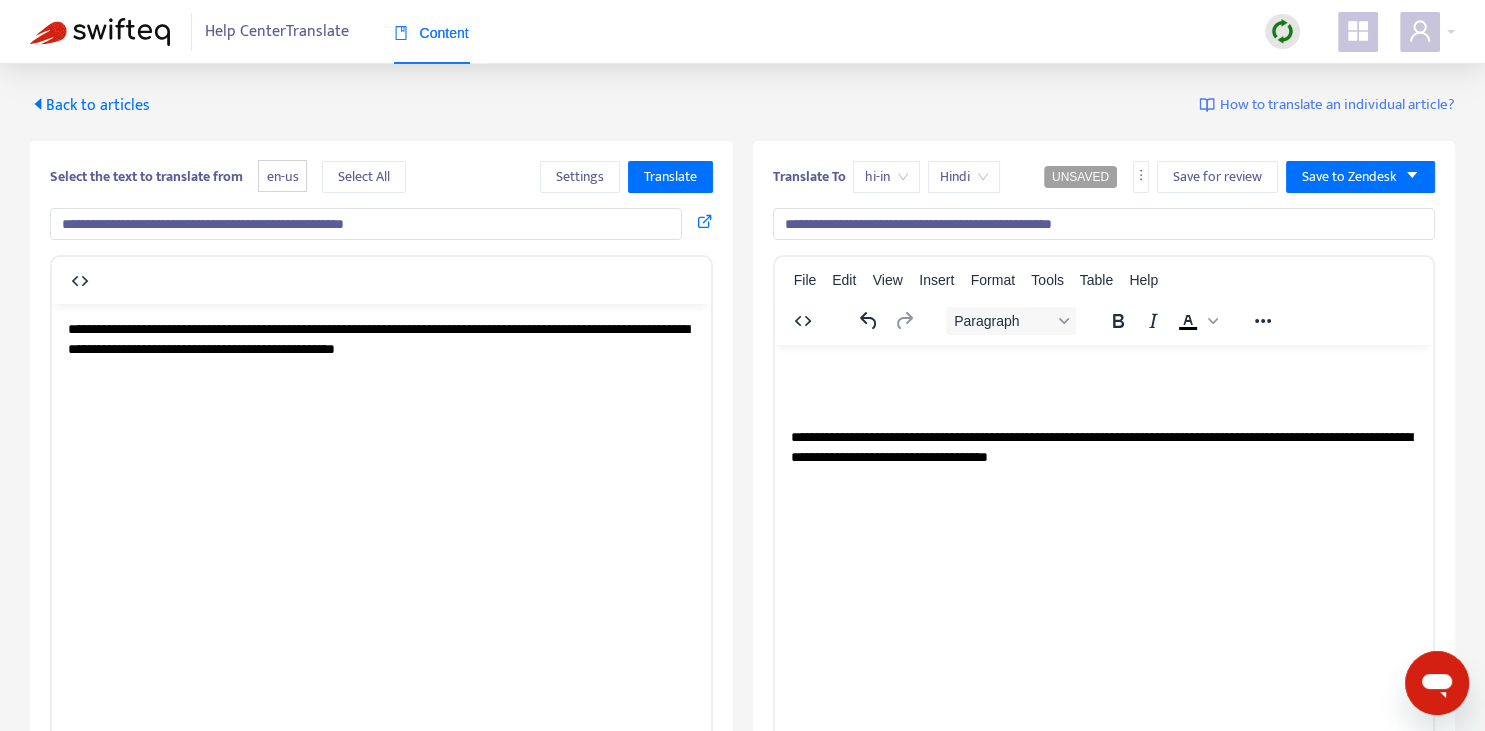 type 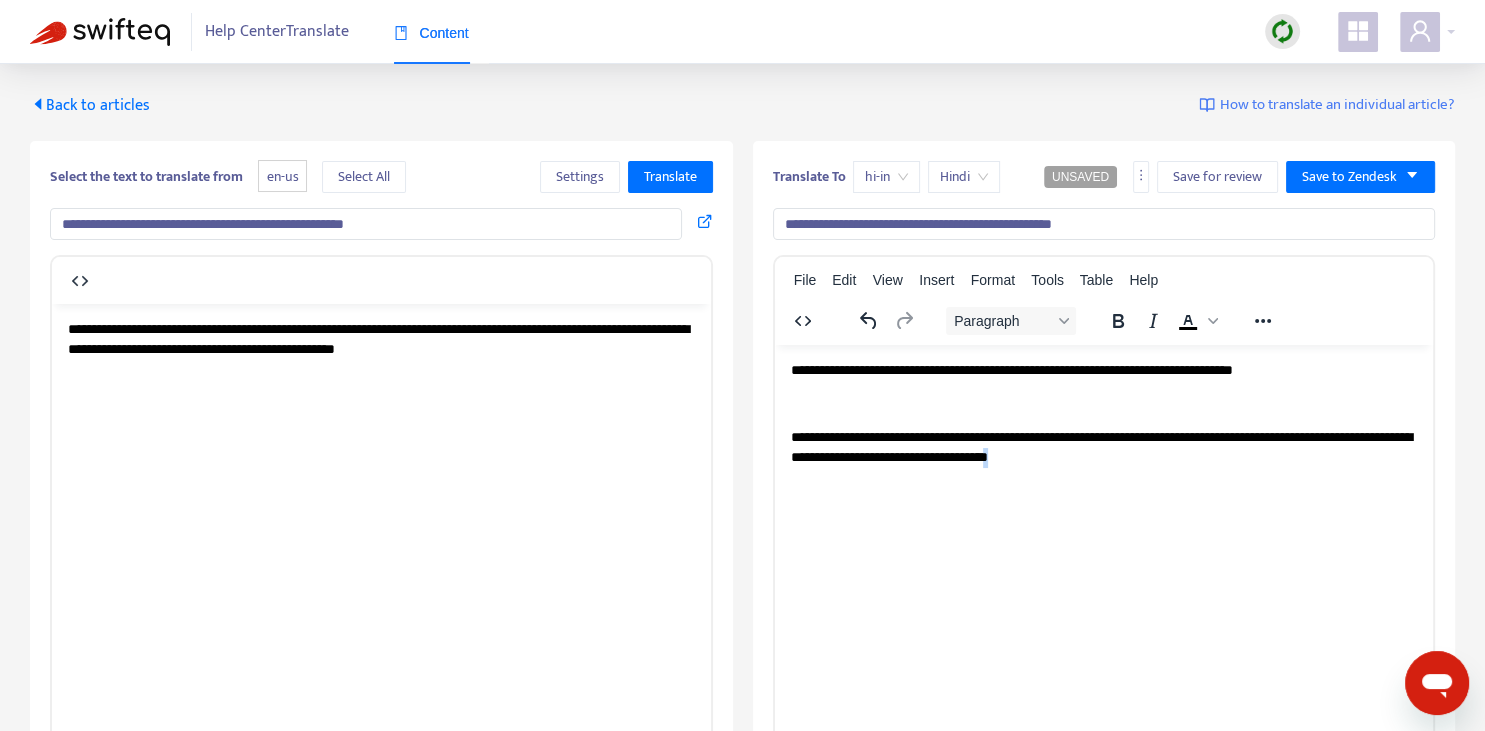 copy on "*" 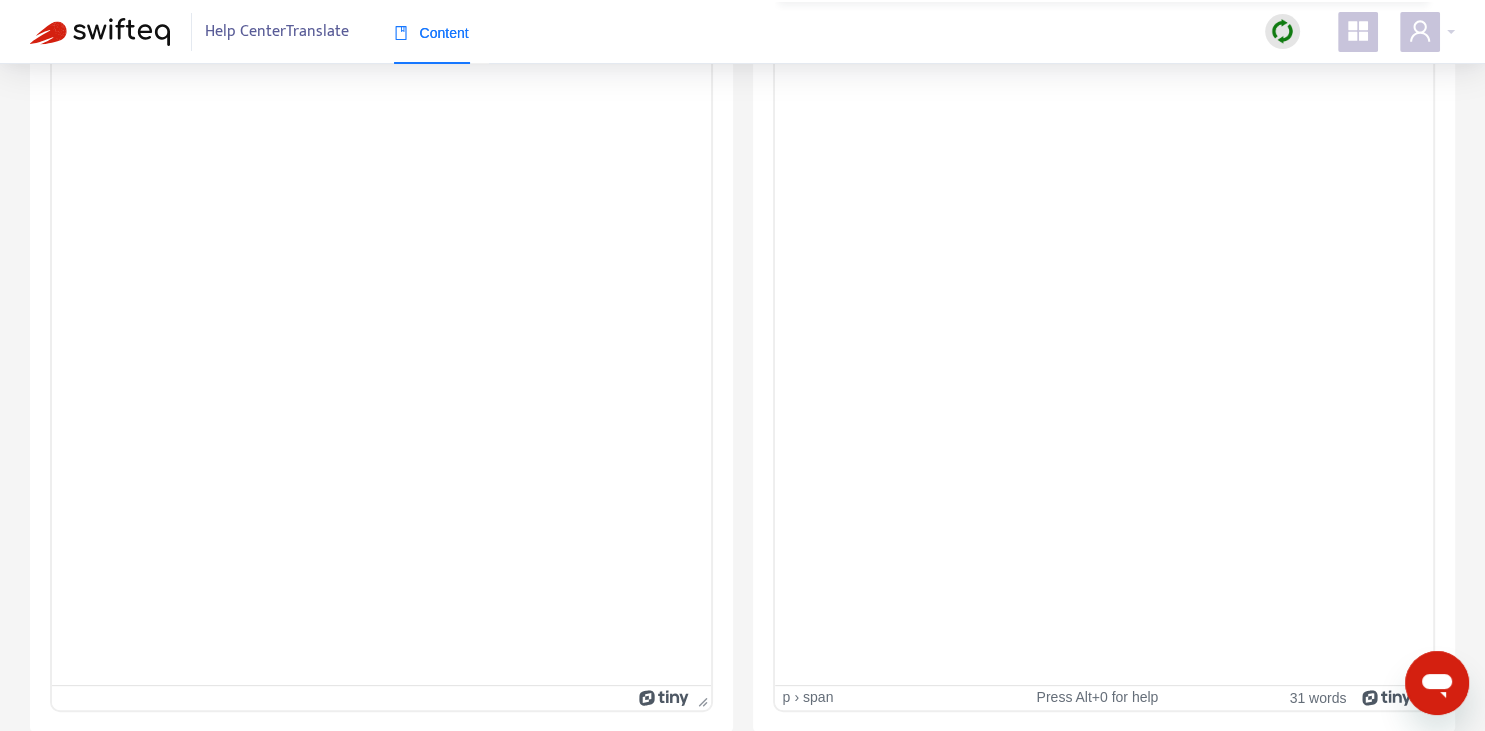 scroll, scrollTop: 0, scrollLeft: 0, axis: both 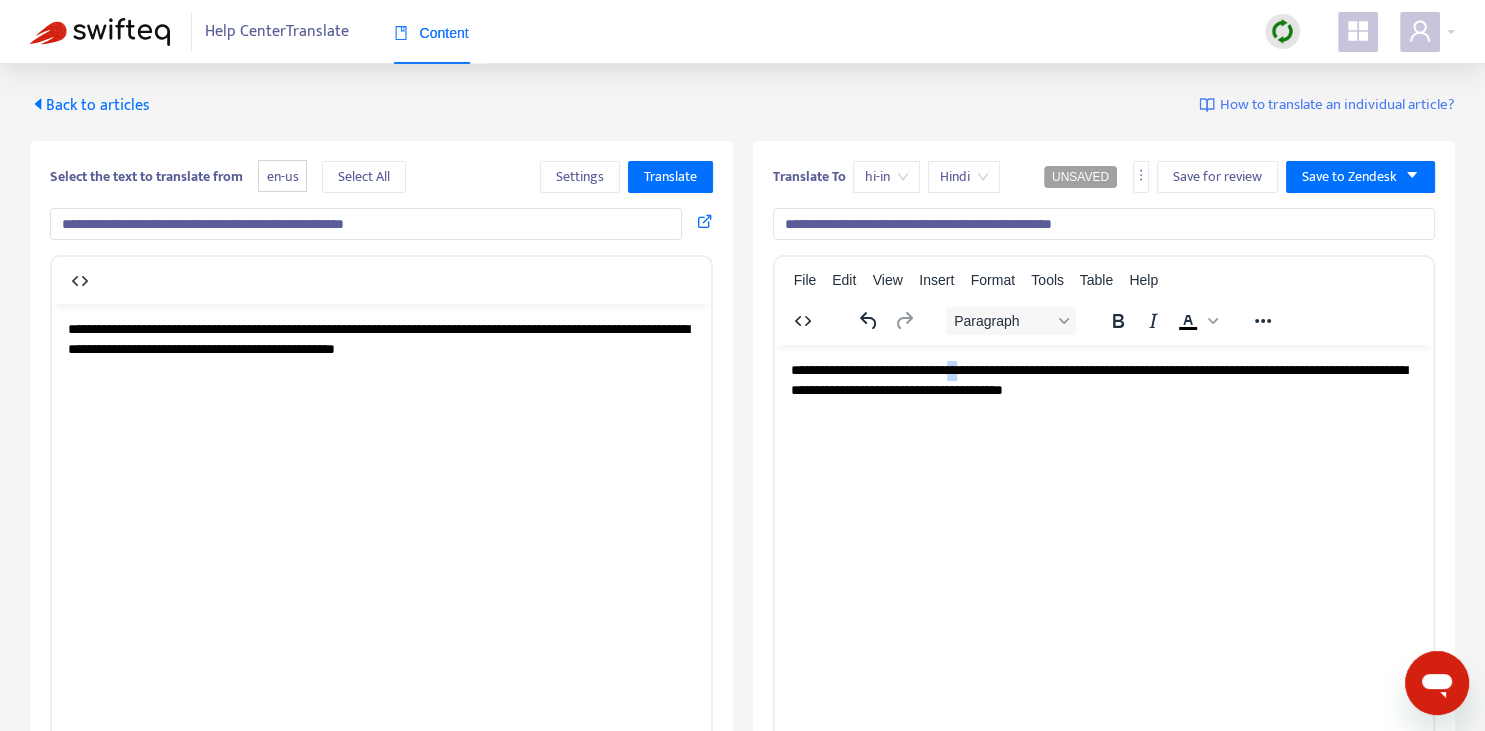 drag, startPoint x: 1019, startPoint y: 365, endPoint x: 1005, endPoint y: 361, distance: 14.56022 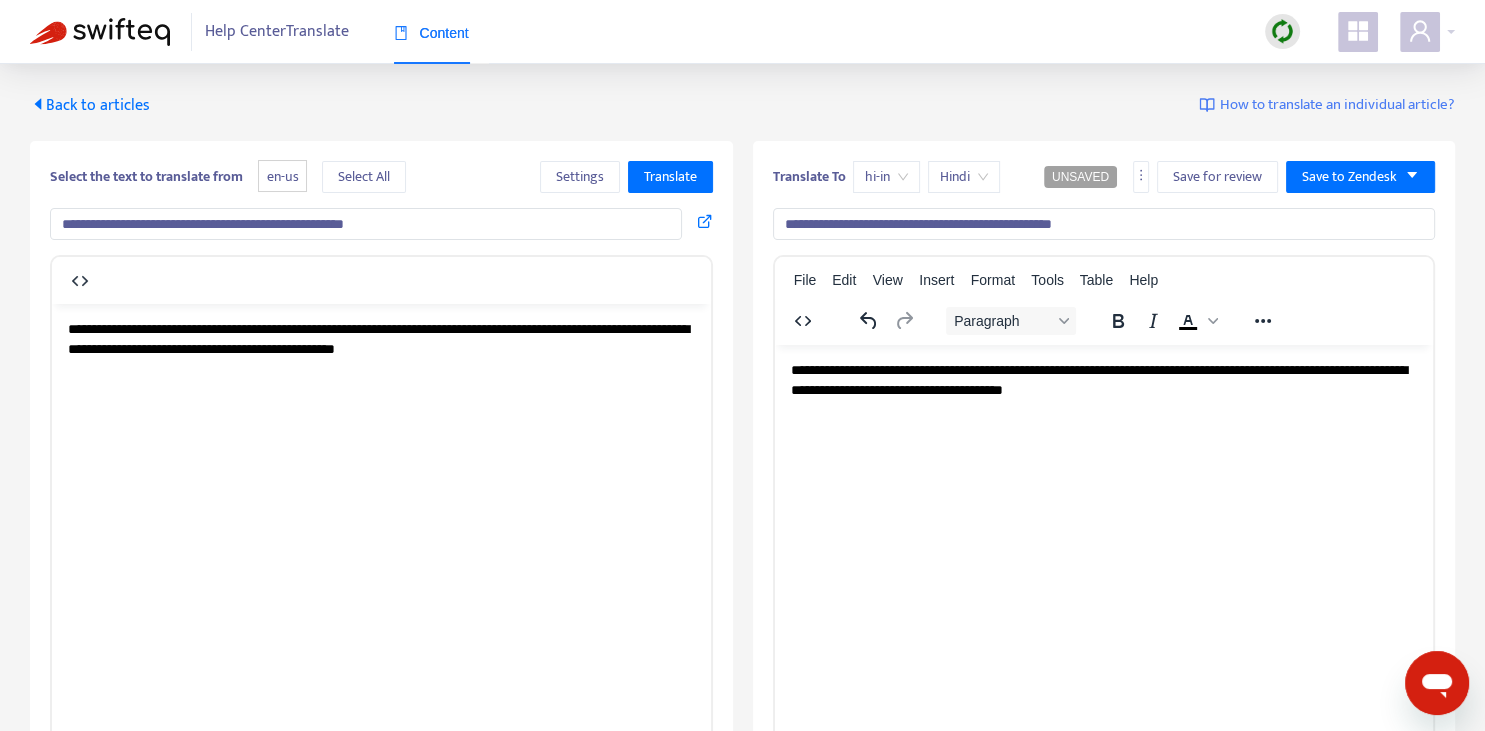 click on "**********" at bounding box center (1098, 379) 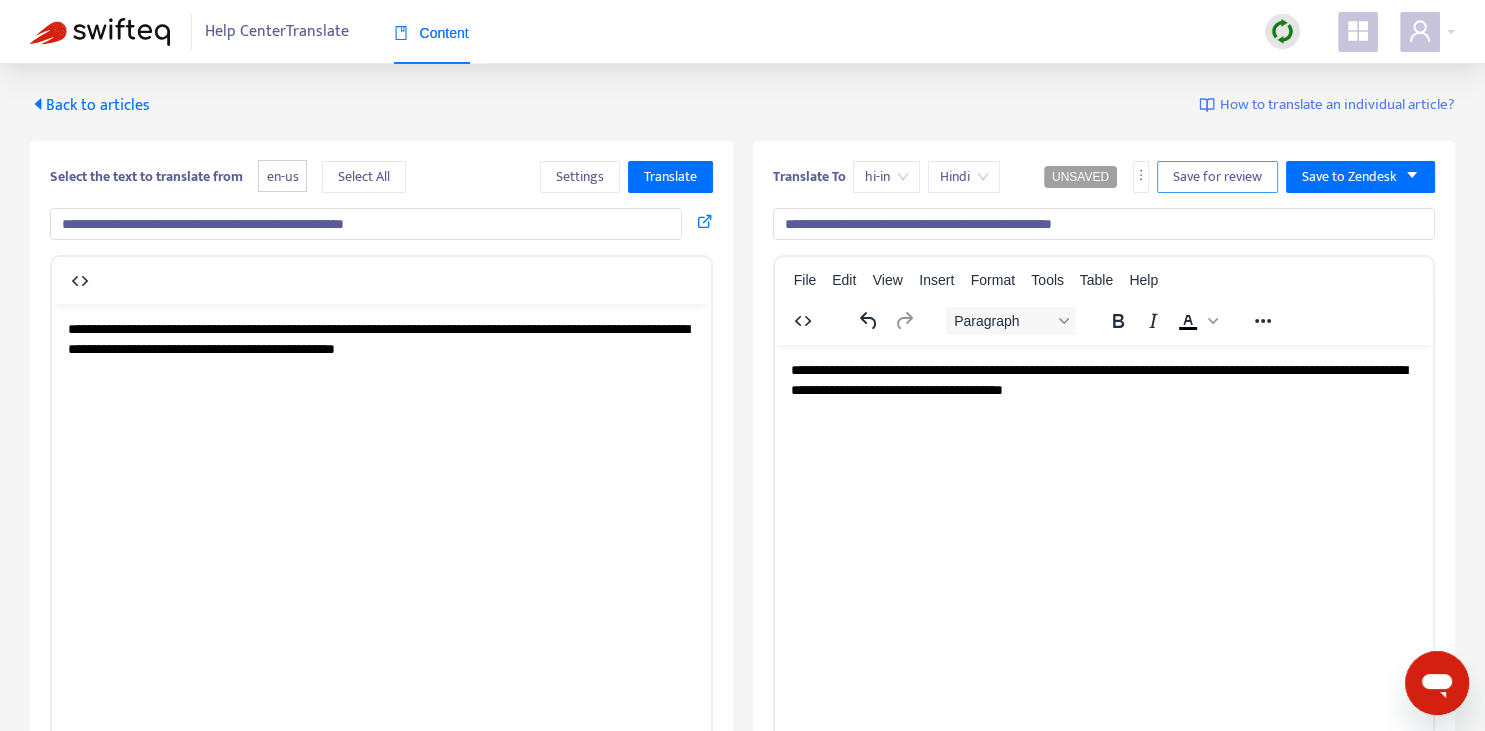 click on "Save for review" at bounding box center [1217, 177] 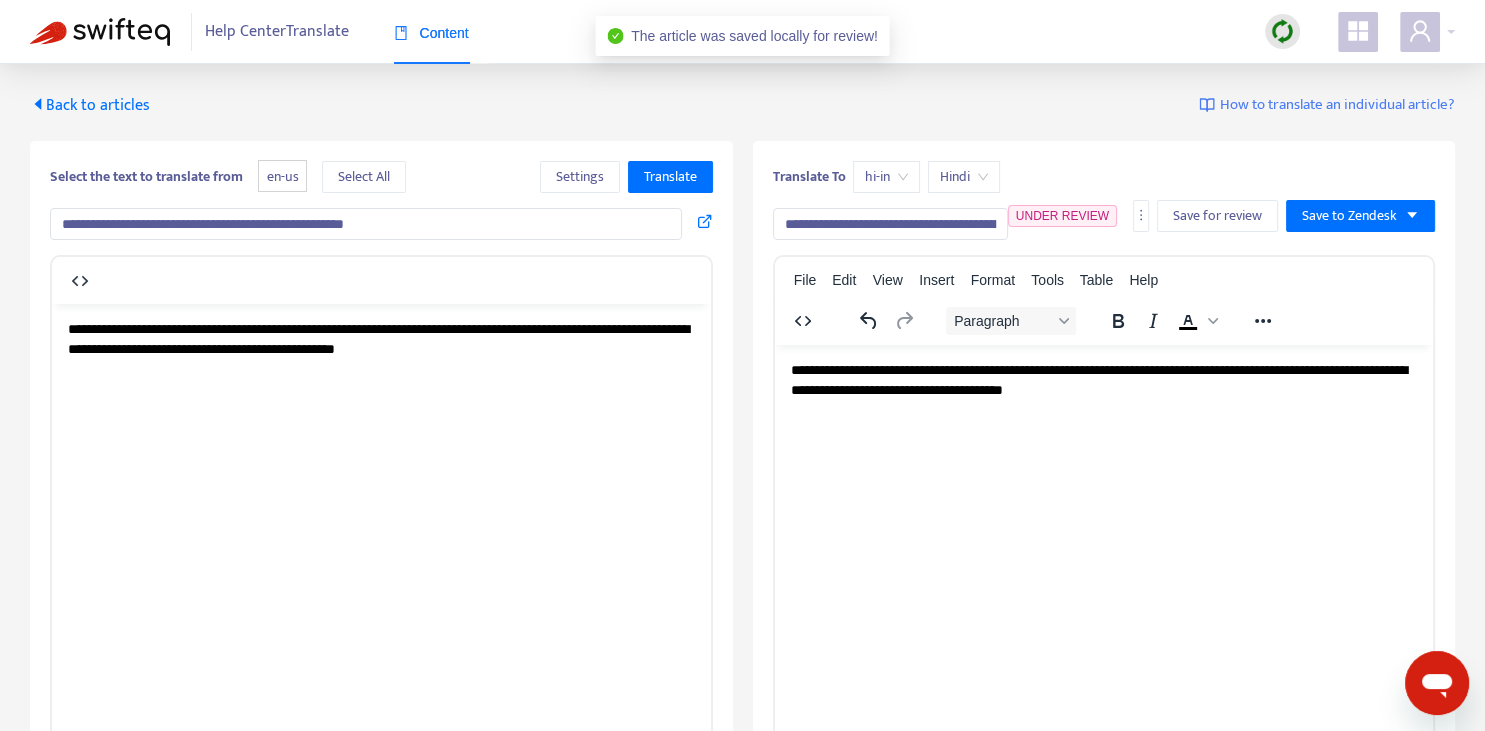 click on "Back to articles" at bounding box center (90, 105) 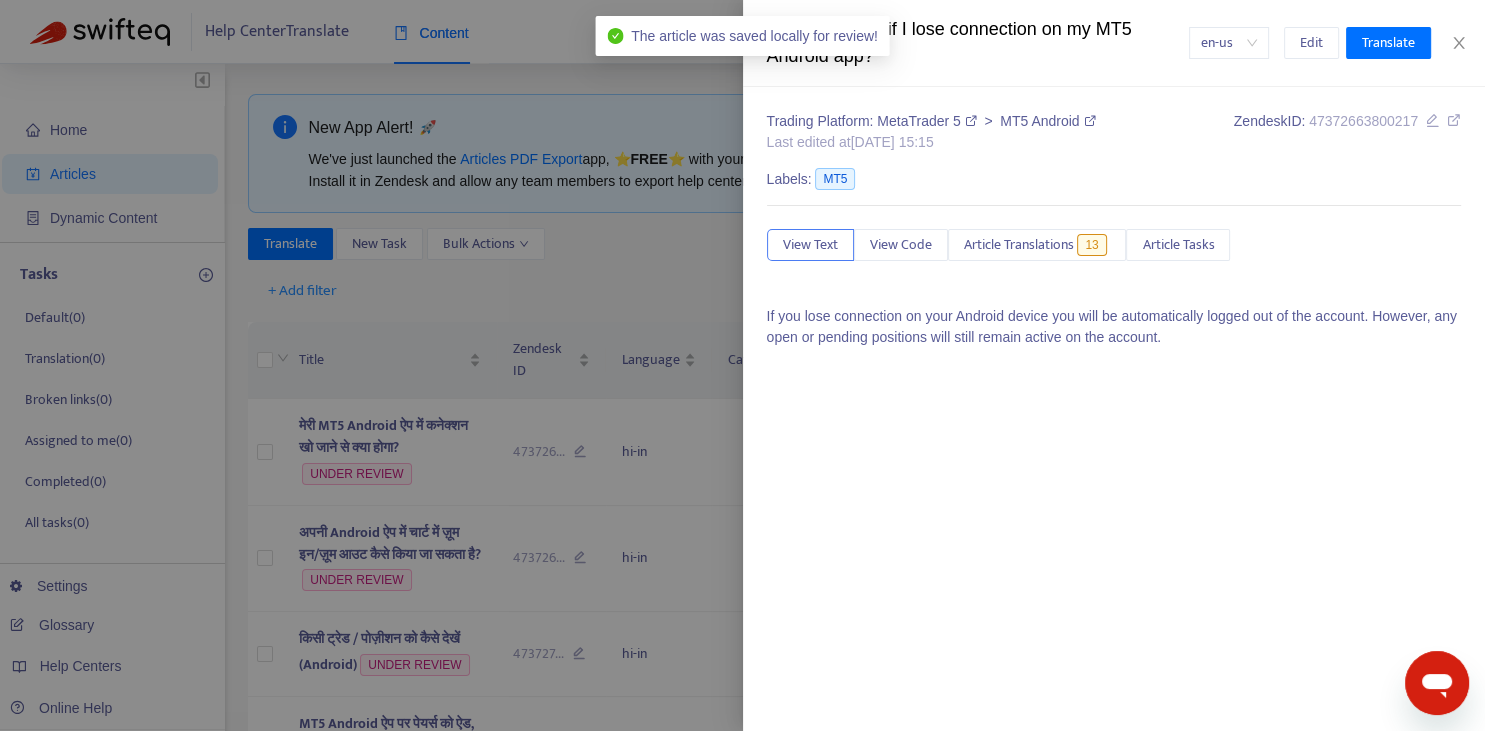 click on "Trading Platform: MetaTrader 5      >    MT5 Android   Last edited at  [DATE] 15:15 Zendesk  ID: 47372663800217 Labels:  MT5 View Text View Code Article Translations 13 Article Tasks If you lose connection on your Android device you will be automatically logged out of the account. However, any open or pending positions will still remain active on the account." at bounding box center (1114, 237) 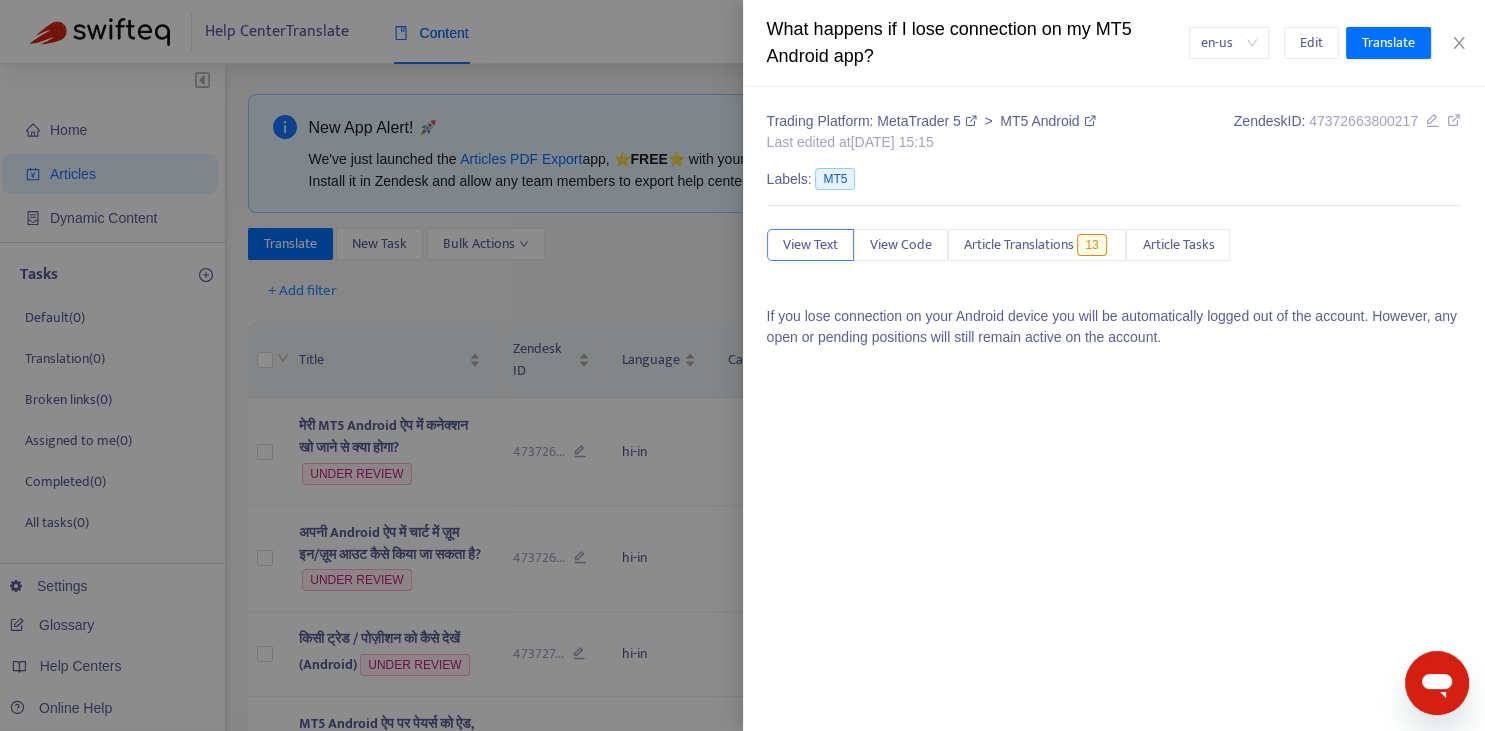 click at bounding box center (742, 365) 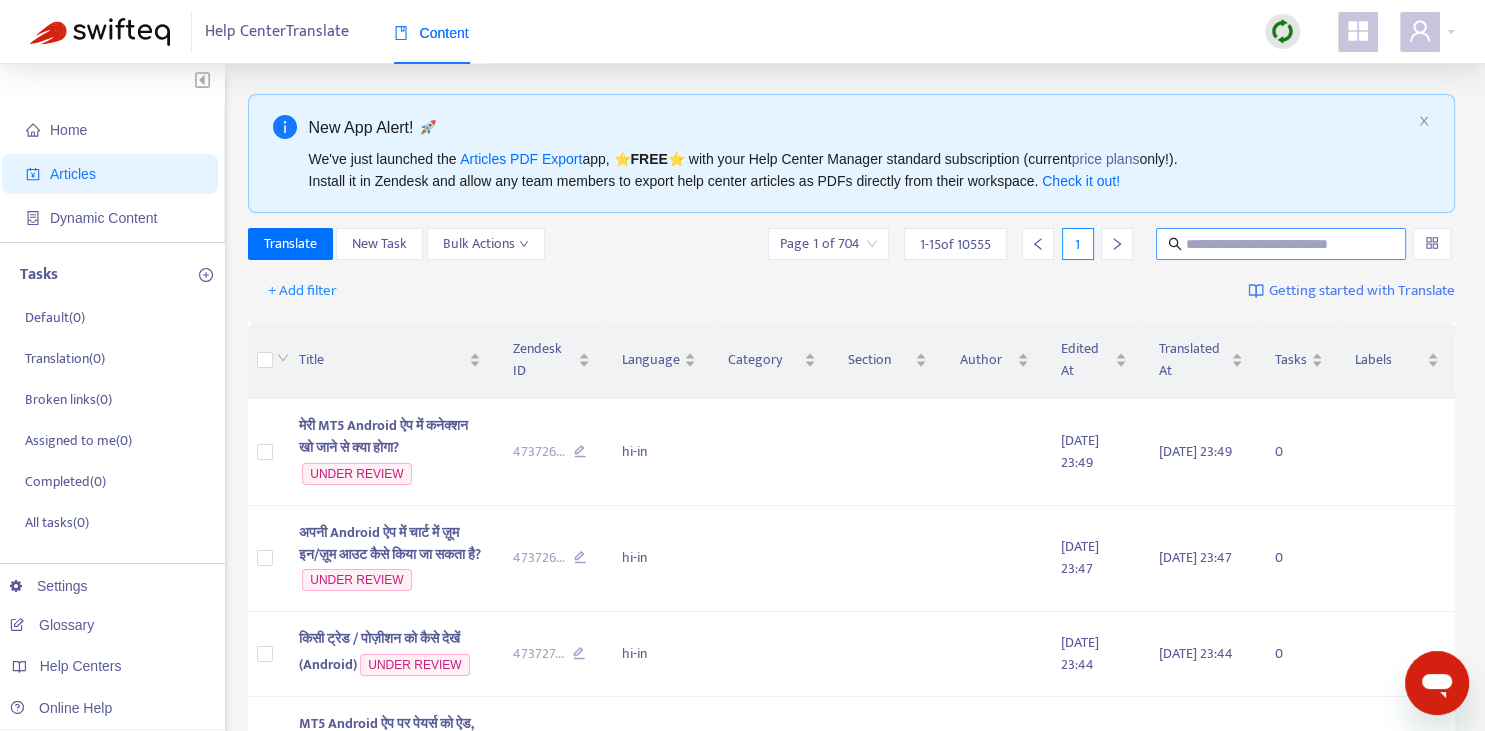 click at bounding box center (1281, 244) 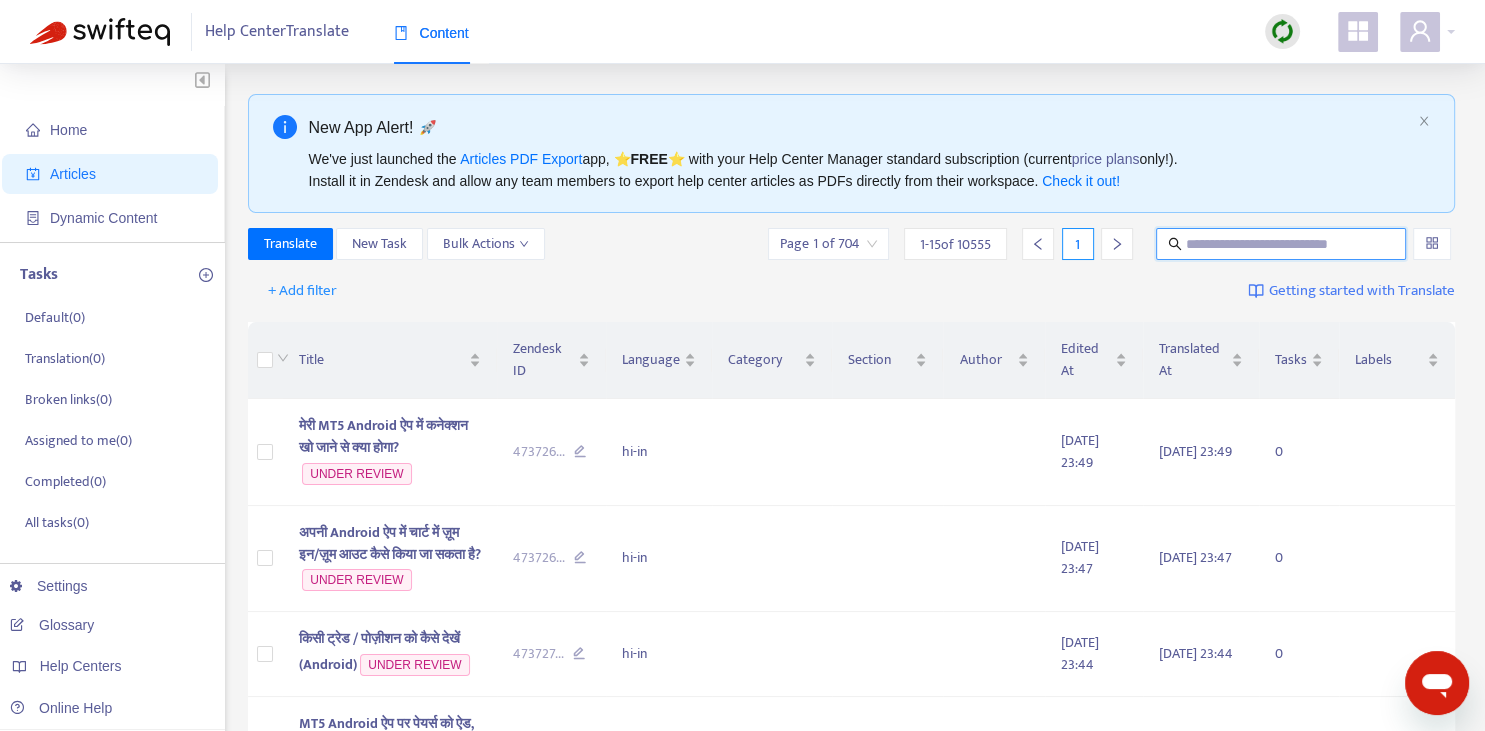 click at bounding box center (1282, 244) 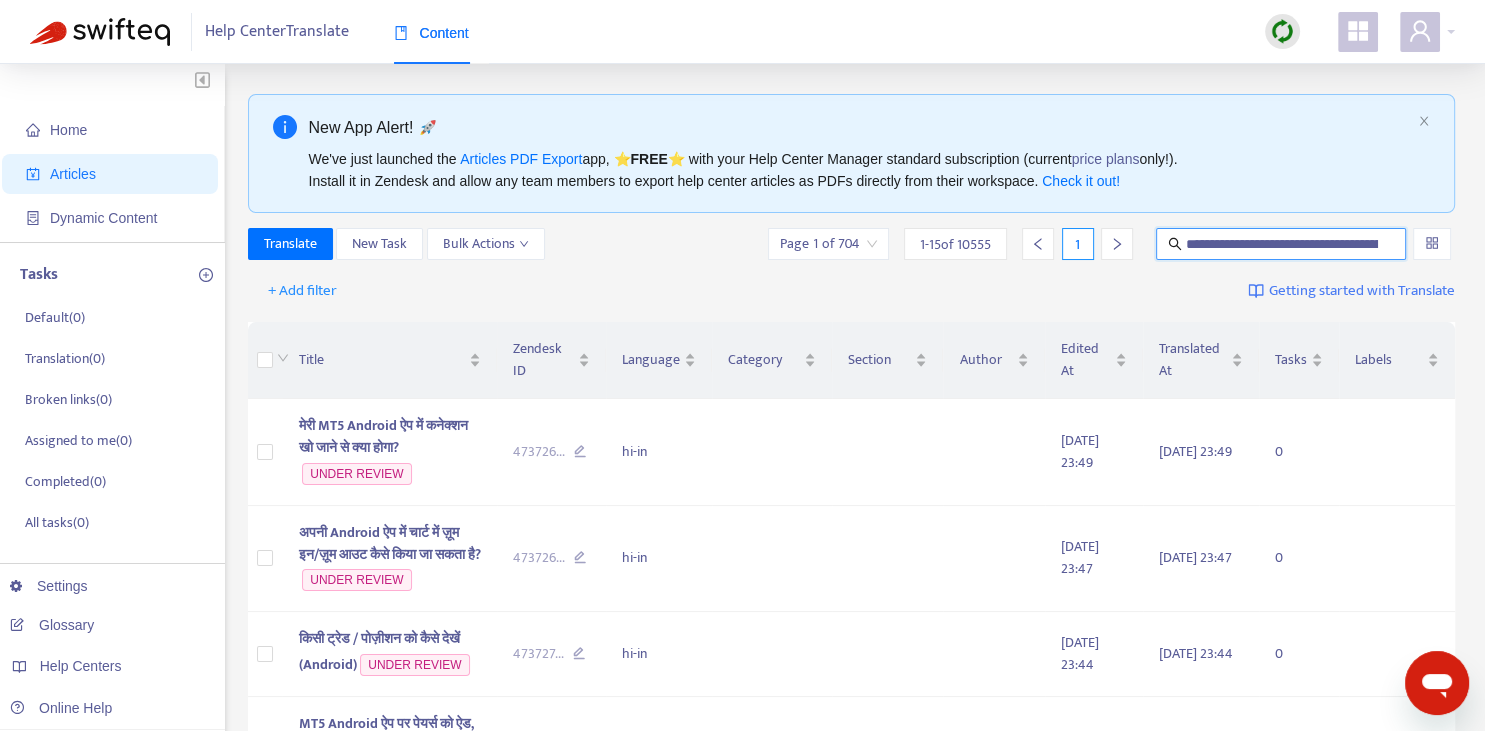scroll, scrollTop: 0, scrollLeft: 178, axis: horizontal 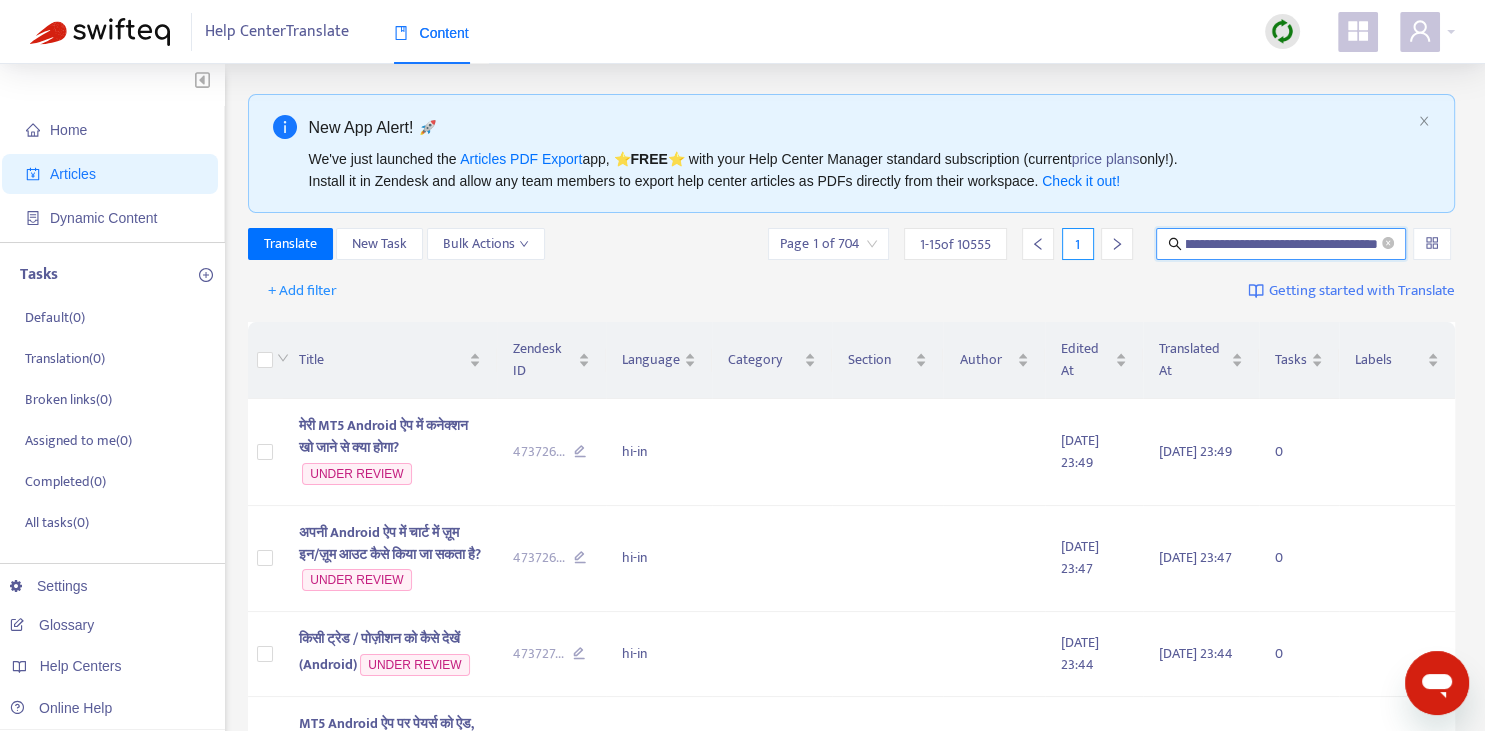 type on "**********" 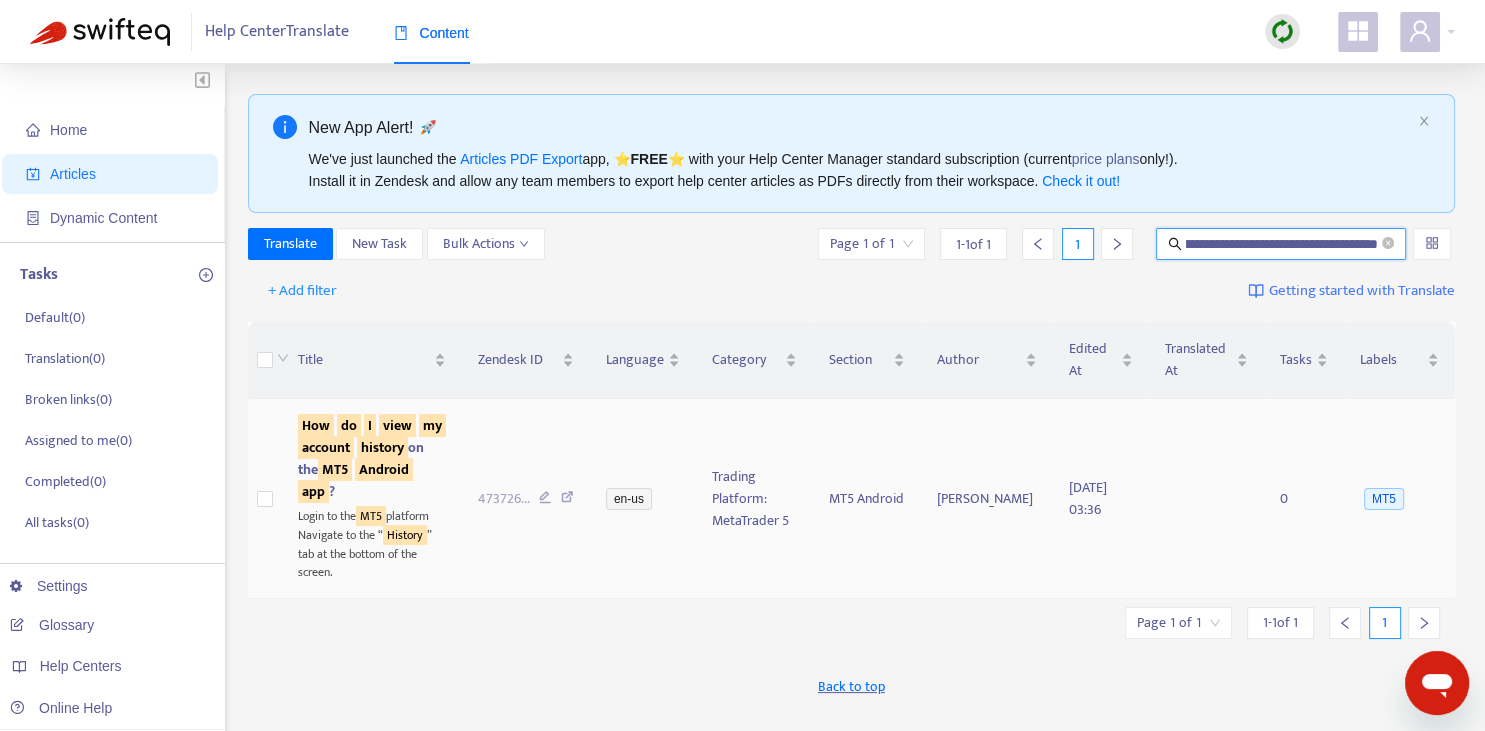click on "my" at bounding box center (432, 425) 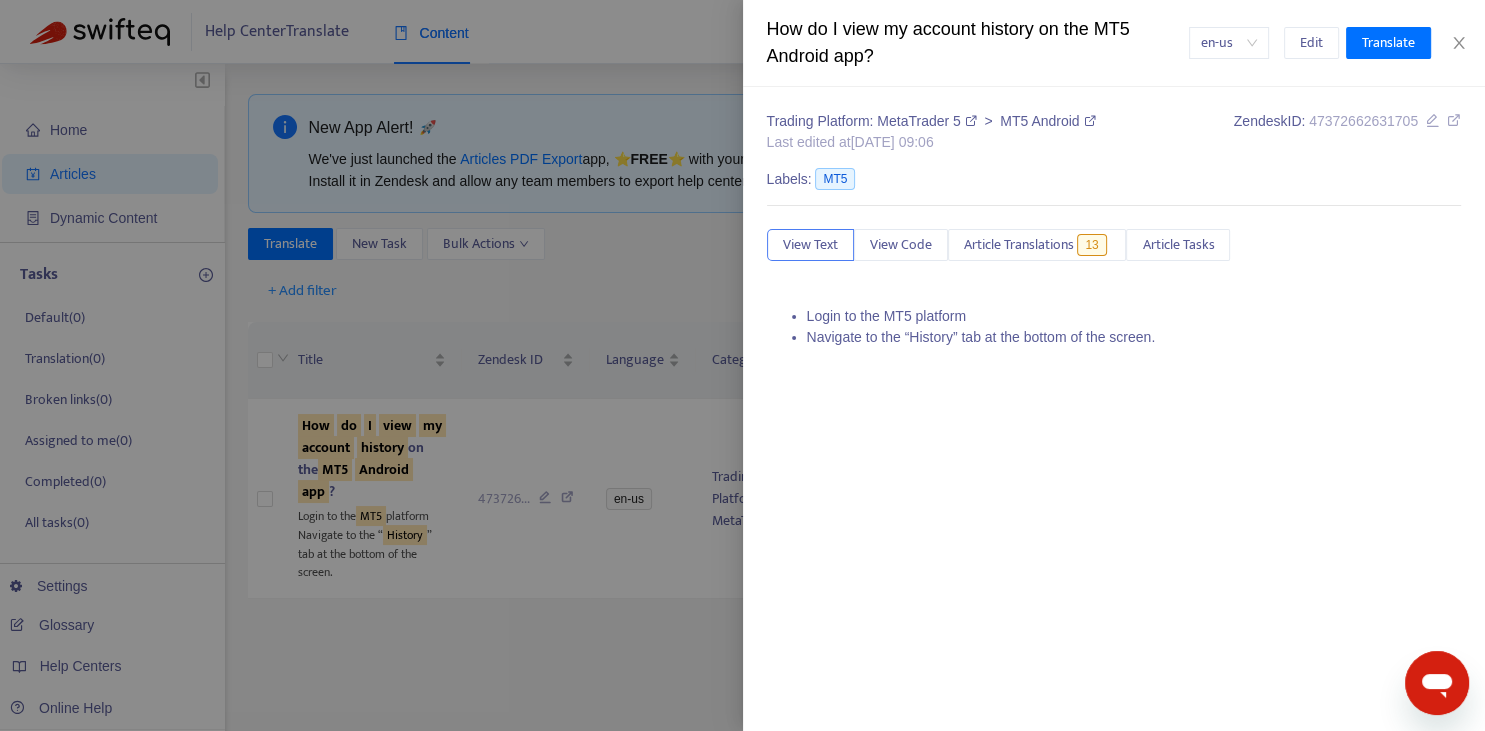 click on "Trading Platform: MetaTrader 5      >    MT5 Android   Last edited at  [DATE] 09:06 Zendesk  ID: 47372662631705 Labels:  MT5 View Text View Code Article Translations 13 Article Tasks
Login to the MT5 platform
Navigate to the “History” tab at the bottom of the screen." at bounding box center [1114, 237] 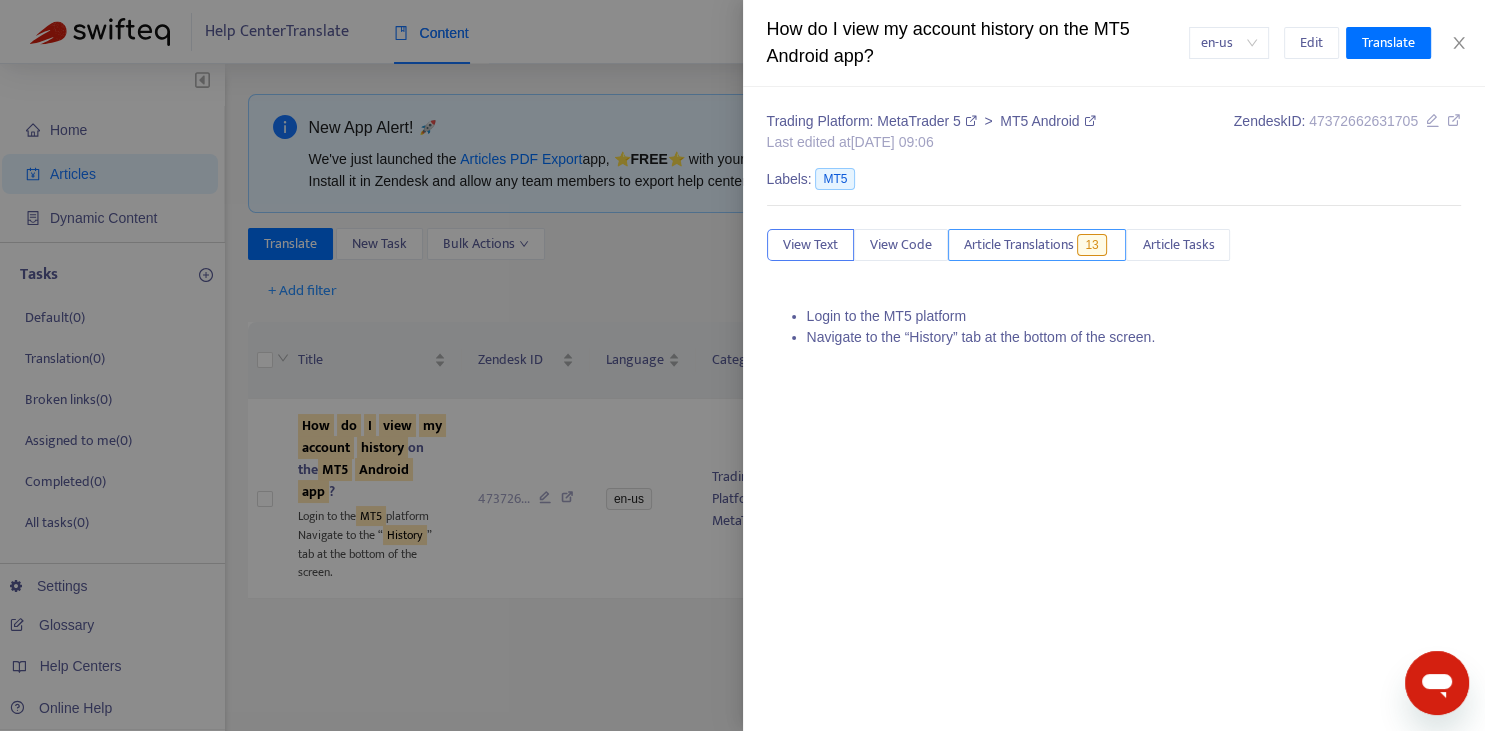 click on "Article Translations" at bounding box center (1019, 245) 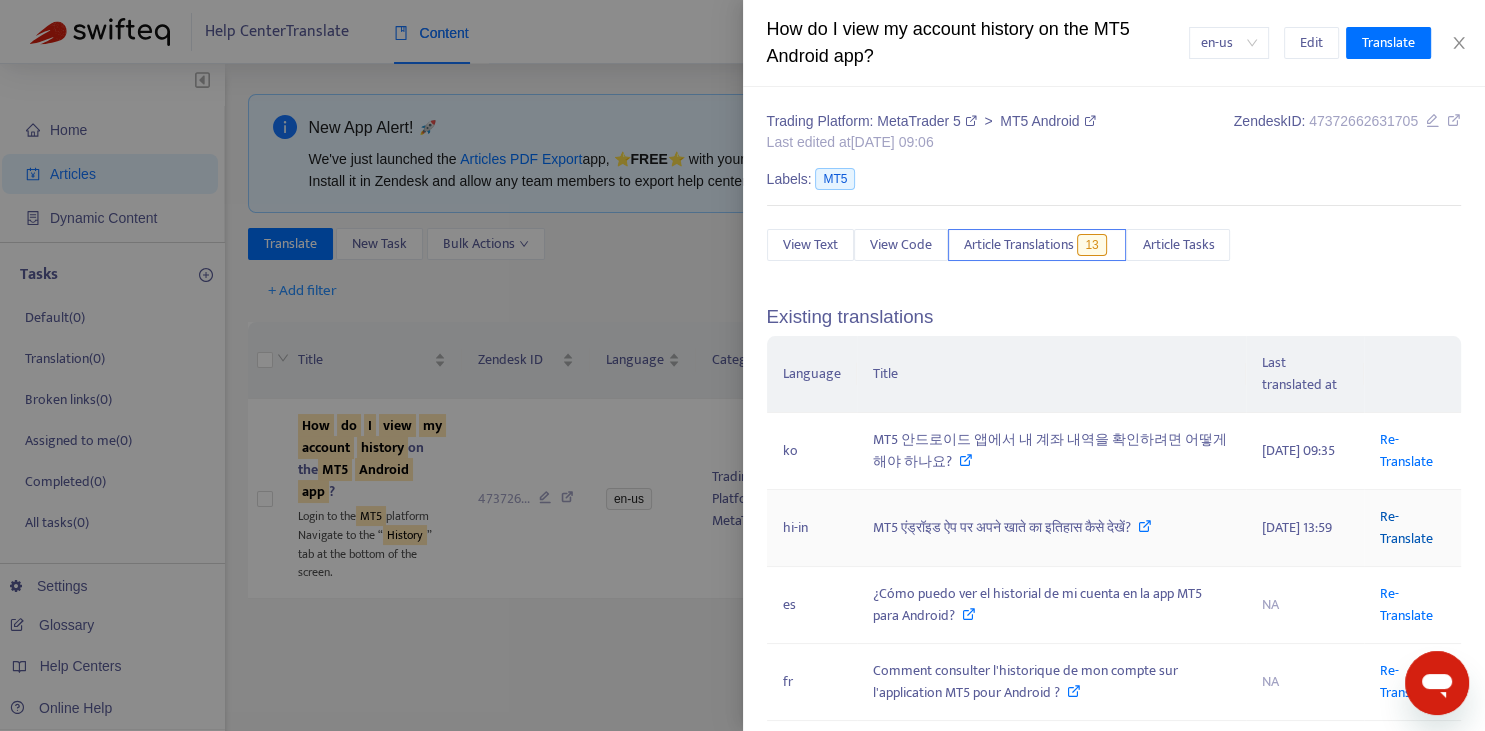click on "Re-Translate" at bounding box center (1406, 527) 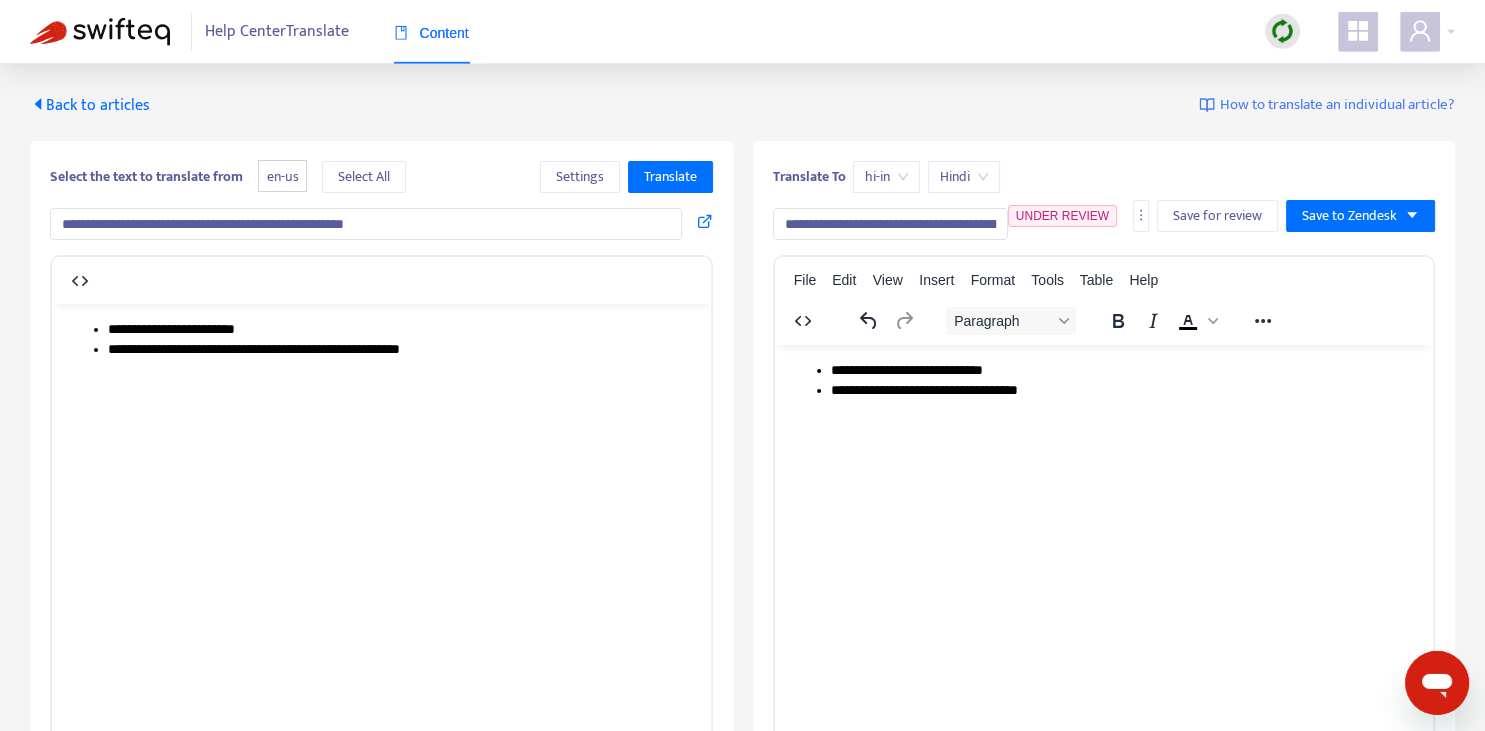 scroll, scrollTop: 343, scrollLeft: 0, axis: vertical 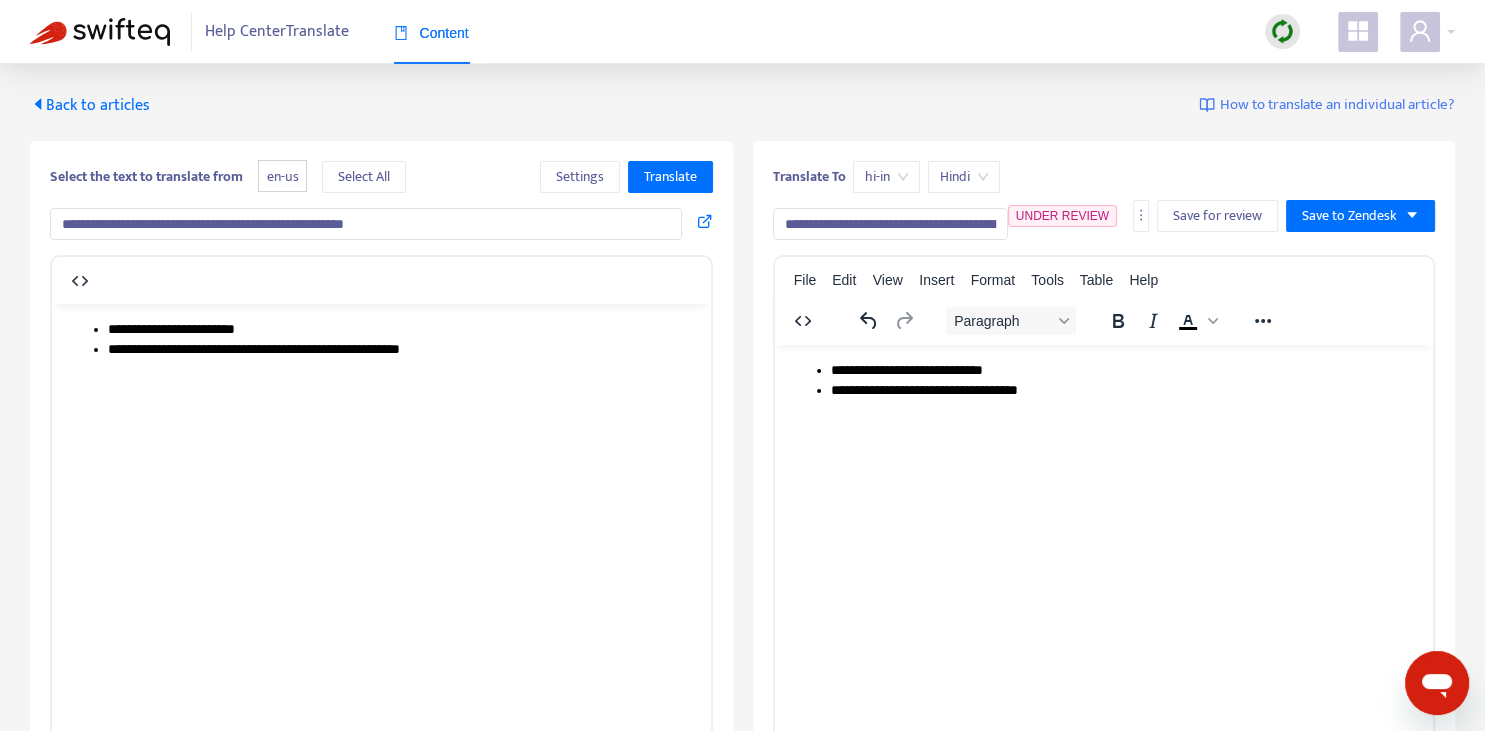 drag, startPoint x: 818, startPoint y: 226, endPoint x: 850, endPoint y: 214, distance: 34.176014 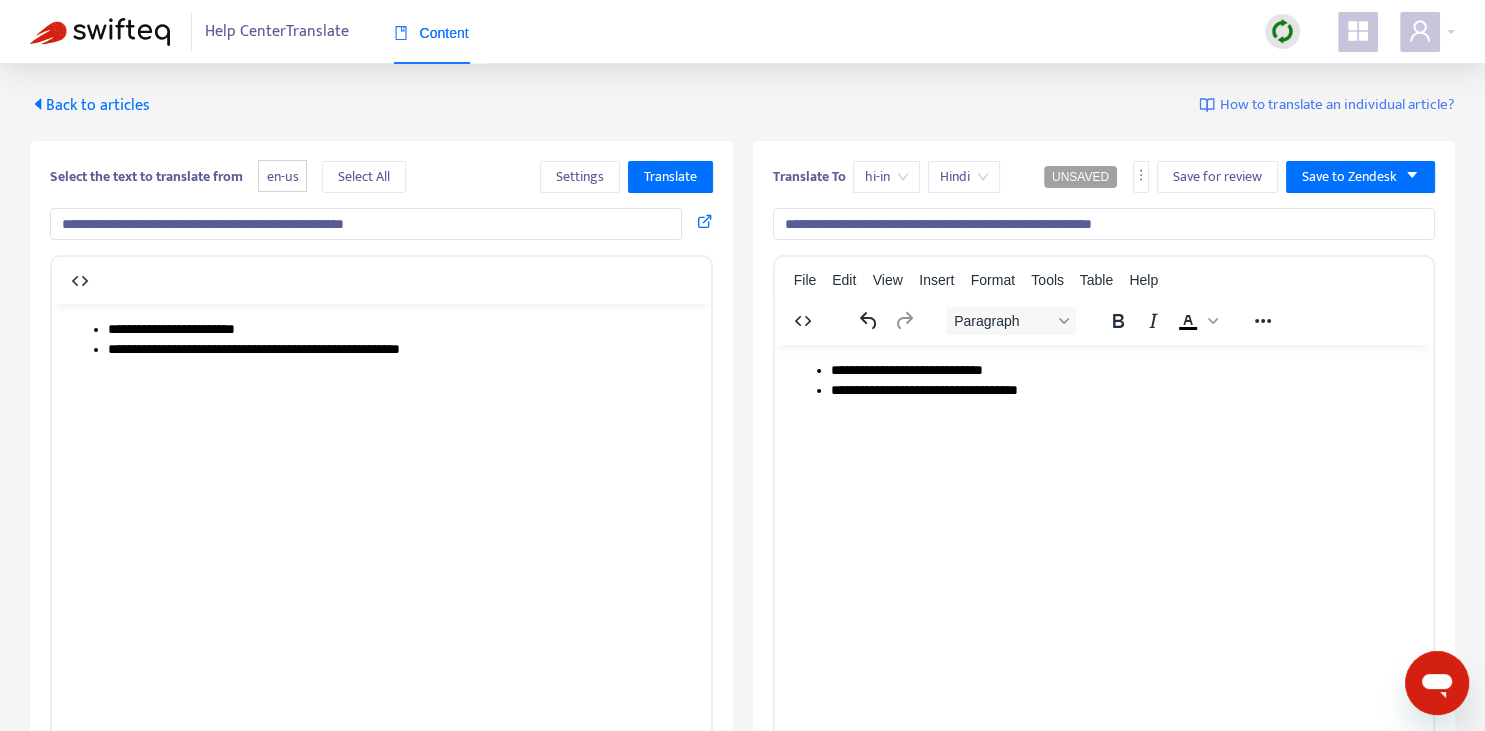 type on "**********" 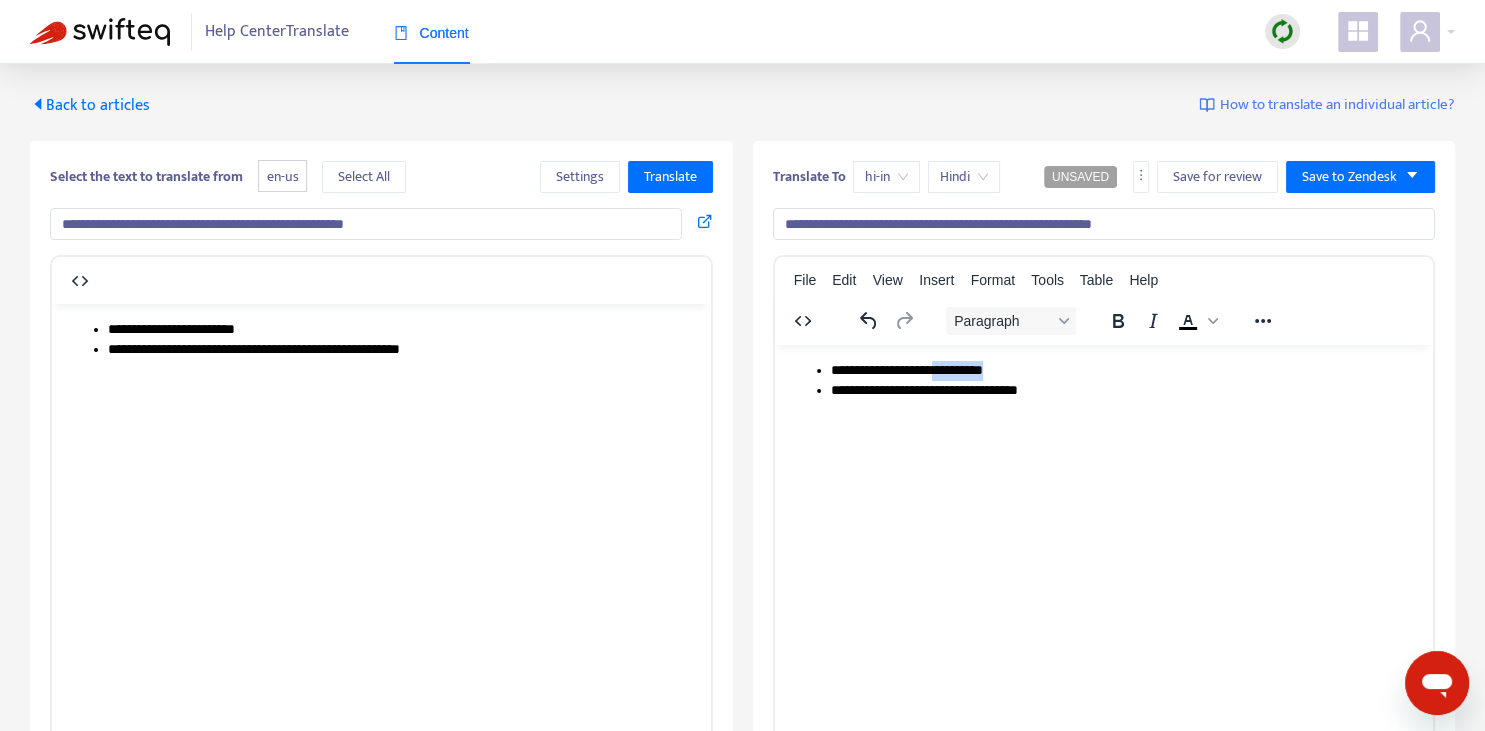 drag, startPoint x: 930, startPoint y: 366, endPoint x: 983, endPoint y: 360, distance: 53.338543 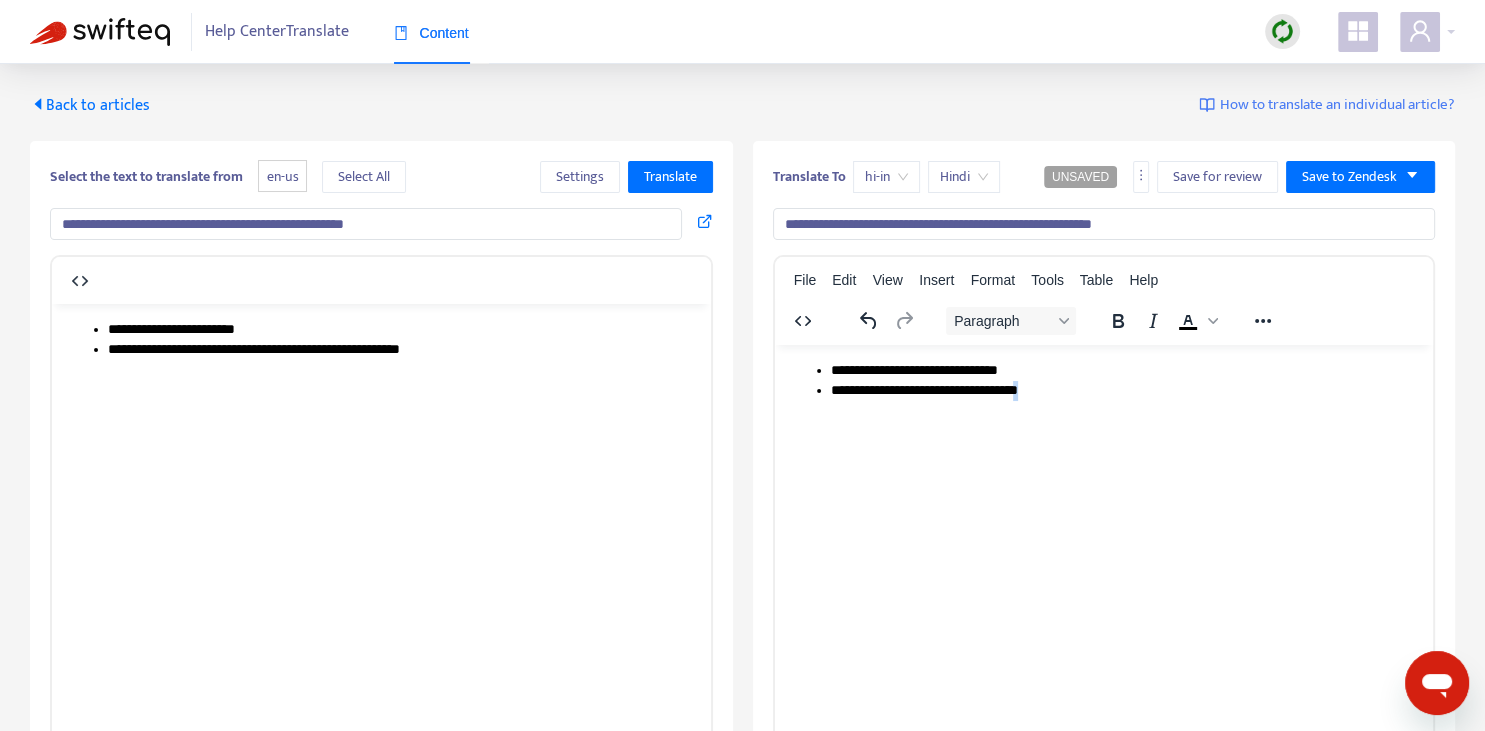copy on "*" 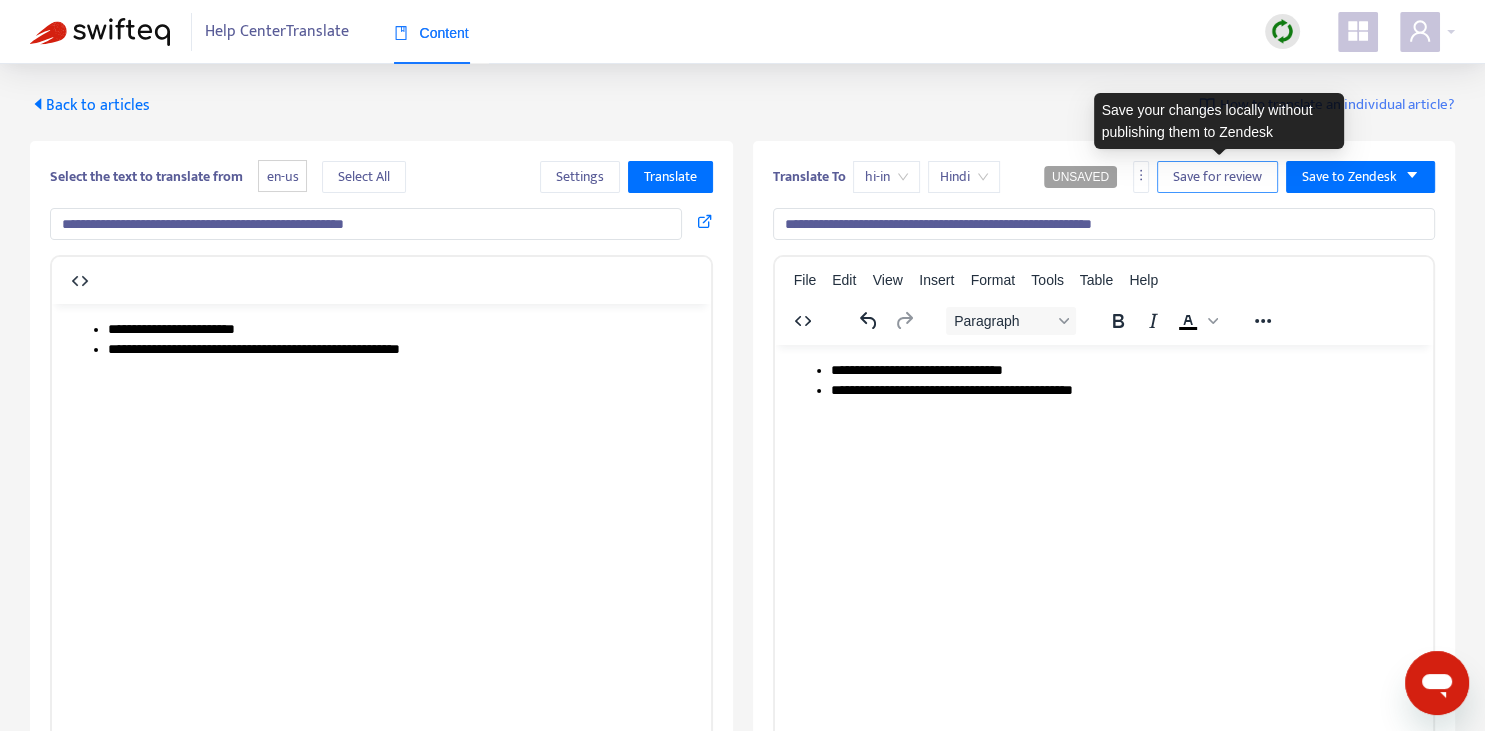 click on "Save for review" at bounding box center [1217, 177] 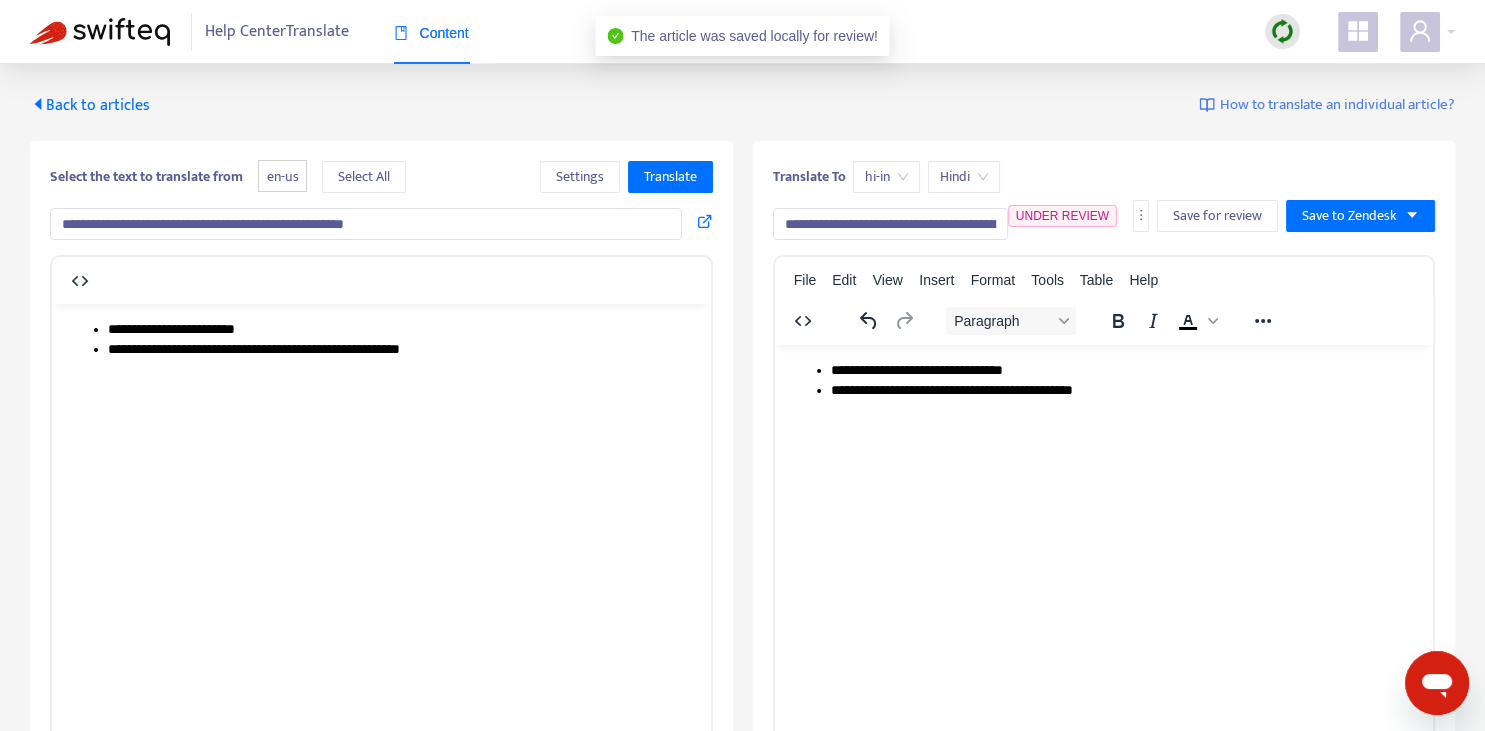 click on "Back to articles" at bounding box center (90, 105) 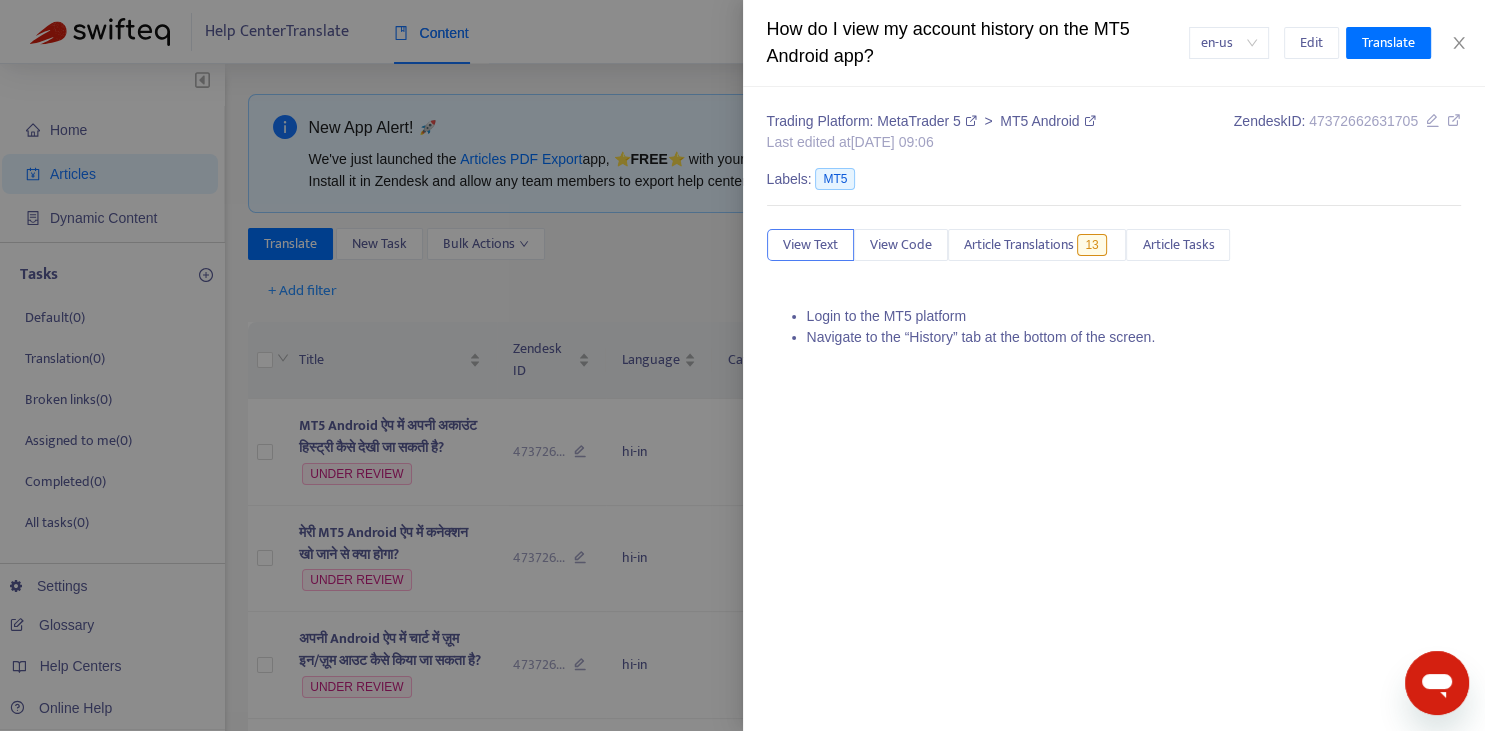 click at bounding box center (742, 365) 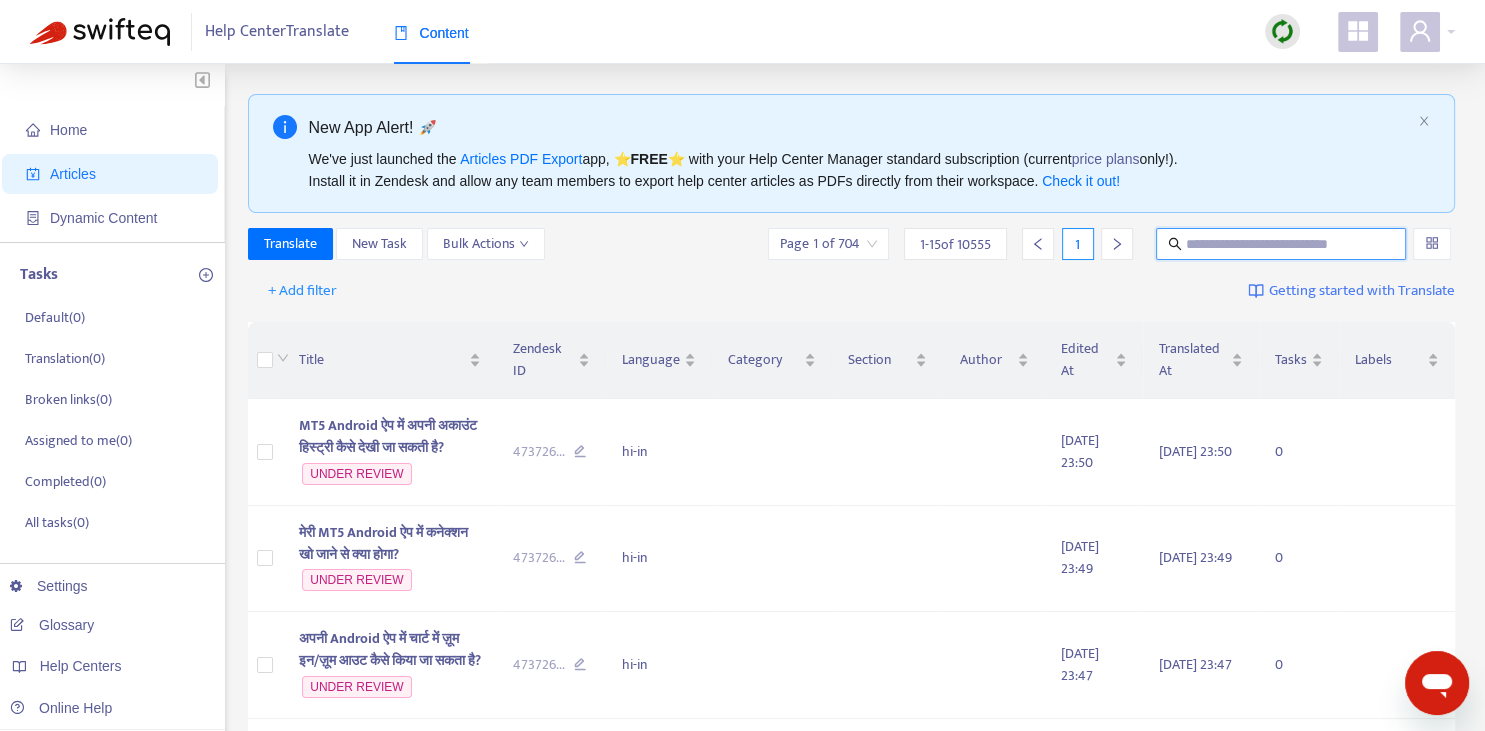 click at bounding box center [1282, 244] 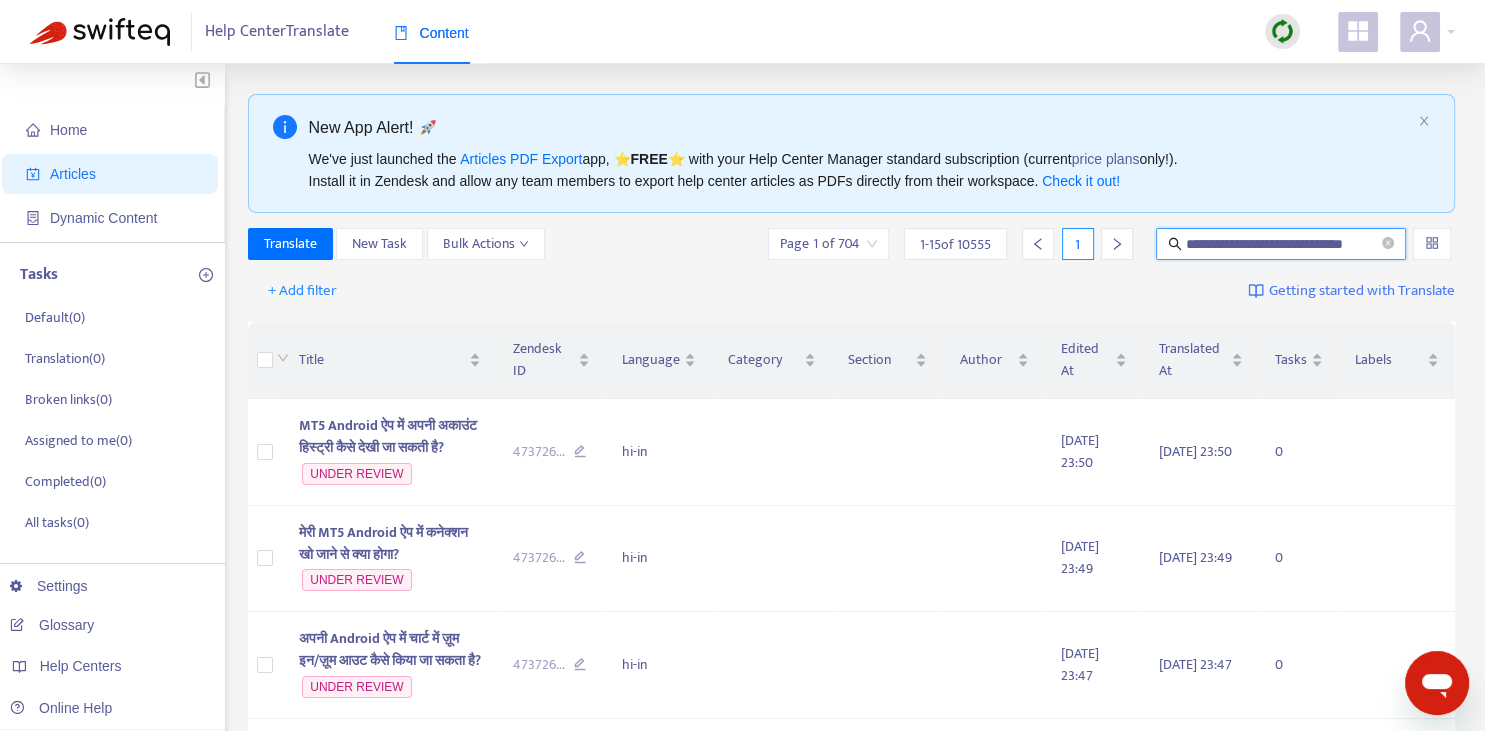 scroll, scrollTop: 0, scrollLeft: 16, axis: horizontal 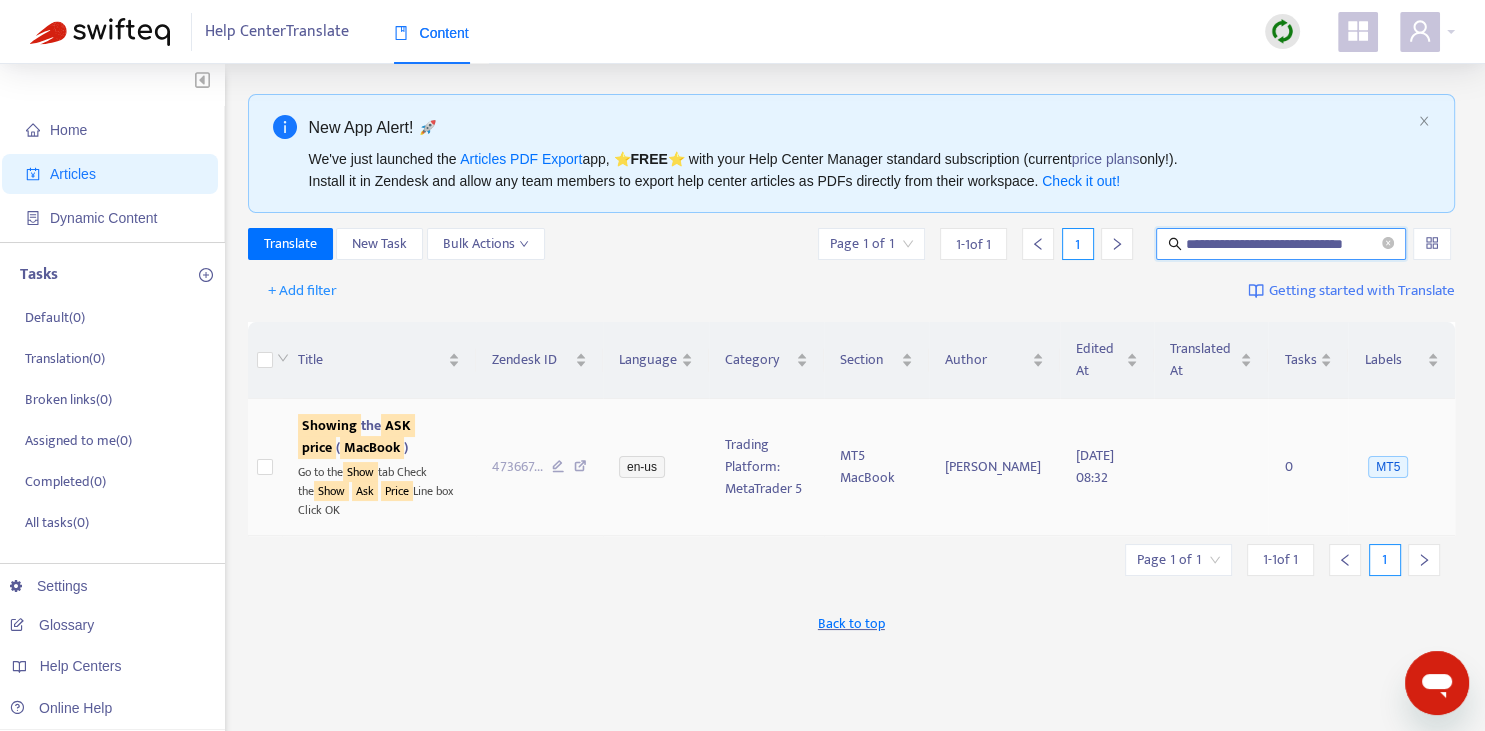 click on "MacBook" at bounding box center (372, 447) 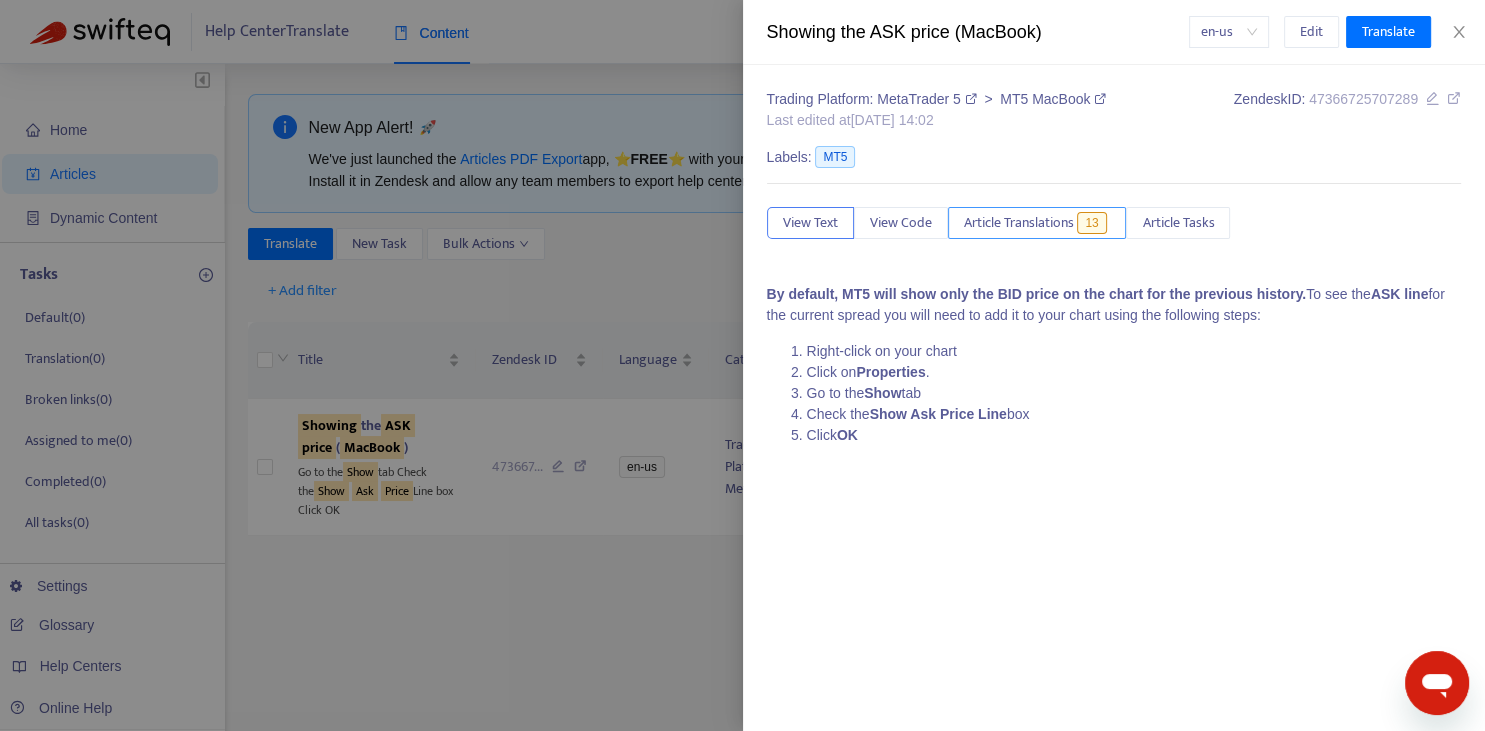 click on "Article Translations" at bounding box center [1019, 223] 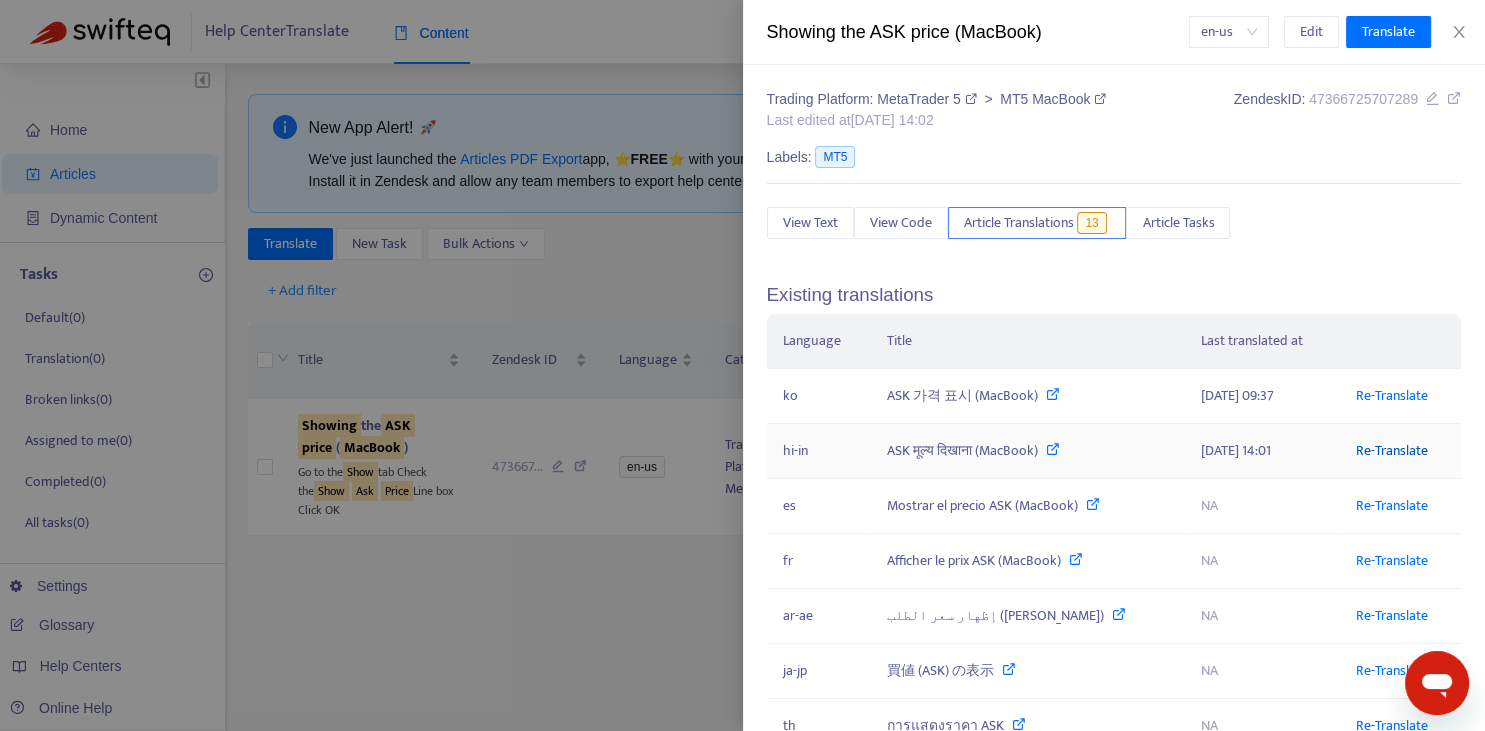 click on "Re-Translate" at bounding box center (1392, 450) 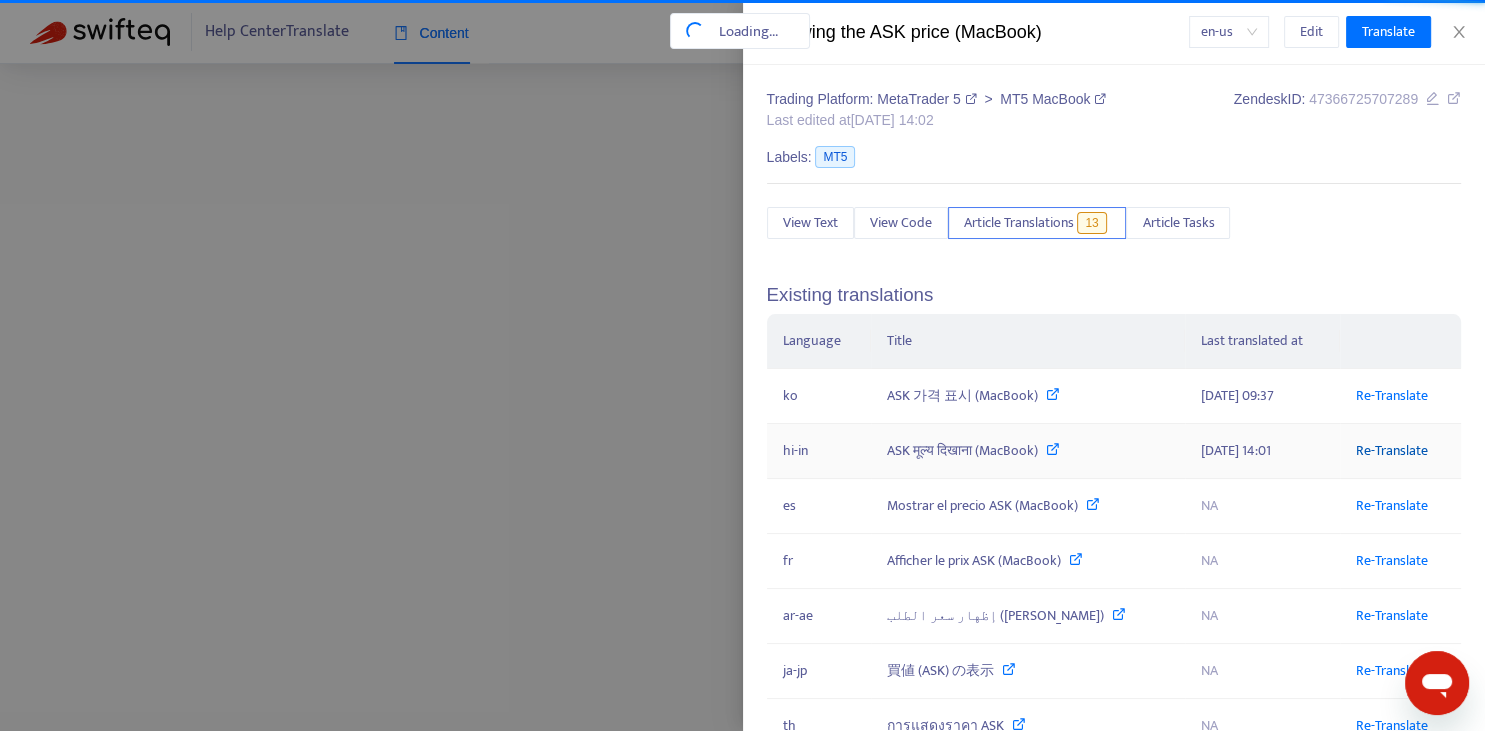 scroll, scrollTop: 0, scrollLeft: 16, axis: horizontal 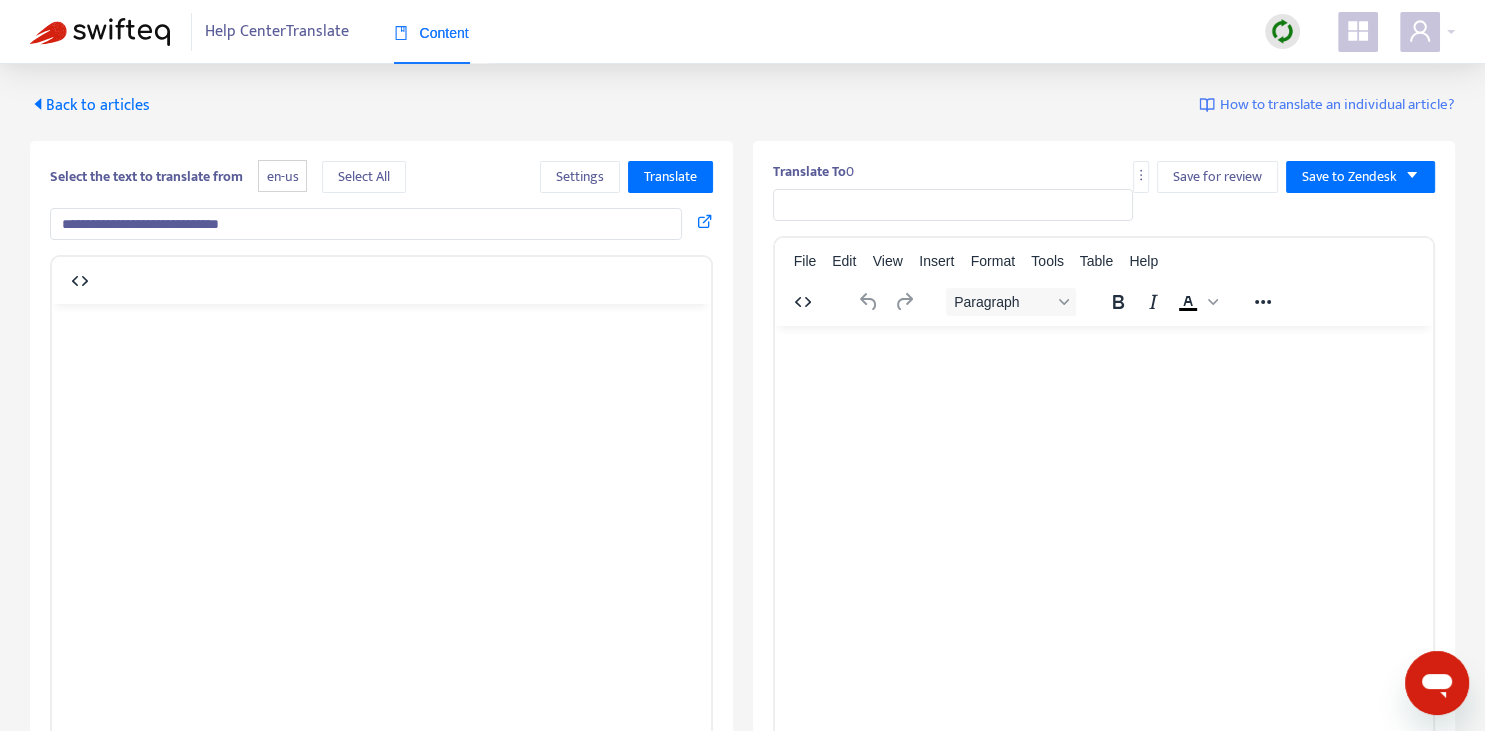 type on "**********" 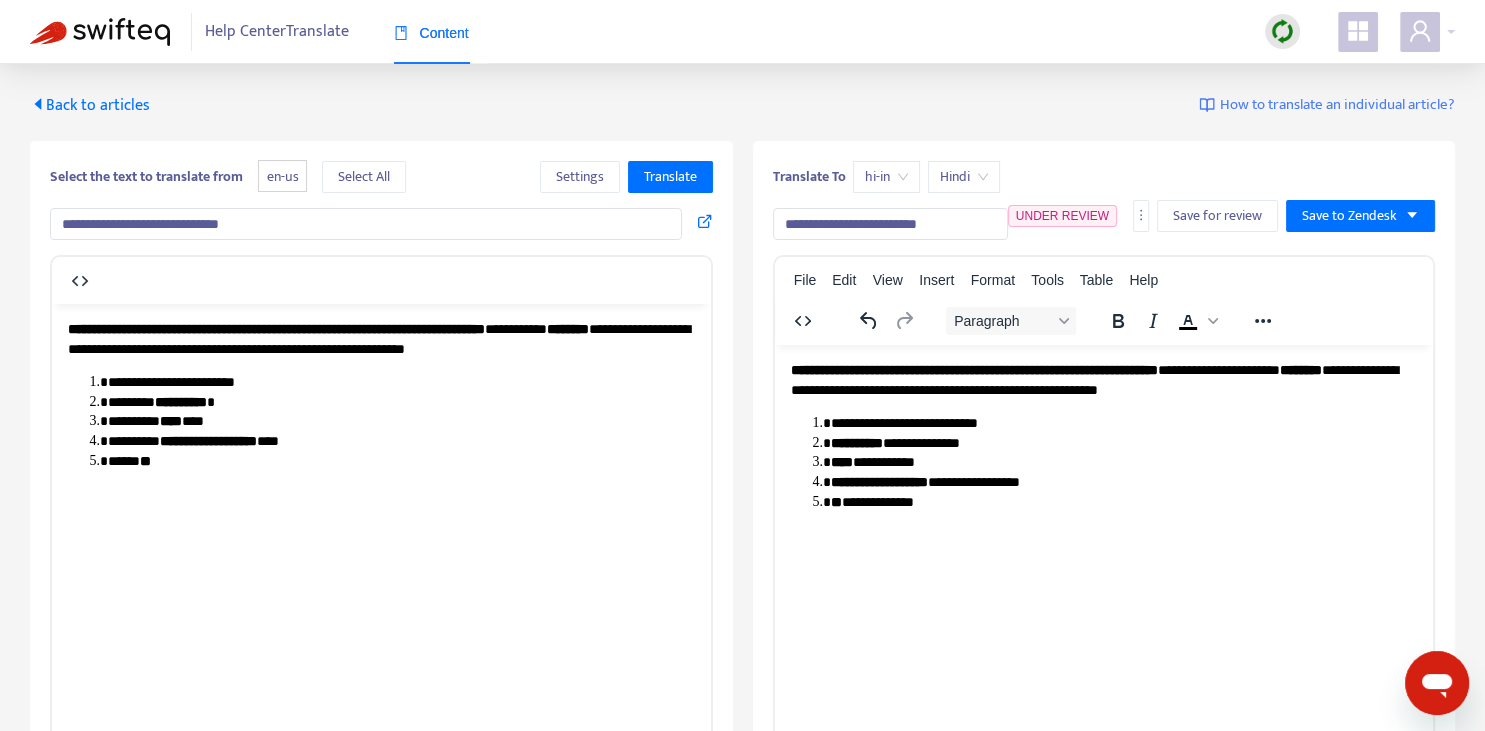 scroll, scrollTop: 343, scrollLeft: 0, axis: vertical 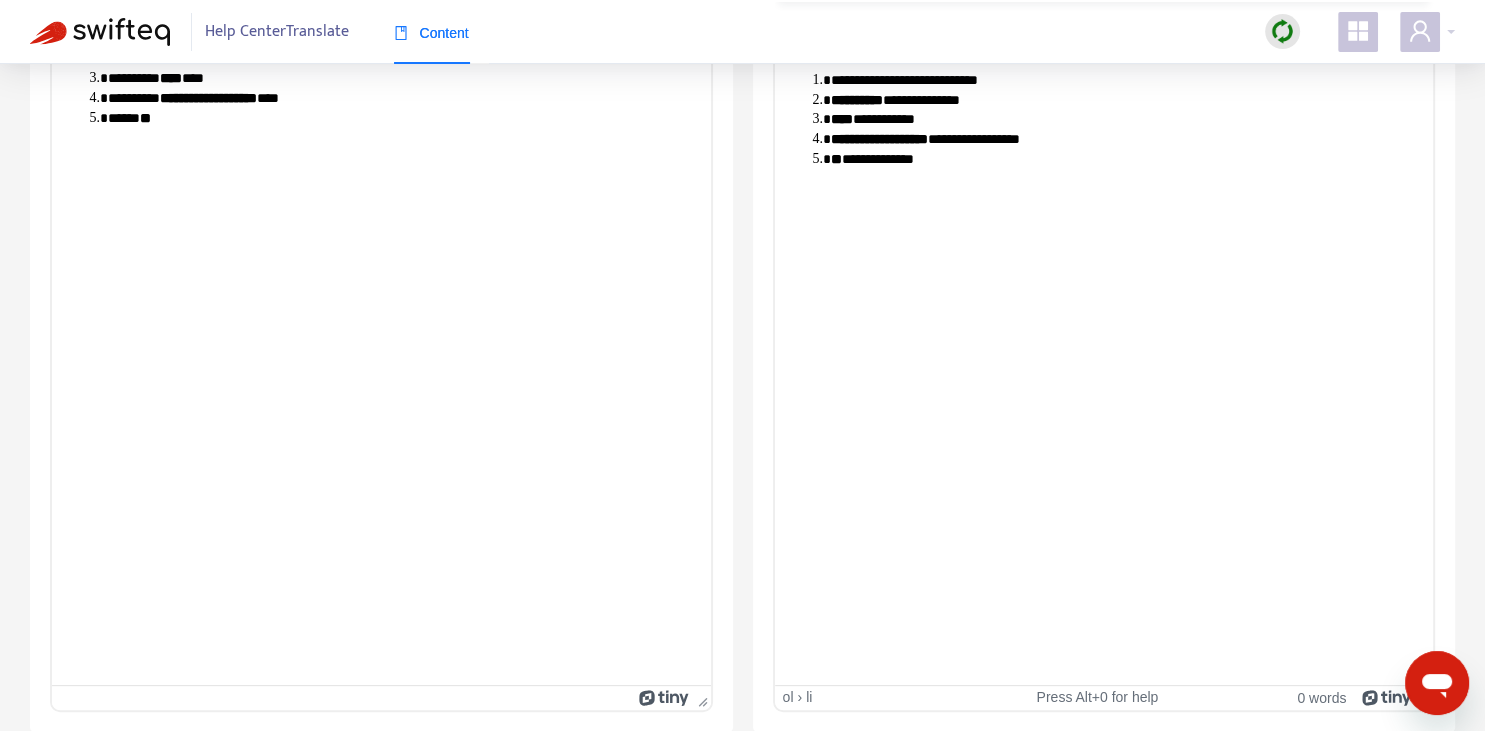 click on "**********" at bounding box center (1123, 159) 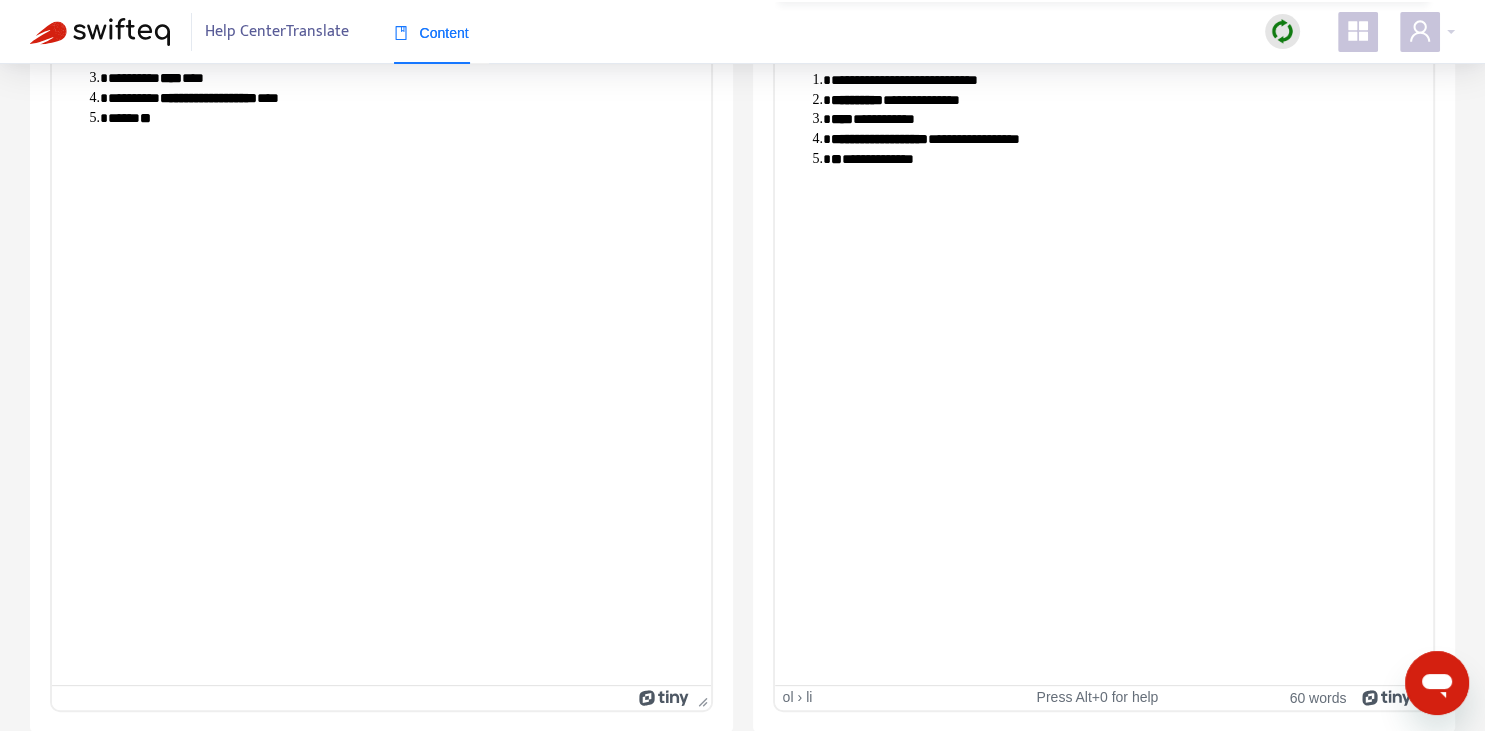 scroll, scrollTop: 0, scrollLeft: 0, axis: both 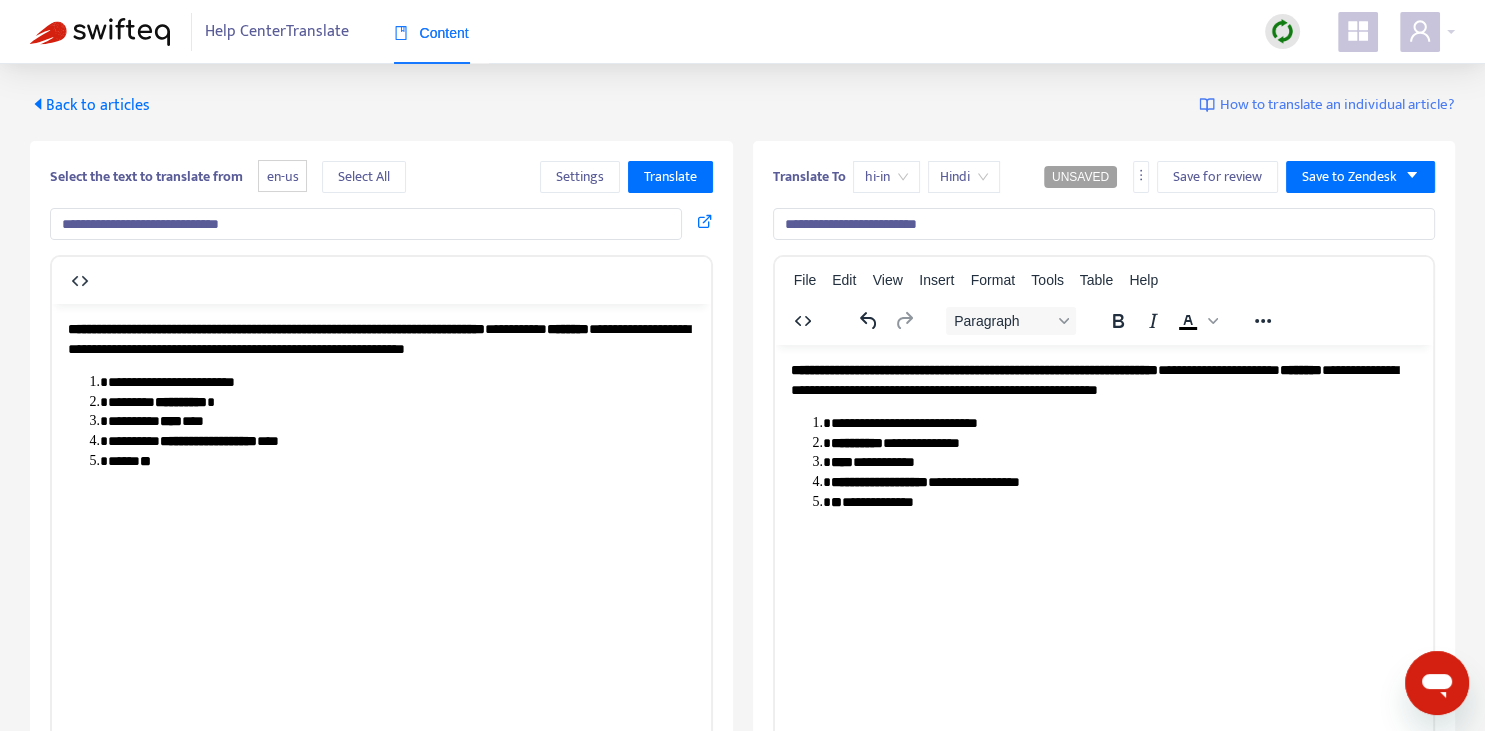 click on "**********" at bounding box center [1104, 224] 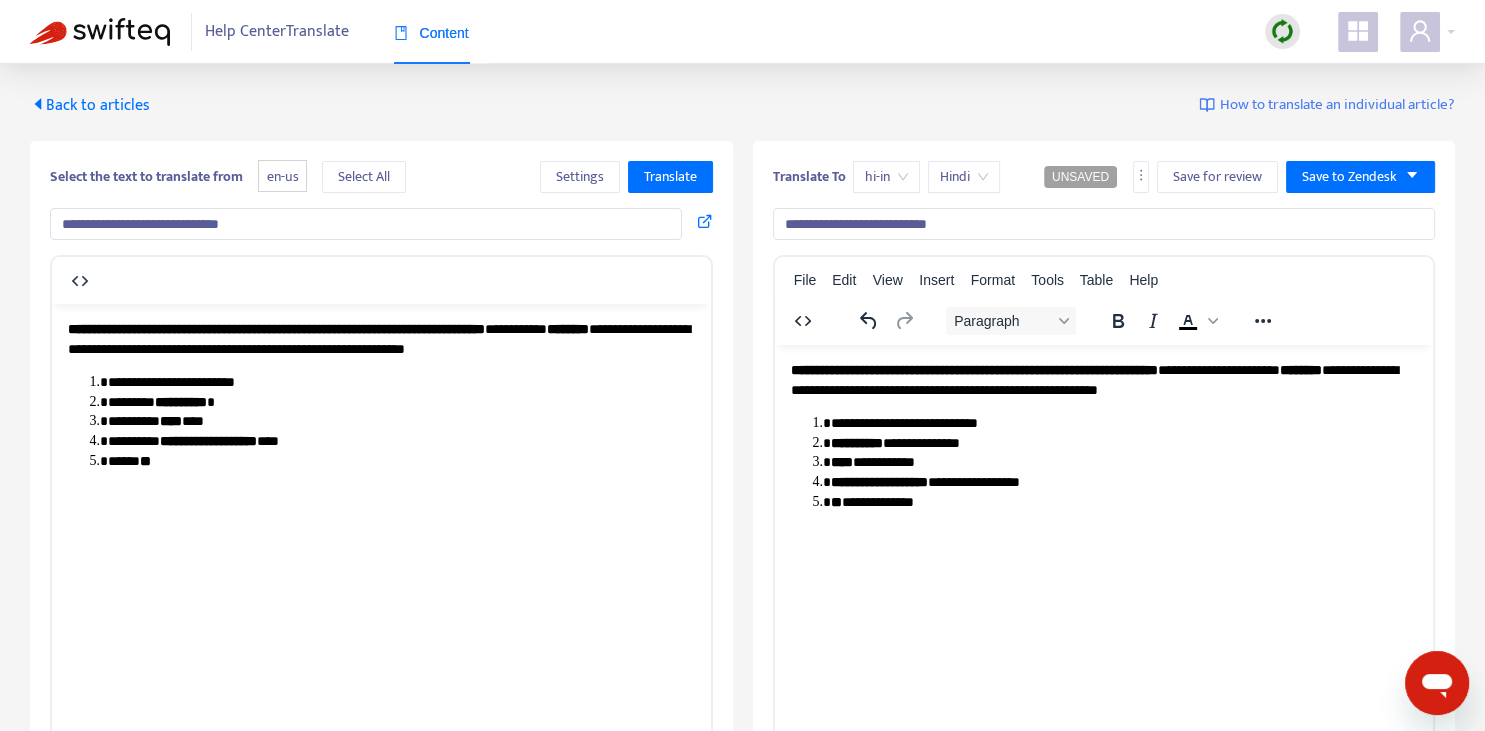 type on "**********" 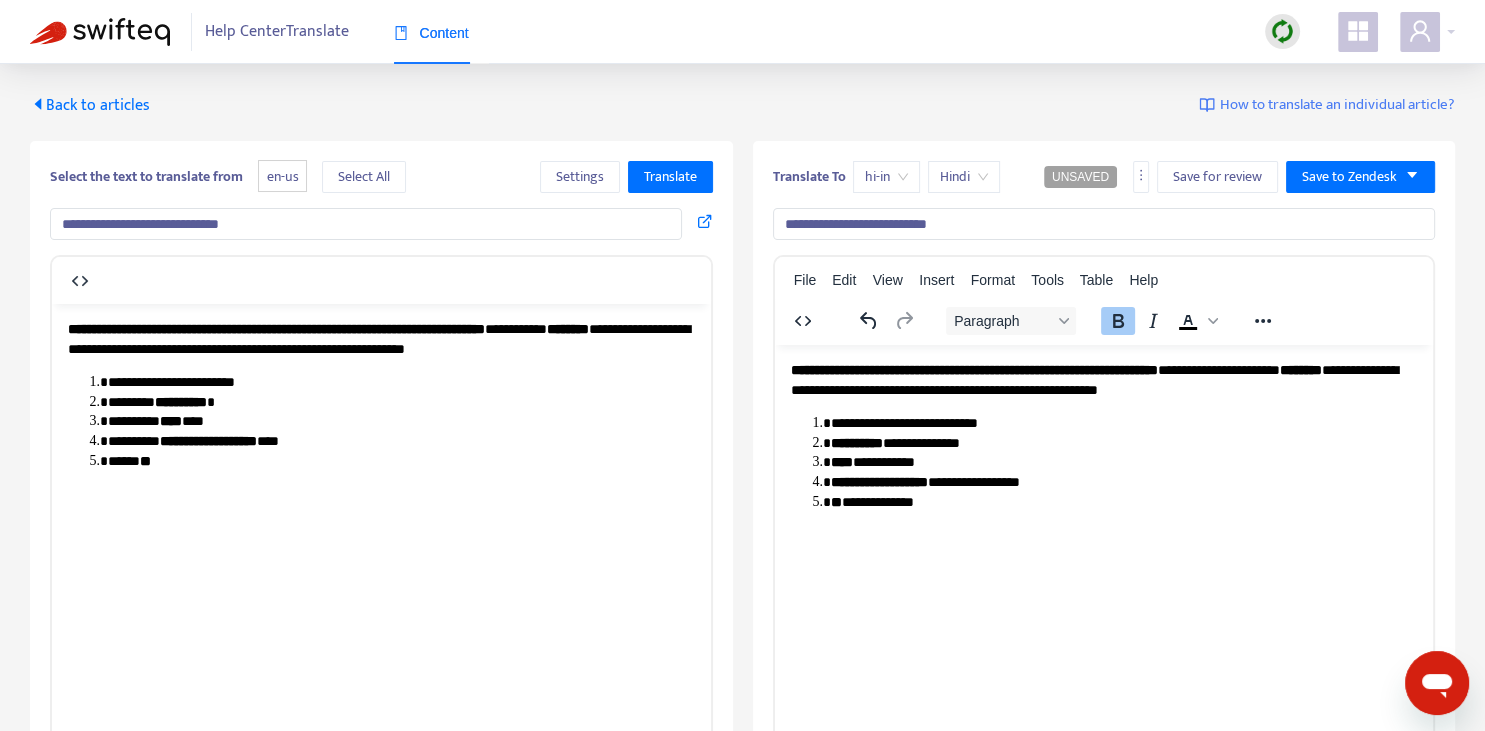 click on "**********" at bounding box center (1103, 435) 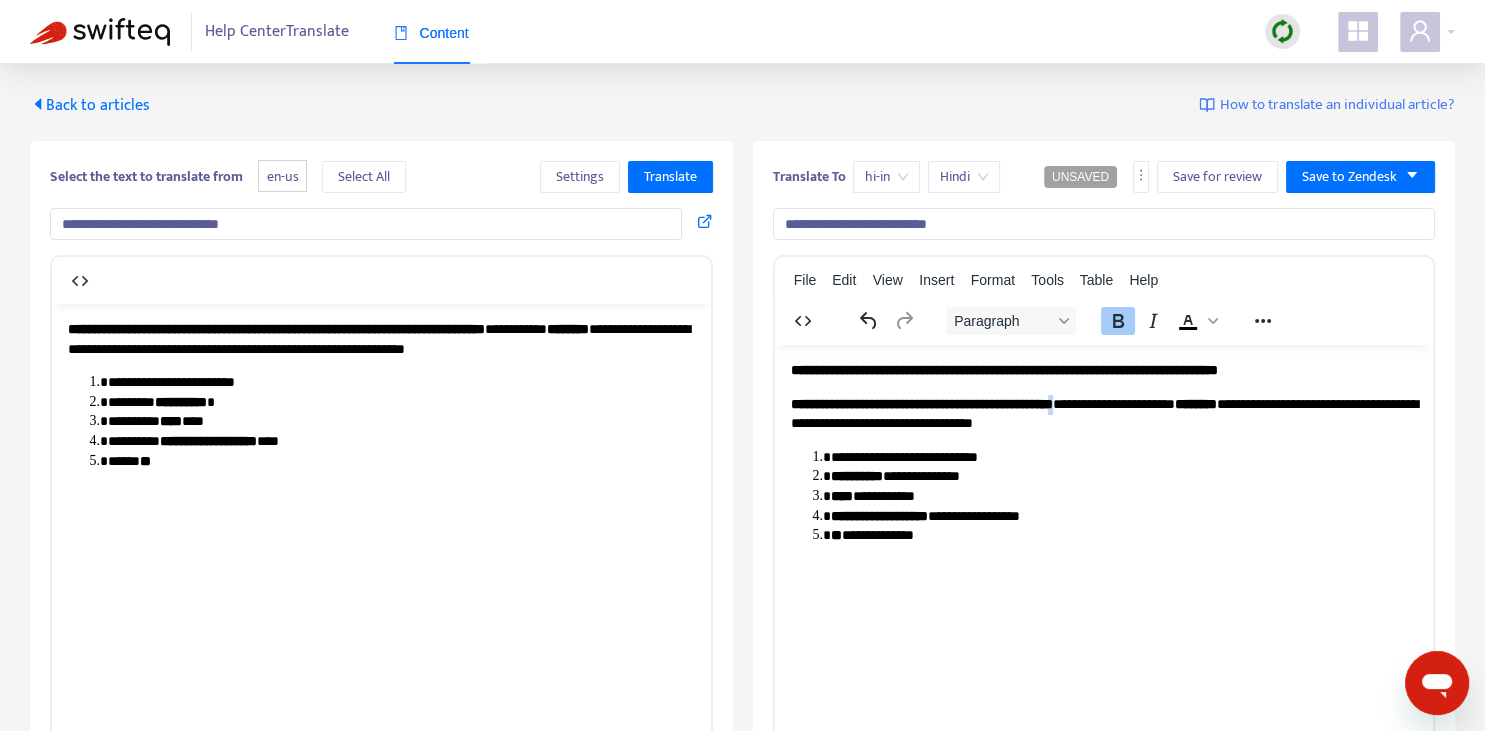 copy on "*" 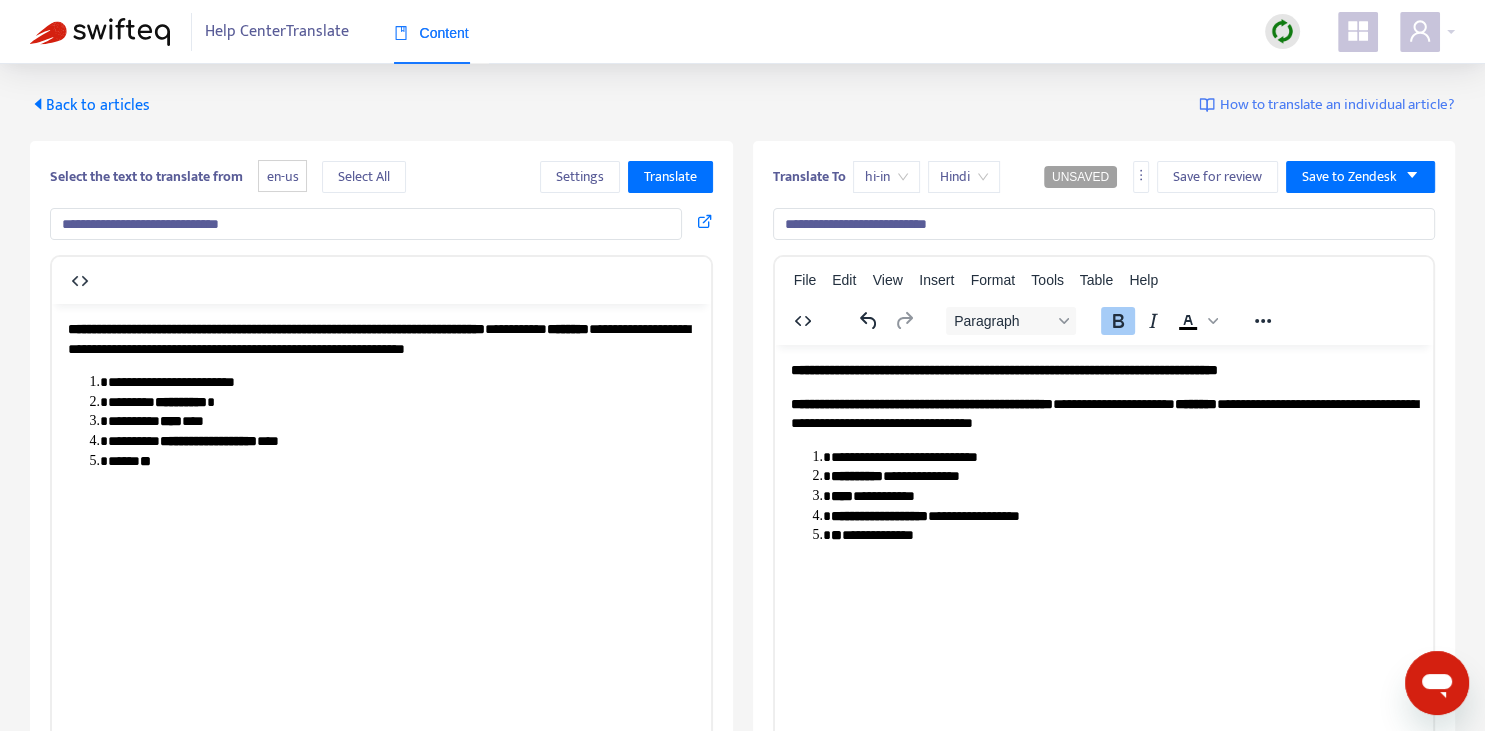 click on "**********" at bounding box center (1103, 370) 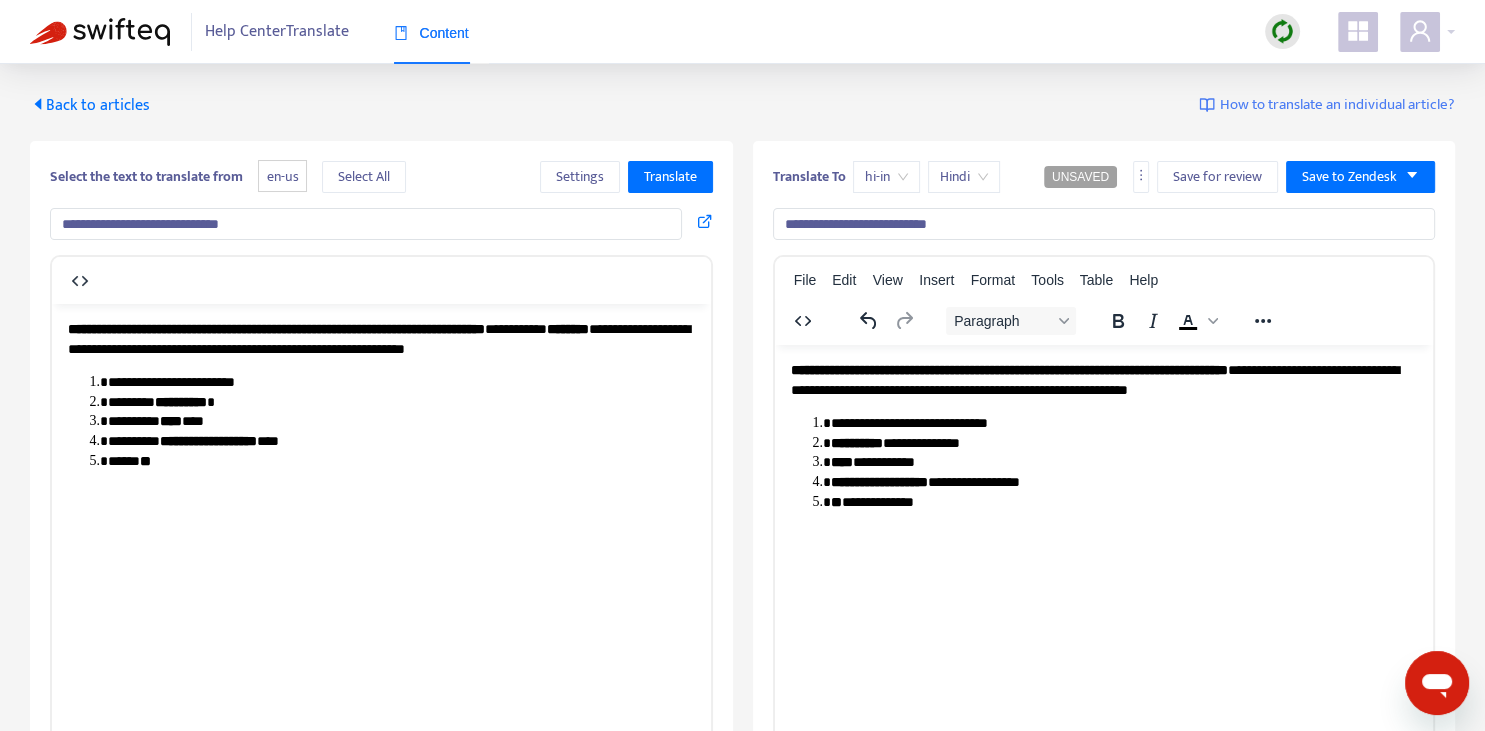 drag, startPoint x: 856, startPoint y: 144, endPoint x: 896, endPoint y: 151, distance: 40.60788 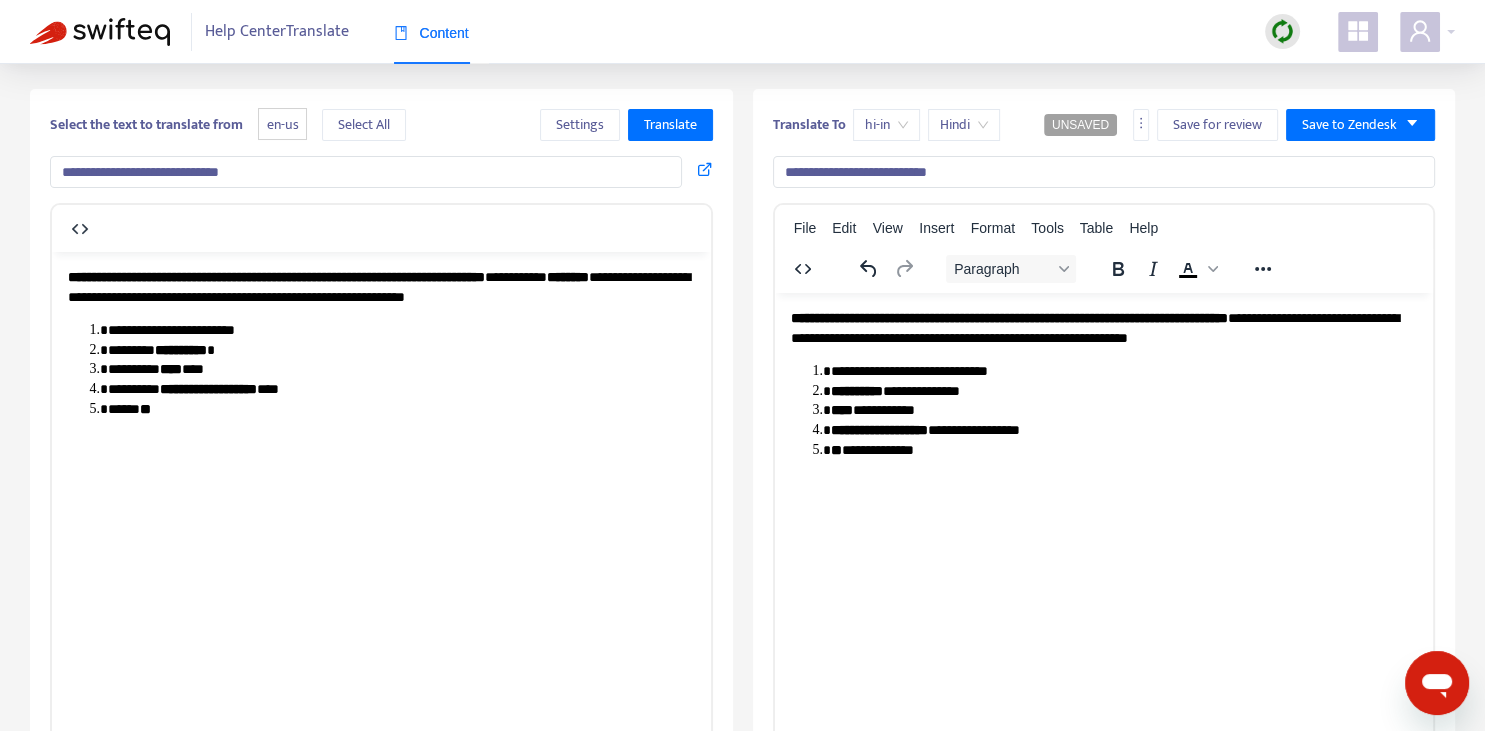 click on "**********" at bounding box center [1123, 391] 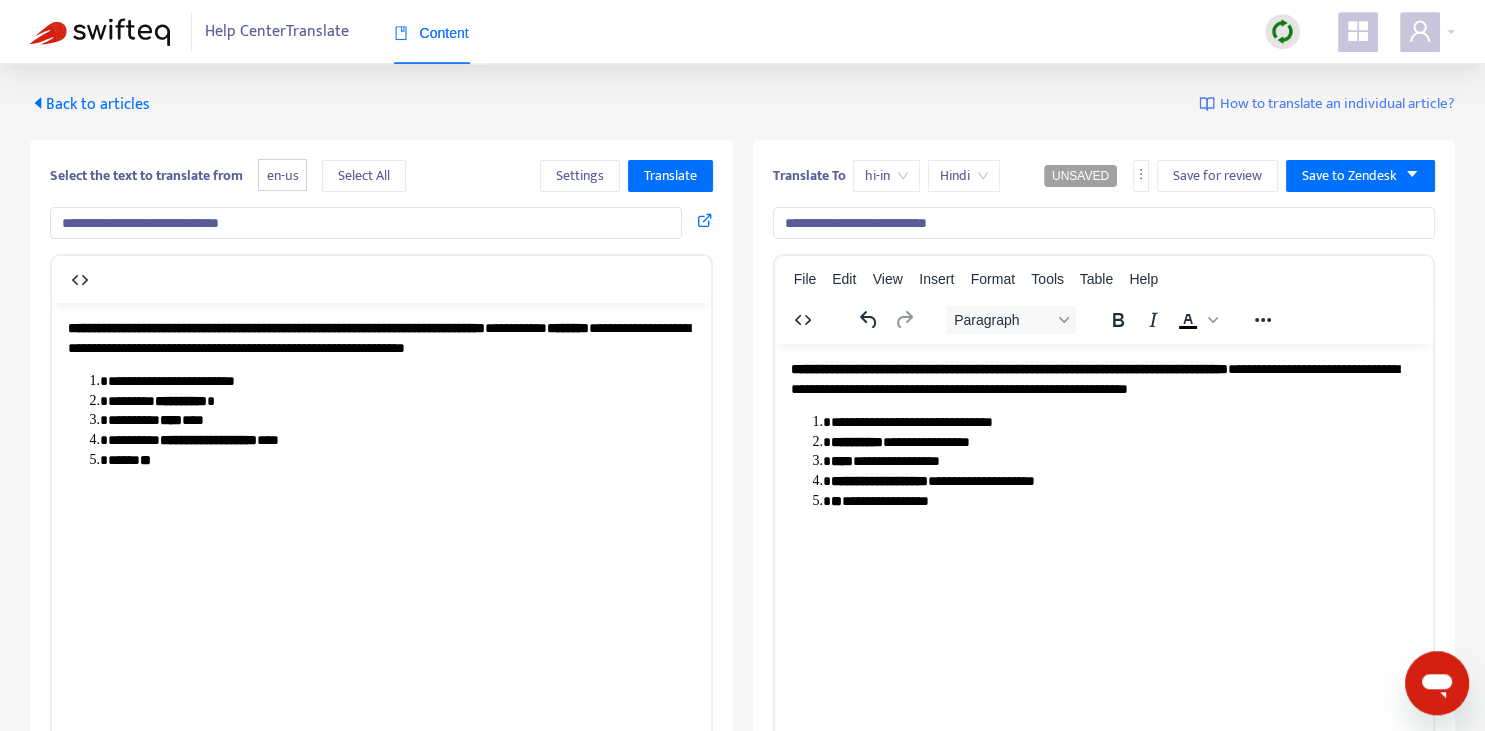 scroll, scrollTop: 0, scrollLeft: 0, axis: both 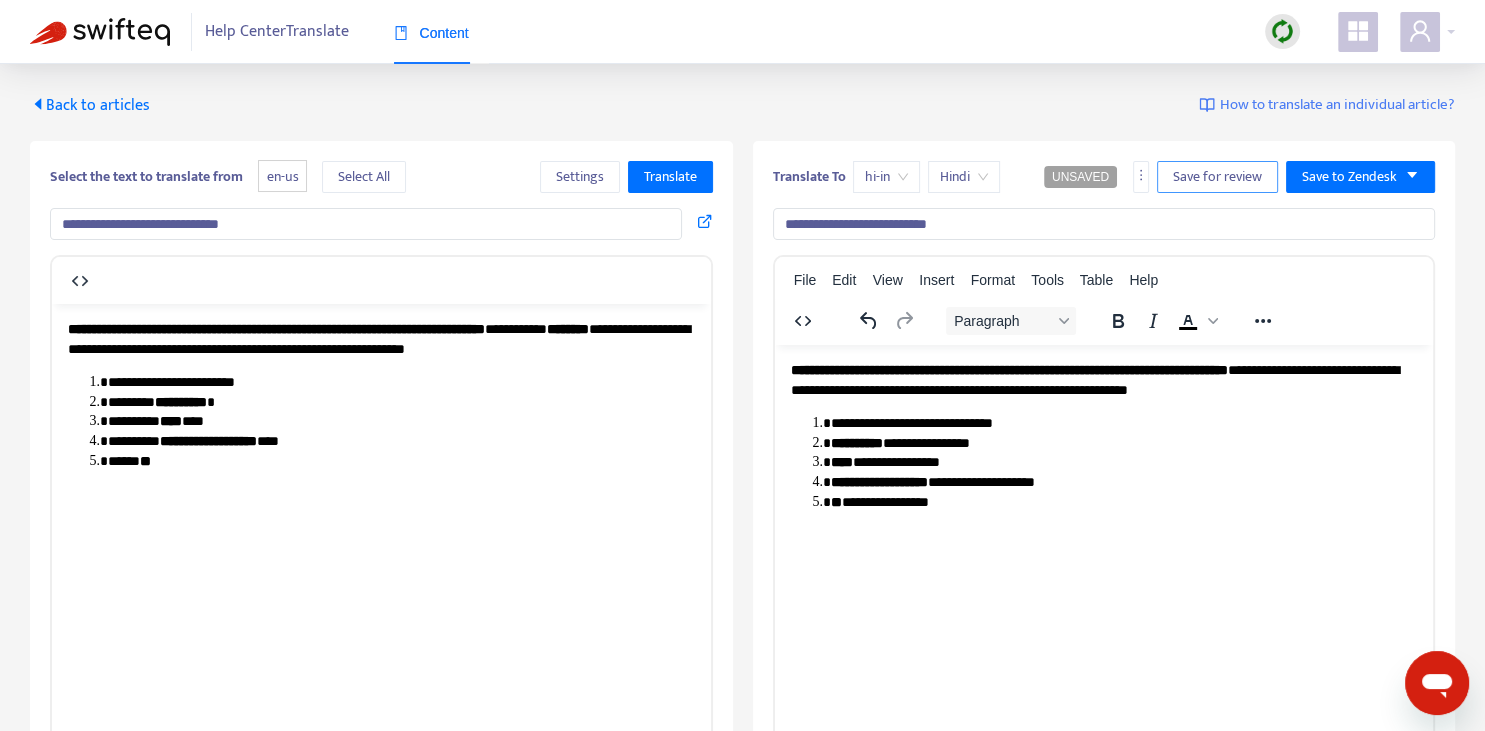 click on "Save for review" at bounding box center [1217, 177] 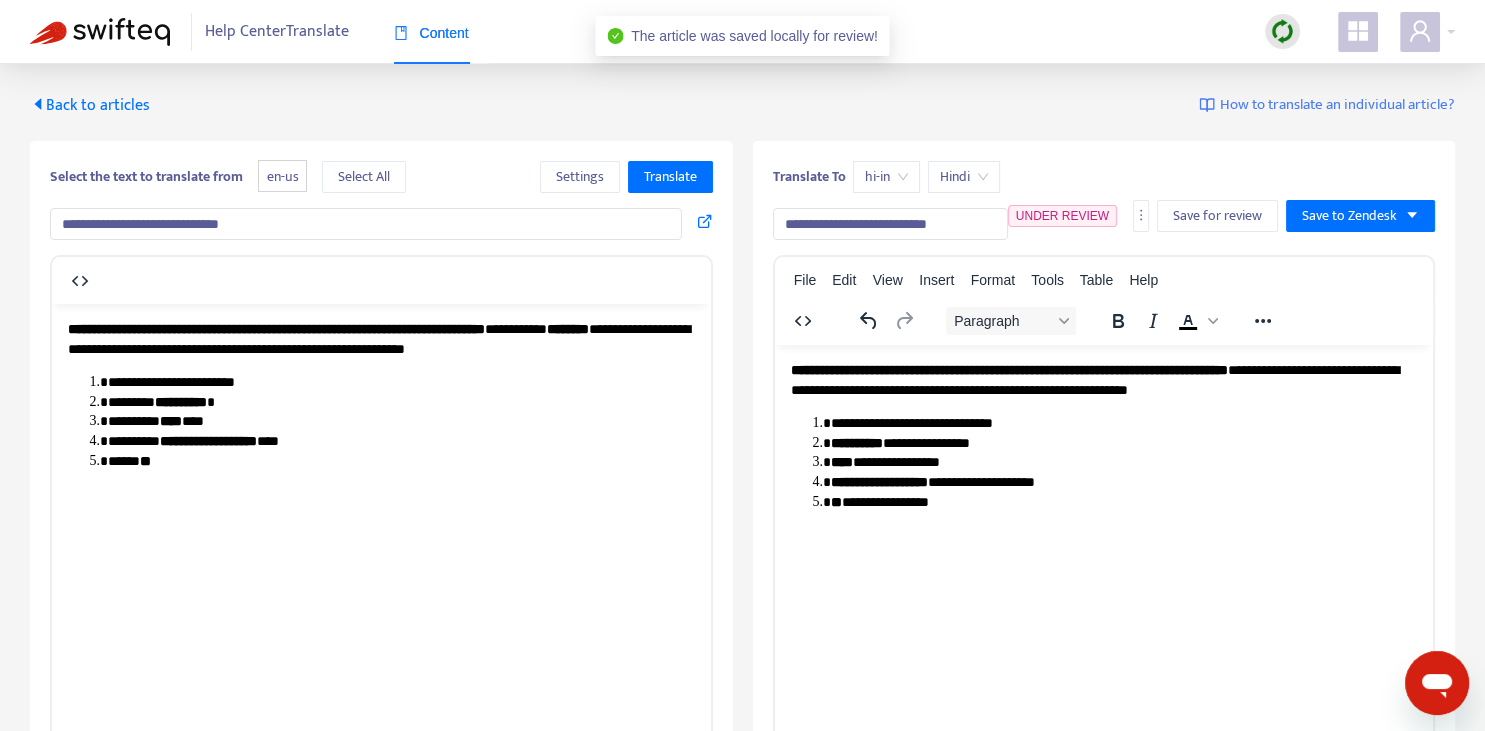 click on "Back to articles" at bounding box center (90, 105) 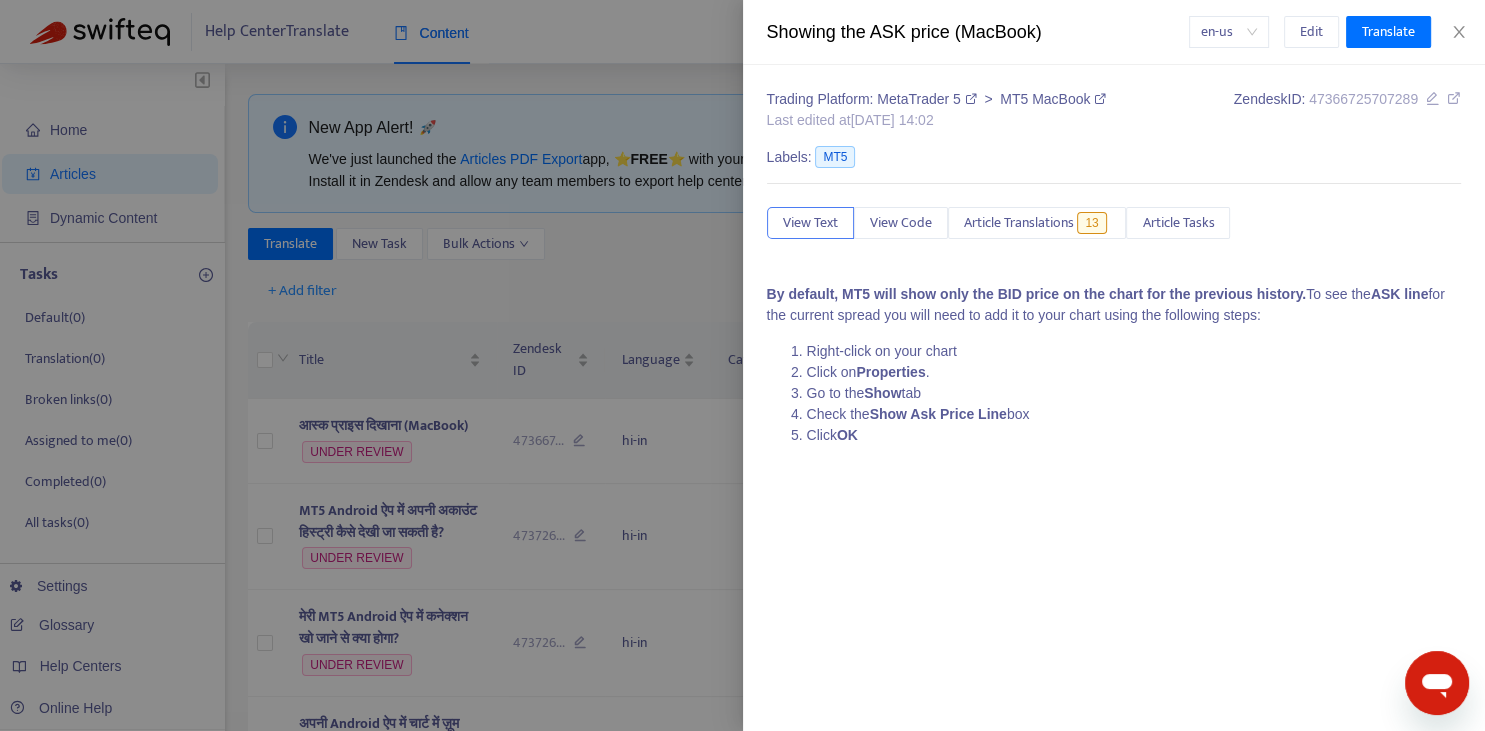 click at bounding box center [742, 365] 